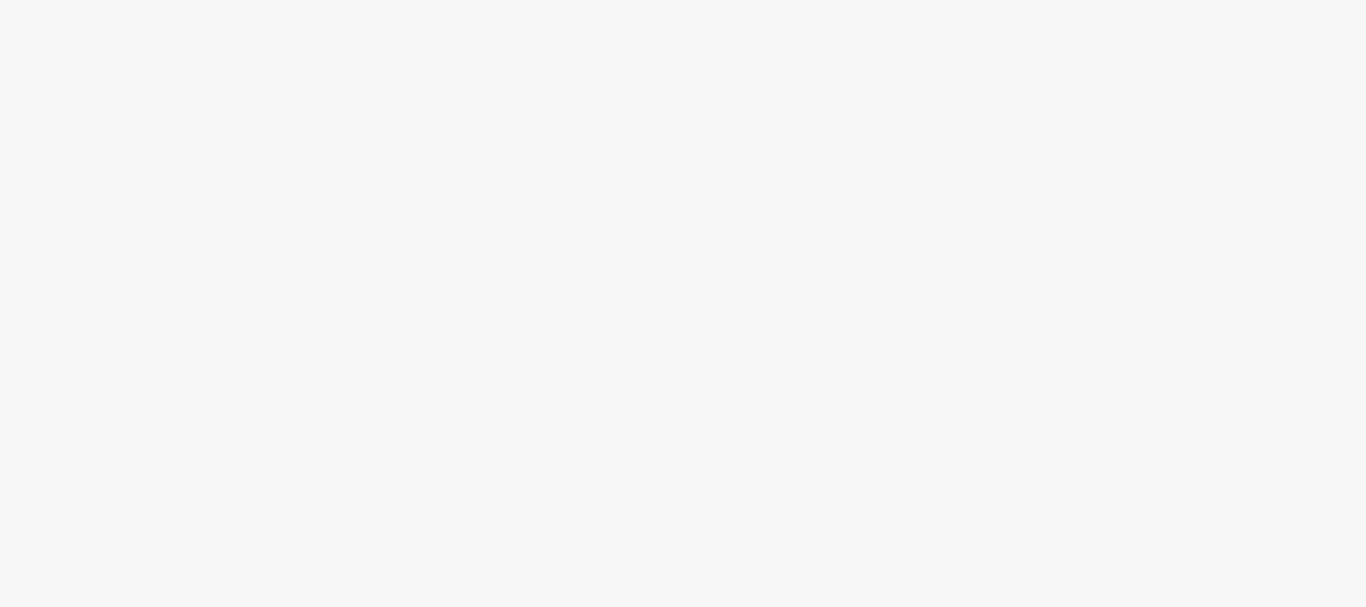 scroll, scrollTop: 0, scrollLeft: 0, axis: both 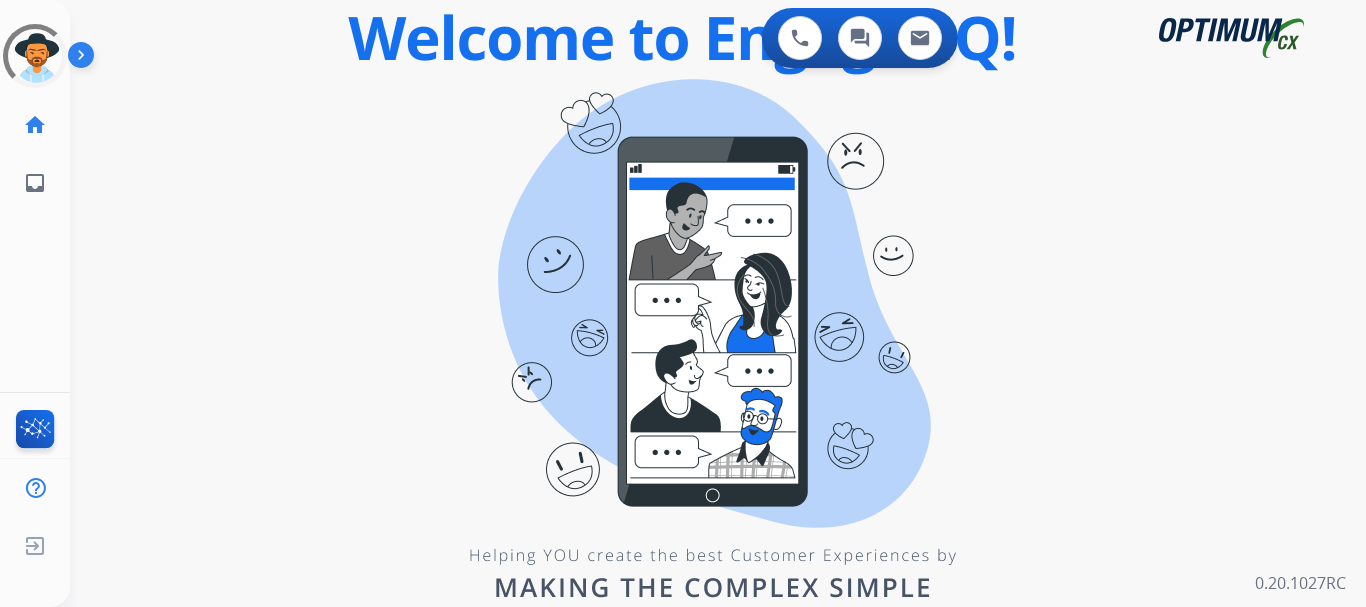 click at bounding box center [85, 59] 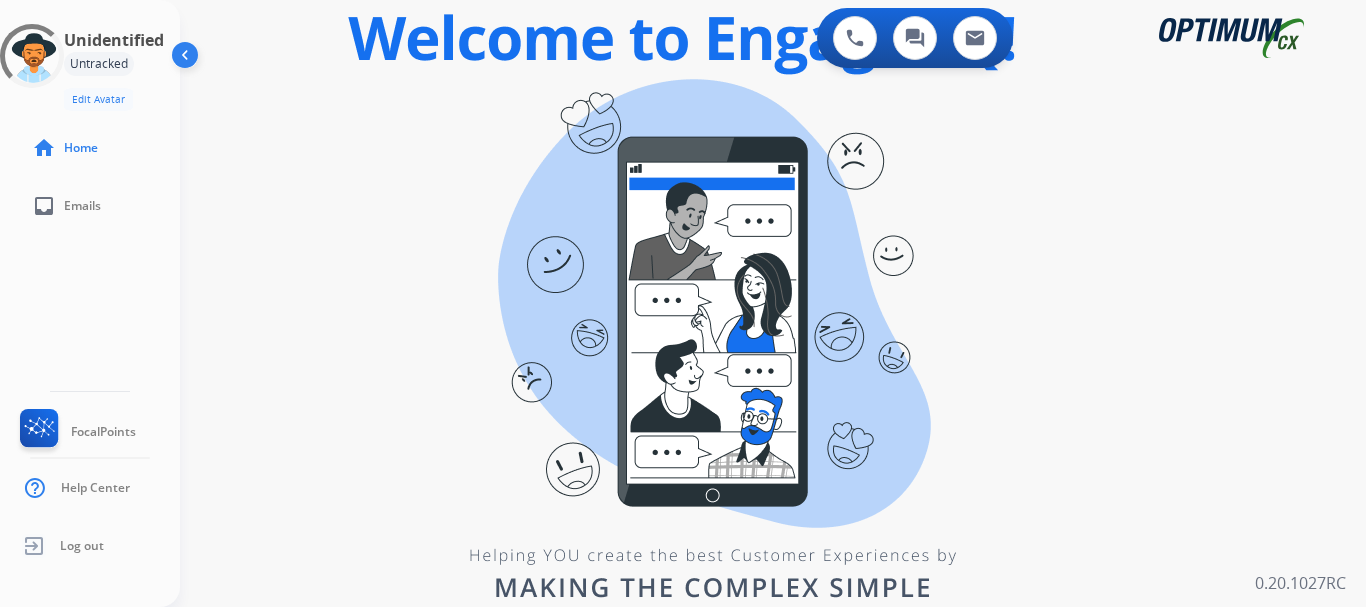 type 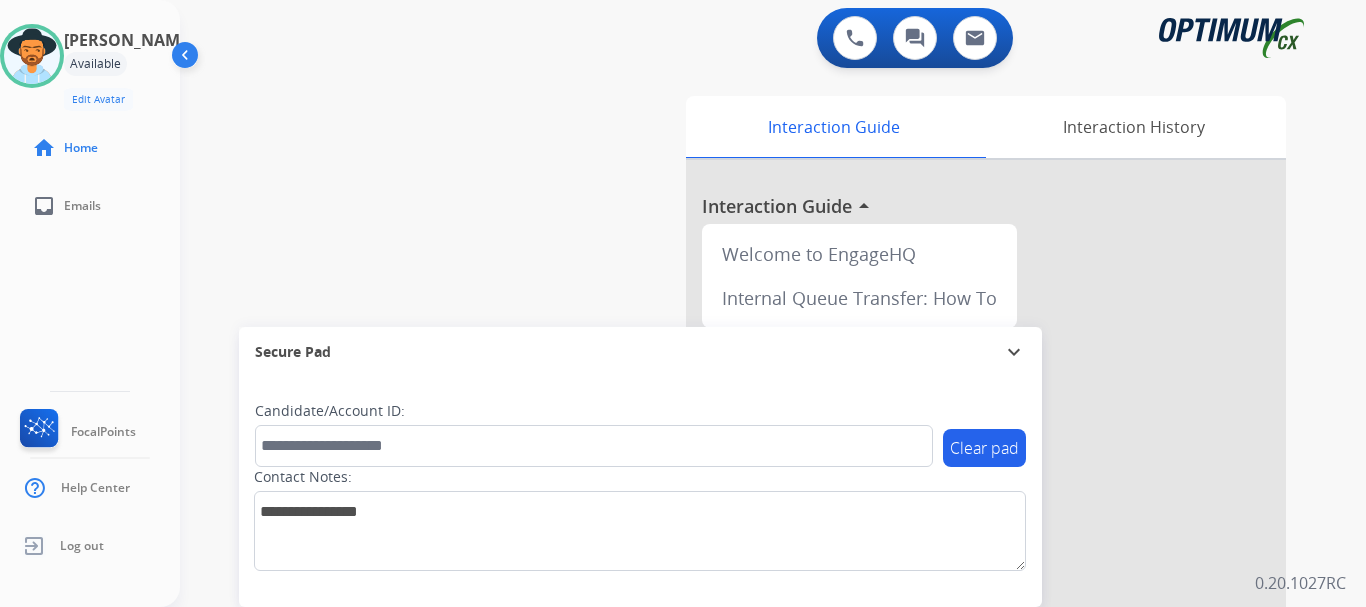click on "swap_horiz Break voice bridge close_fullscreen Connect 3-Way Call merge_type Separate 3-Way Call  Interaction Guide   Interaction History  Interaction Guide arrow_drop_up  Welcome to EngageHQ   Internal Queue Transfer: How To  Secure Pad expand_more Clear pad Candidate/Account ID: Contact Notes:" at bounding box center [749, 489] 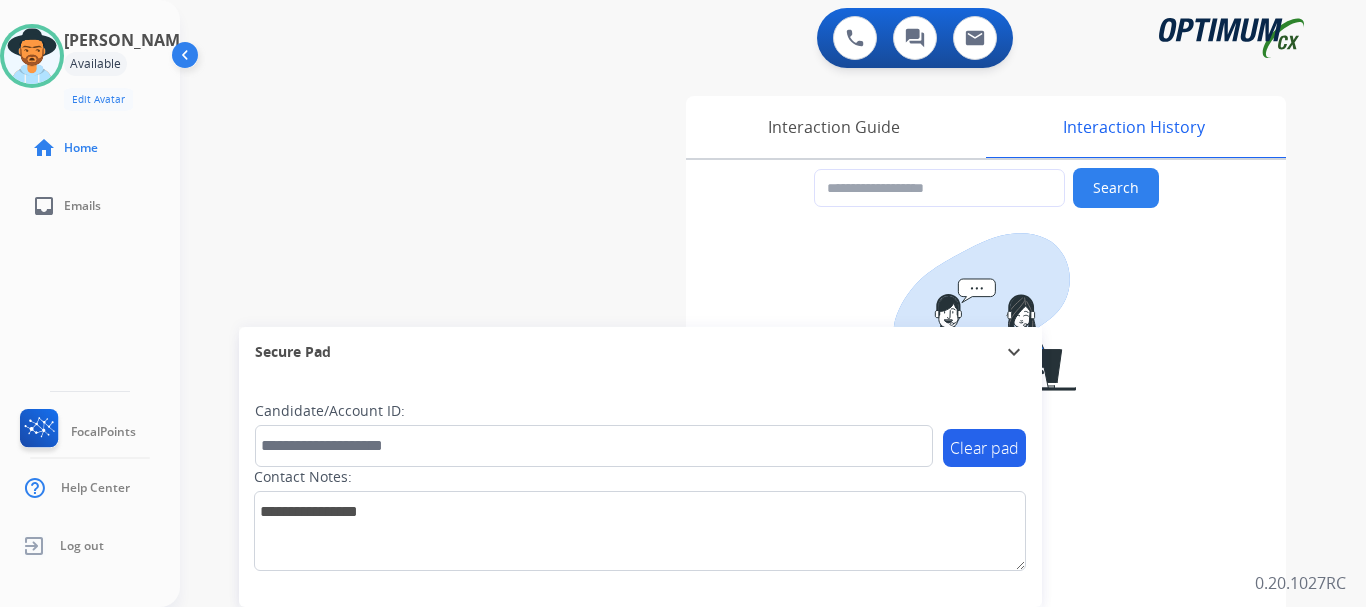 click on "Interaction History" at bounding box center [1133, 127] 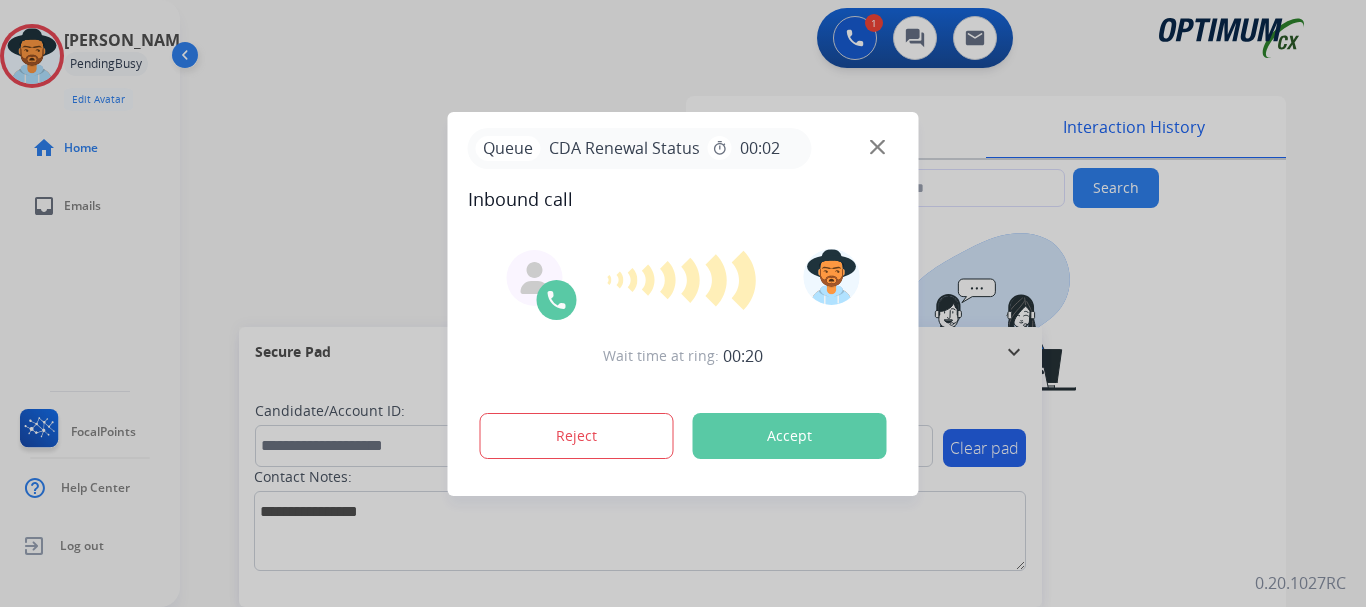 type on "**********" 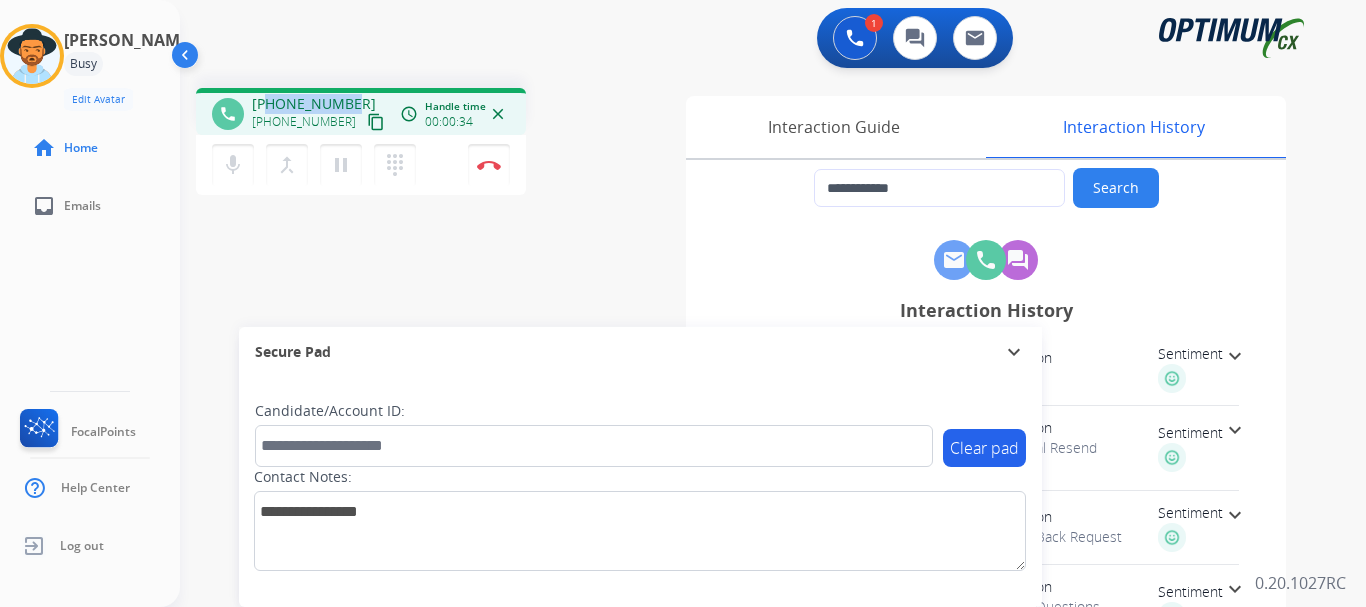 drag, startPoint x: 269, startPoint y: 101, endPoint x: 354, endPoint y: 94, distance: 85.28775 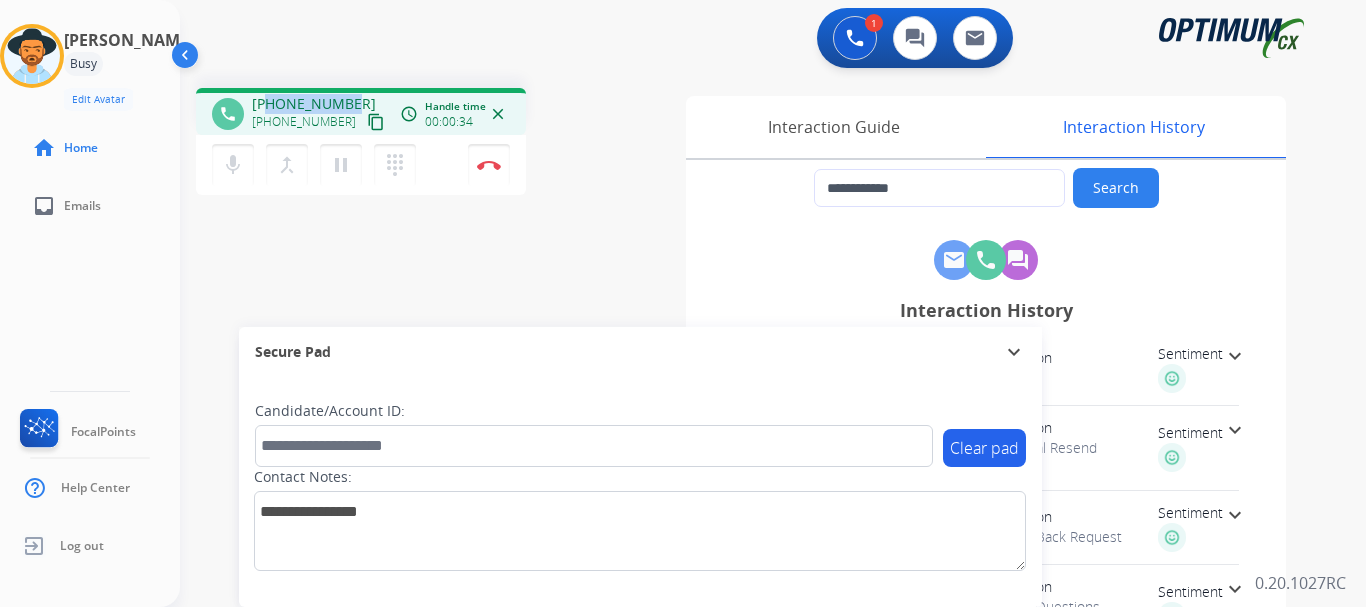 click on "+14845422847 +14845422847 content_copy" at bounding box center [320, 114] 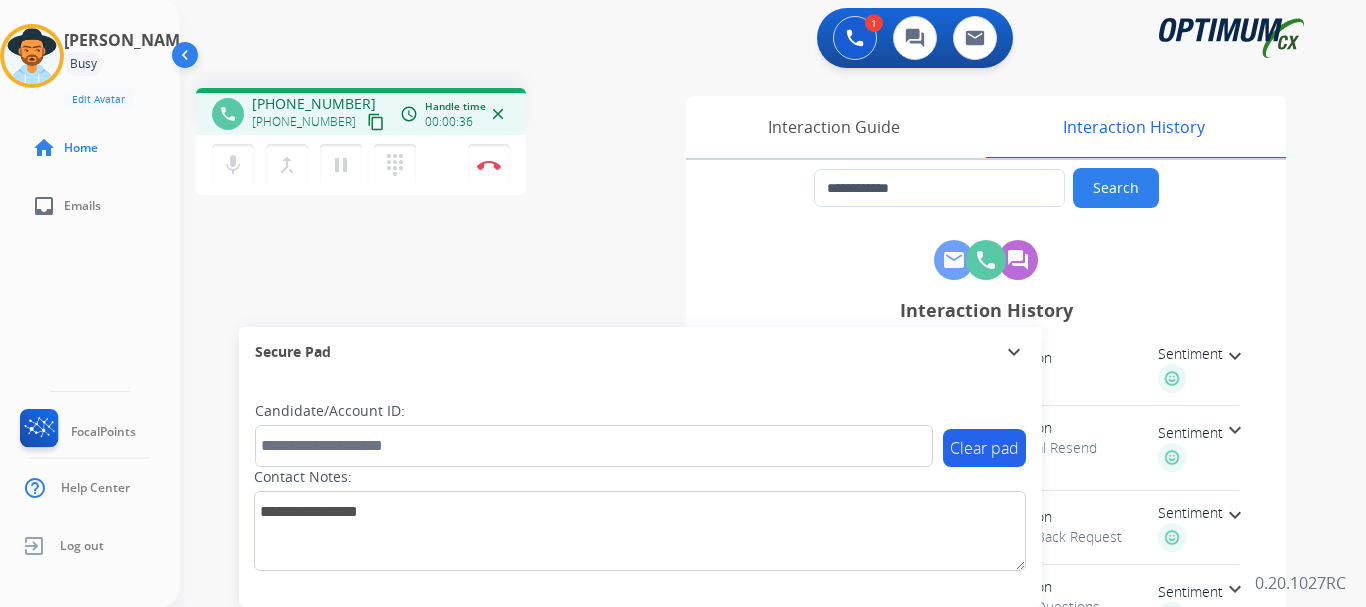 click on "1 Voice Interactions  0  Chat Interactions   0  Email Interactions" at bounding box center [761, 40] 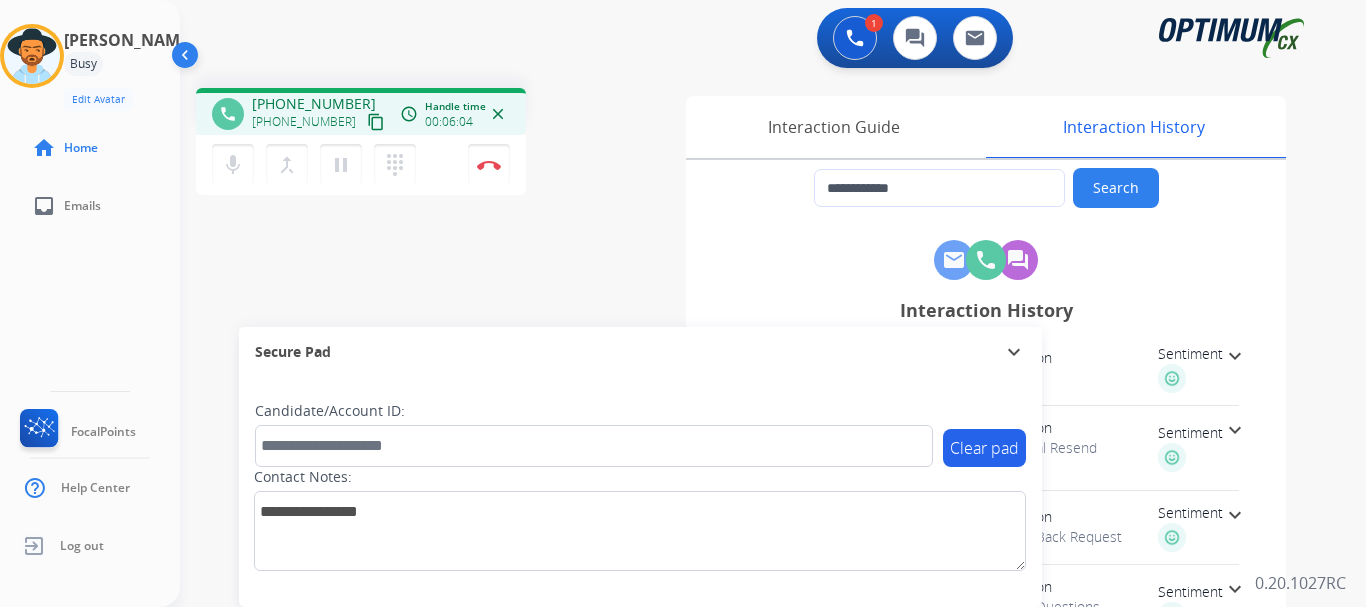 click at bounding box center [489, 165] 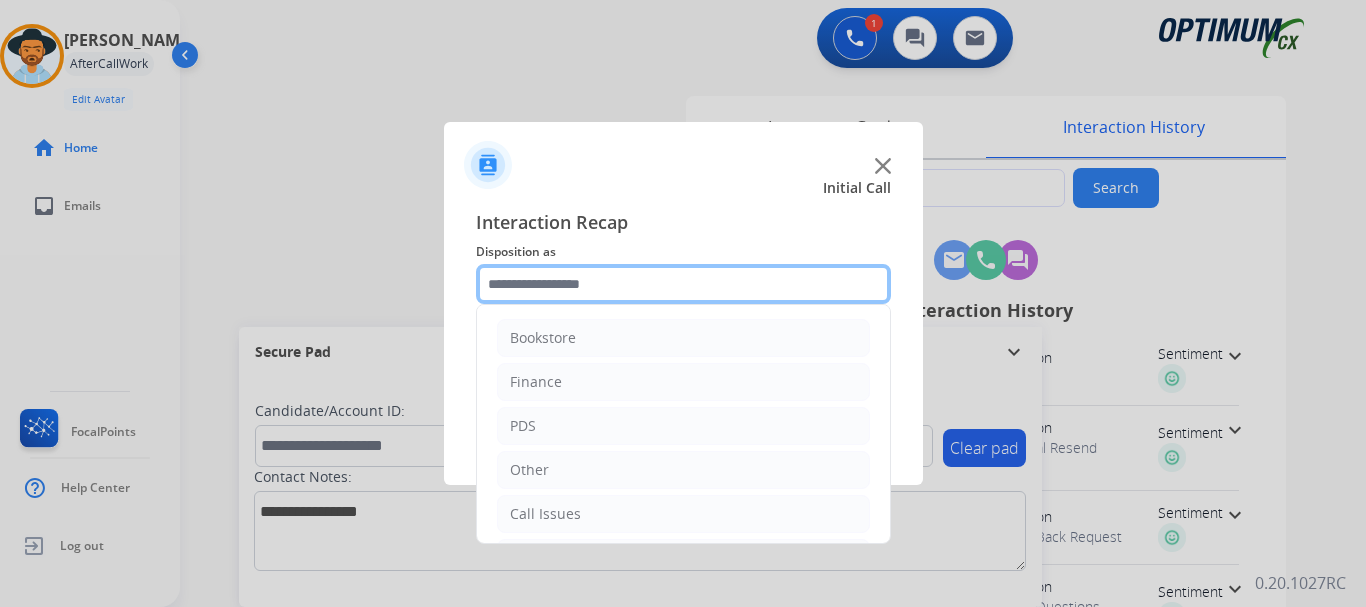 click 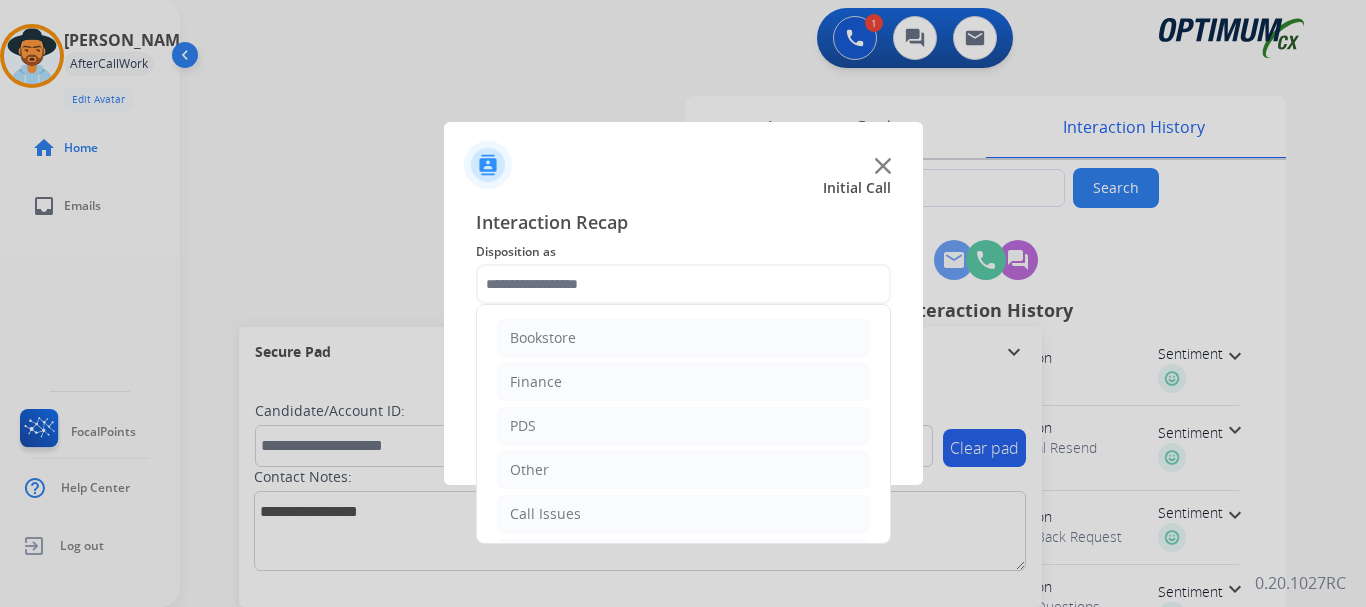 click on "Interaction Recap" 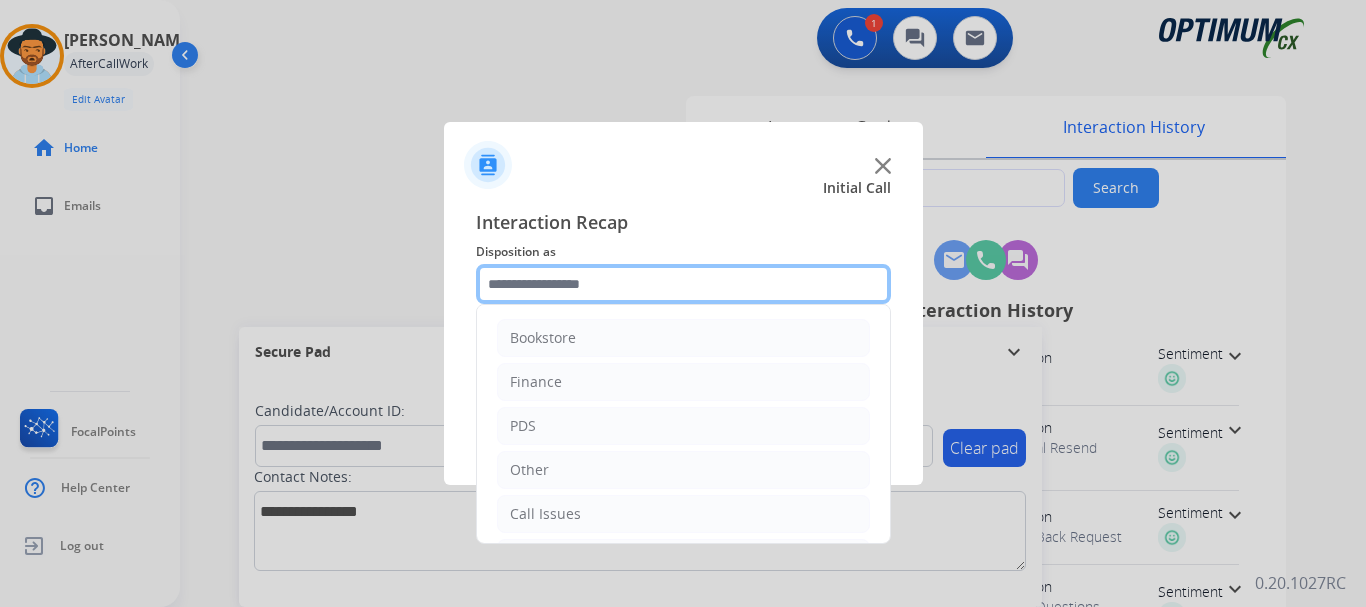 click 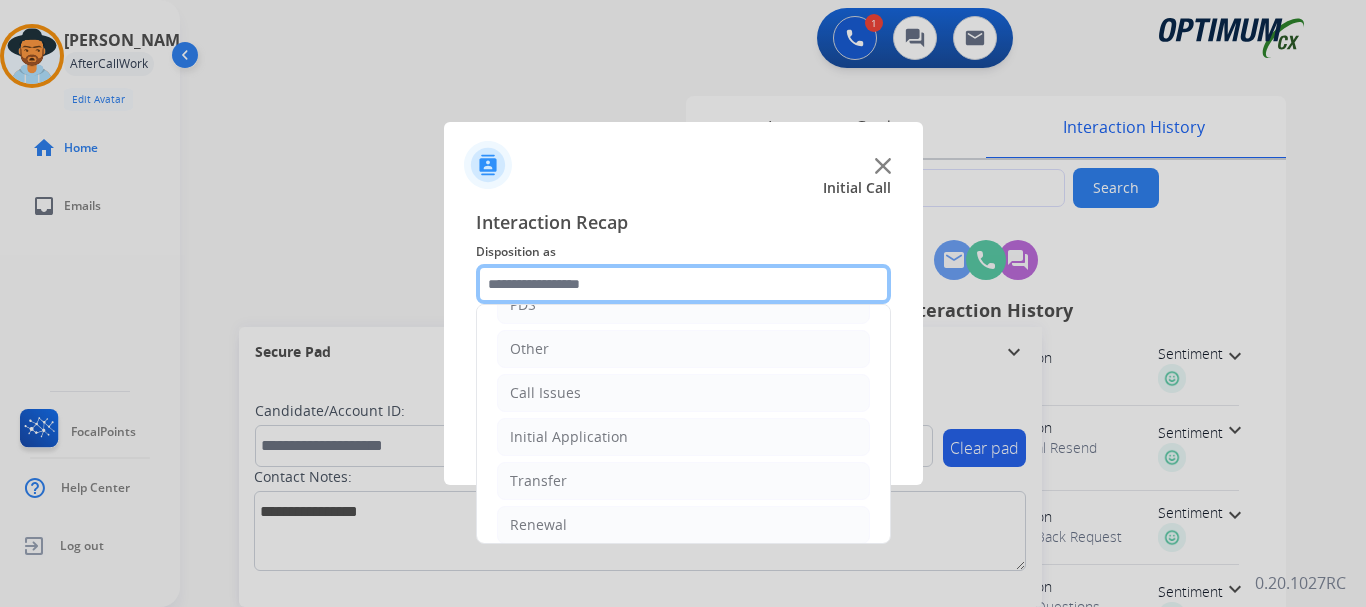 scroll, scrollTop: 136, scrollLeft: 0, axis: vertical 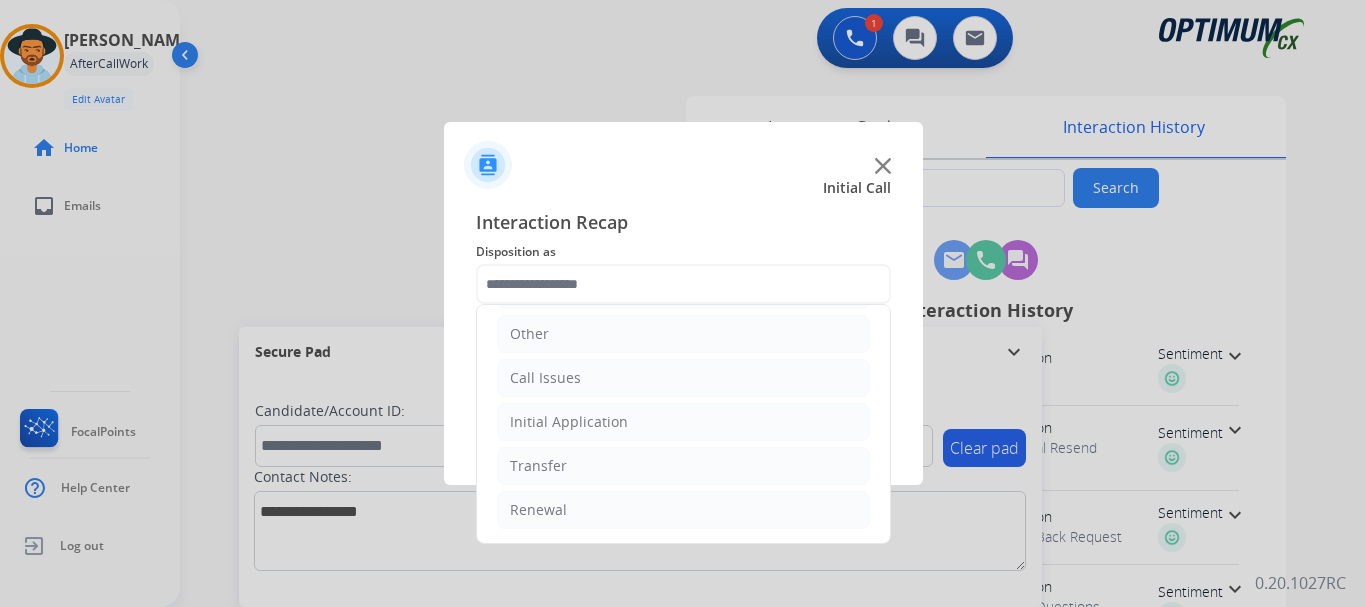 click on "Initial Application" 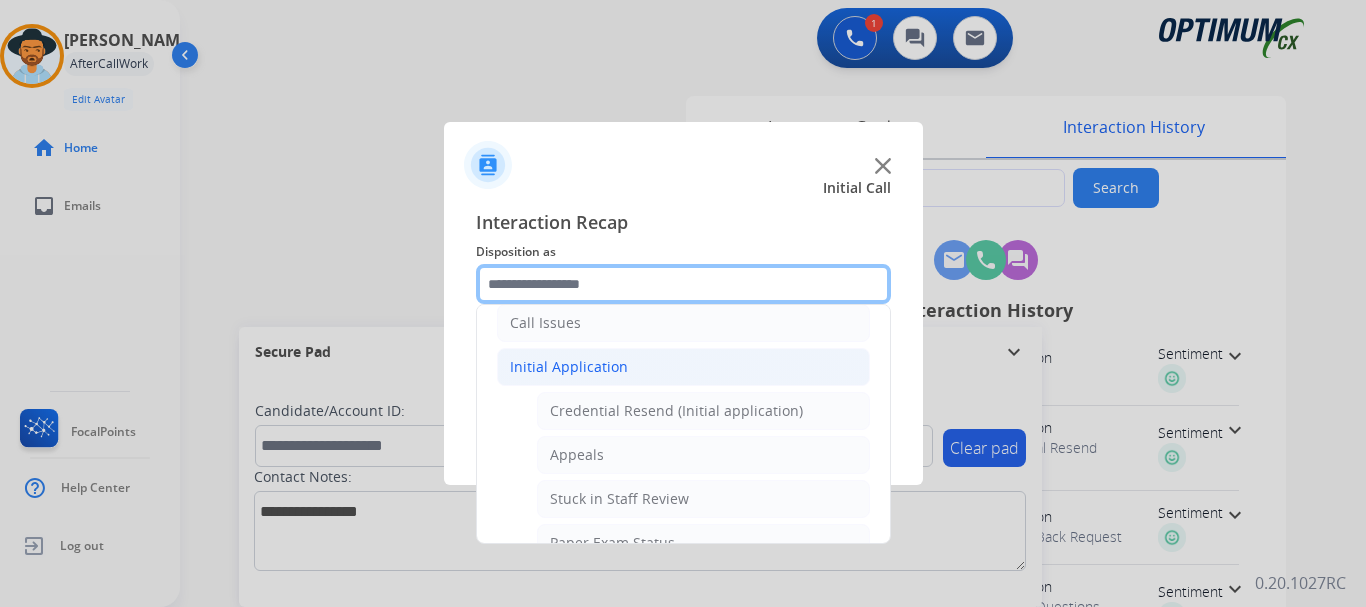 scroll, scrollTop: 192, scrollLeft: 0, axis: vertical 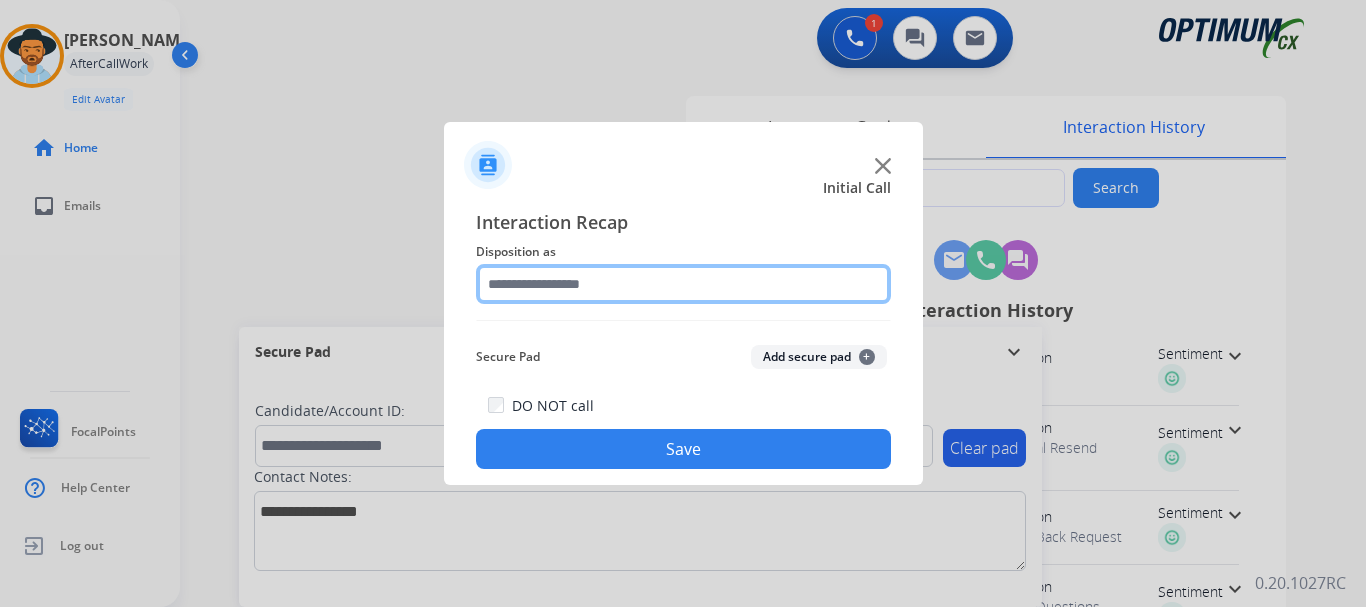 click 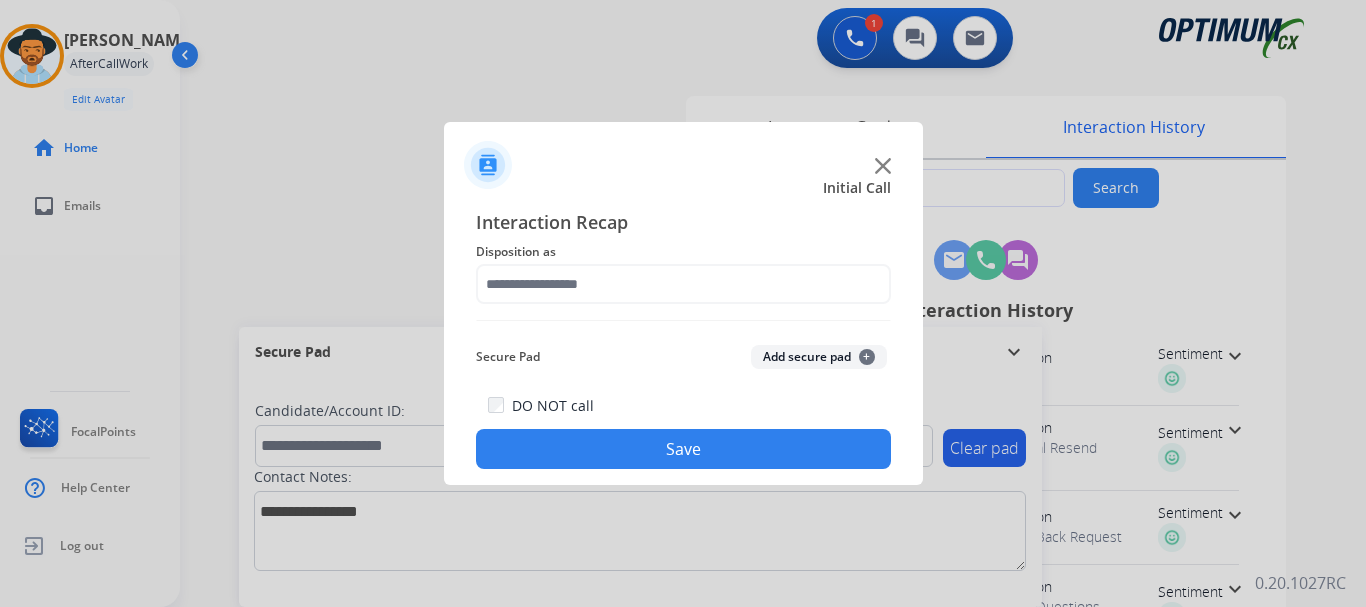 click at bounding box center (683, 303) 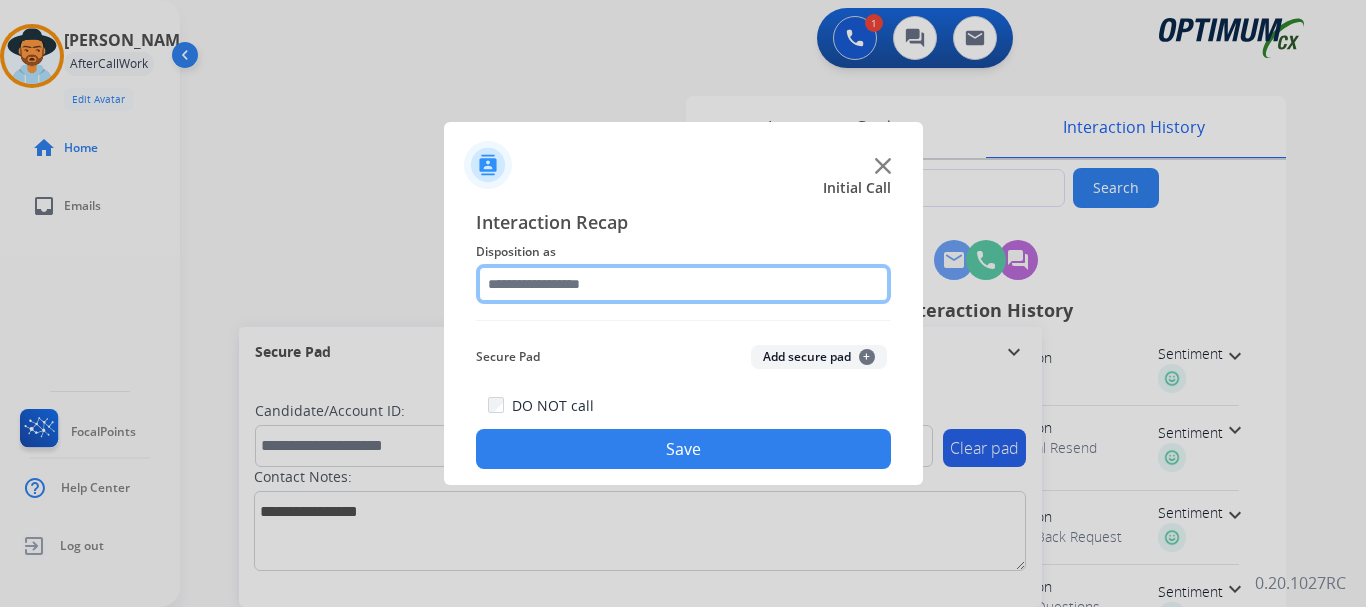 click 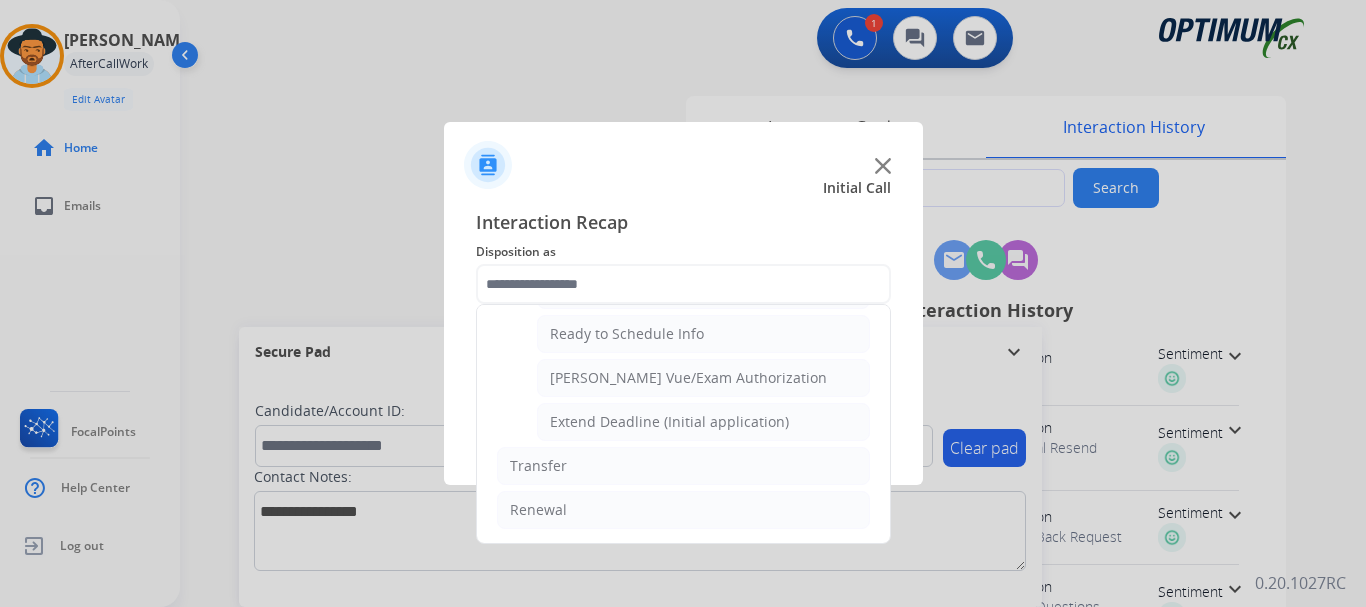 click on "Renewal" 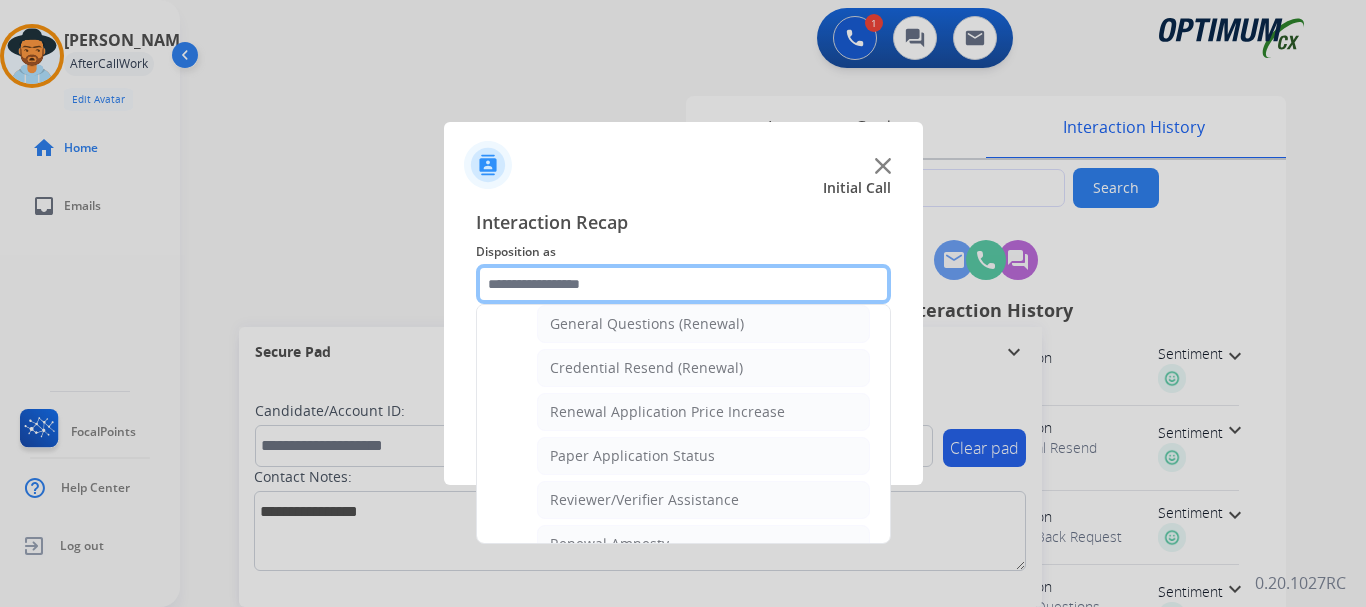 scroll, scrollTop: 604, scrollLeft: 0, axis: vertical 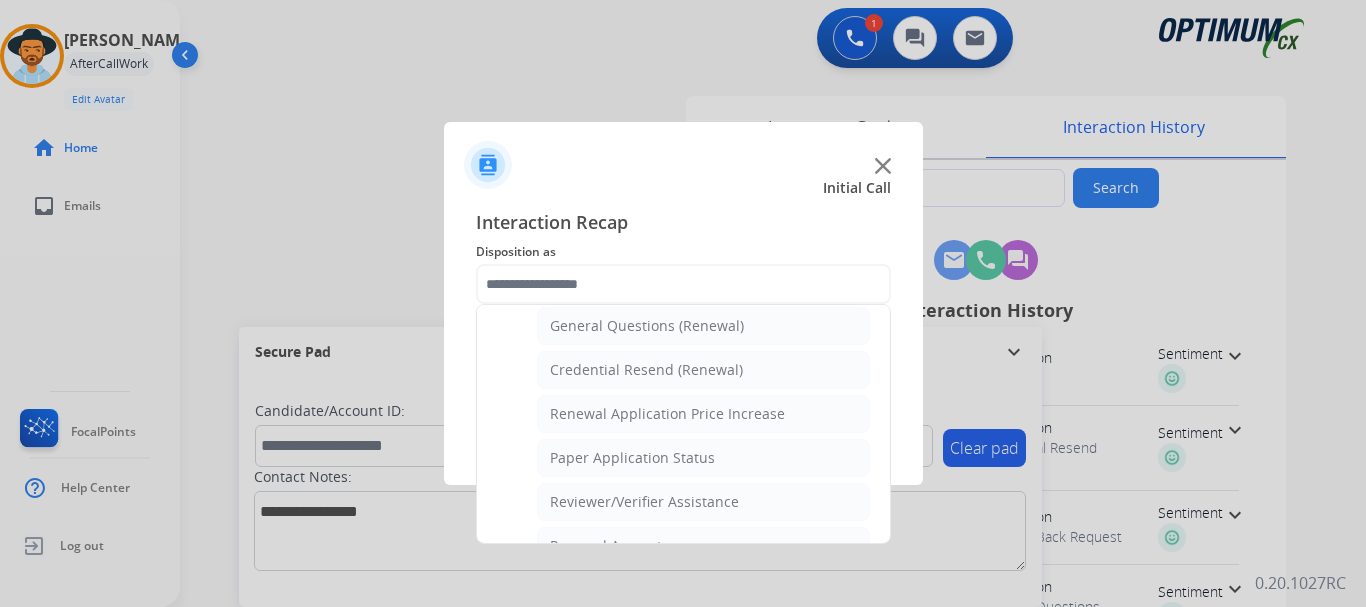 click on "Credential Resend (Renewal)" 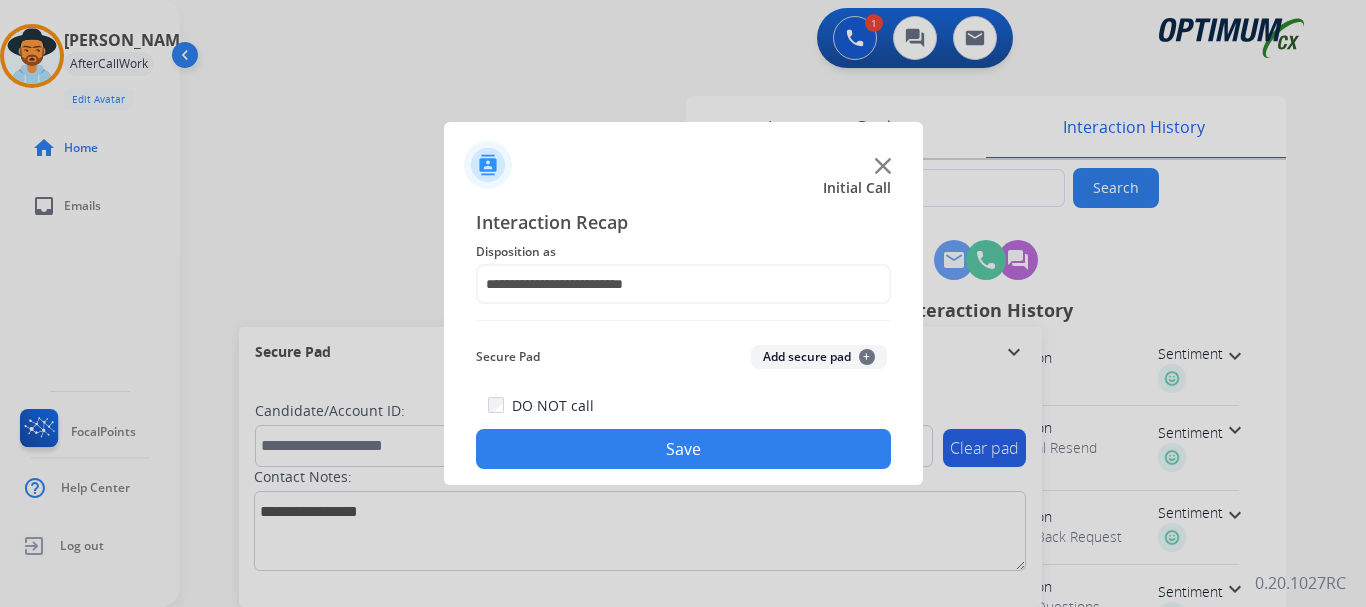 click on "DO NOT call  Save" 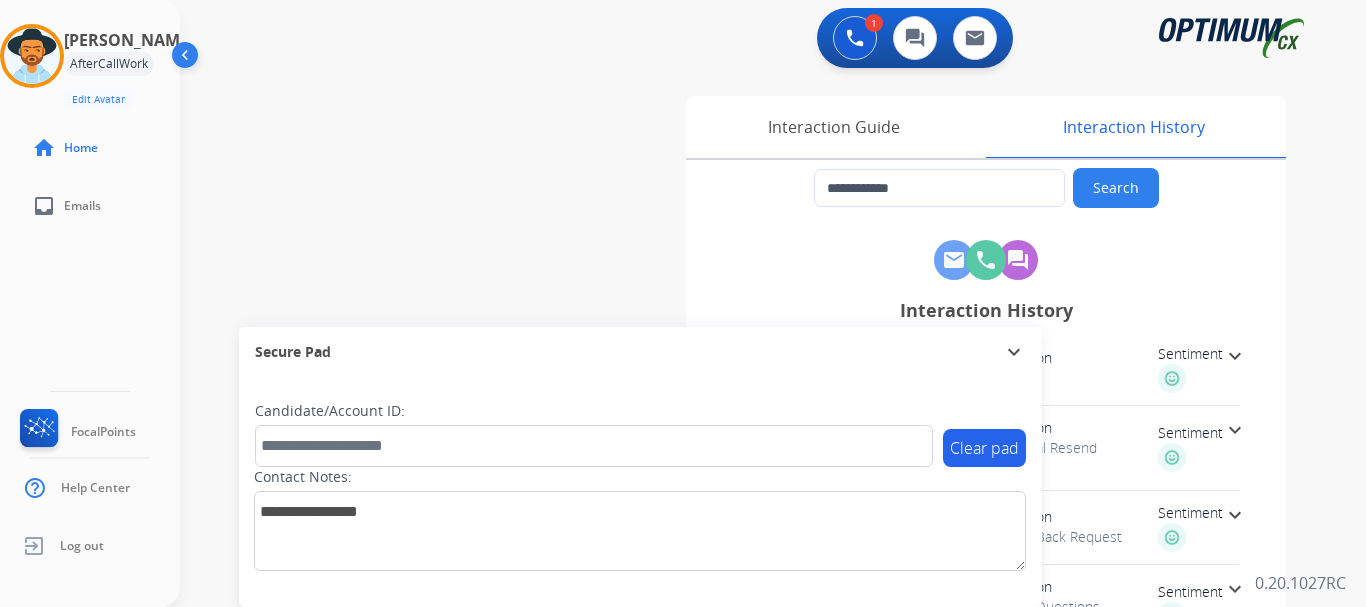 click on "**********" at bounding box center [749, 489] 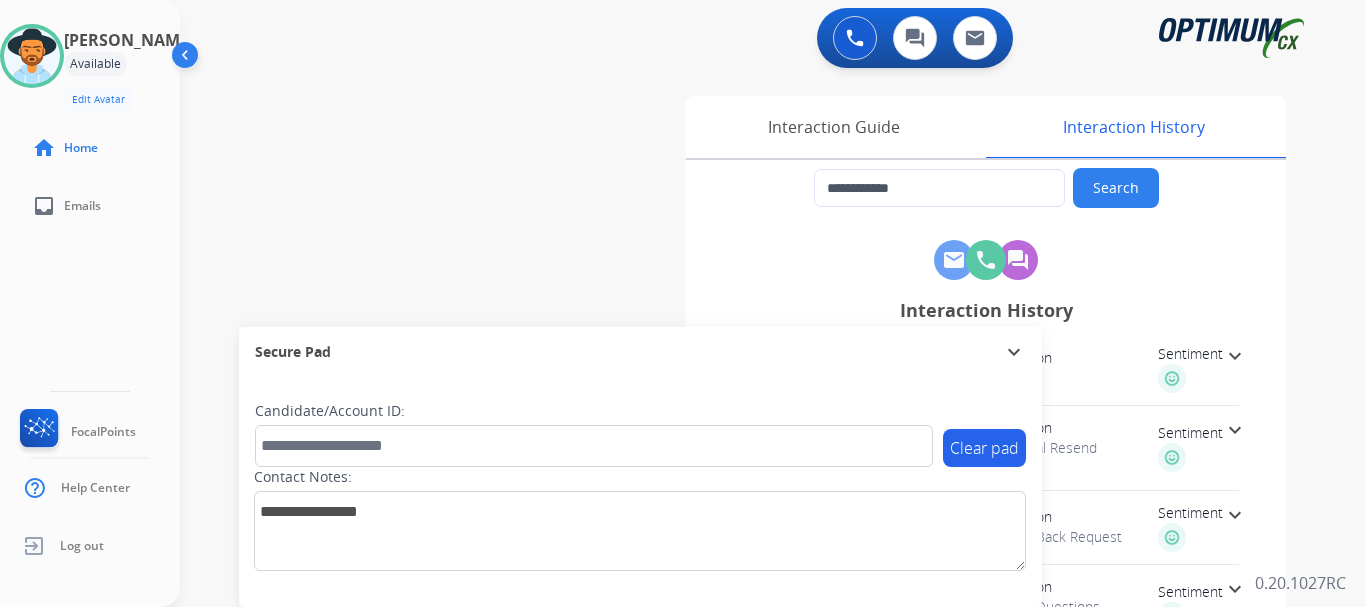 click on "**********" at bounding box center (749, 489) 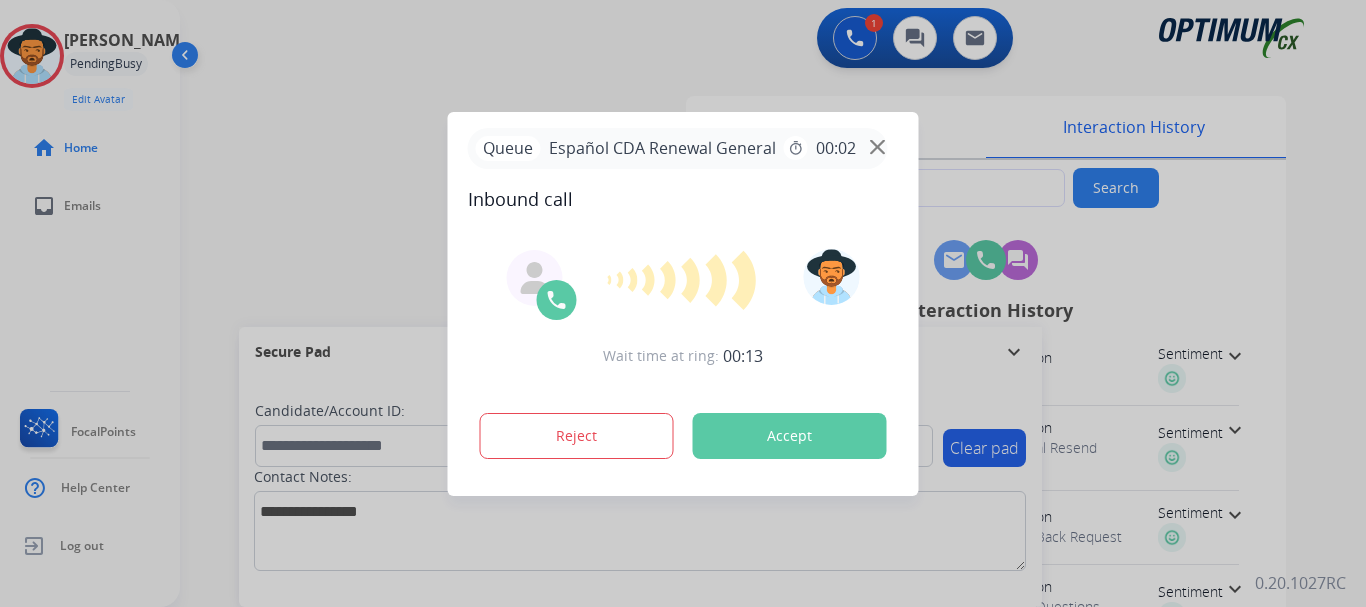 type on "**********" 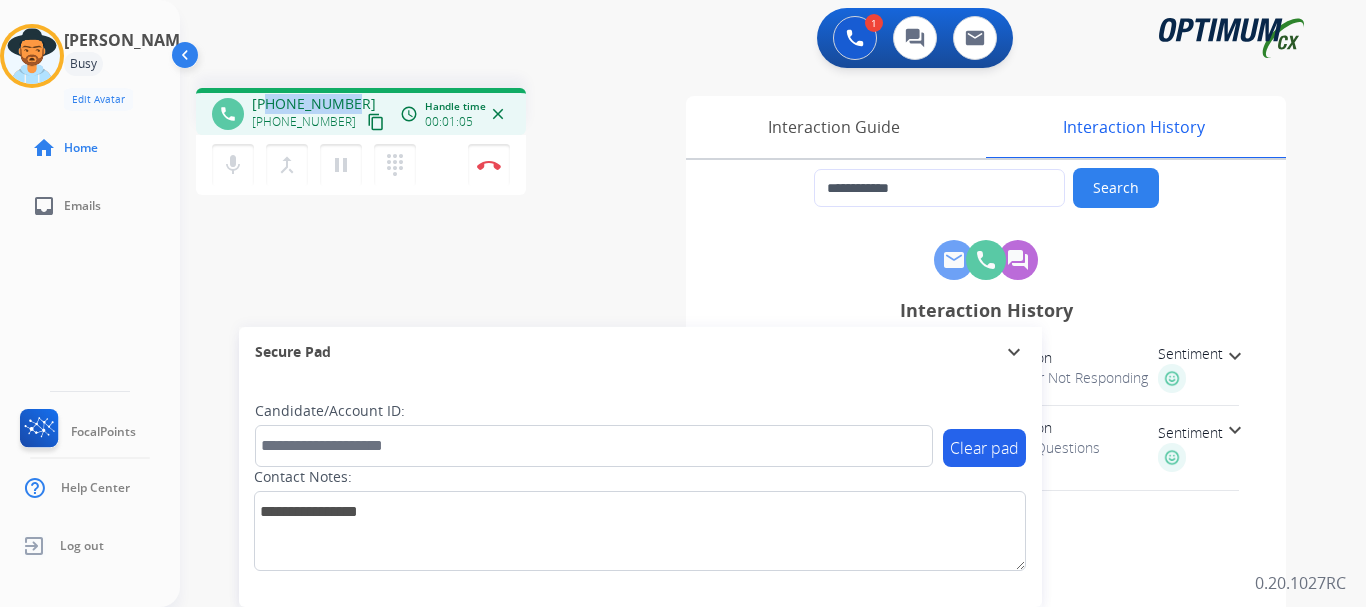 drag, startPoint x: 350, startPoint y: 103, endPoint x: 269, endPoint y: 100, distance: 81.055534 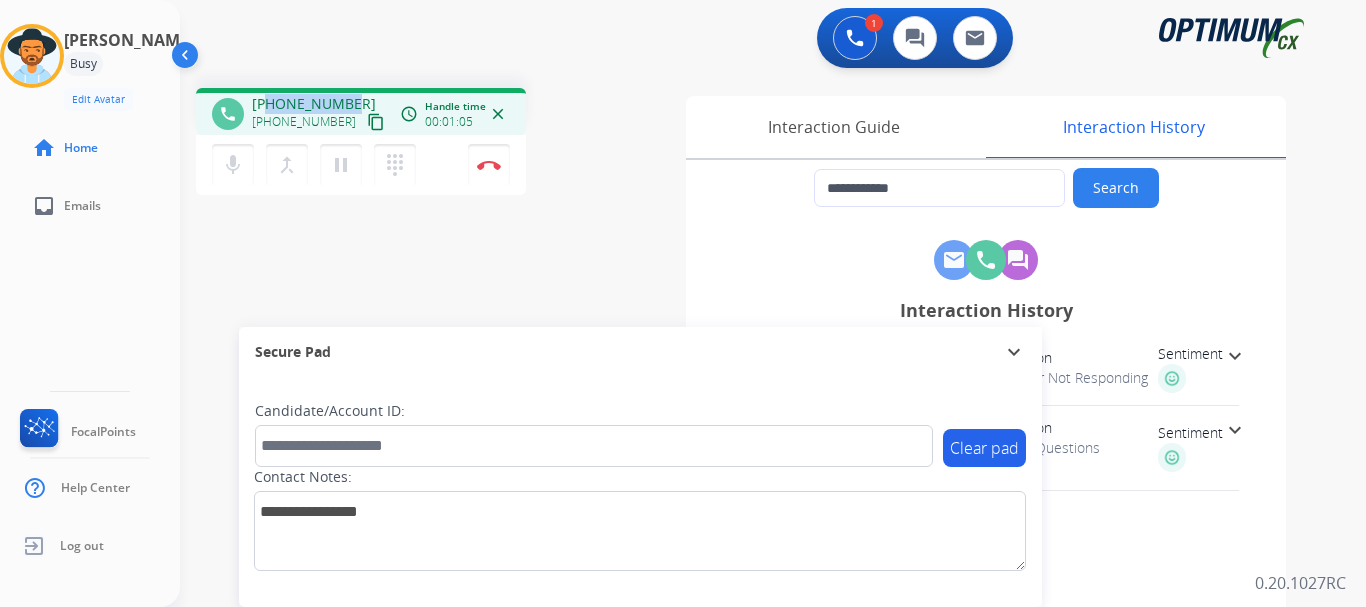 click on "+17873078305 +17873078305 content_copy" at bounding box center [320, 114] 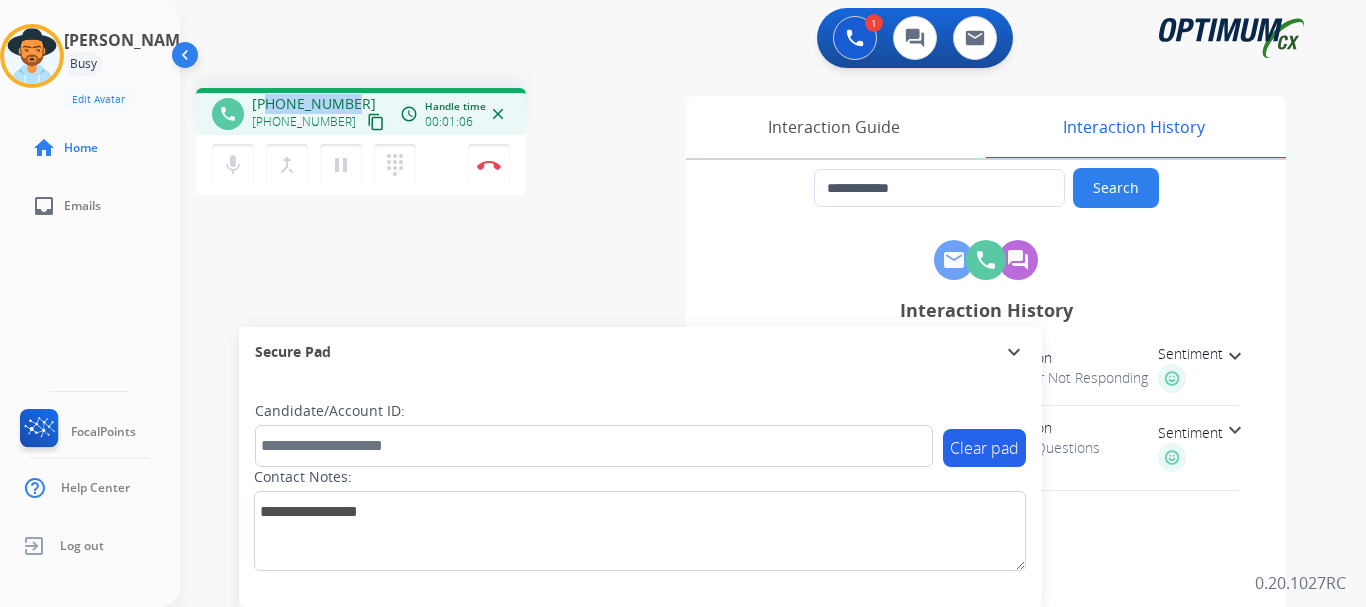 copy on "7873078305" 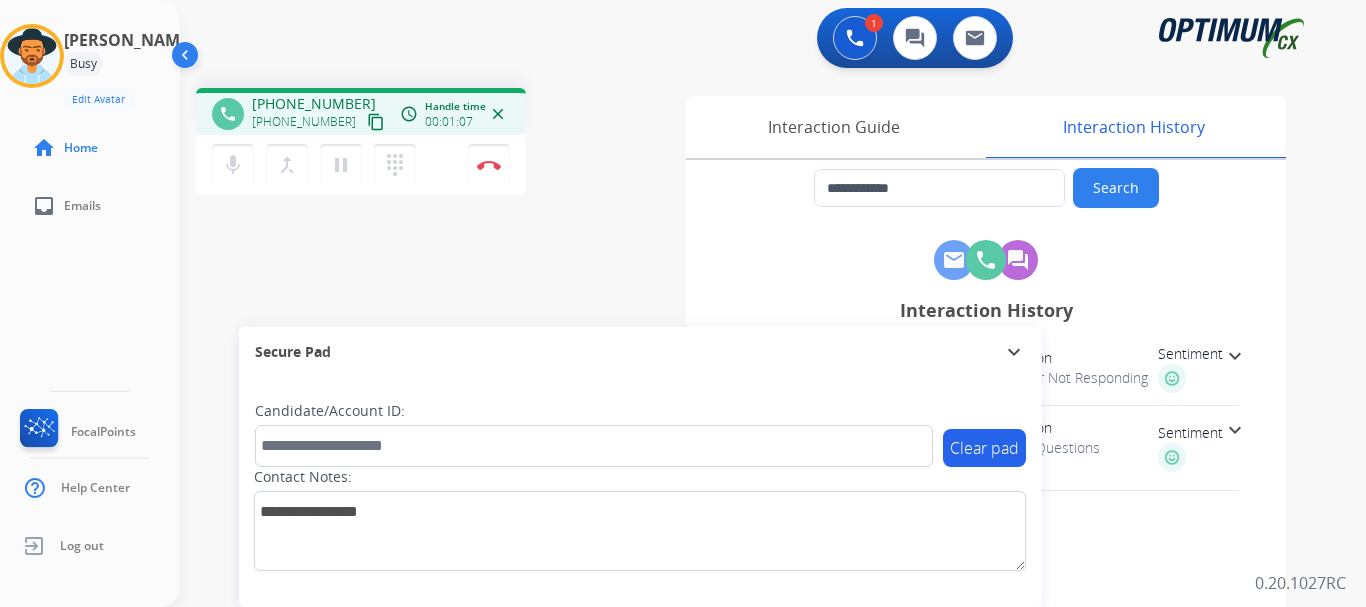 click on "1 Voice Interactions  0  Chat Interactions   0  Email Interactions" at bounding box center [761, 40] 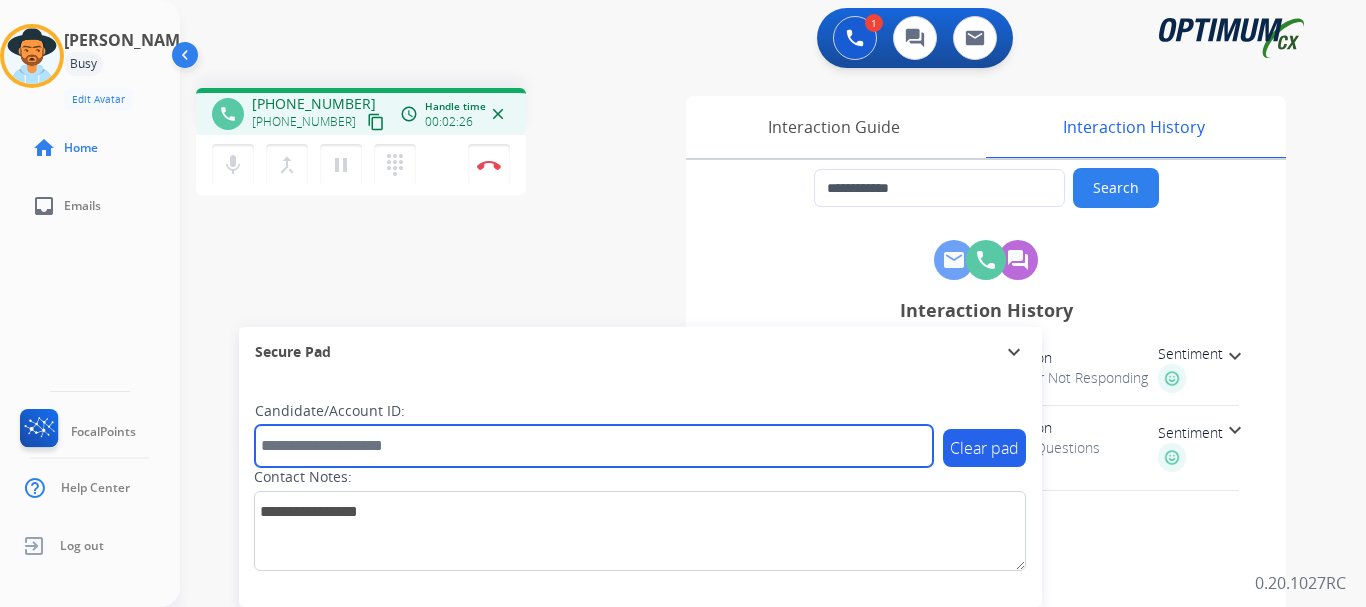 click at bounding box center (594, 446) 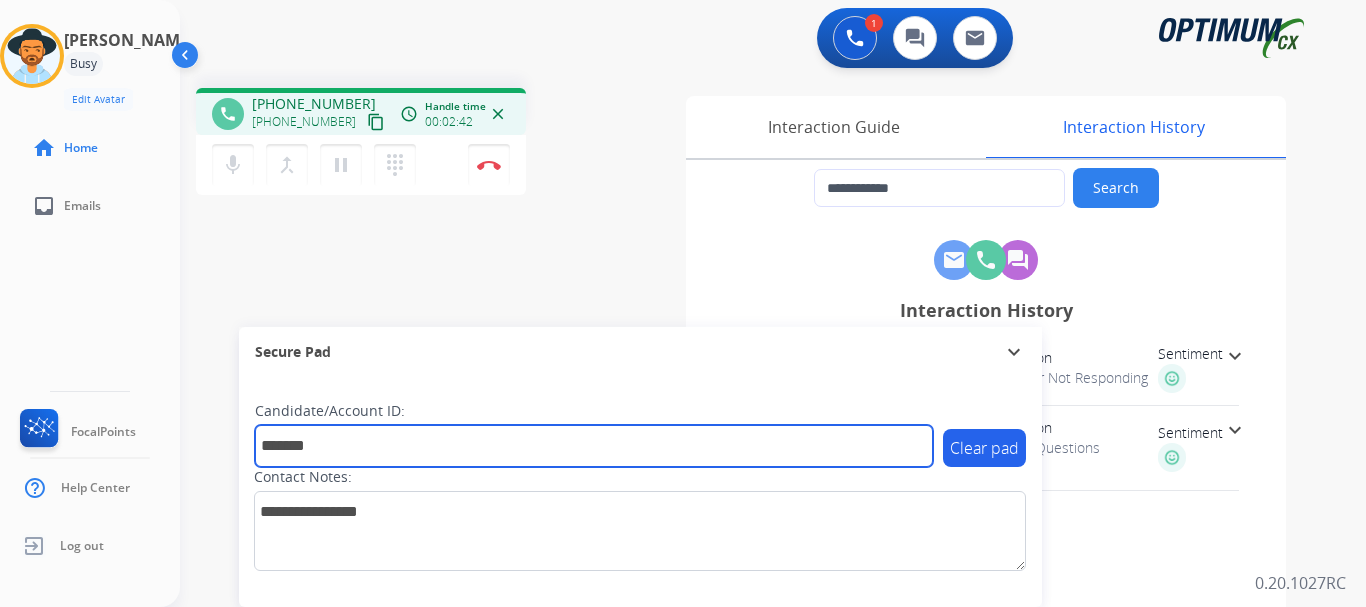 type on "*******" 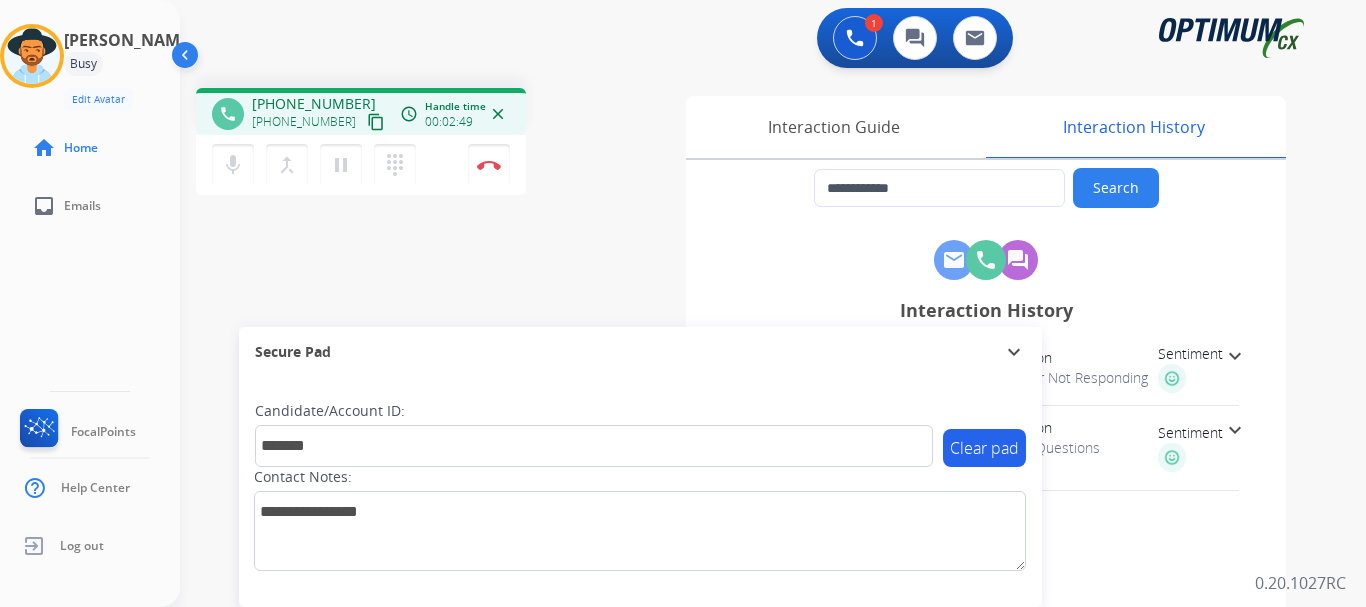 click at bounding box center [489, 165] 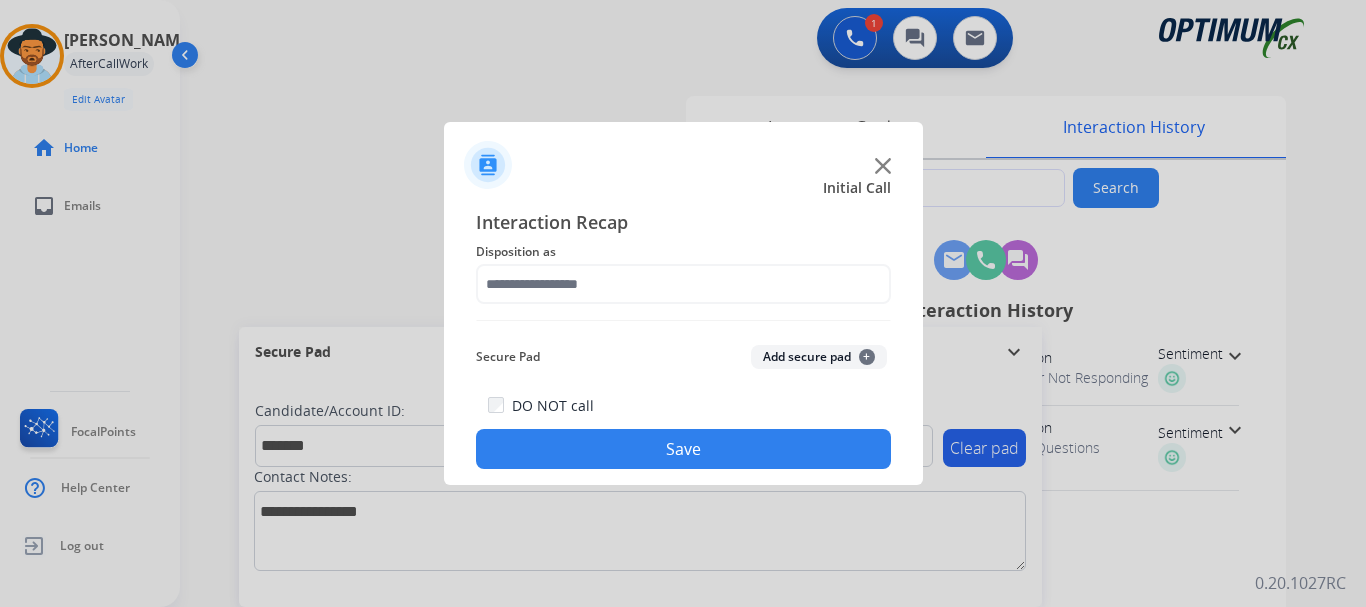click on "Add secure pad  +" 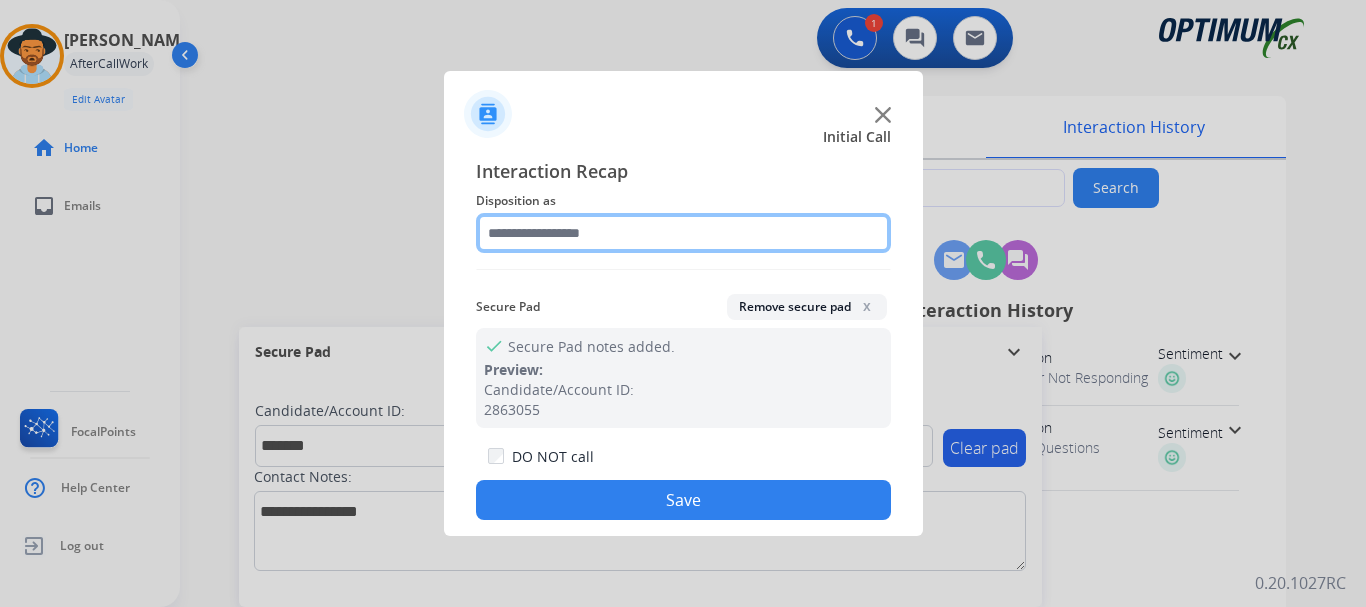 click 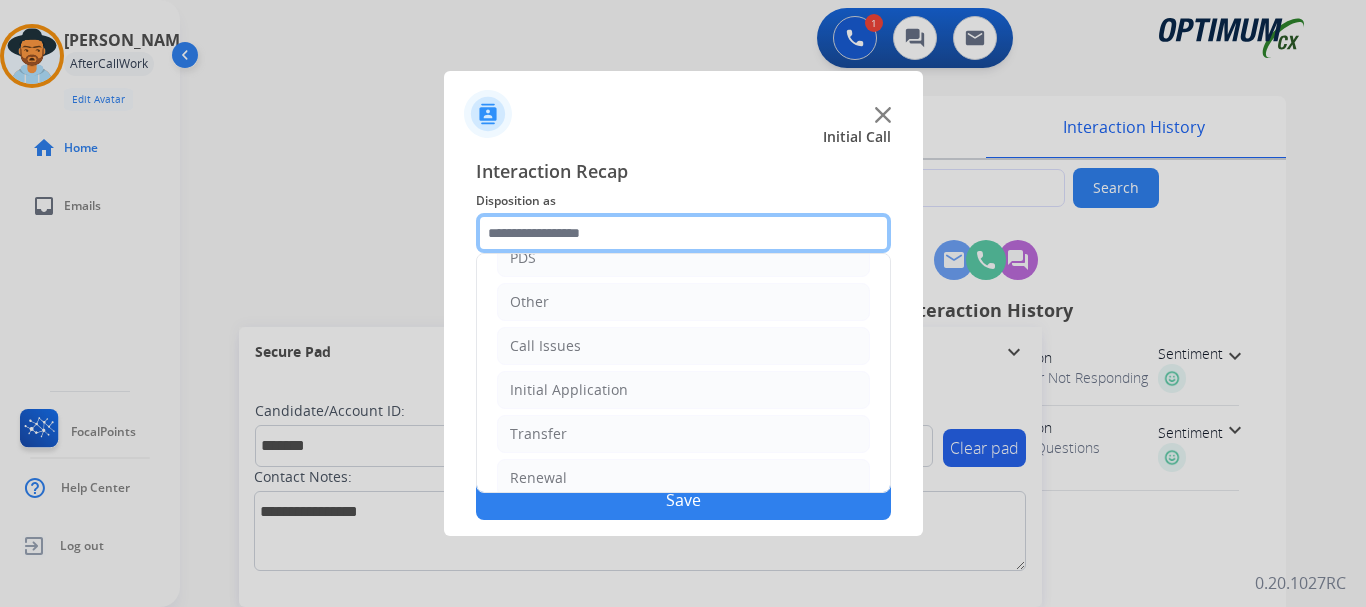scroll, scrollTop: 136, scrollLeft: 0, axis: vertical 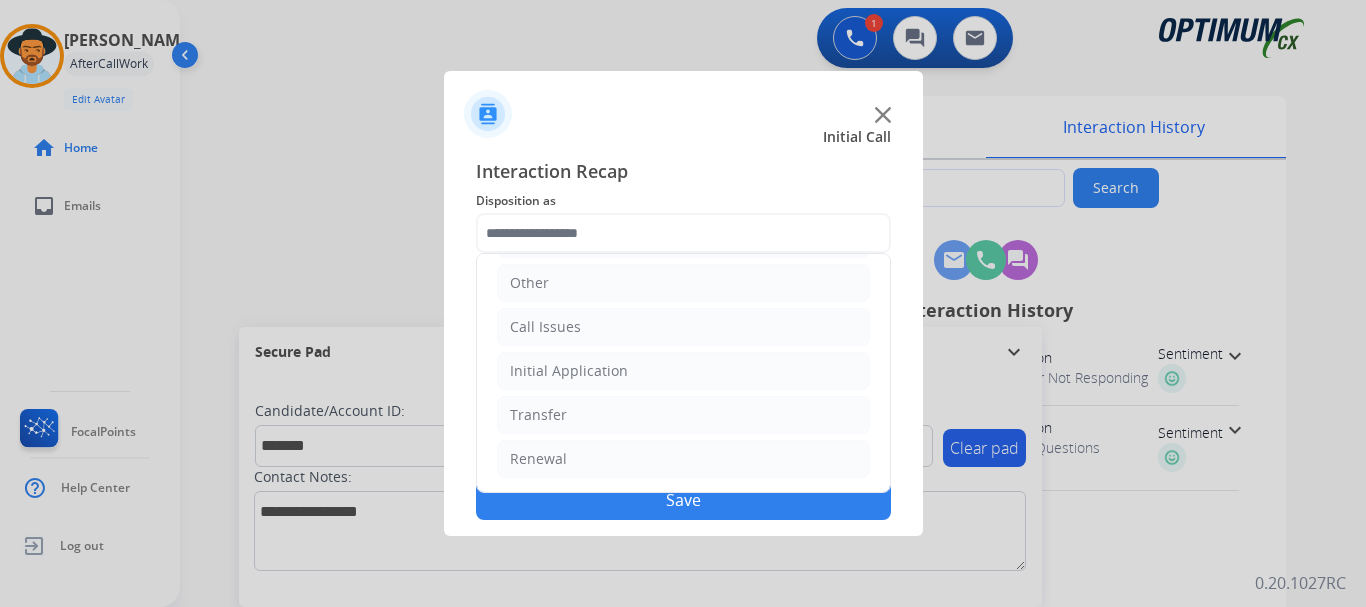 click on "Renewal" 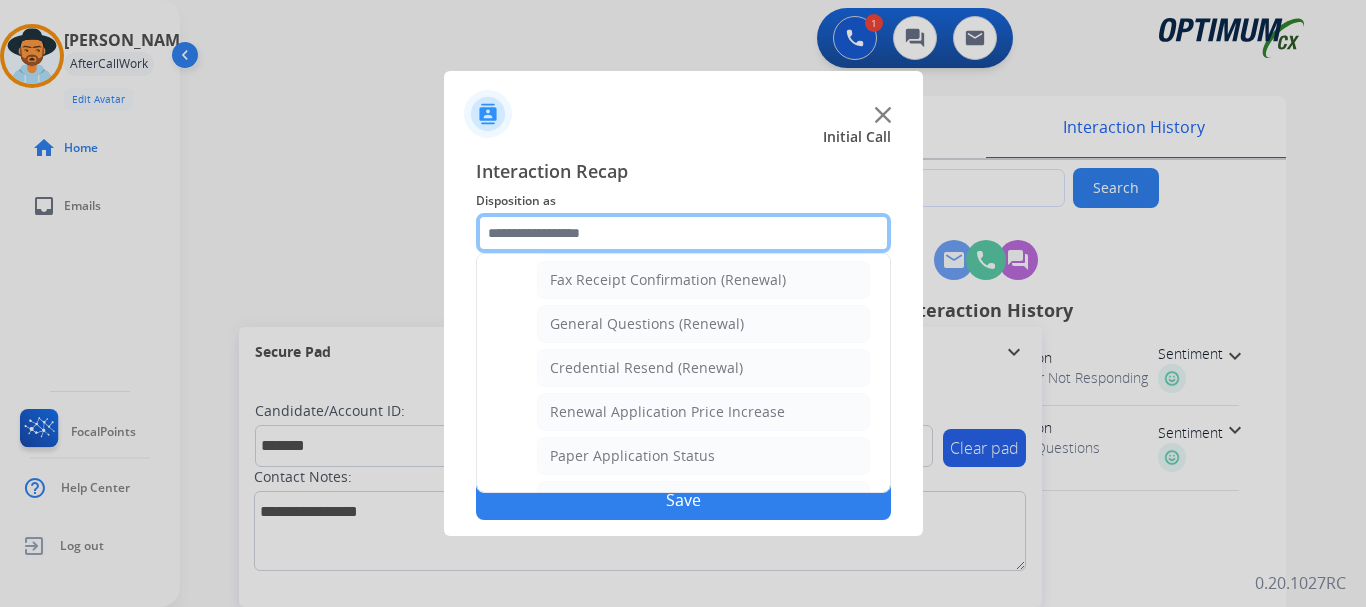 scroll, scrollTop: 553, scrollLeft: 0, axis: vertical 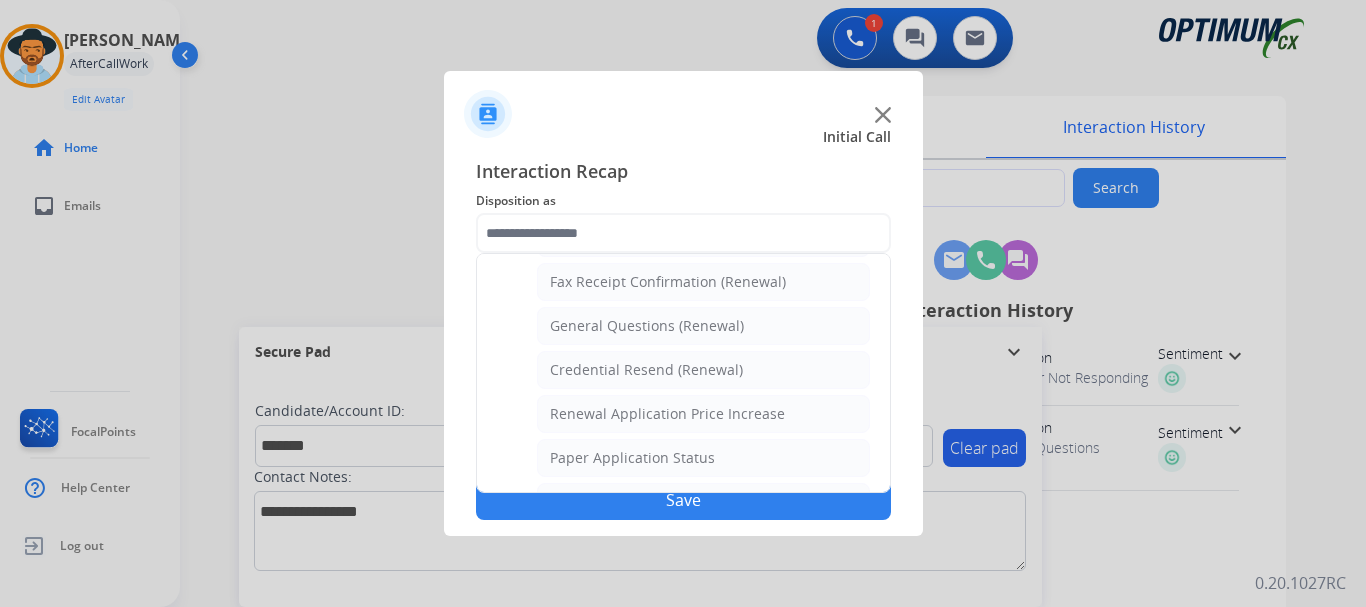 click on "General Questions (Renewal)" 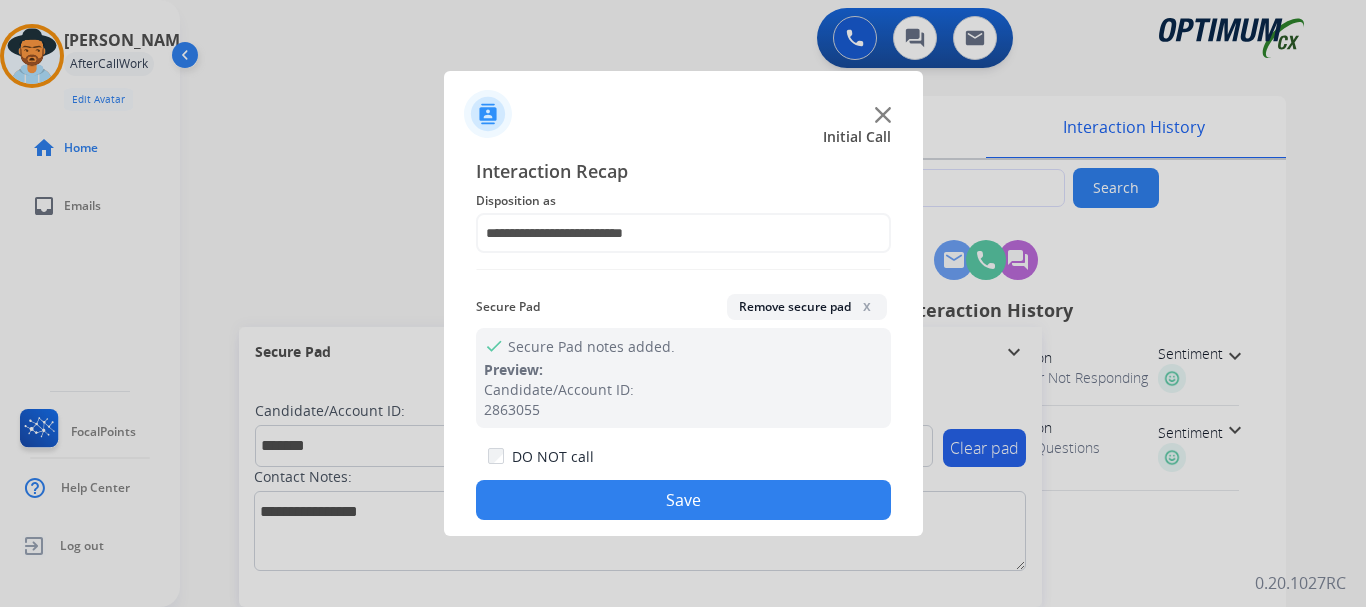 click on "Save" 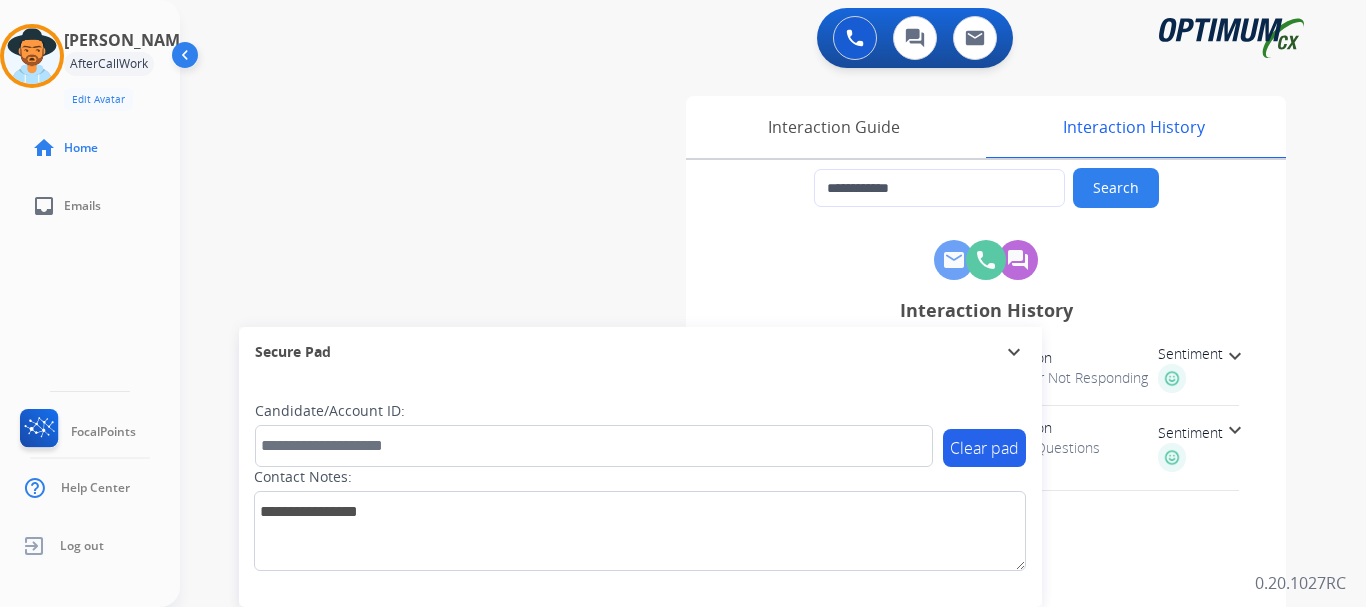 click on "**********" at bounding box center [749, 489] 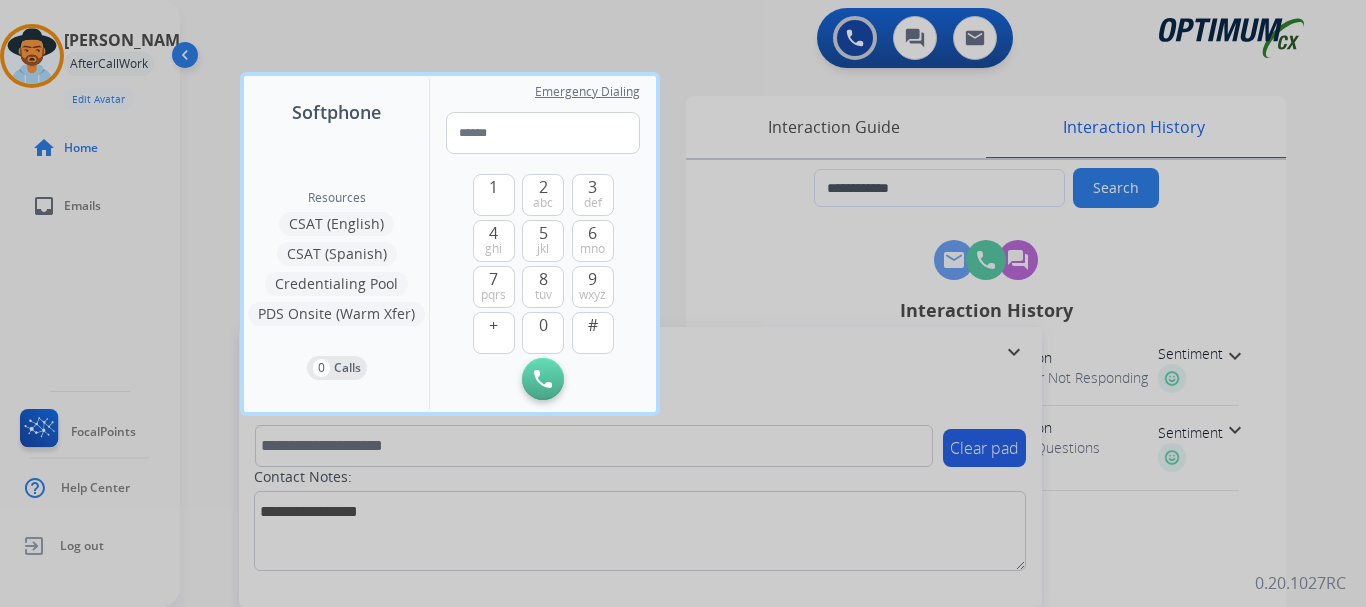 drag, startPoint x: 211, startPoint y: 49, endPoint x: 91, endPoint y: 60, distance: 120.50311 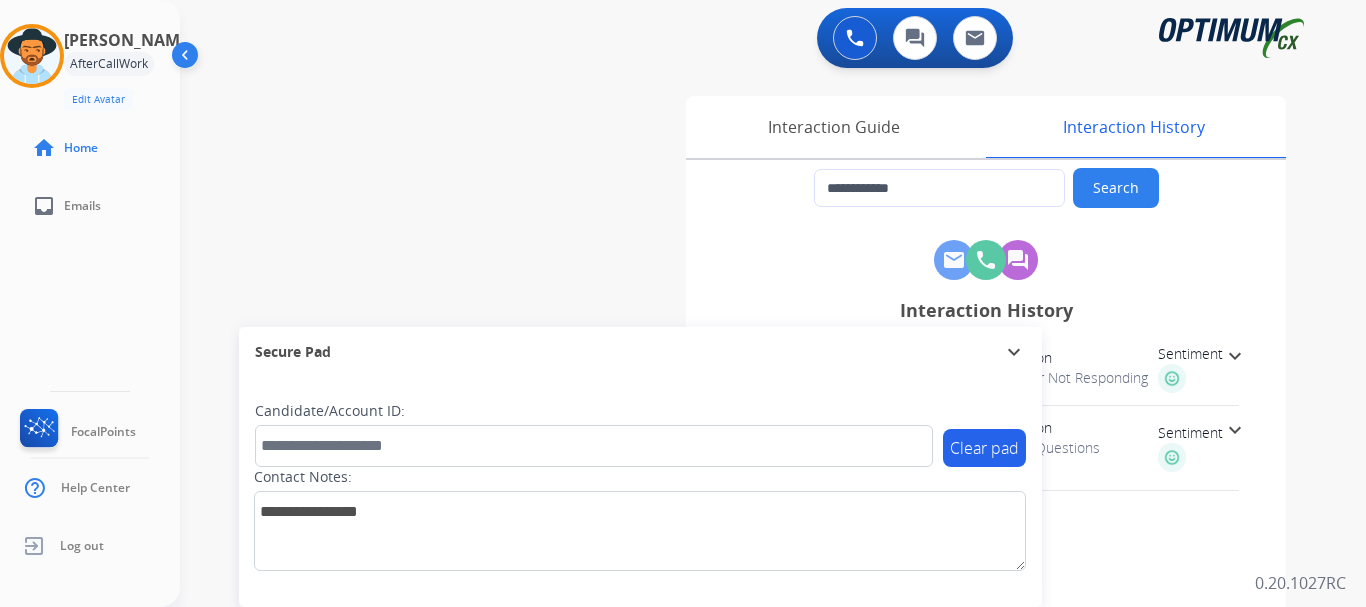 click at bounding box center [32, 56] 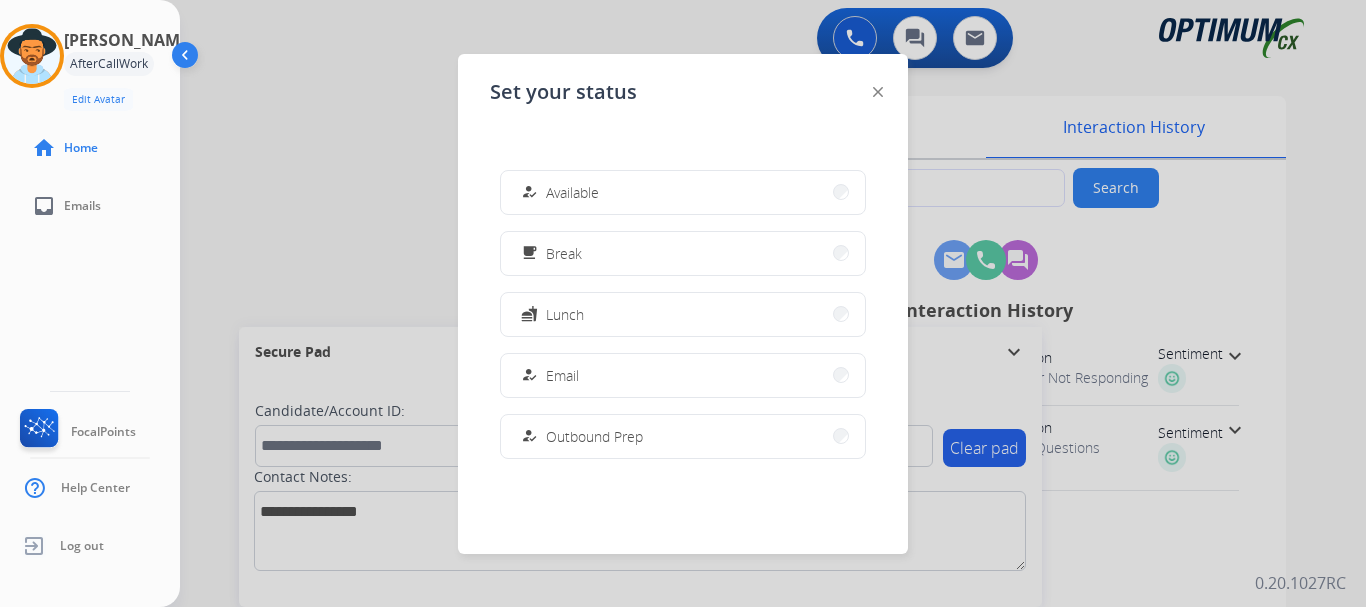 click on "Available" at bounding box center (572, 192) 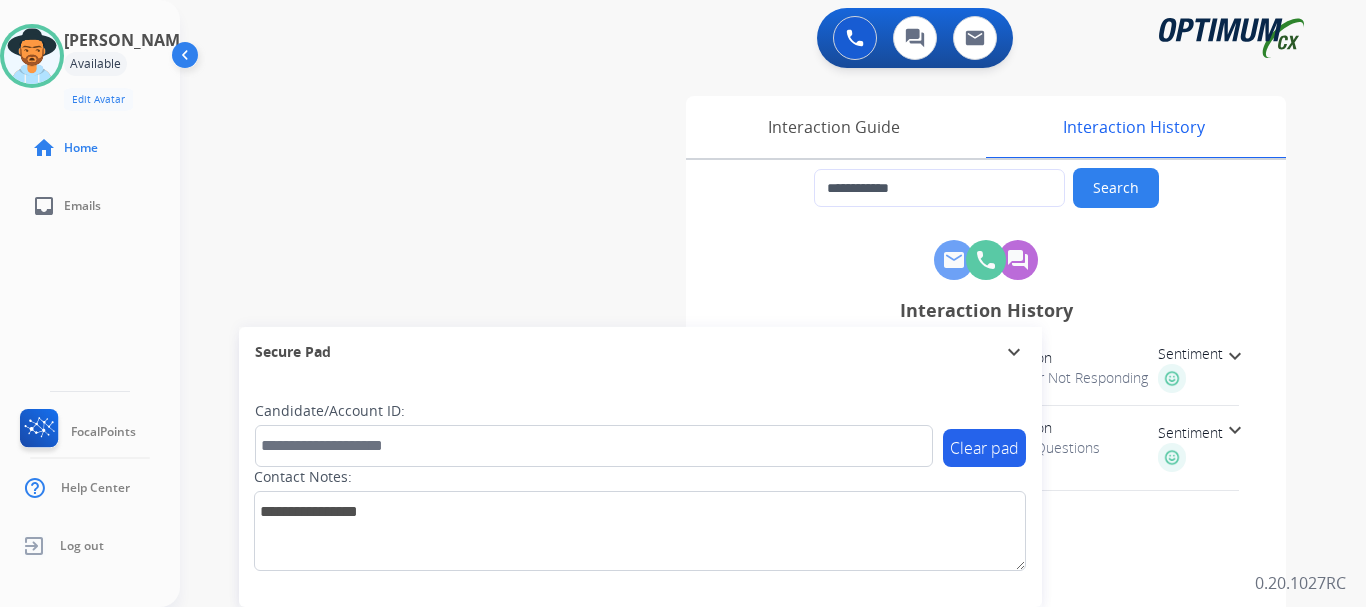 click at bounding box center [855, 38] 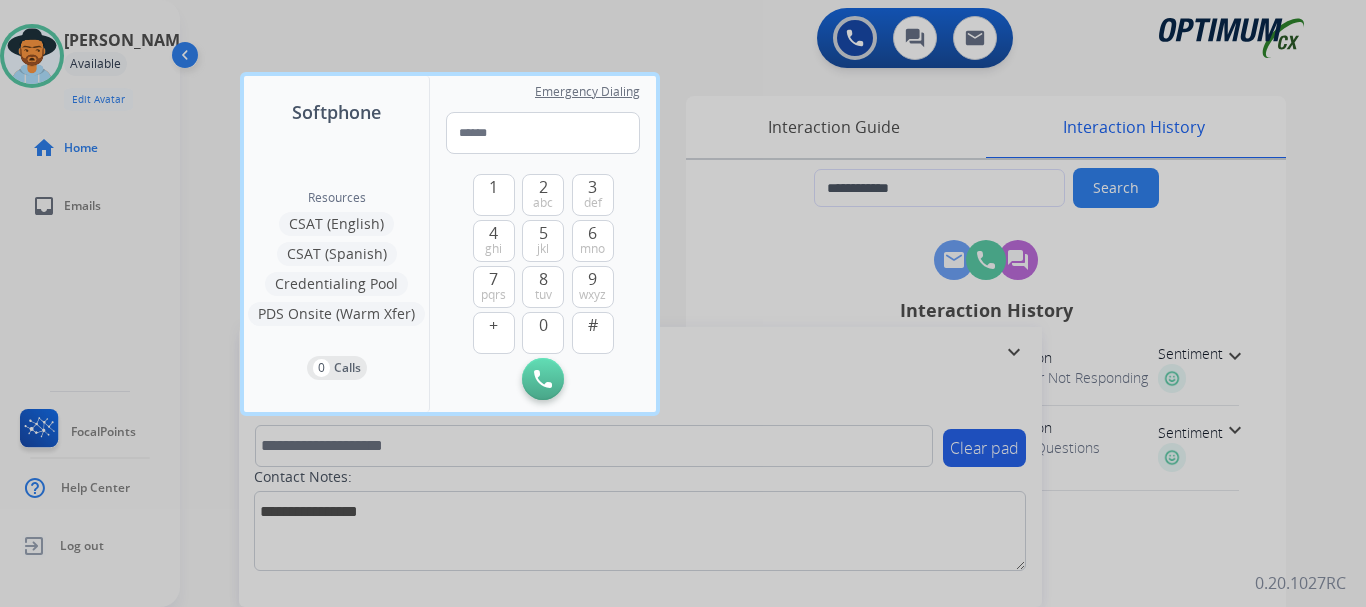 type on "**********" 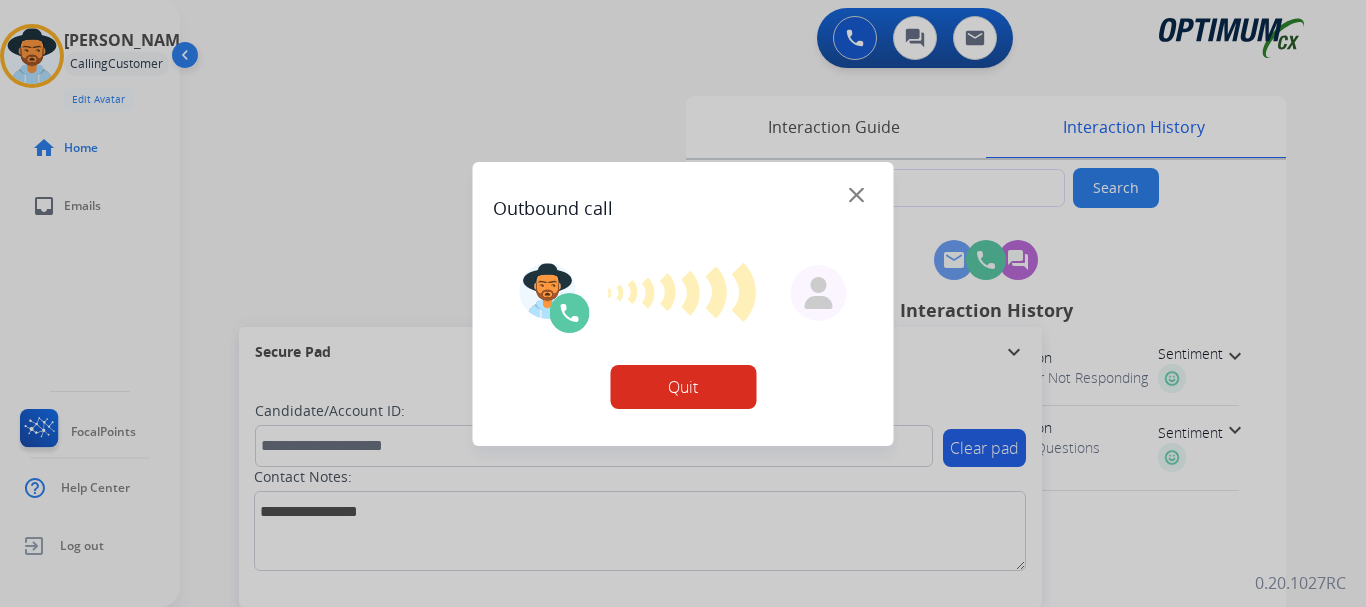 click at bounding box center (683, 303) 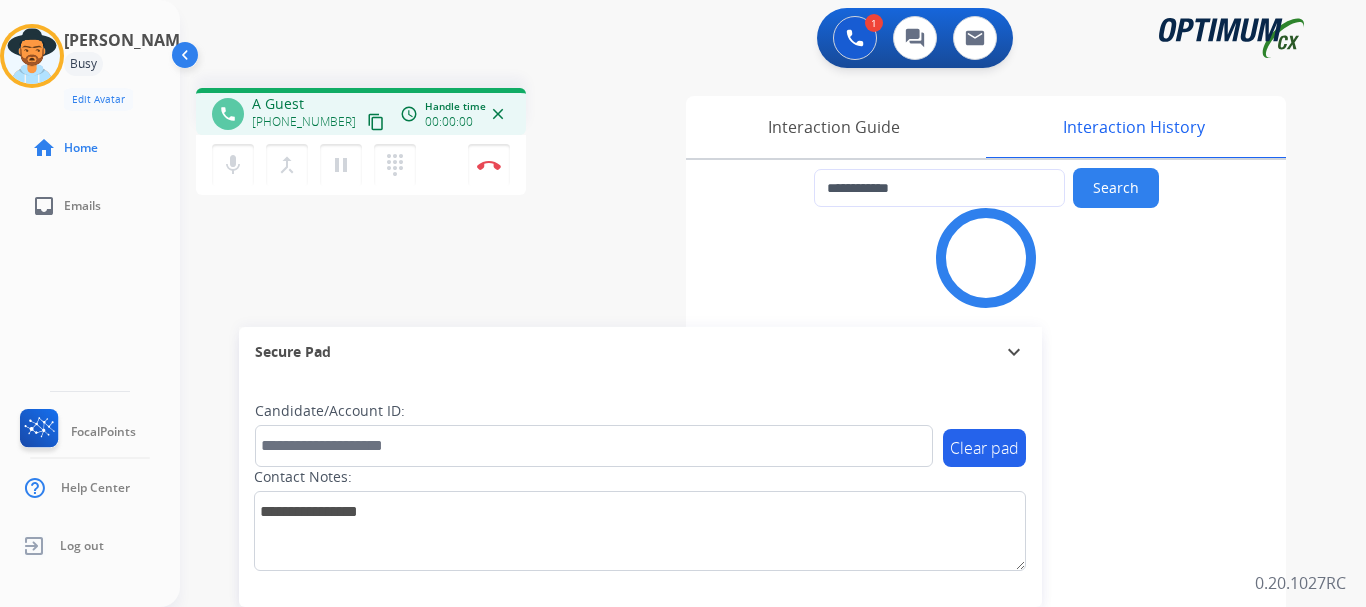 type on "**********" 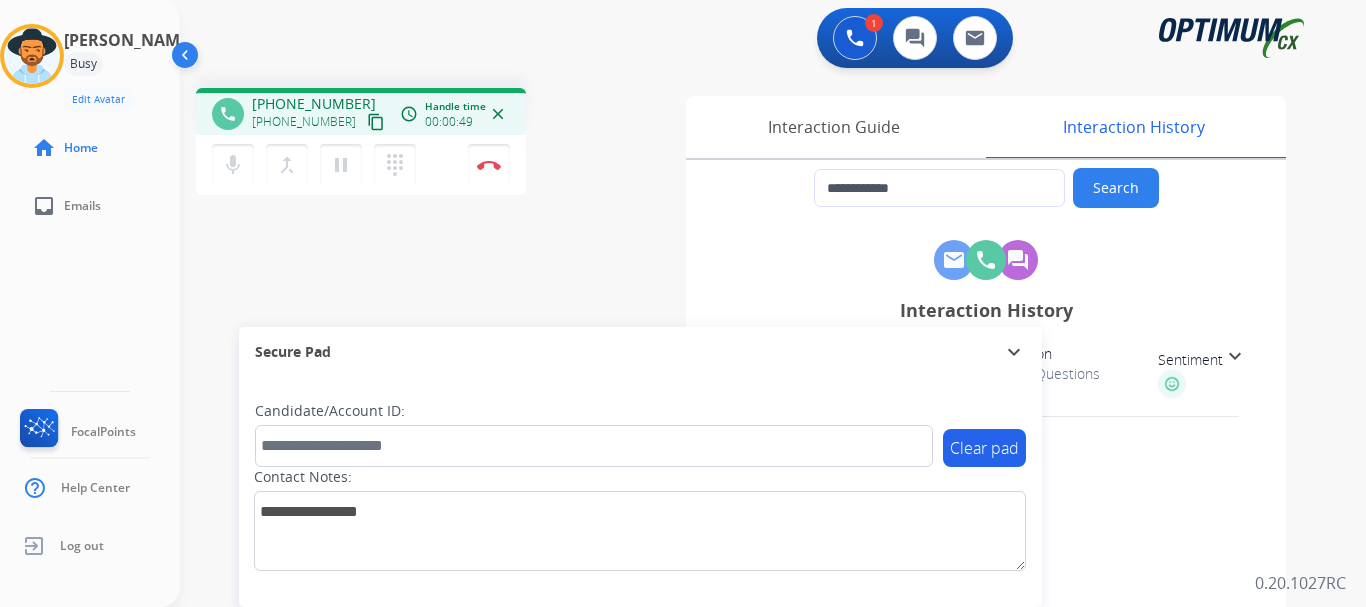 click at bounding box center (489, 165) 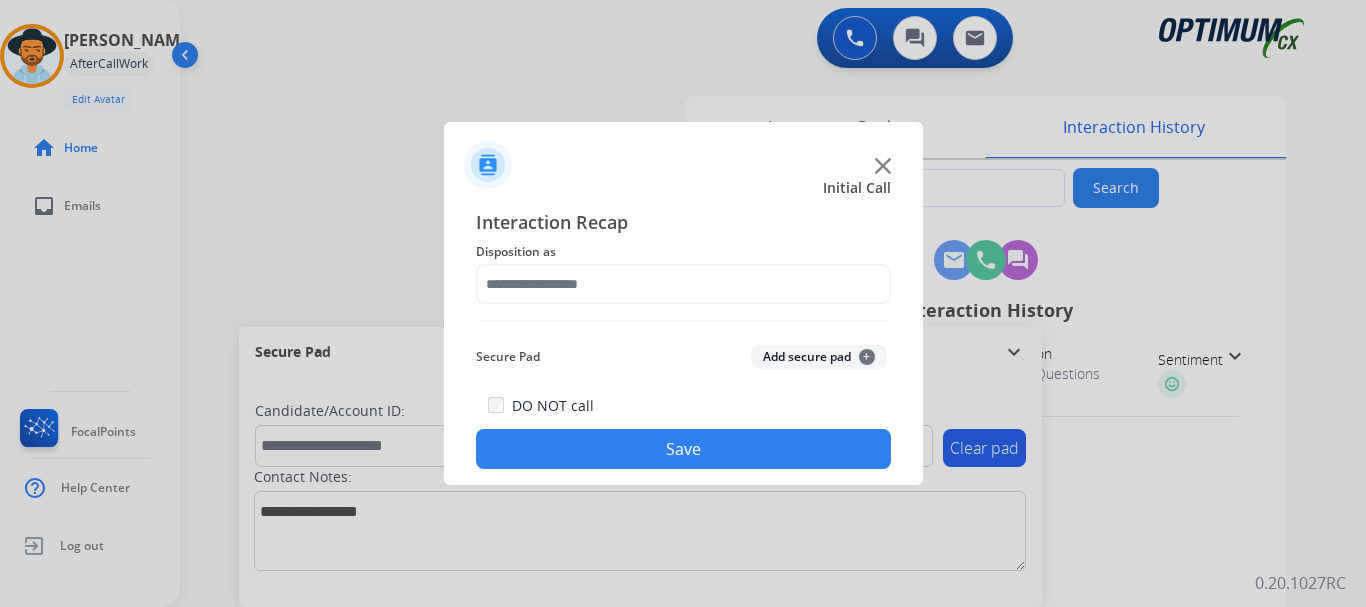 click on "Add secure pad  +" 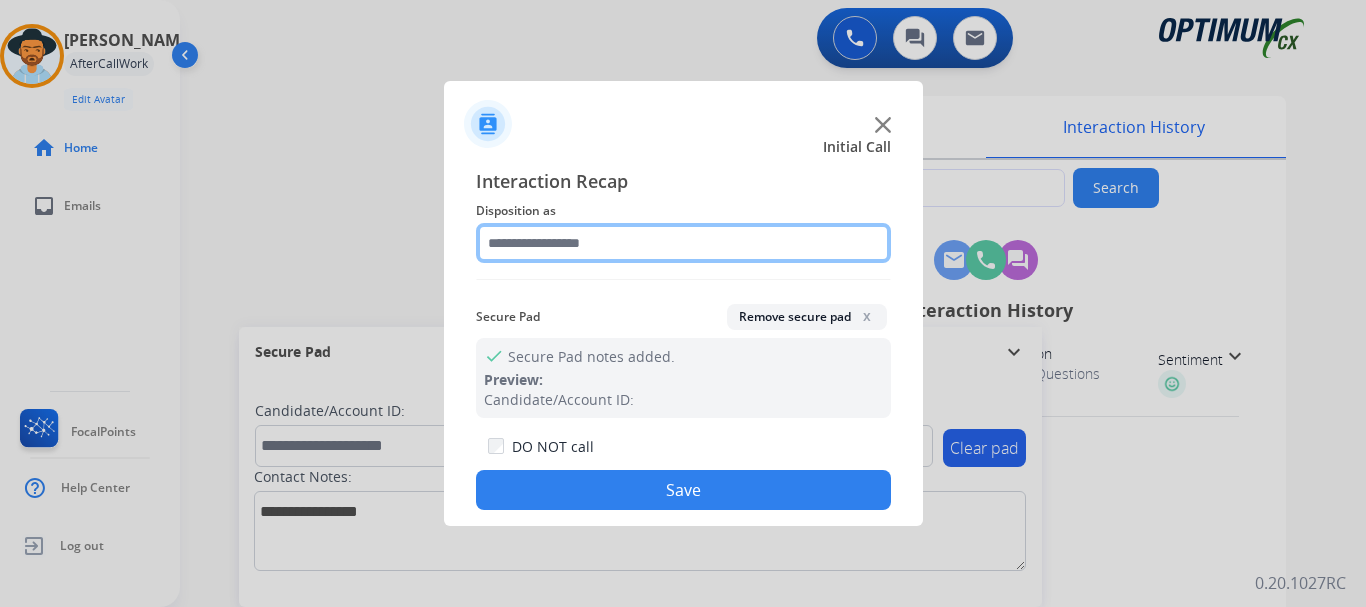 click 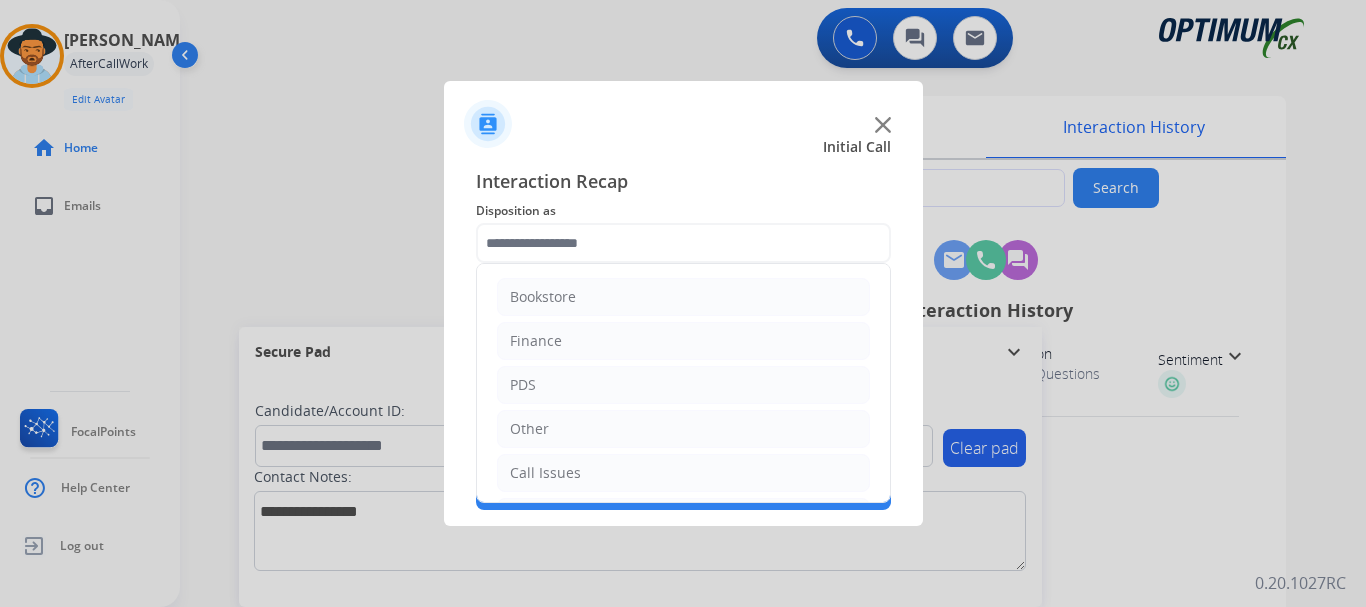 click on "Call Issues" 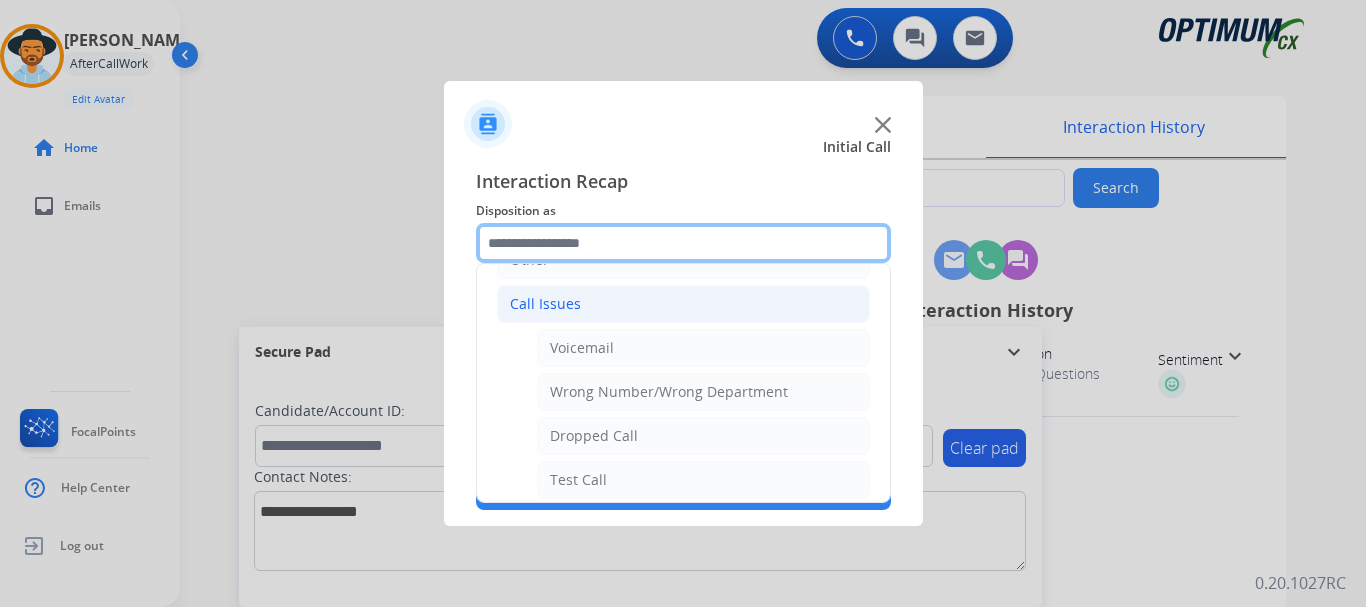 scroll, scrollTop: 188, scrollLeft: 0, axis: vertical 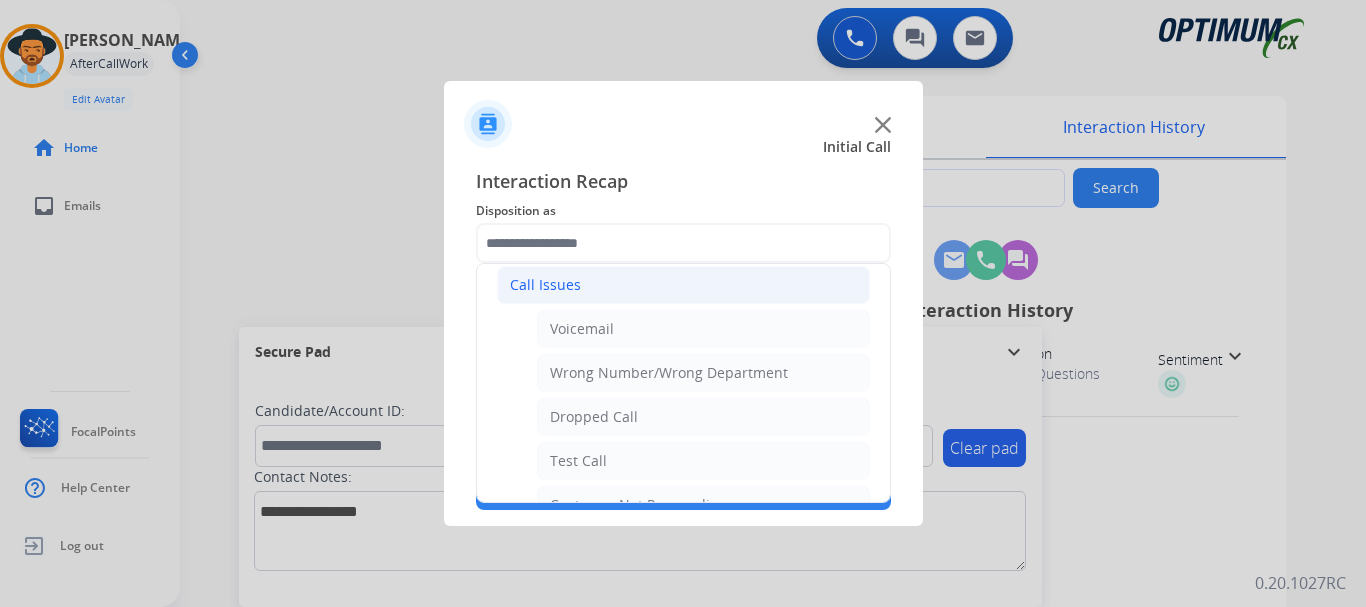 click on "Voicemail" 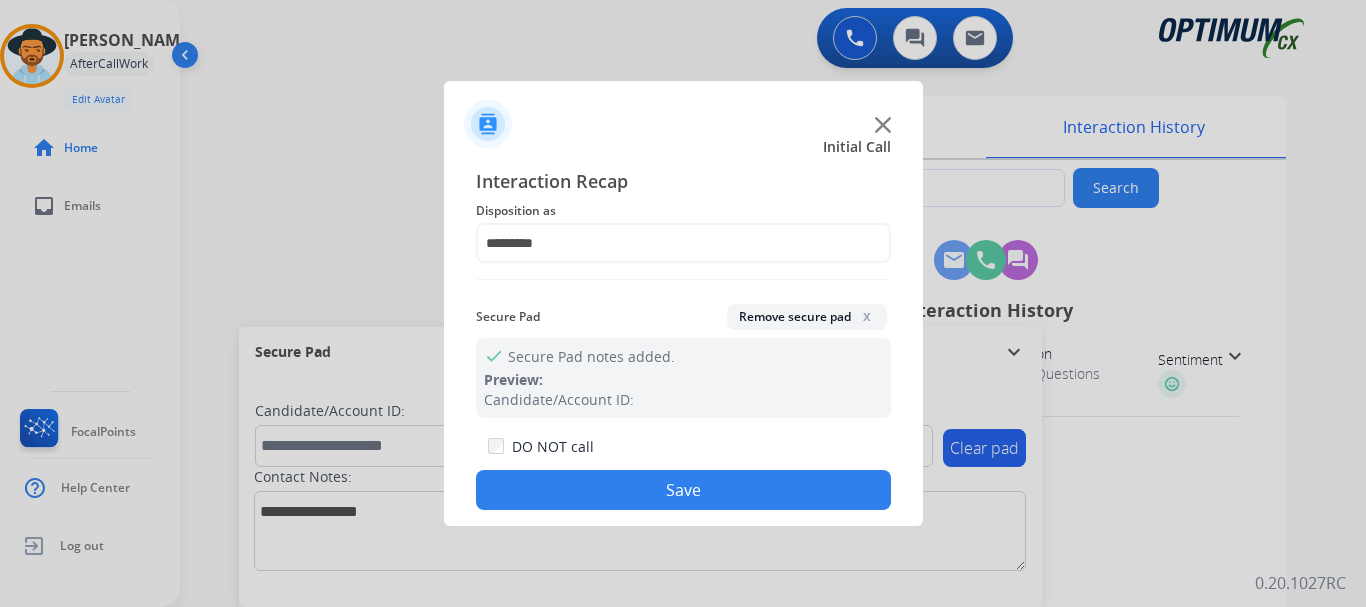 click on "Save" 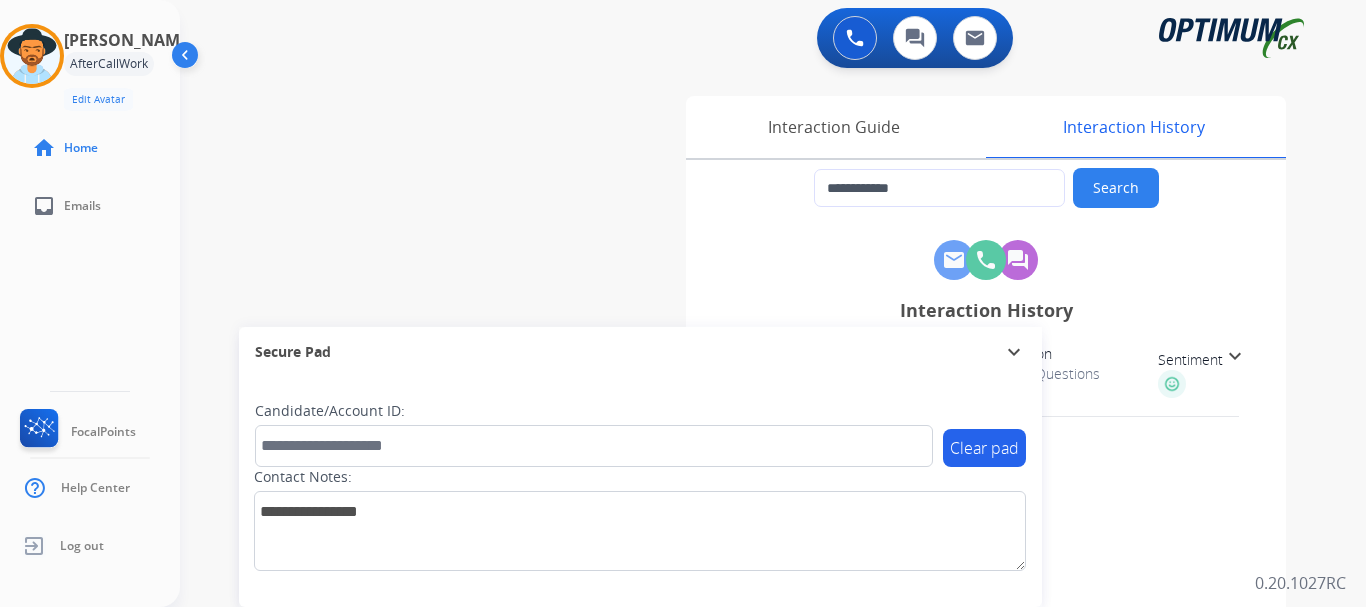 click on "**********" at bounding box center (749, 489) 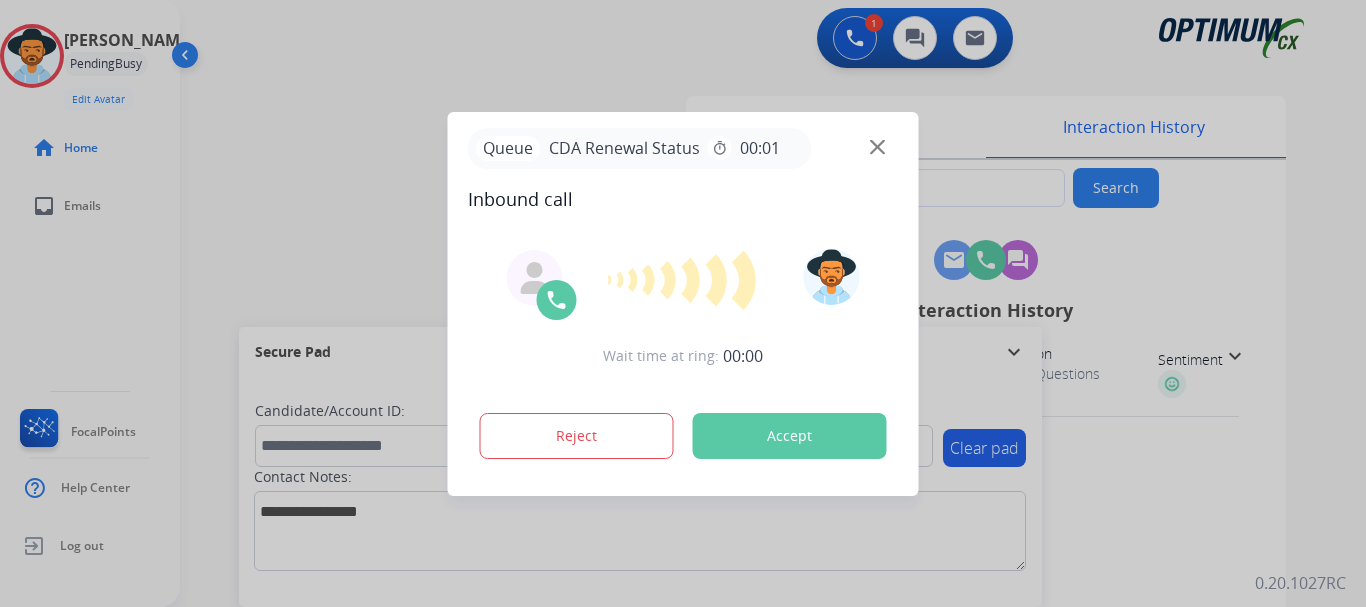 click at bounding box center [683, 303] 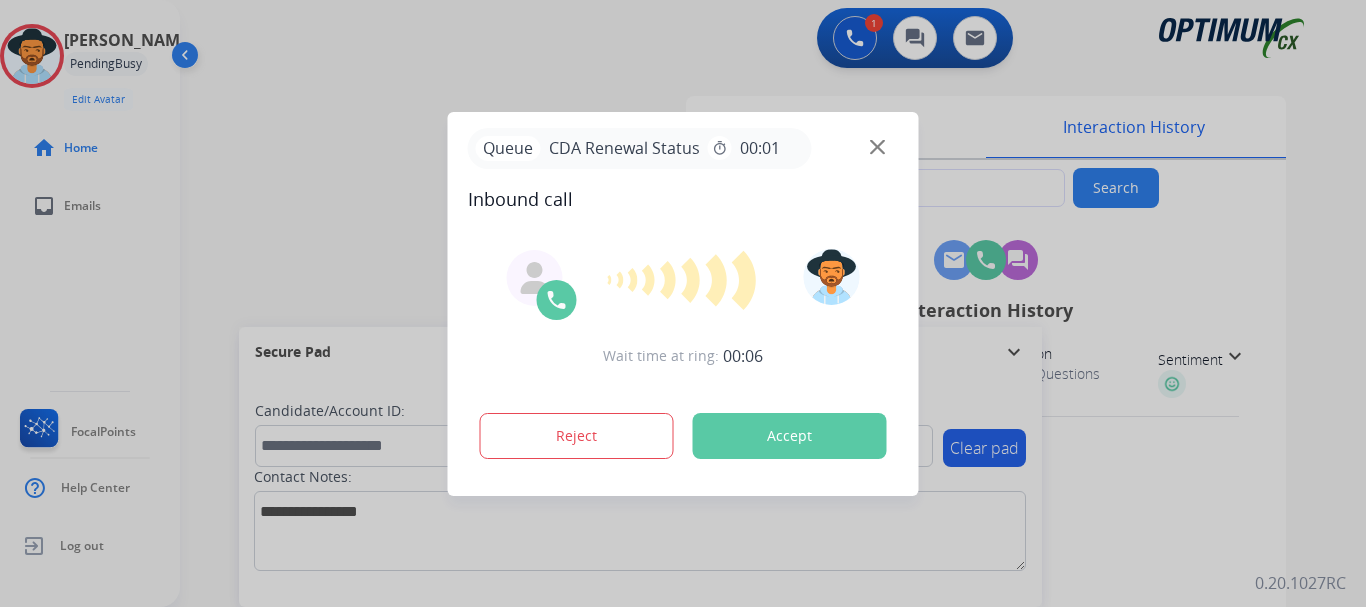 click on "Accept" at bounding box center (790, 436) 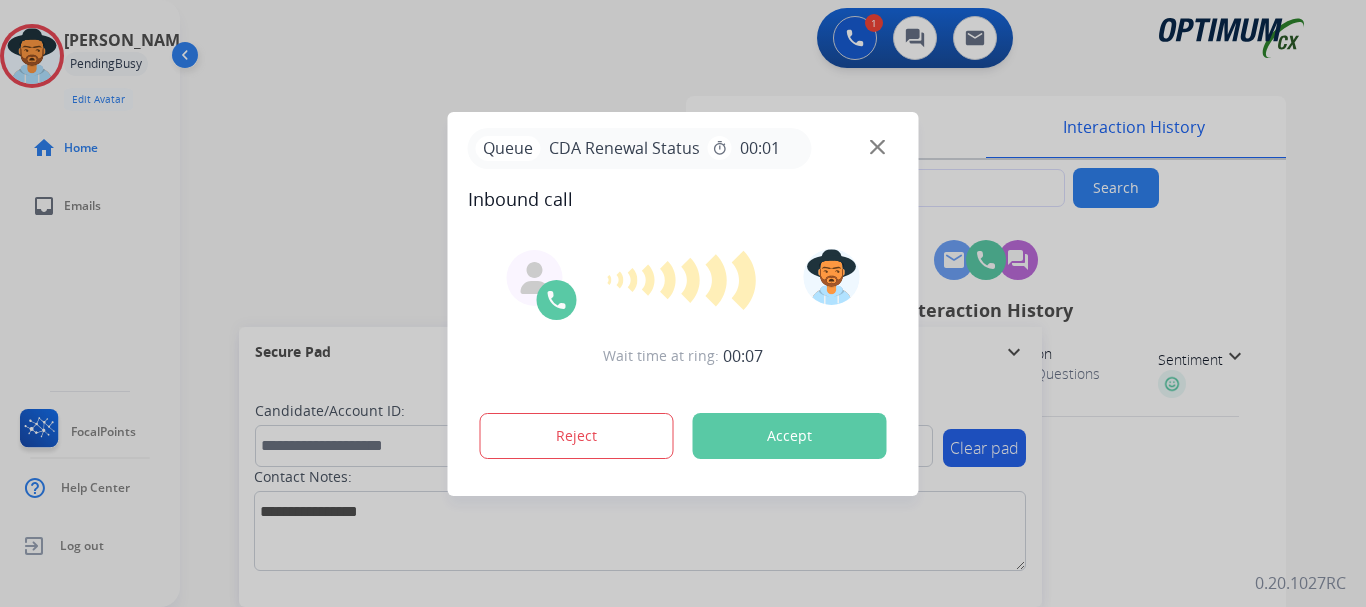 click on "Accept" at bounding box center (790, 436) 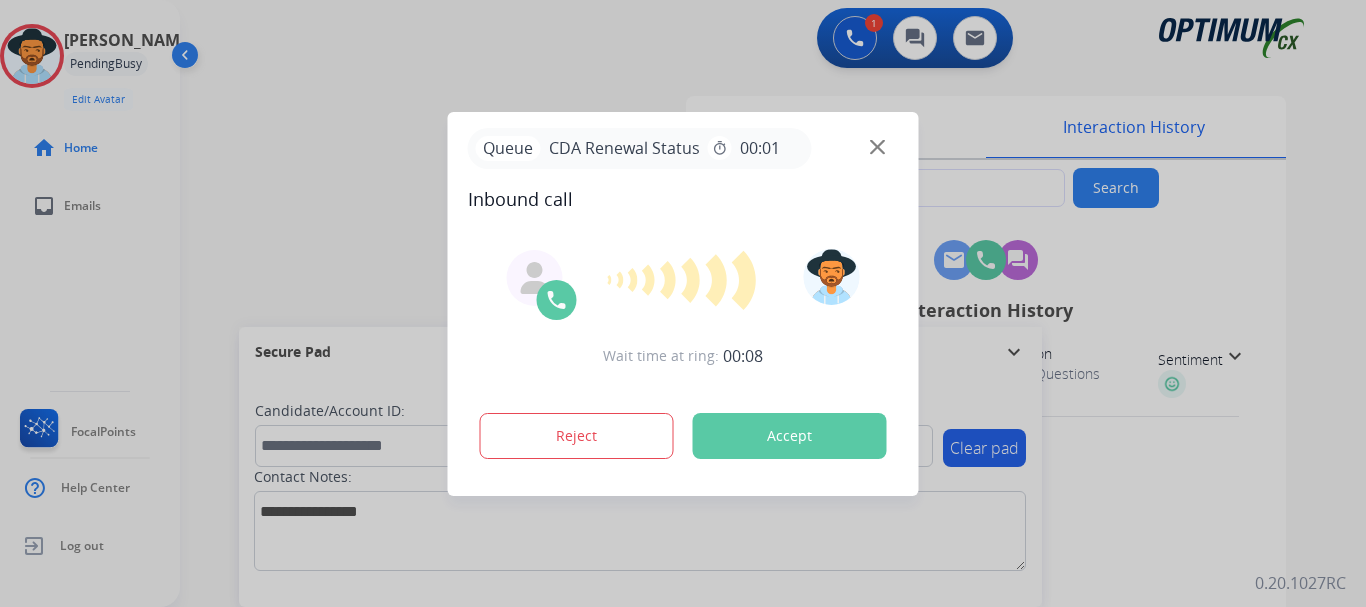 click on "Accept" at bounding box center [790, 436] 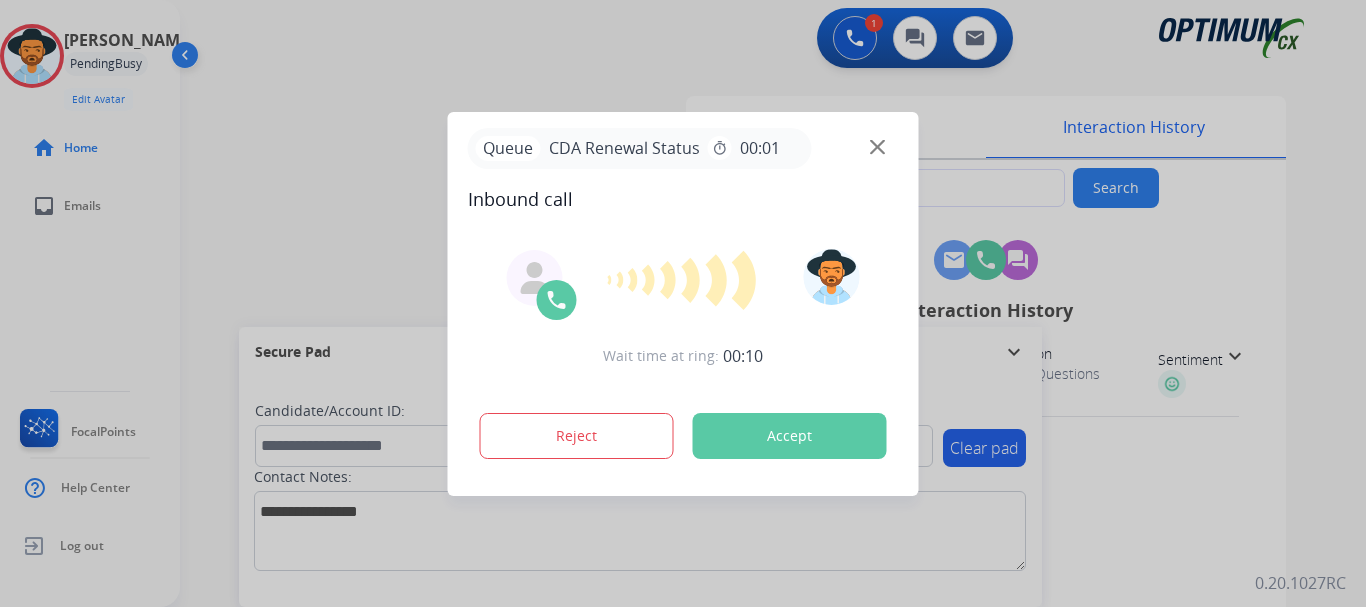 click on "Accept" at bounding box center (790, 436) 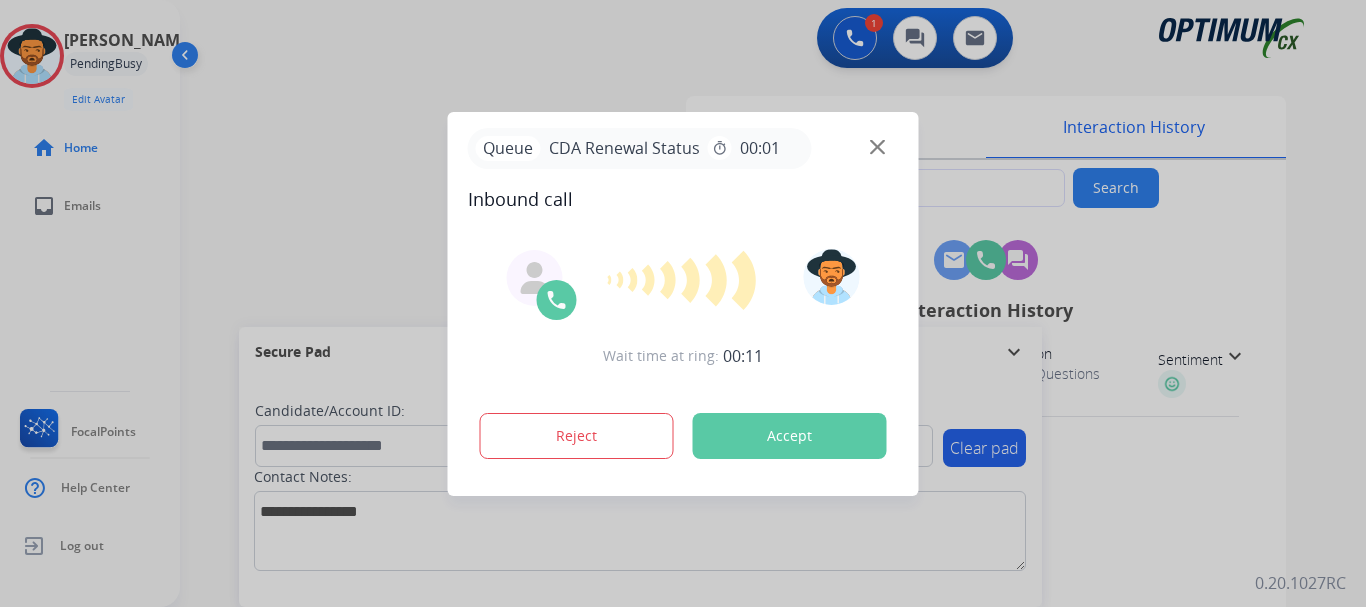 click on "Accept" at bounding box center [790, 436] 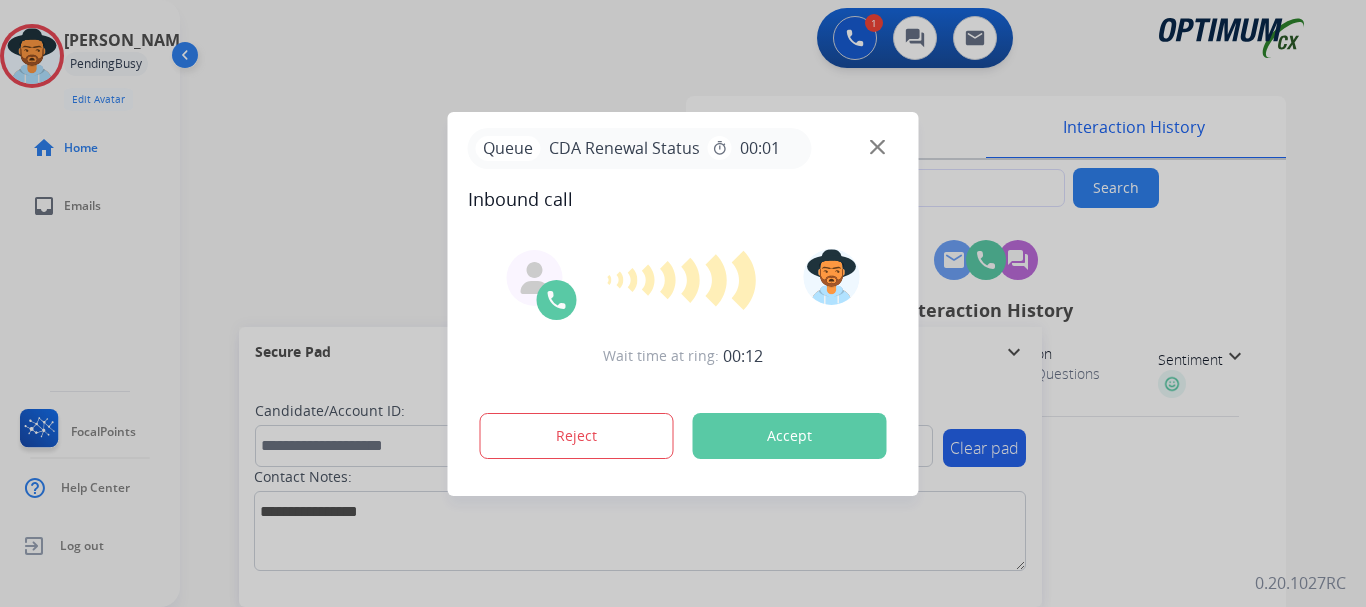 click on "Accept" at bounding box center (790, 436) 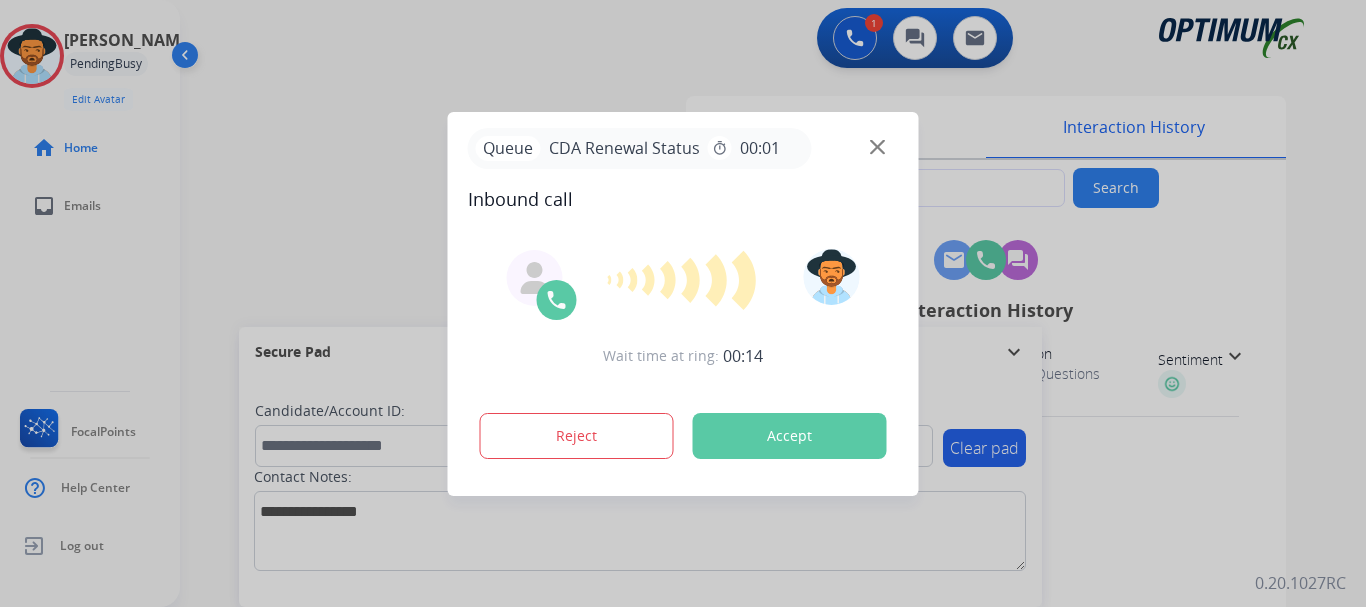 click on "Accept" at bounding box center (790, 436) 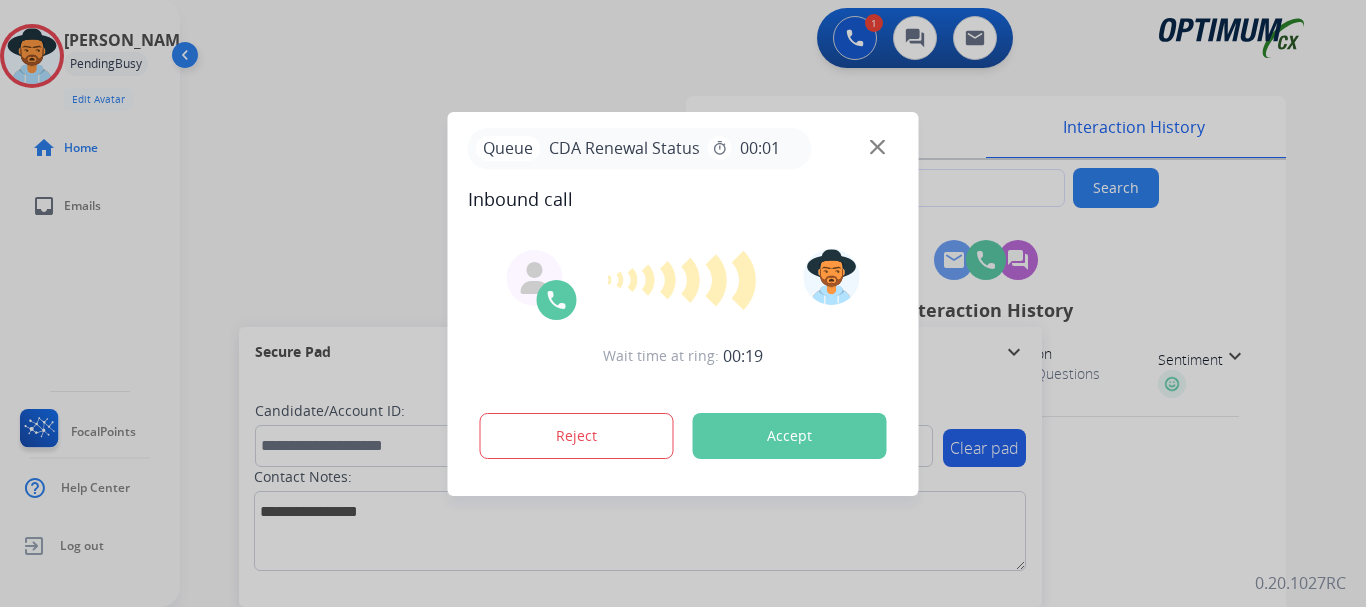 click at bounding box center [683, 303] 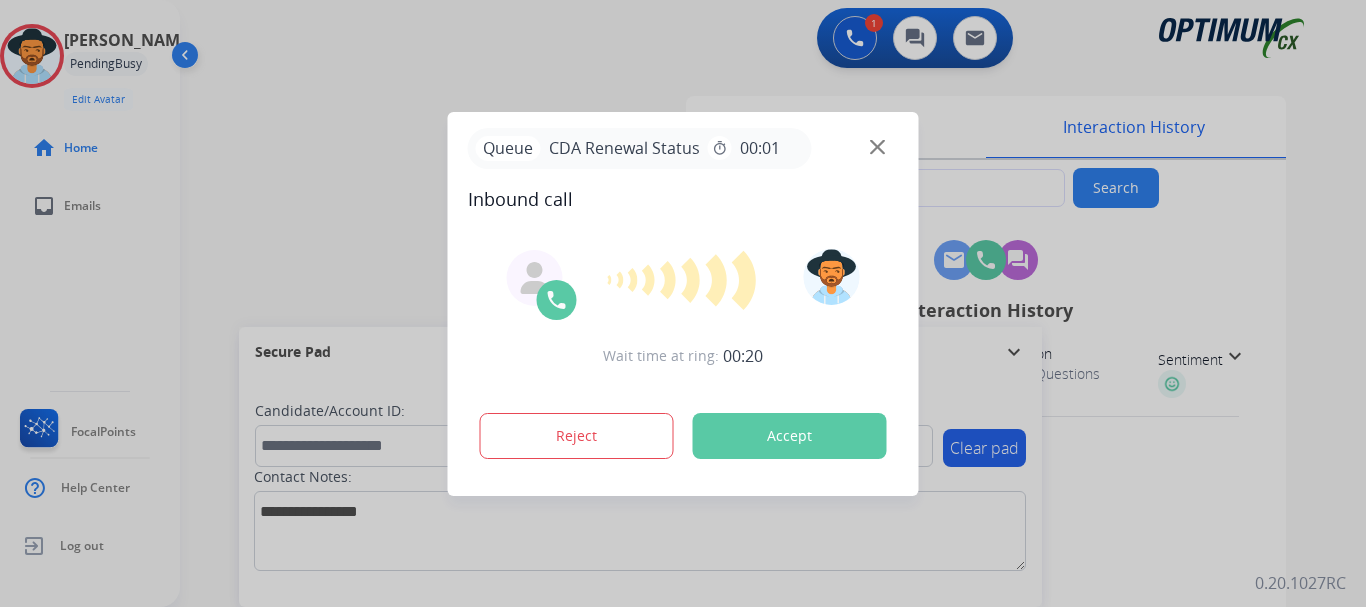 type on "**********" 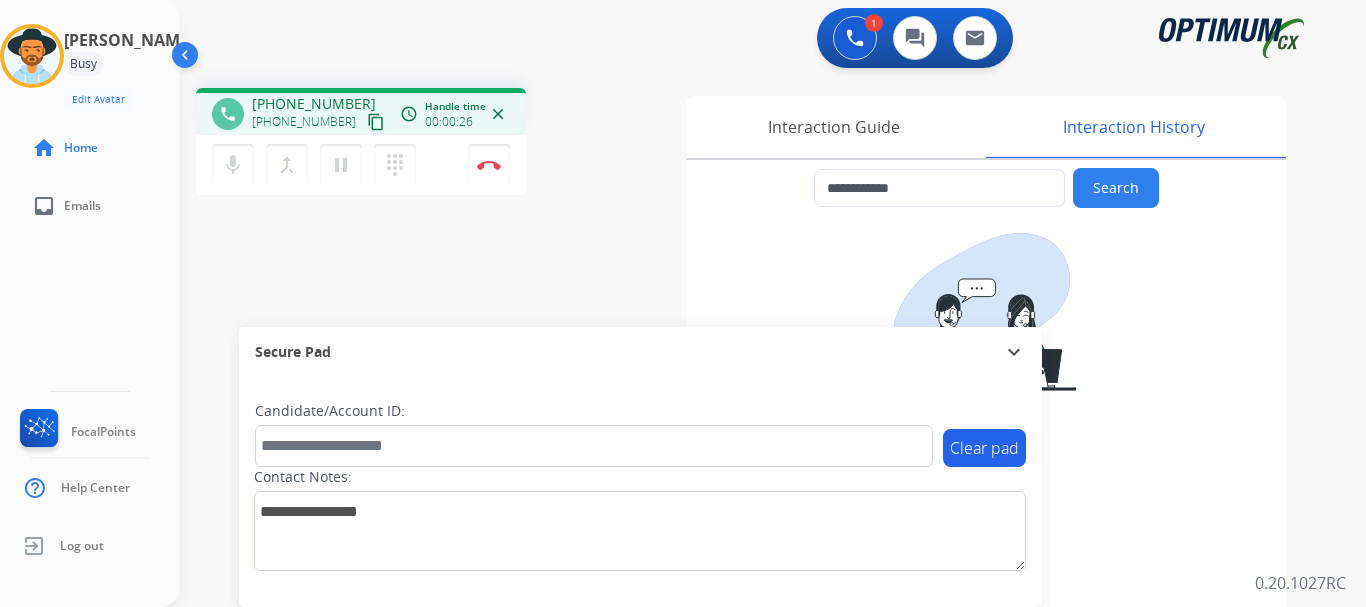 click on "1 Voice Interactions  0  Chat Interactions   0  Email Interactions" at bounding box center (761, 40) 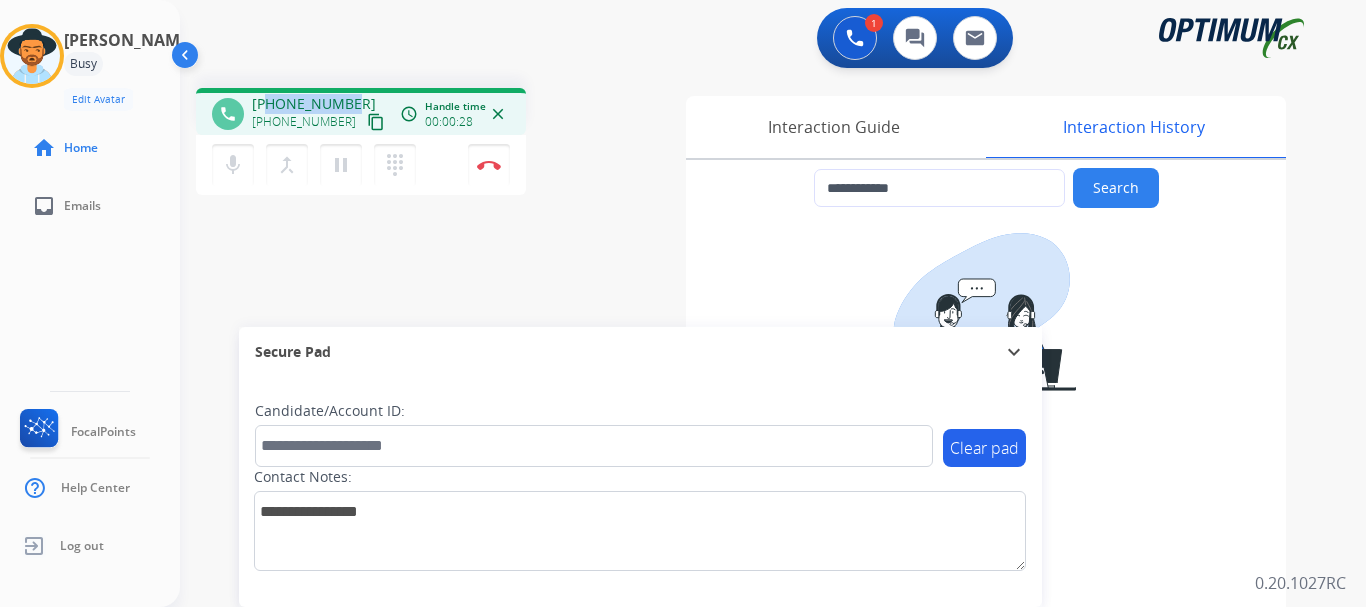 drag, startPoint x: 266, startPoint y: 106, endPoint x: 353, endPoint y: 104, distance: 87.02299 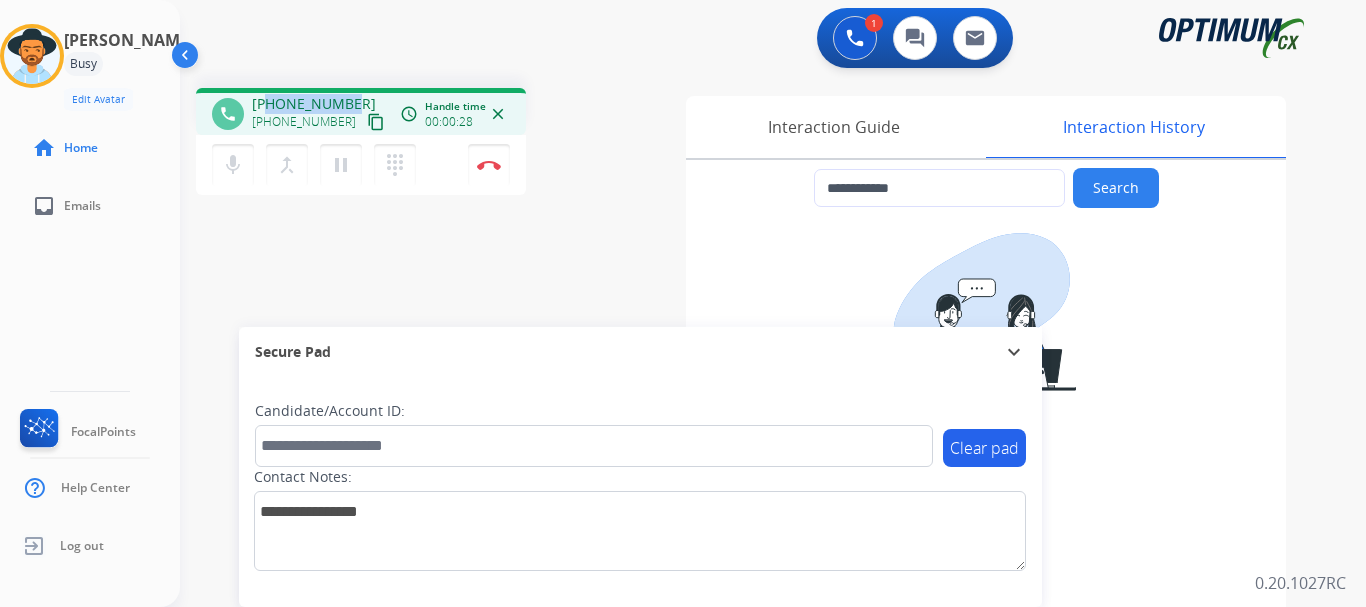 click on "+18103046254 +18103046254 content_copy" at bounding box center (320, 114) 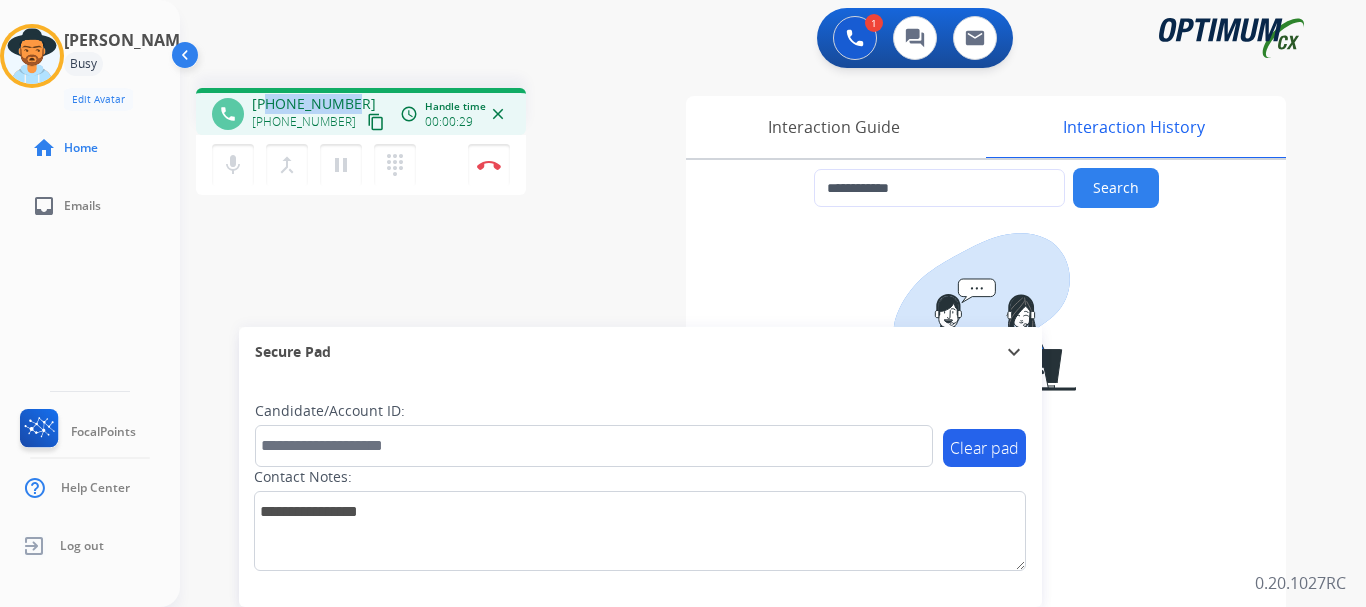 click on "+18103046254 +18103046254 content_copy" at bounding box center (320, 114) 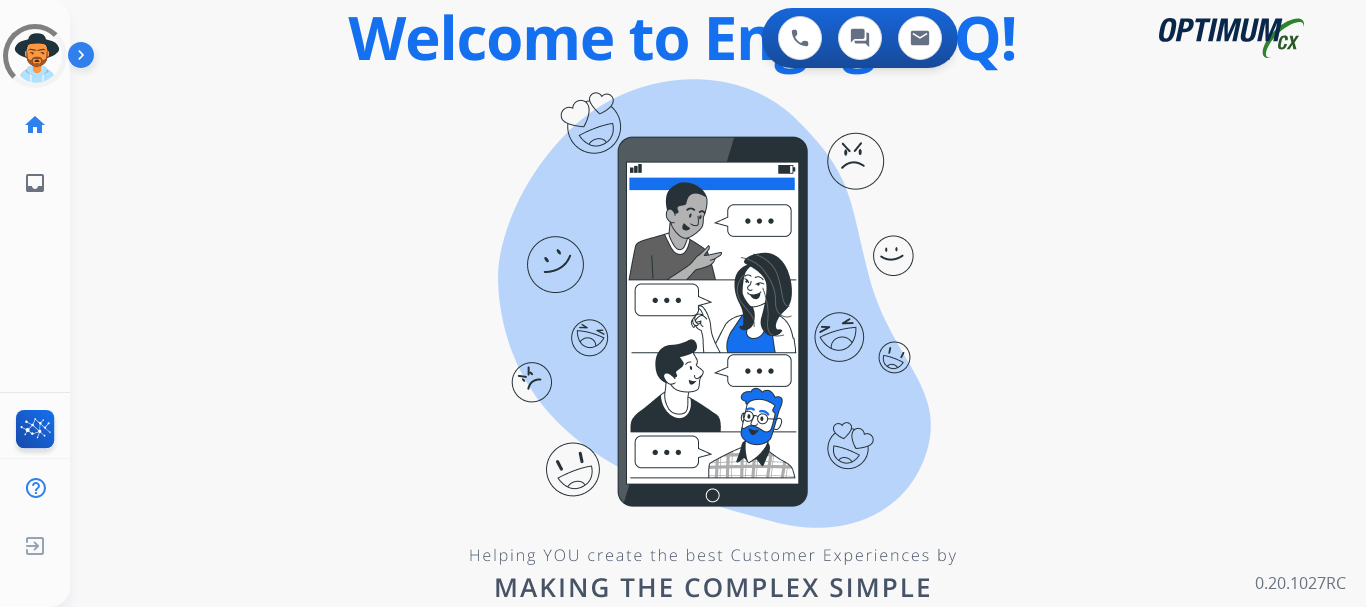 scroll, scrollTop: 0, scrollLeft: 0, axis: both 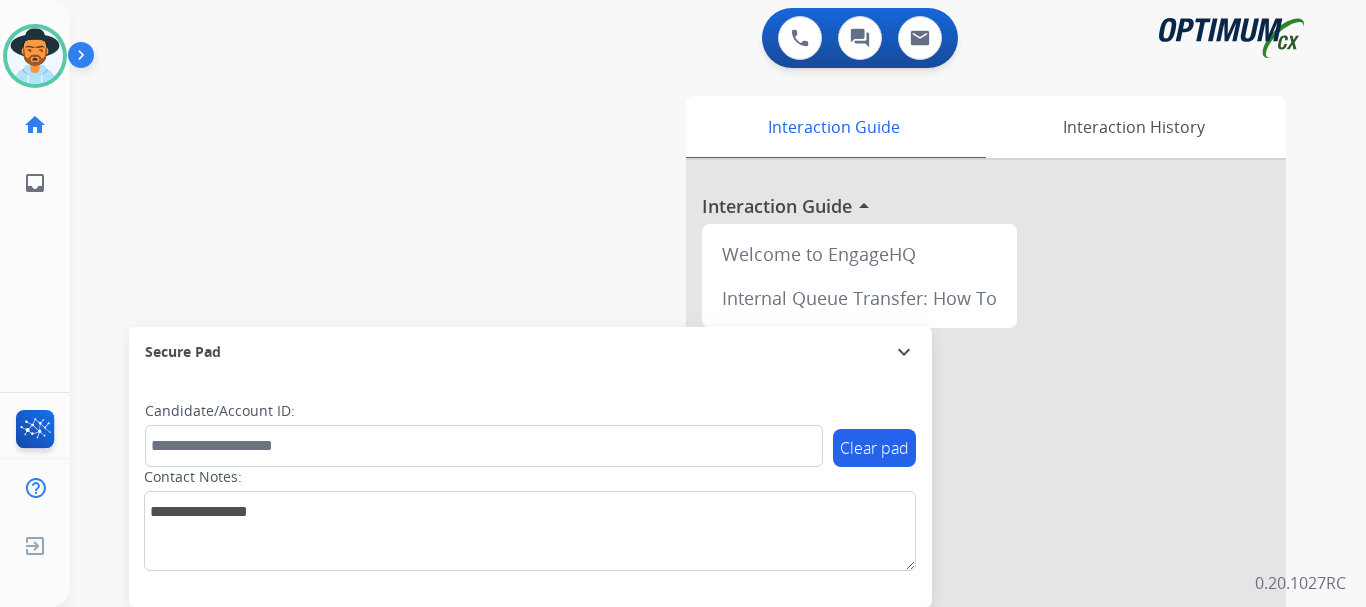 click at bounding box center [85, 59] 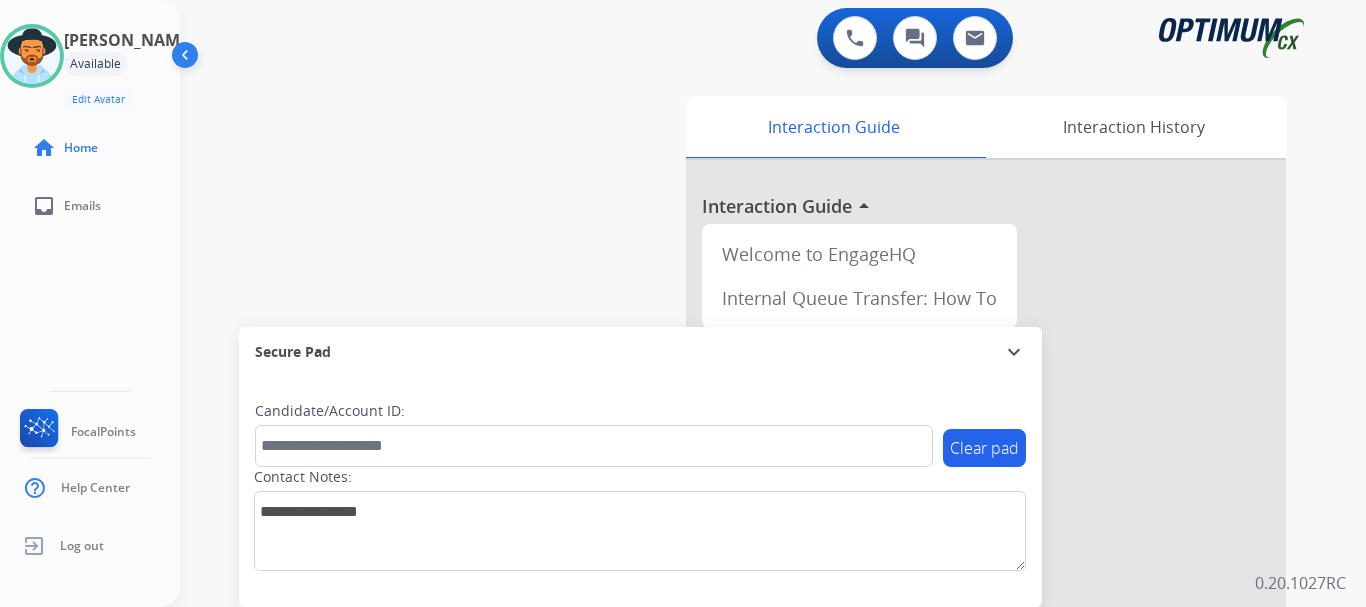 click on "swap_horiz Break voice bridge close_fullscreen Connect 3-Way Call merge_type Separate 3-Way Call  Interaction Guide   Interaction History  Interaction Guide arrow_drop_up  Welcome to EngageHQ   Internal Queue Transfer: How To  Secure Pad expand_more Clear pad Candidate/Account ID: Contact Notes:" at bounding box center (749, 489) 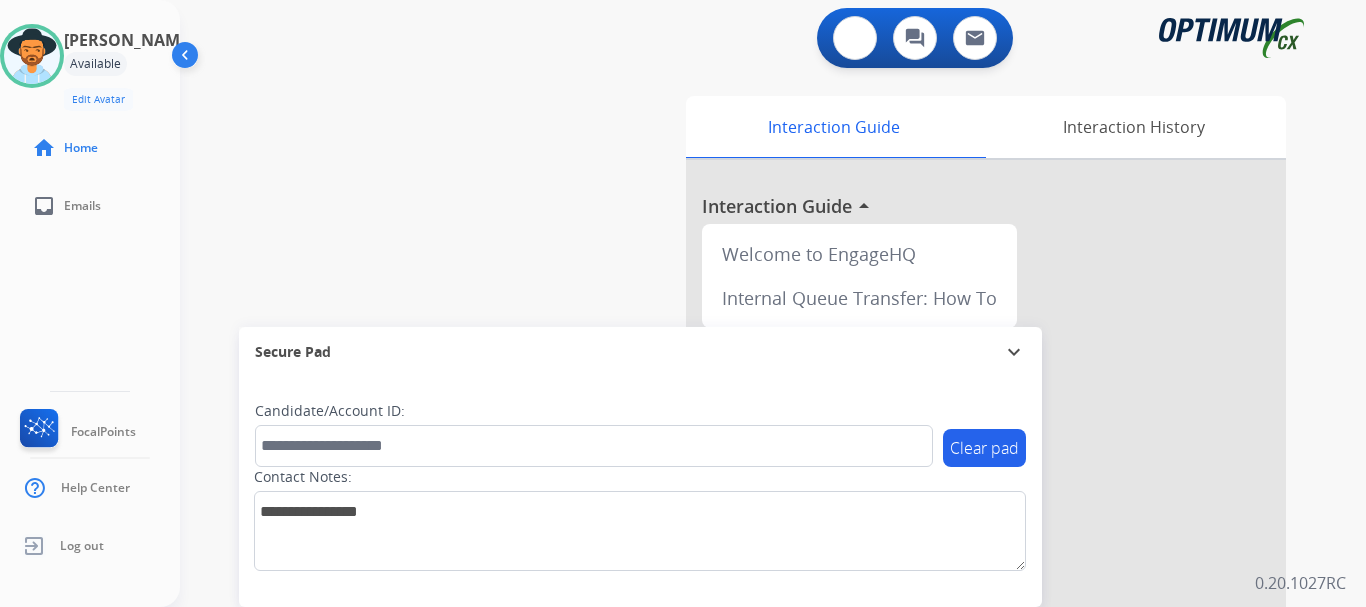 click at bounding box center (855, 38) 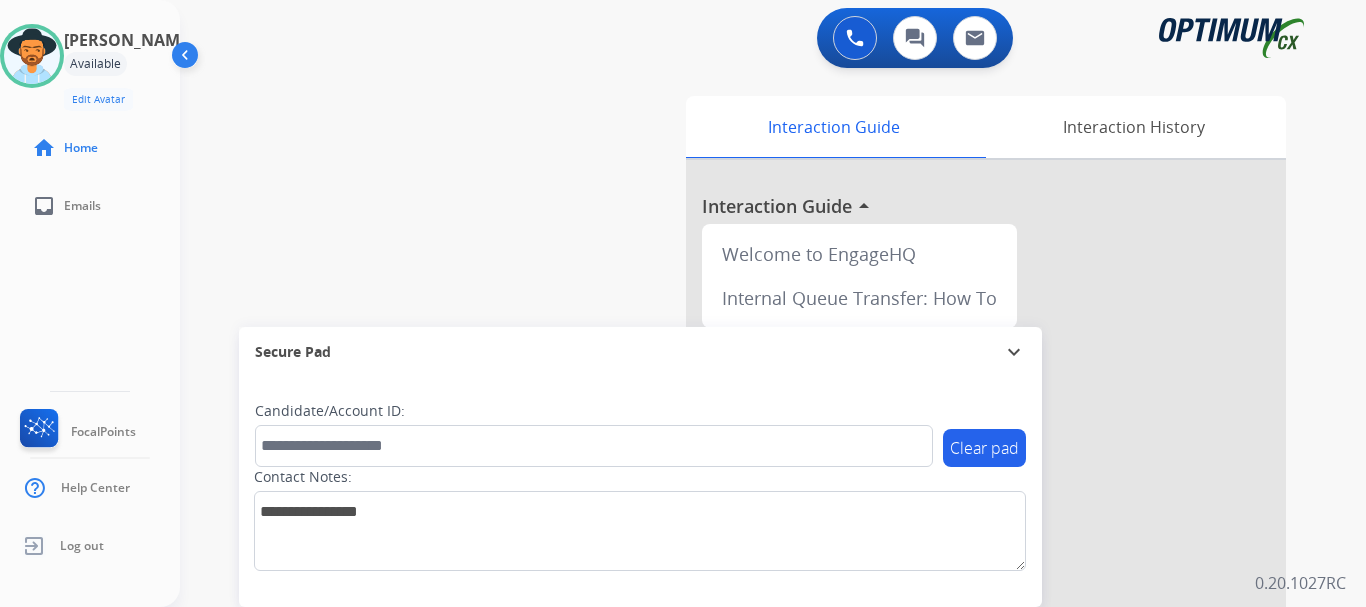 click at bounding box center (855, 38) 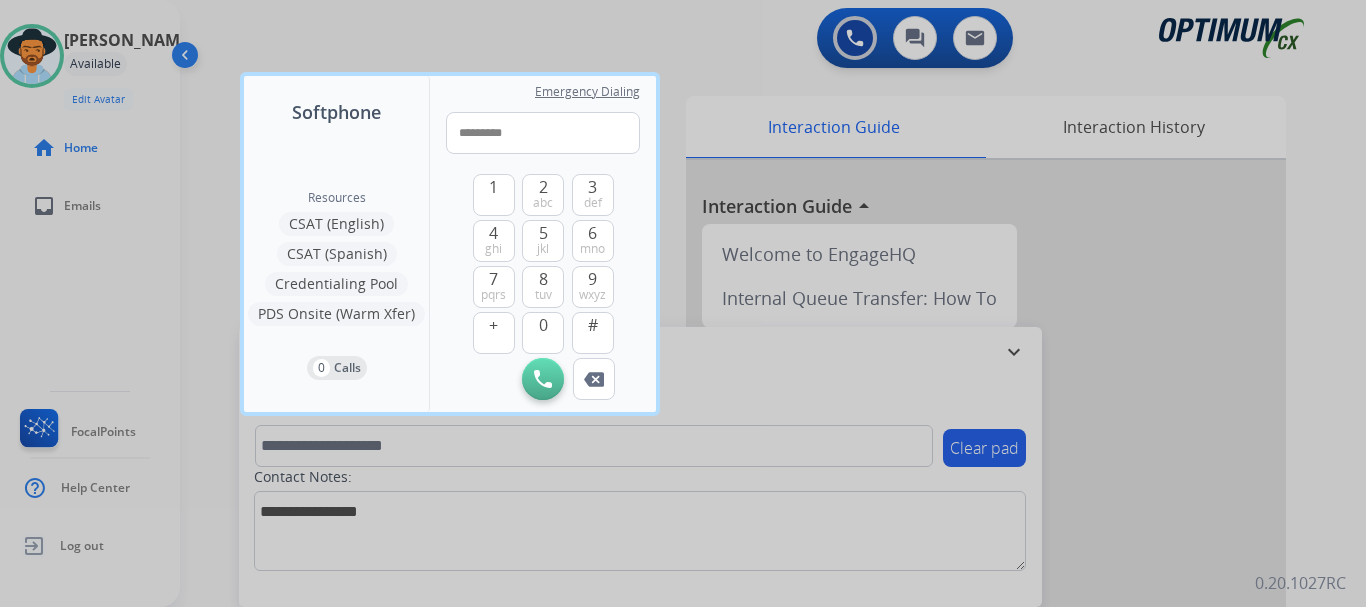 type on "**********" 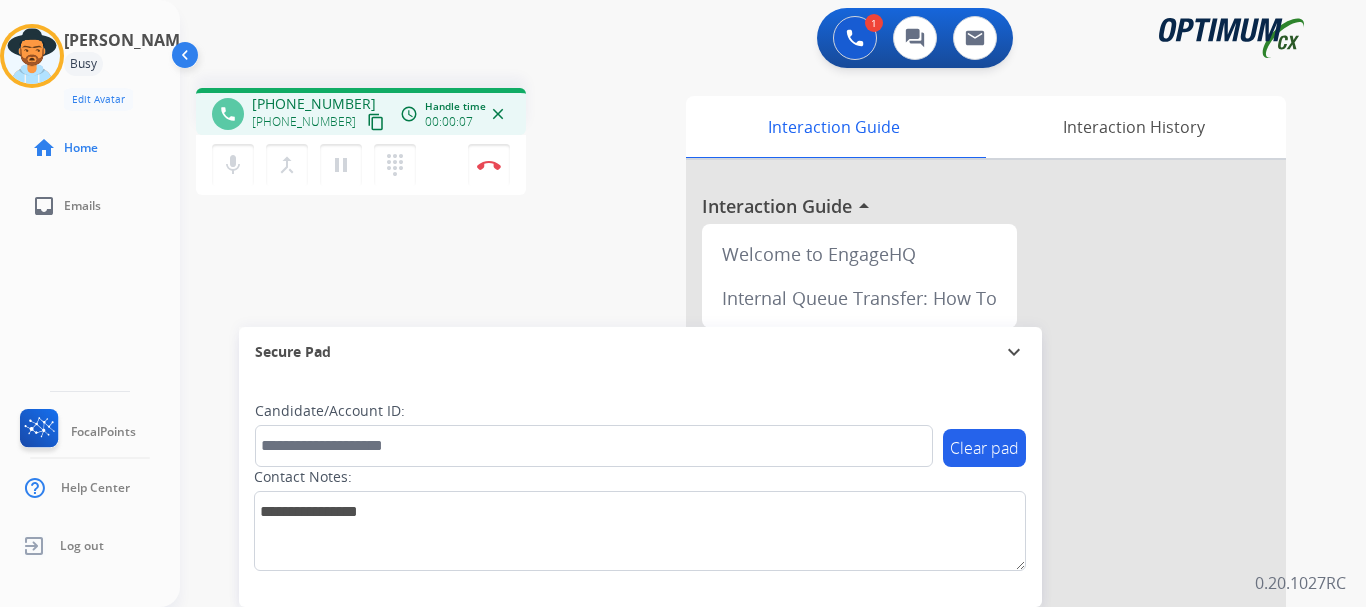 click on "Disconnect" at bounding box center (489, 165) 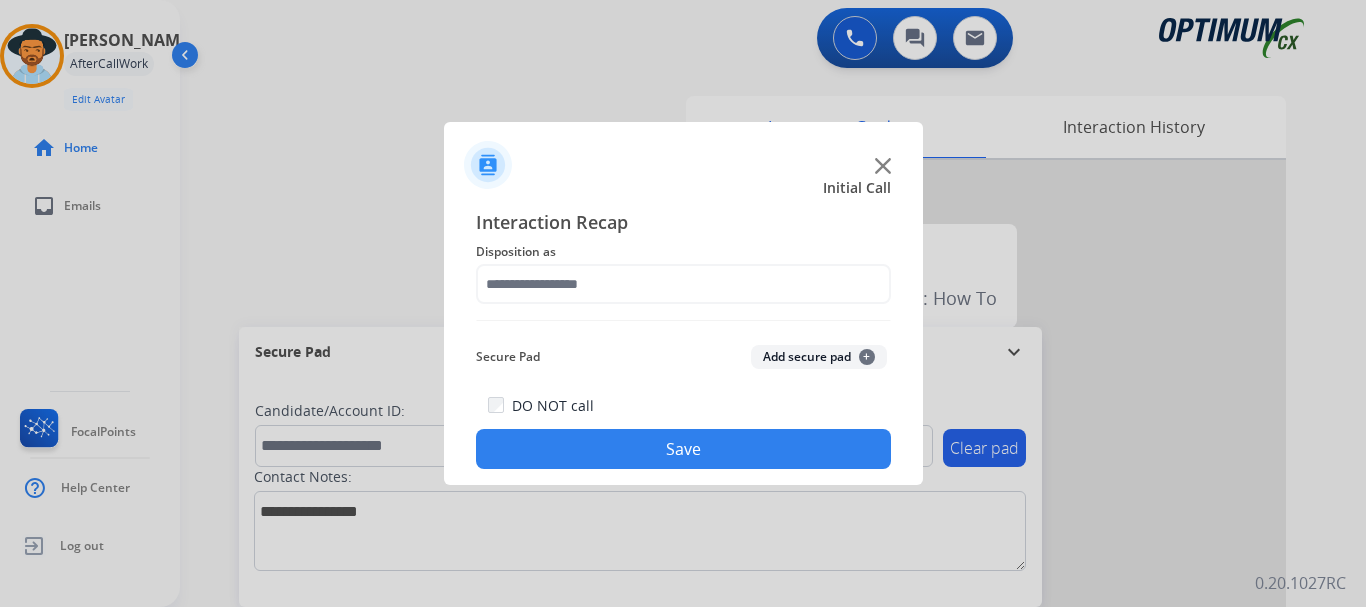 click 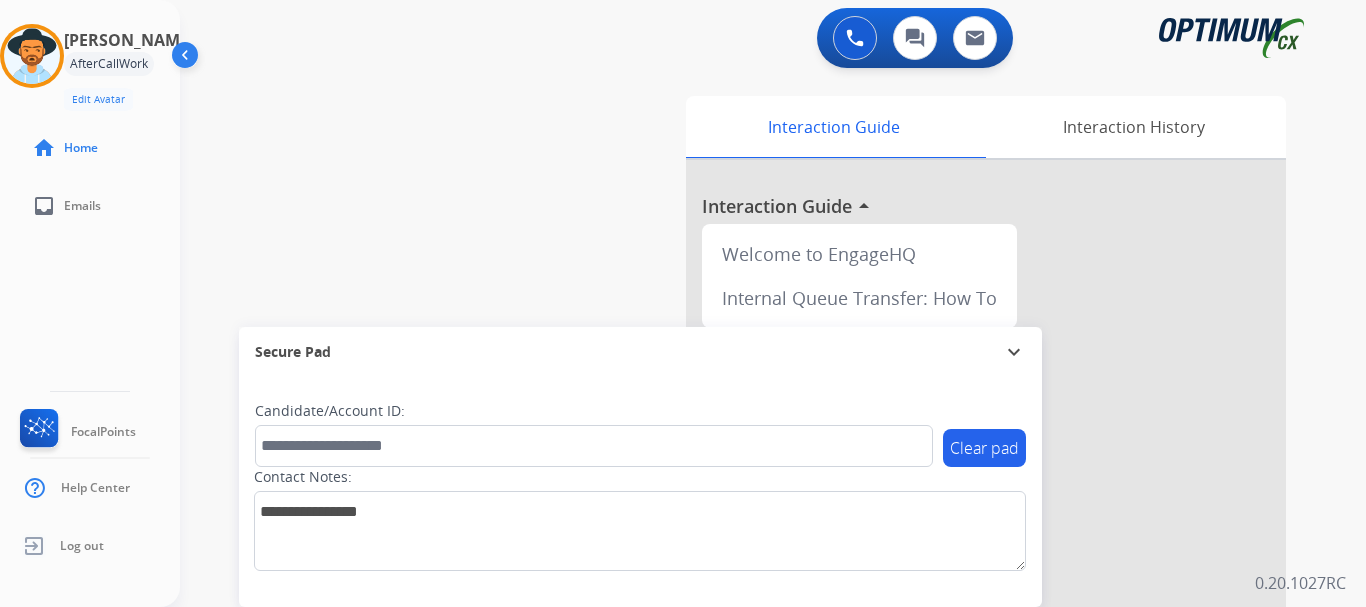 click on "swap_horiz Break voice bridge close_fullscreen Connect 3-Way Call merge_type Separate 3-Way Call  Interaction Guide   Interaction History  Interaction Guide arrow_drop_up  Welcome to EngageHQ   Internal Queue Transfer: How To  Secure Pad expand_more Clear pad Candidate/Account ID: Contact Notes:" at bounding box center (749, 489) 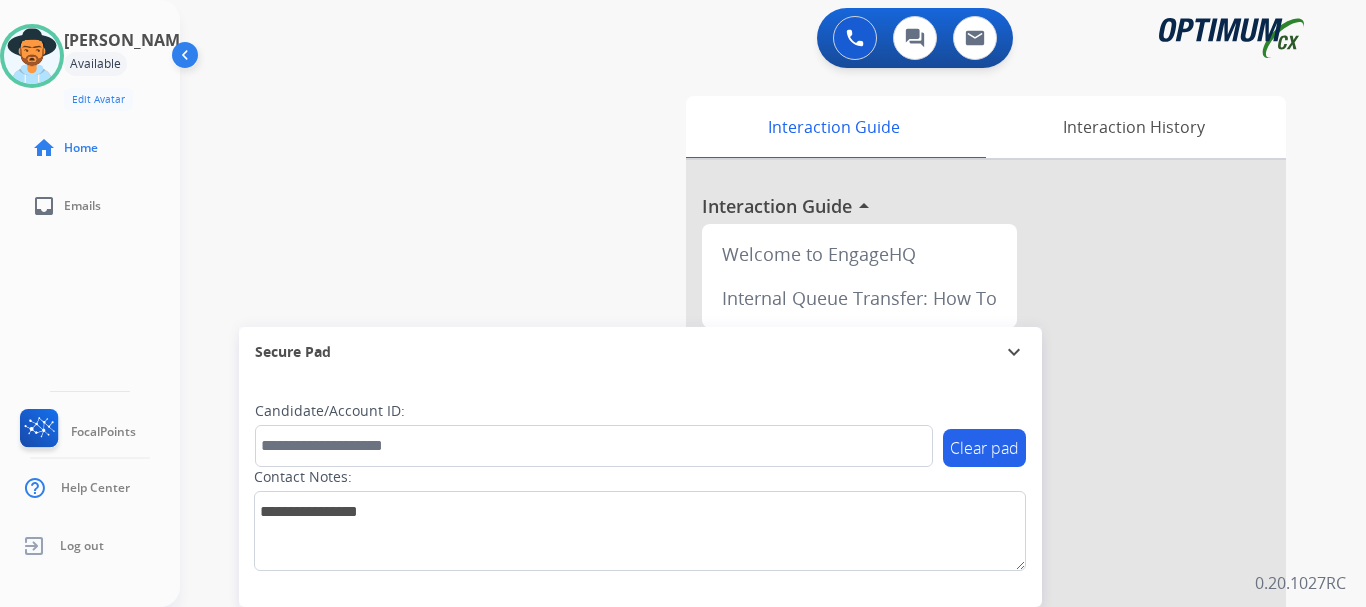 click on "swap_horiz Break voice bridge close_fullscreen Connect 3-Way Call merge_type Separate 3-Way Call  Interaction Guide   Interaction History  Interaction Guide arrow_drop_up  Welcome to EngageHQ   Internal Queue Transfer: How To  Secure Pad expand_more Clear pad Candidate/Account ID: Contact Notes:" at bounding box center [749, 489] 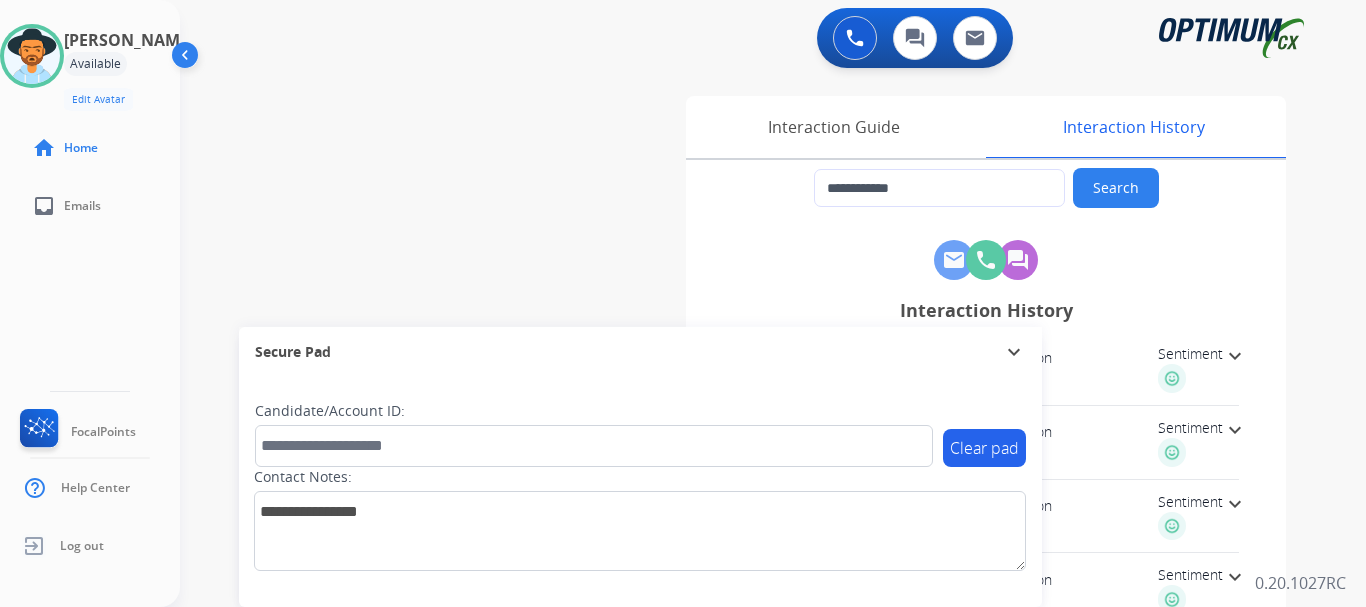 click on "Interaction Guide" at bounding box center (833, 127) 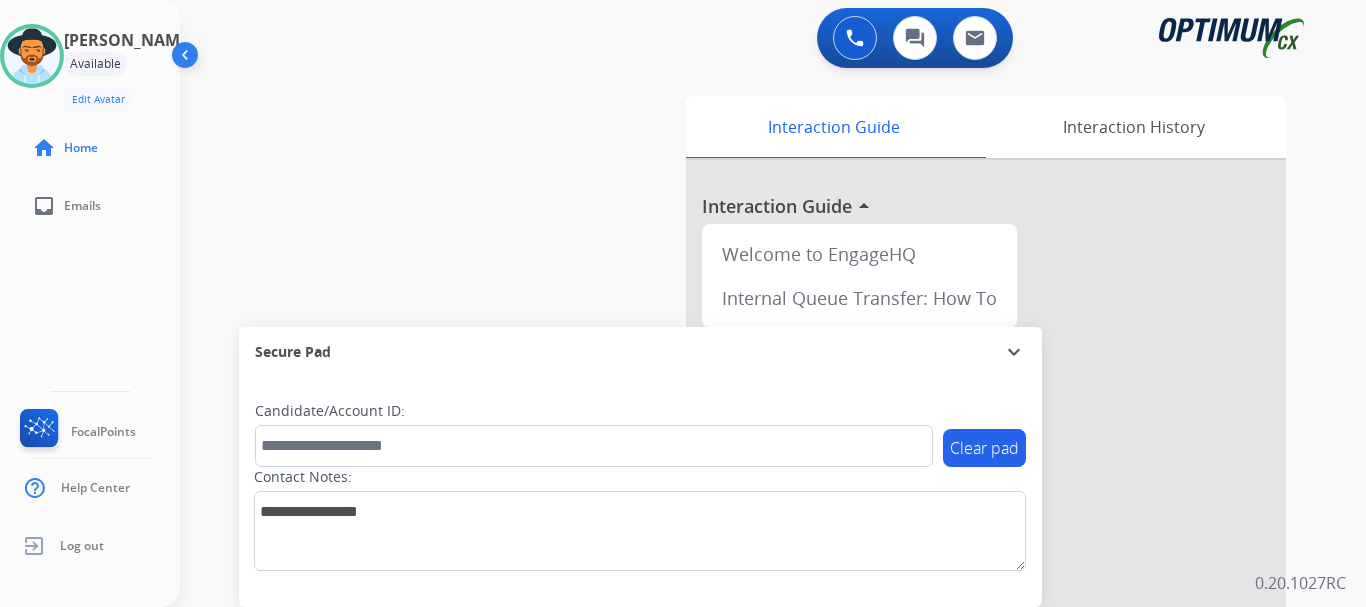 click on "swap_horiz Break voice bridge close_fullscreen Connect 3-Way Call merge_type Separate 3-Way Call  Interaction Guide   Interaction History  Interaction Guide arrow_drop_up  Welcome to EngageHQ   Internal Queue Transfer: How To  Secure Pad expand_more Clear pad Candidate/Account ID: Contact Notes:" at bounding box center [749, 489] 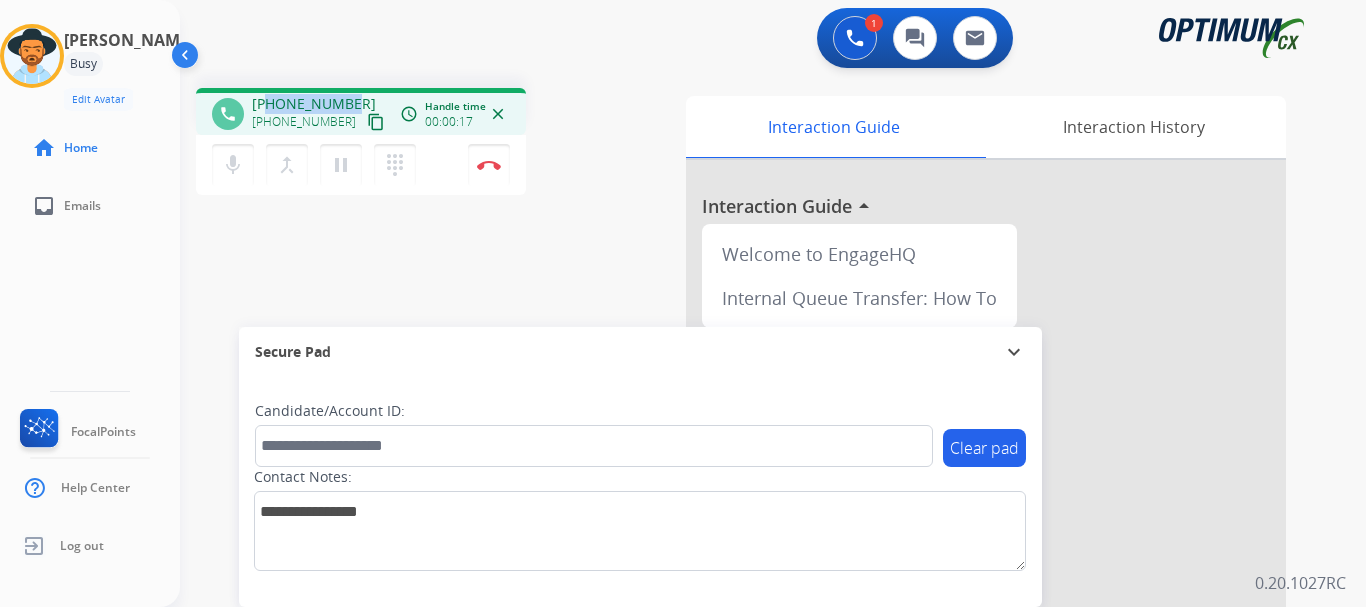 drag, startPoint x: 267, startPoint y: 100, endPoint x: 349, endPoint y: 98, distance: 82.02438 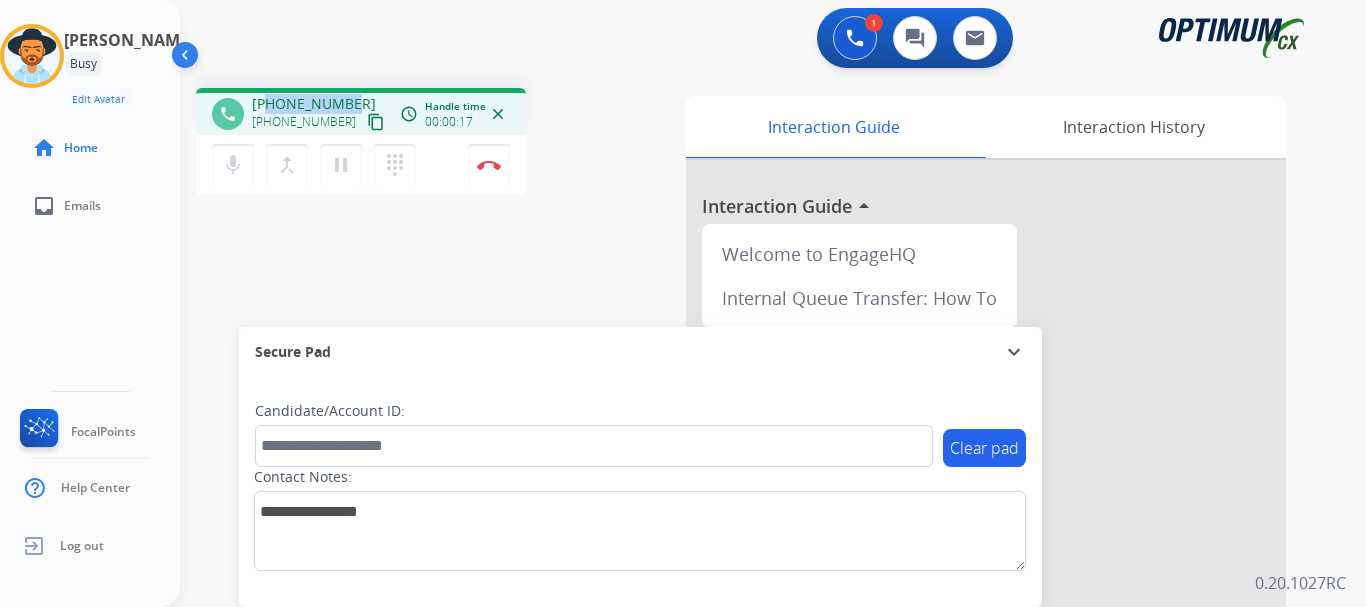 click on "+12022944205 +12022944205 content_copy" at bounding box center (320, 114) 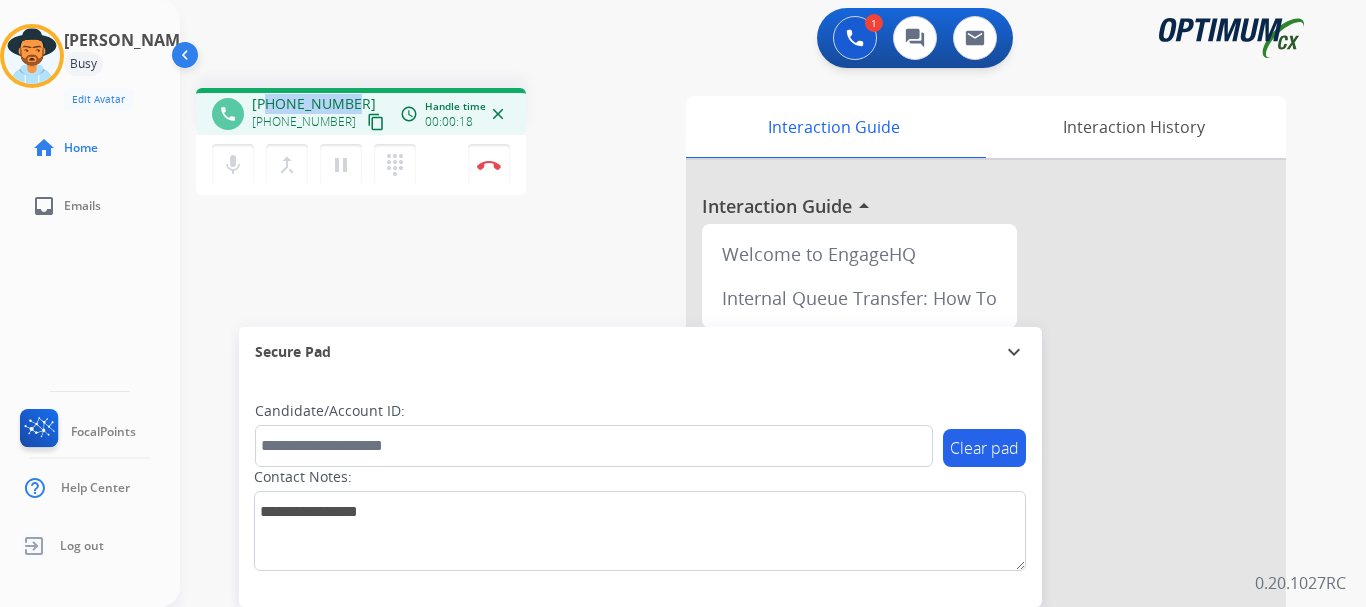 copy on "2022944205" 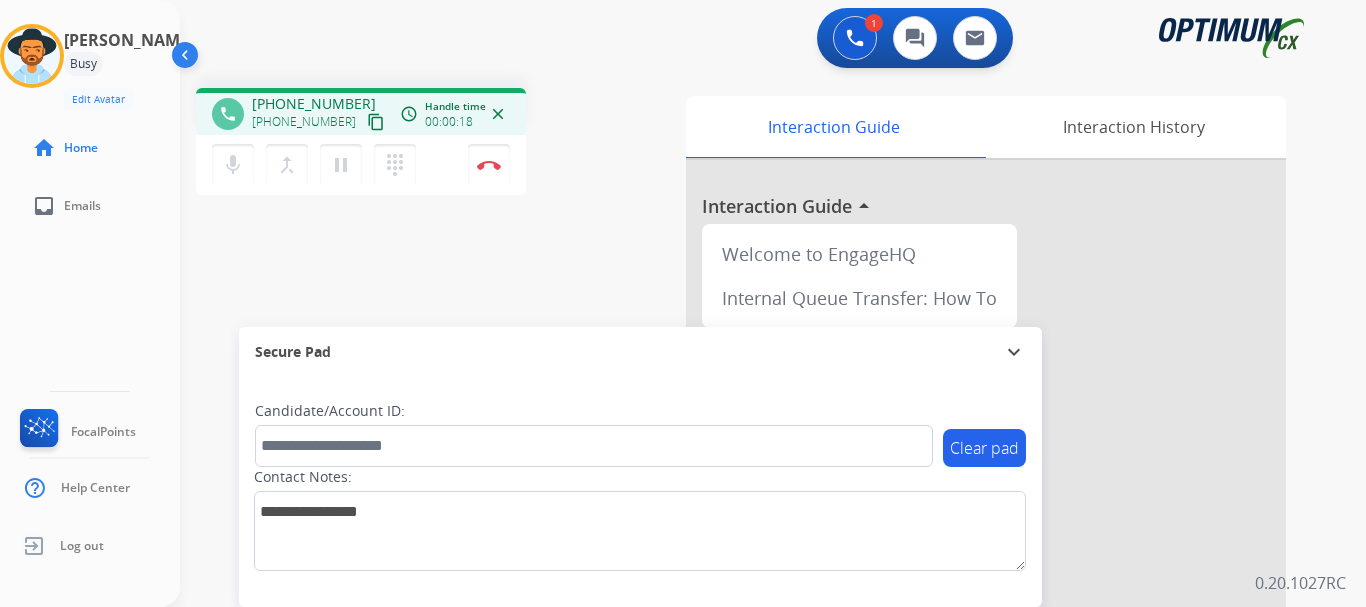 click on "1 Voice Interactions  0  Chat Interactions   0  Email Interactions" at bounding box center [761, 40] 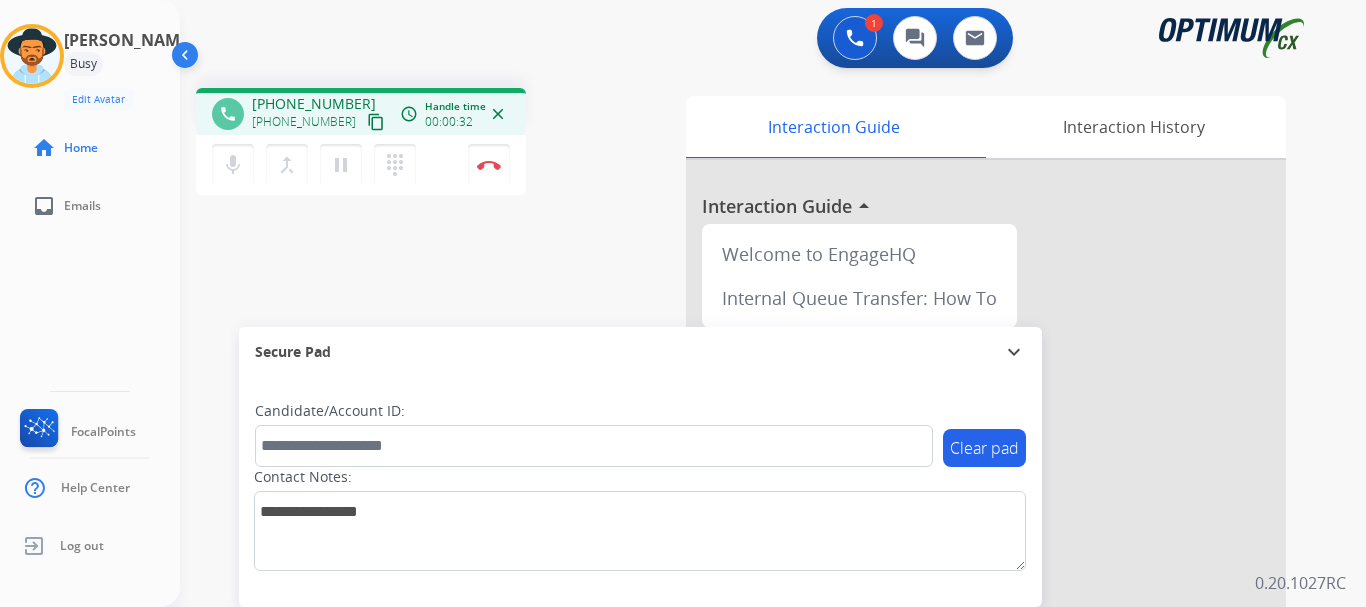 click on "pause Hold" at bounding box center (341, 165) 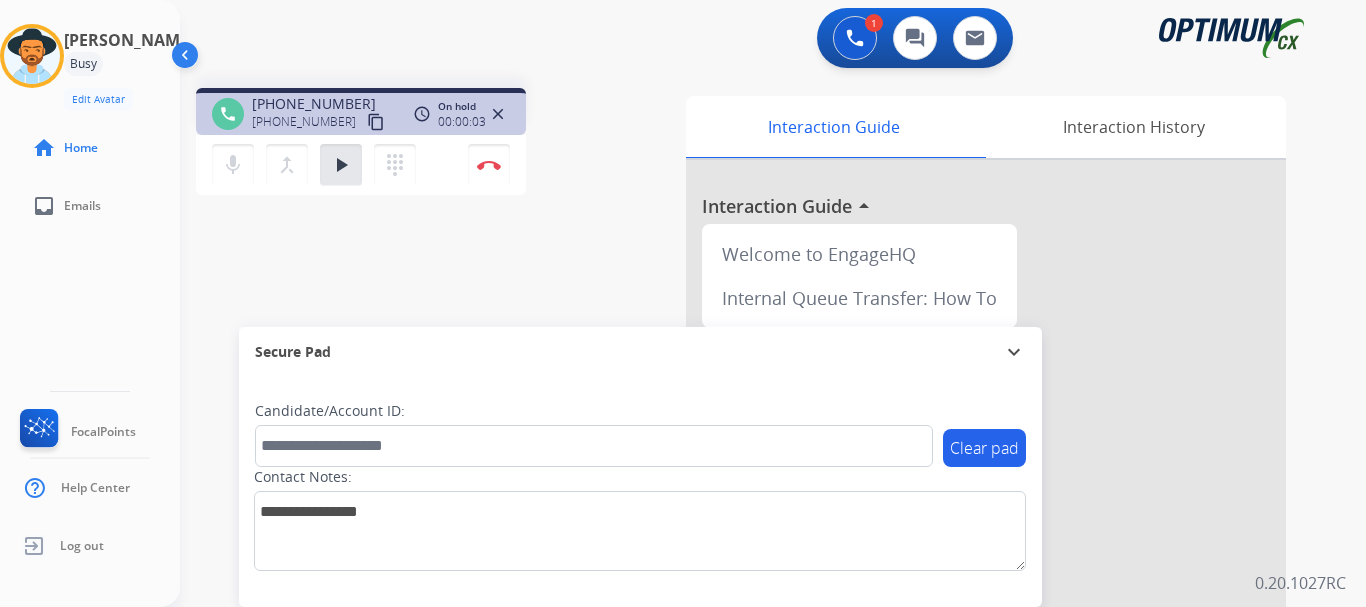 click on "play_arrow Hold" at bounding box center [341, 165] 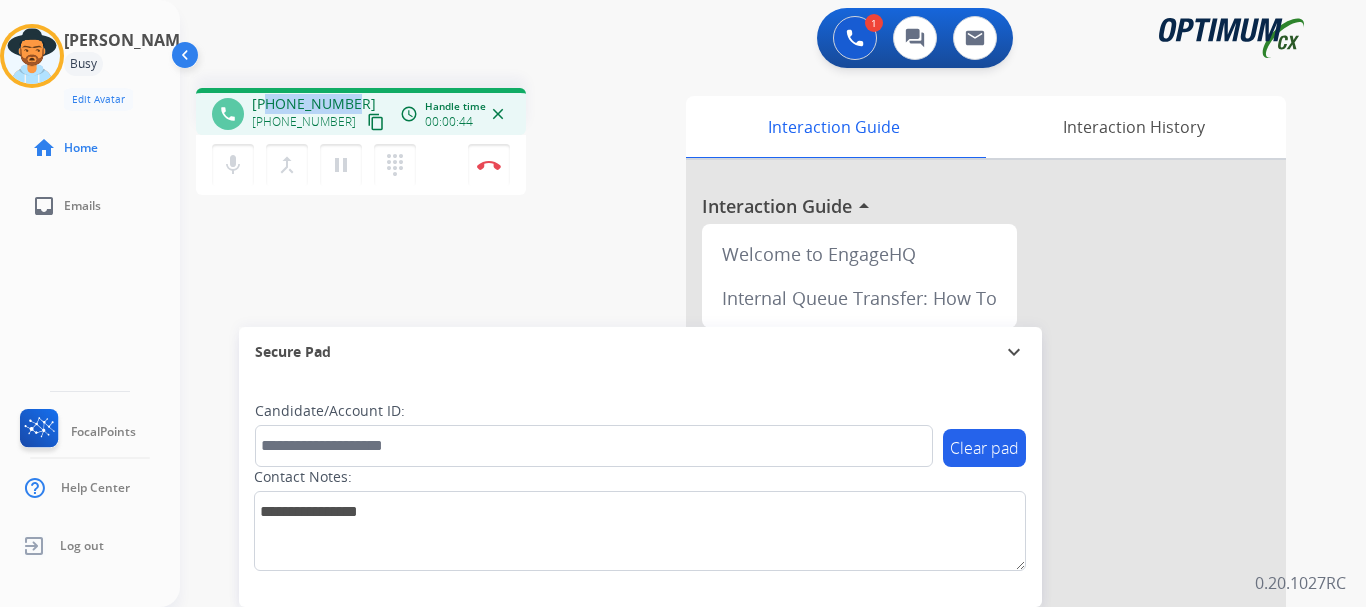 drag, startPoint x: 268, startPoint y: 99, endPoint x: 346, endPoint y: 91, distance: 78.40918 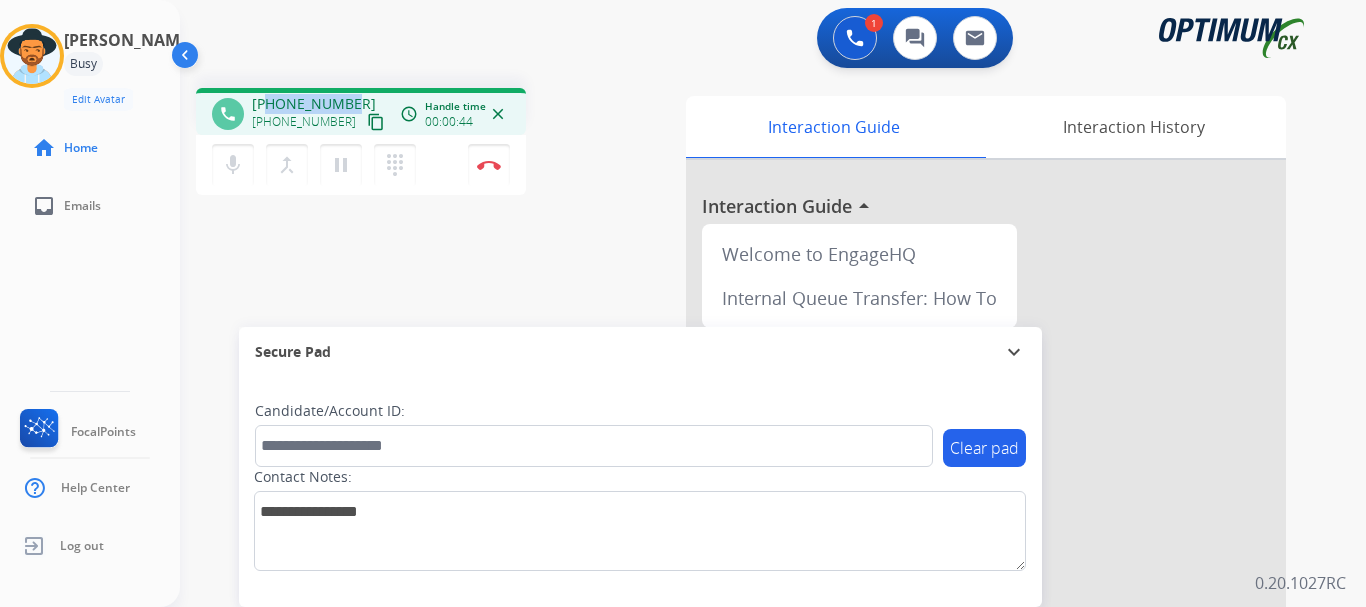click on "phone +12022944205 +12022944205 content_copy access_time Call metrics Queue   00:12 Hold   00:04 Talk   00:30 Total   00:45 Handle time 00:00:44 close" at bounding box center [361, 111] 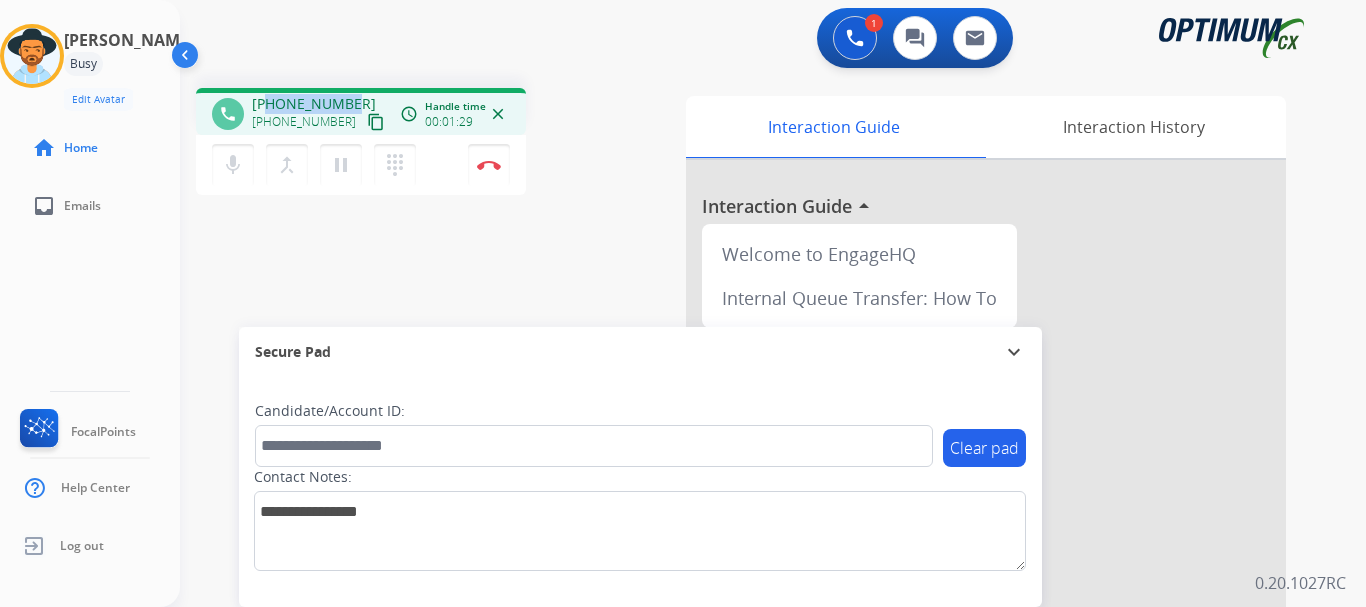click on "pause" at bounding box center [341, 165] 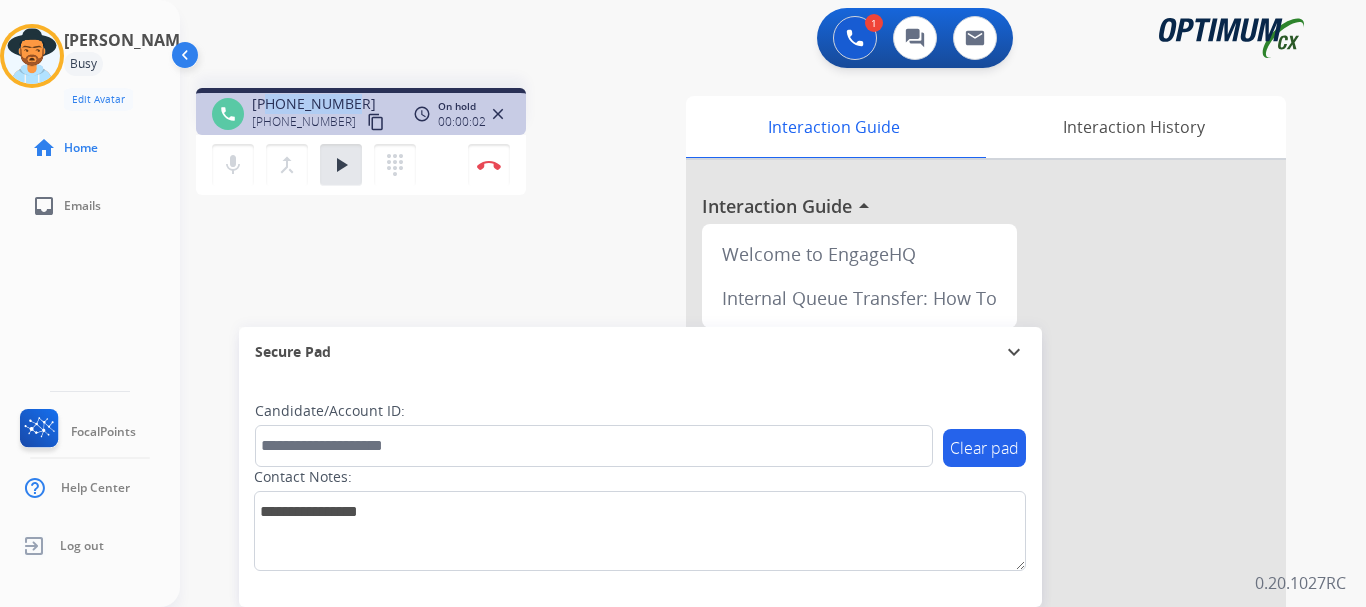 click on "play_arrow" at bounding box center (341, 165) 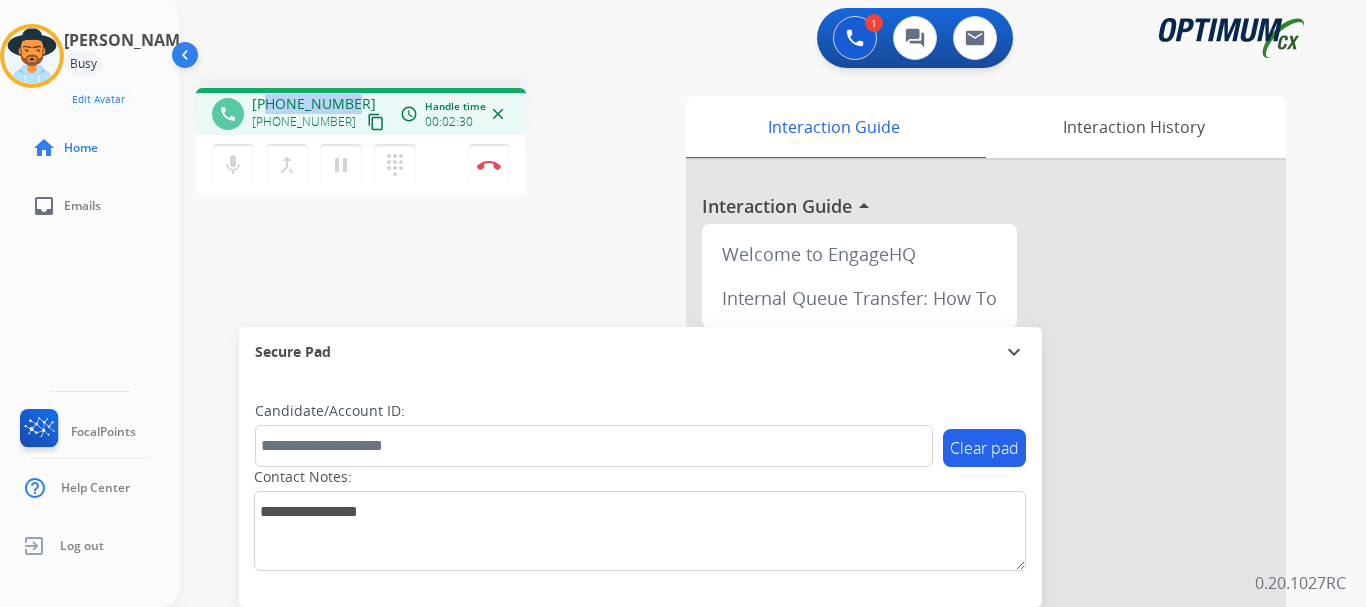 click on "Disconnect" at bounding box center [489, 165] 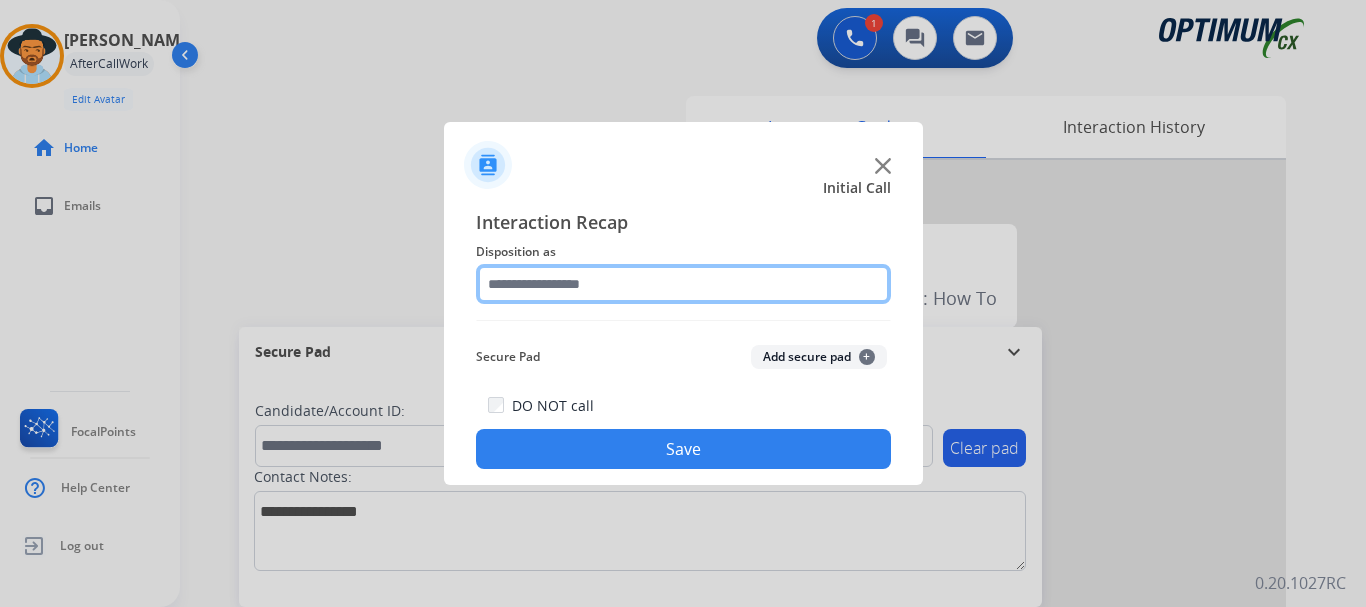 click 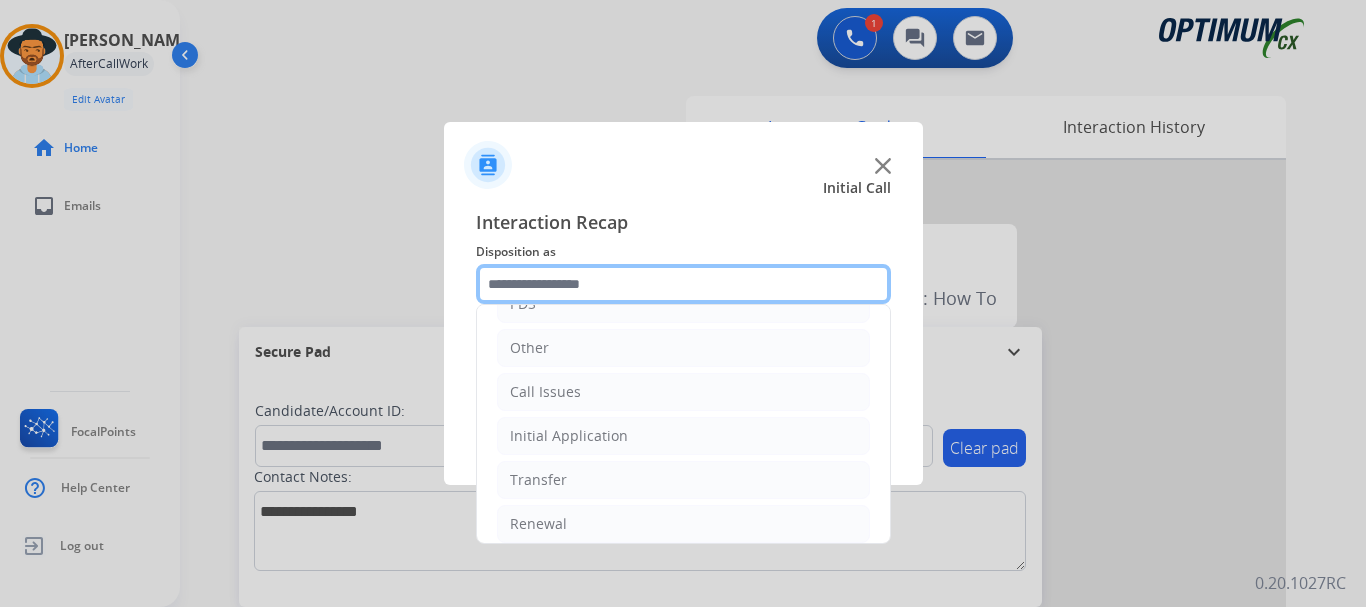 scroll, scrollTop: 136, scrollLeft: 0, axis: vertical 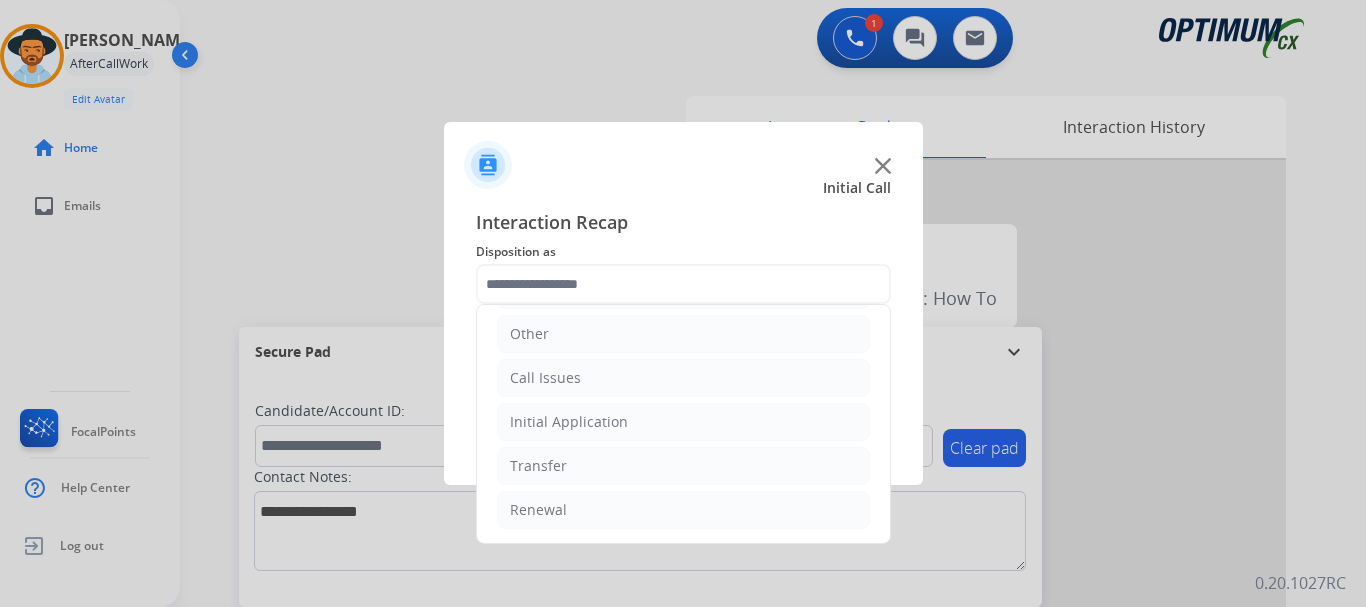click on "Call Issues" 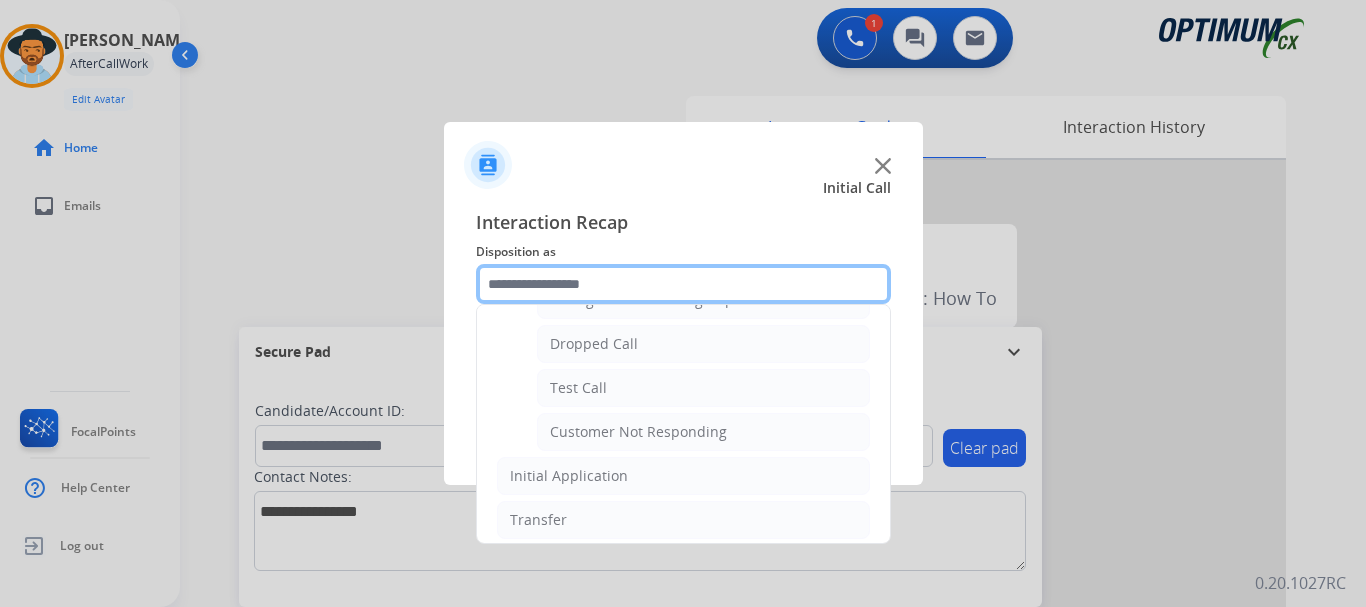 scroll, scrollTop: 304, scrollLeft: 0, axis: vertical 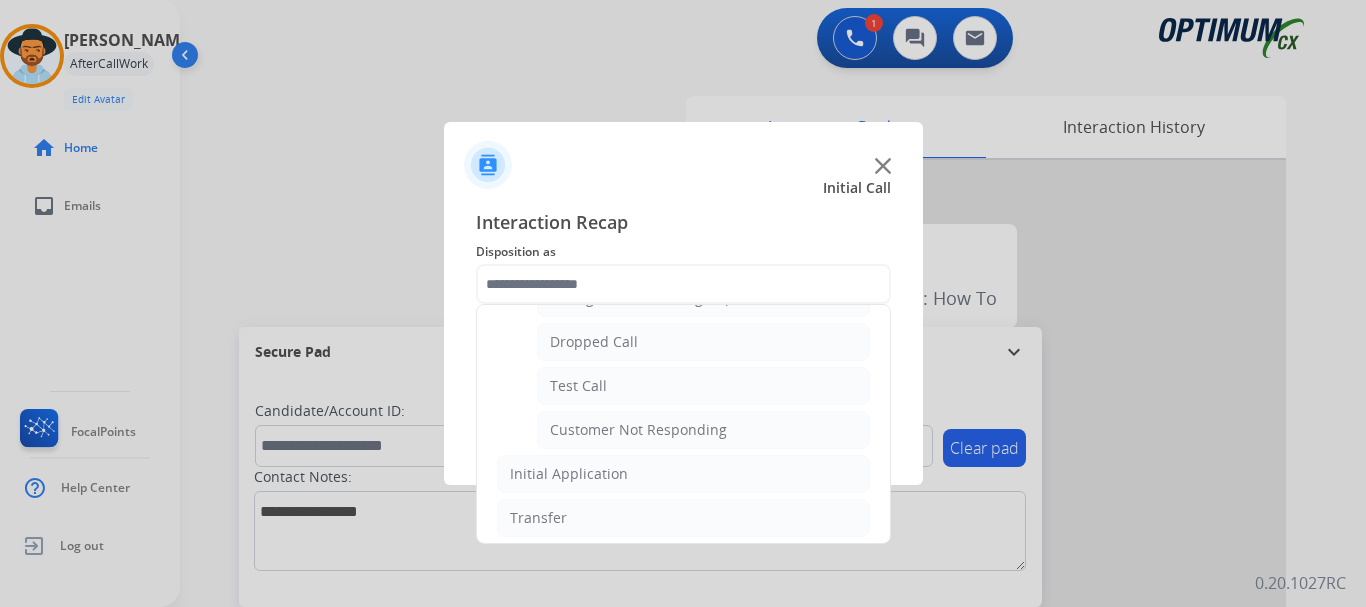 click on "Customer Not Responding" 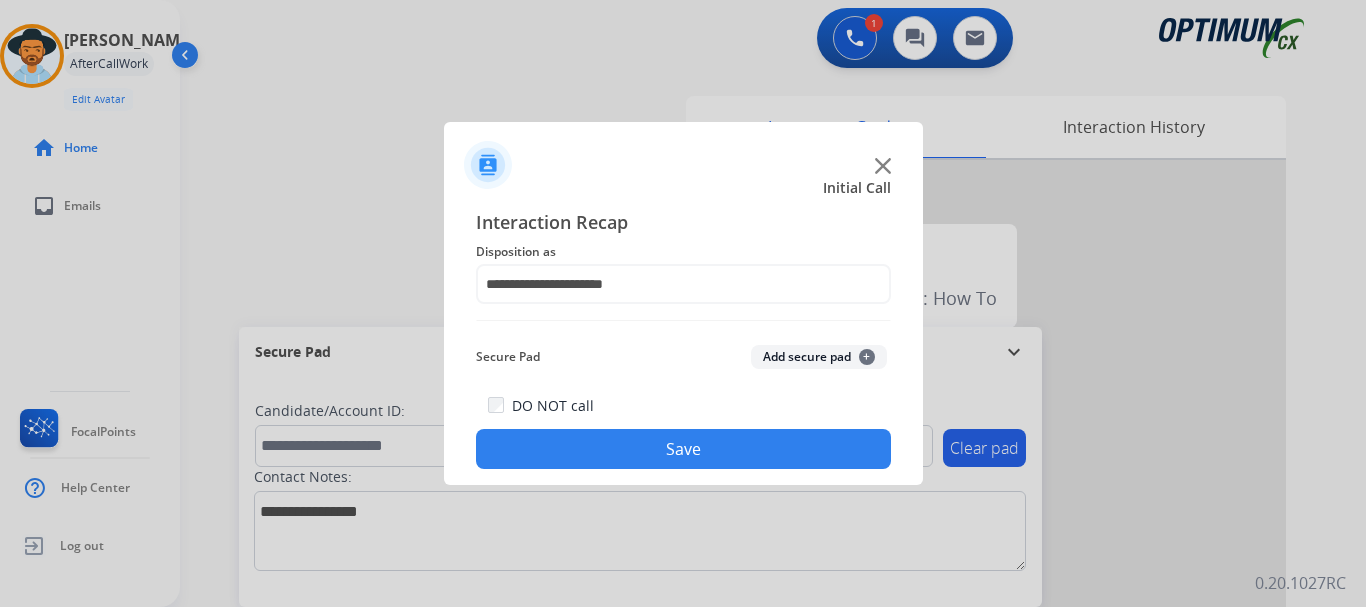 click on "Save" 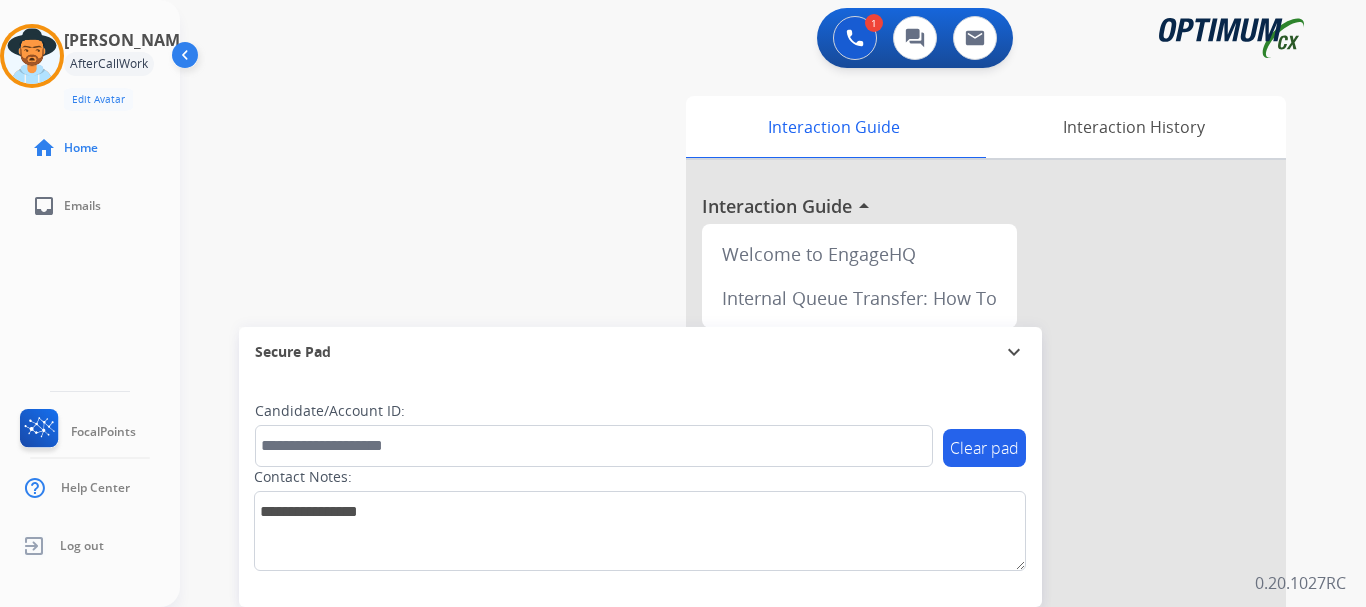 click on "swap_horiz Break voice bridge close_fullscreen Connect 3-Way Call merge_type Separate 3-Way Call  Interaction Guide   Interaction History  Interaction Guide arrow_drop_up  Welcome to EngageHQ   Internal Queue Transfer: How To  Secure Pad expand_more Clear pad Candidate/Account ID: Contact Notes:" at bounding box center (749, 489) 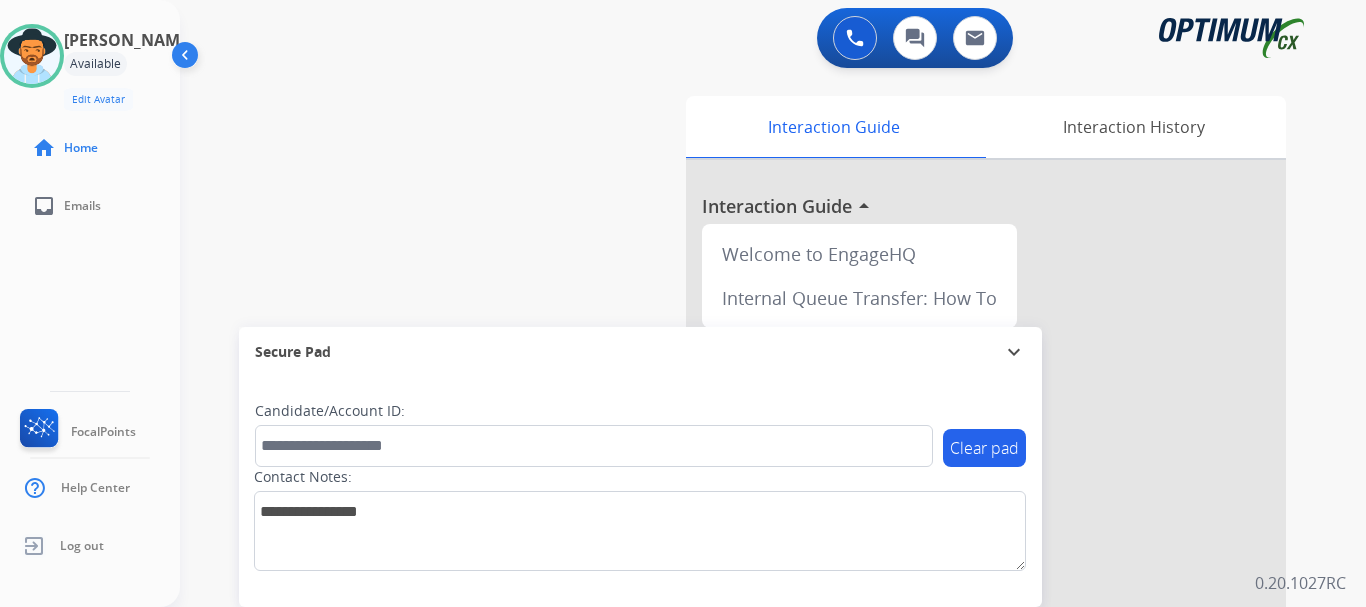click on "swap_horiz Break voice bridge close_fullscreen Connect 3-Way Call merge_type Separate 3-Way Call  Interaction Guide   Interaction History  Interaction Guide arrow_drop_up  Welcome to EngageHQ   Internal Queue Transfer: How To  Secure Pad expand_more Clear pad Candidate/Account ID: Contact Notes:" at bounding box center (749, 489) 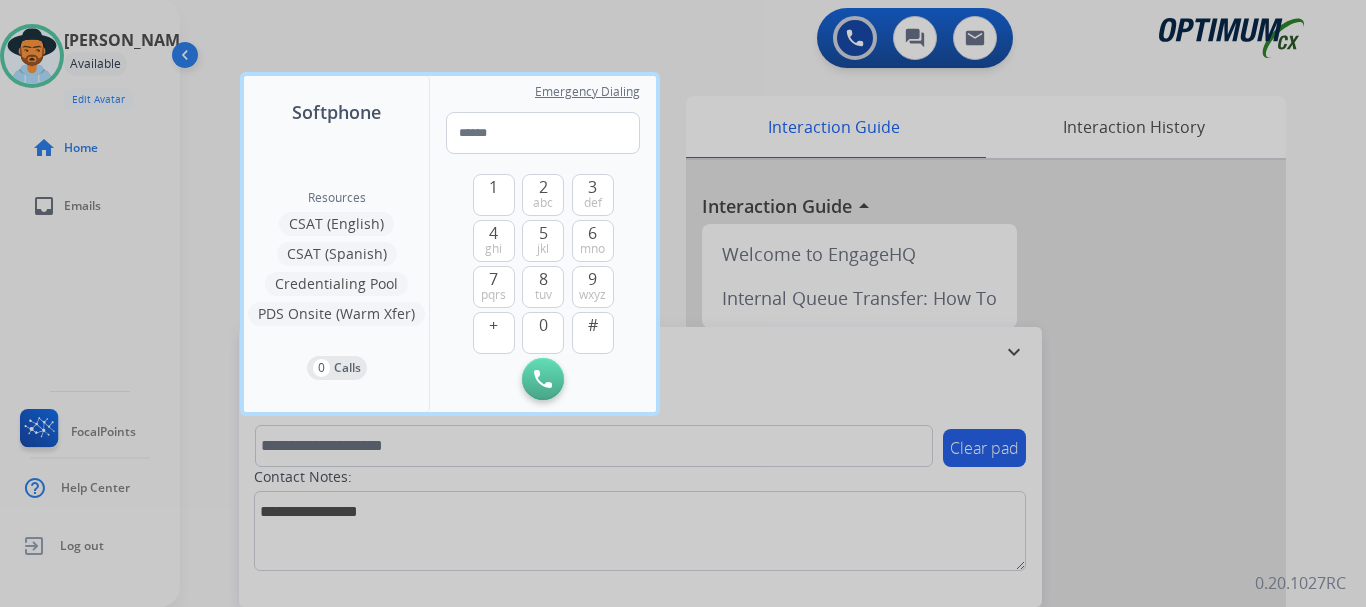type on "**********" 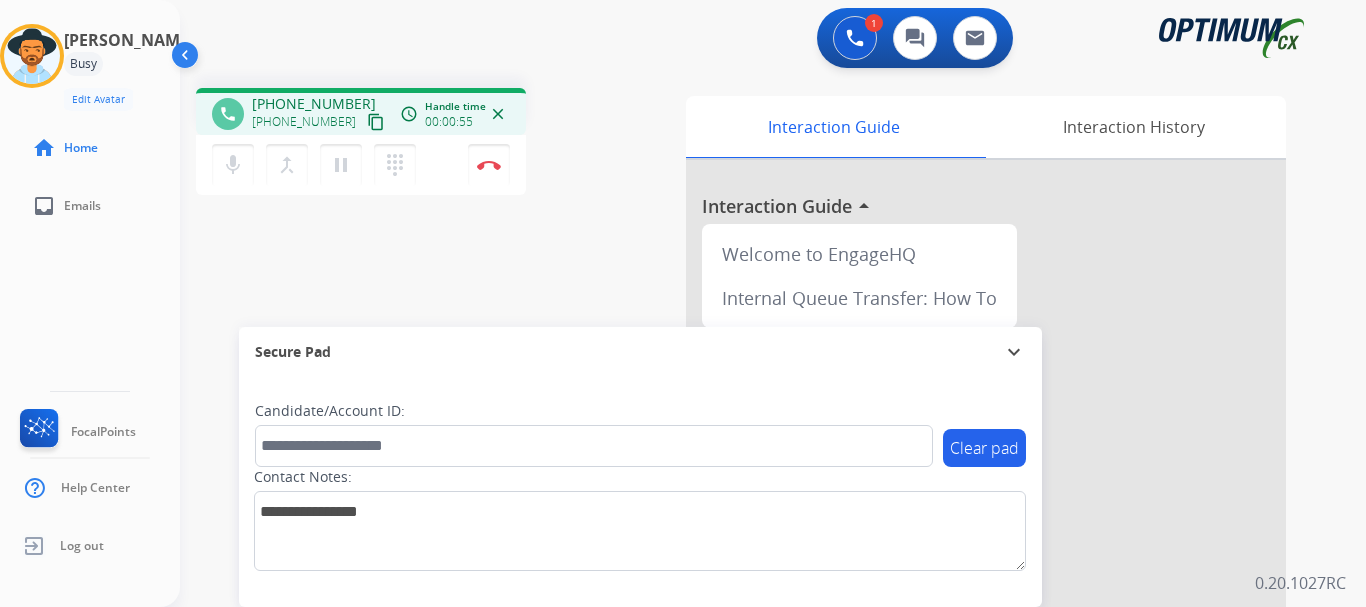 click at bounding box center (489, 165) 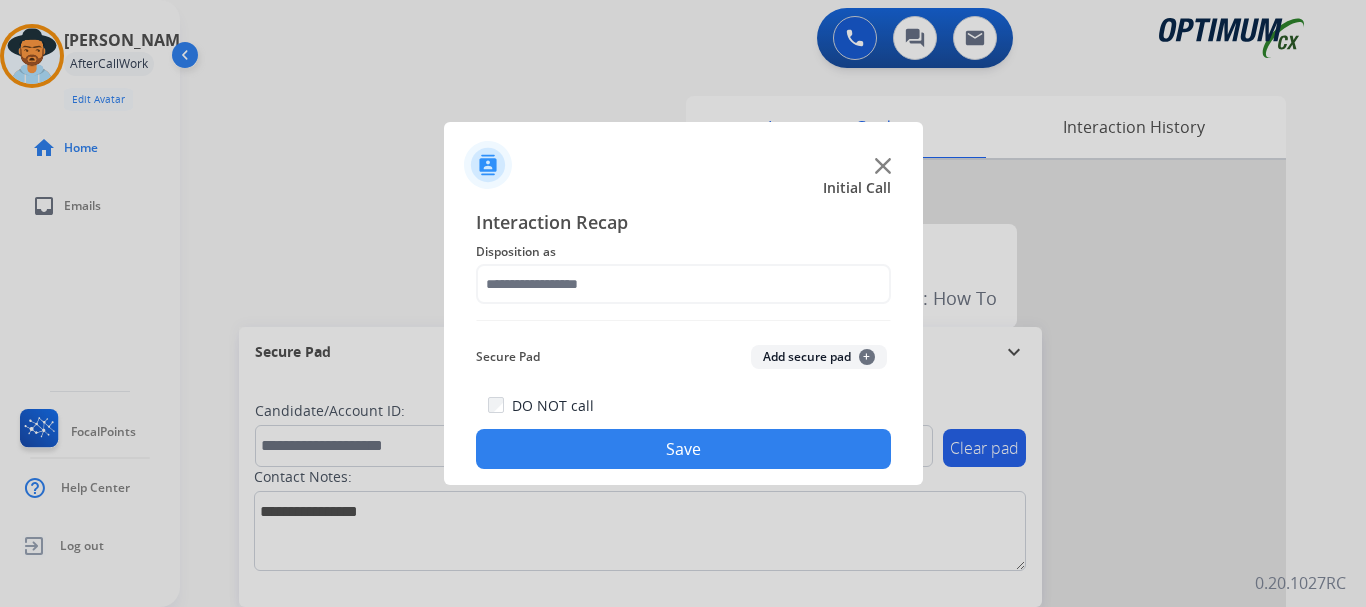 click on "Add secure pad  +" 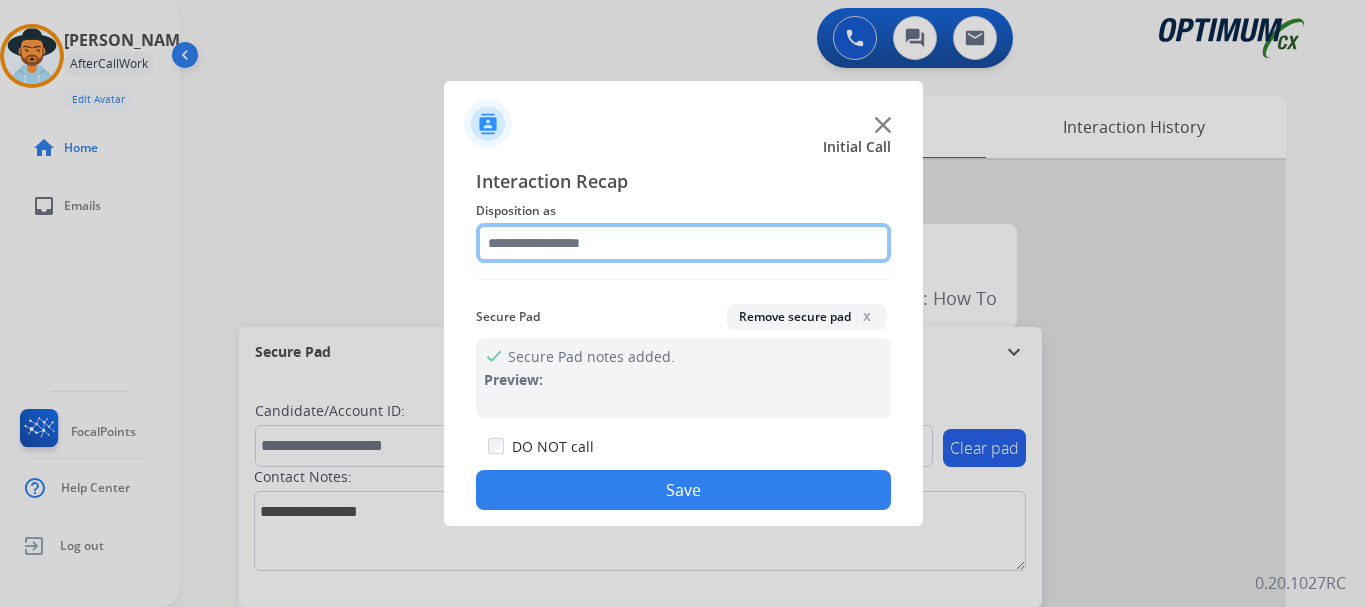 click 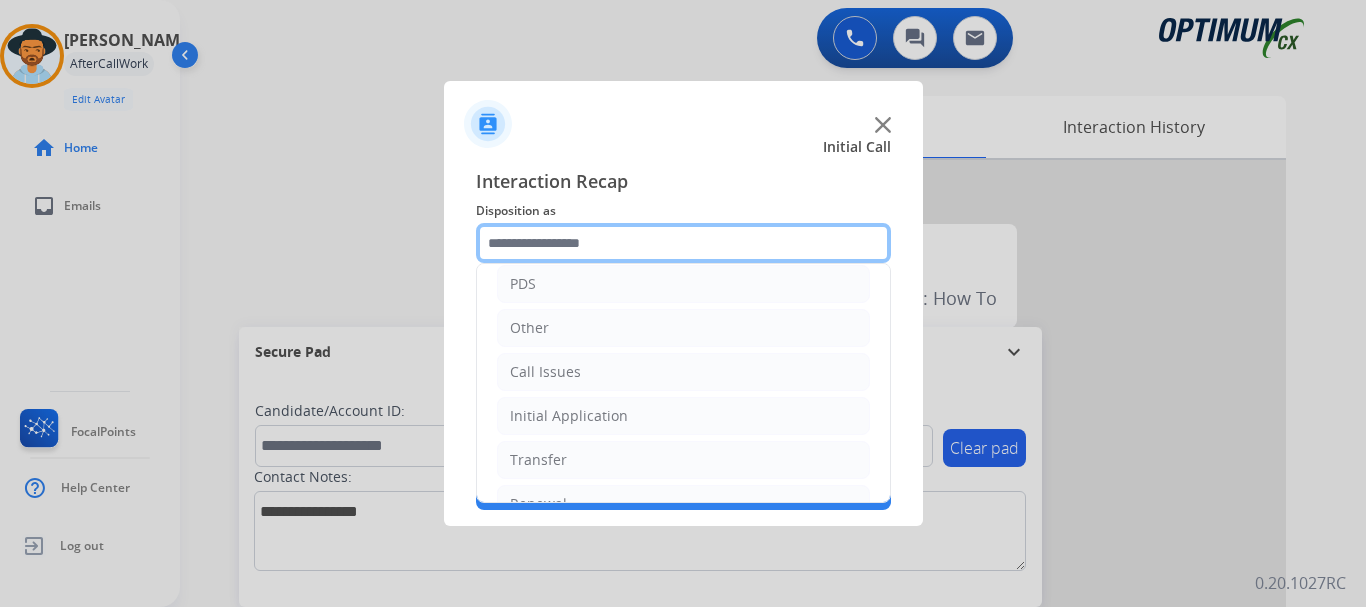 scroll, scrollTop: 114, scrollLeft: 0, axis: vertical 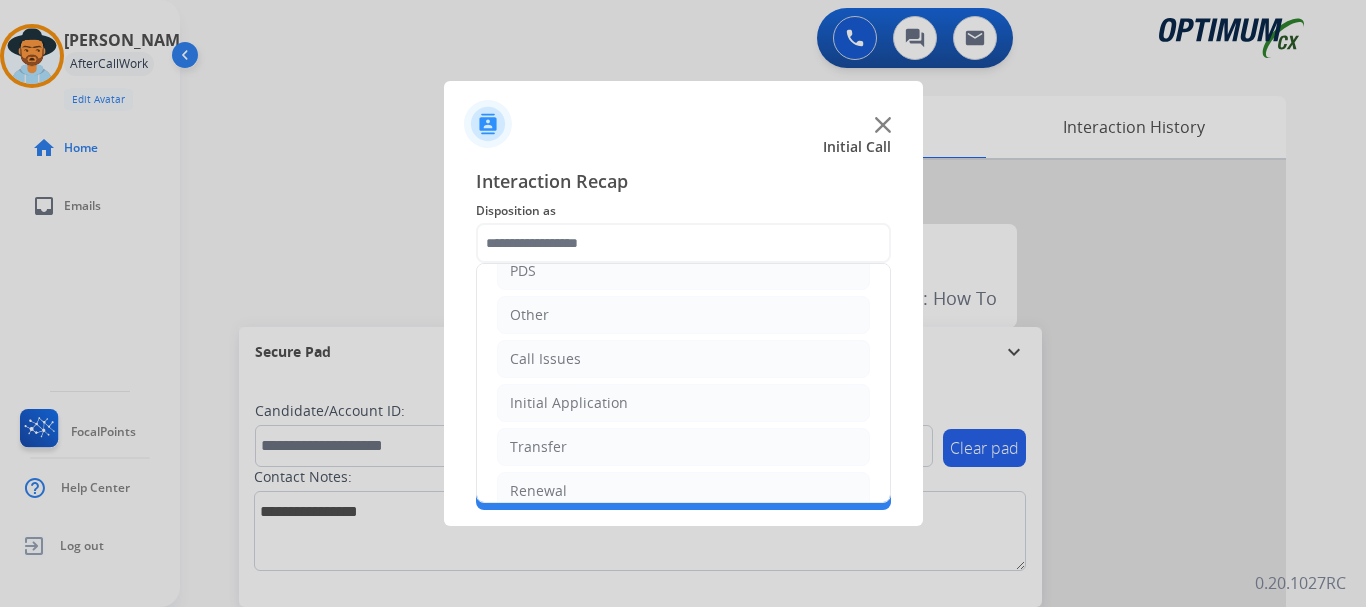 click on "Call Issues" 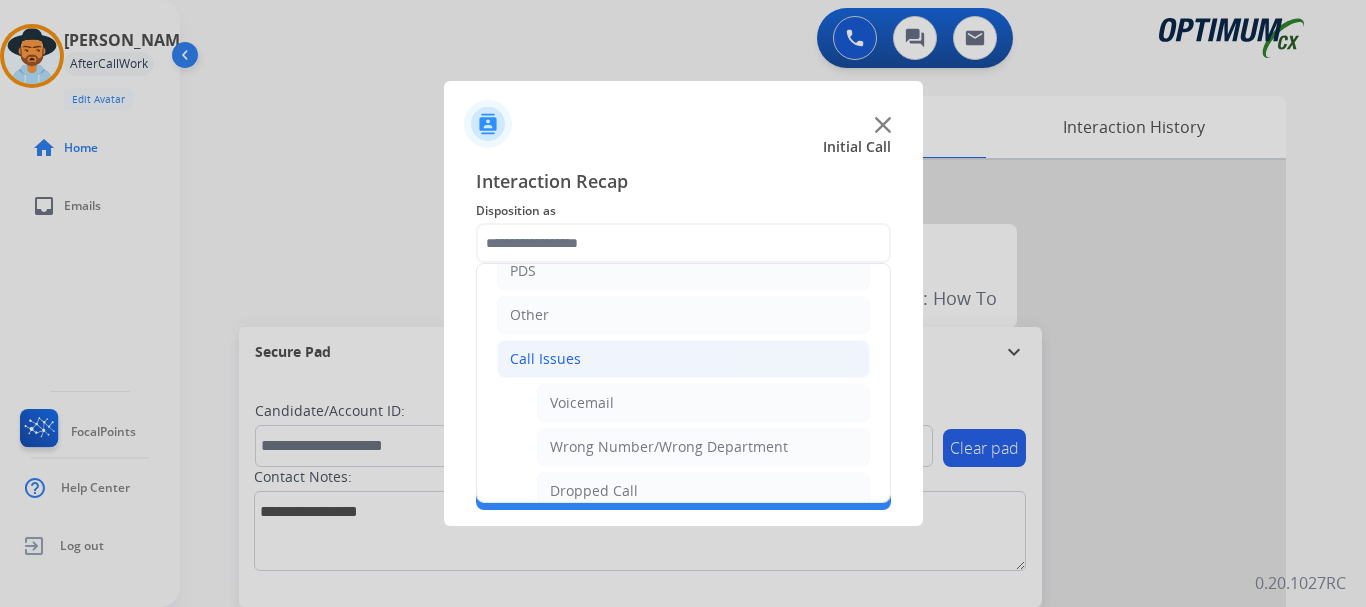 click on "Voicemail" 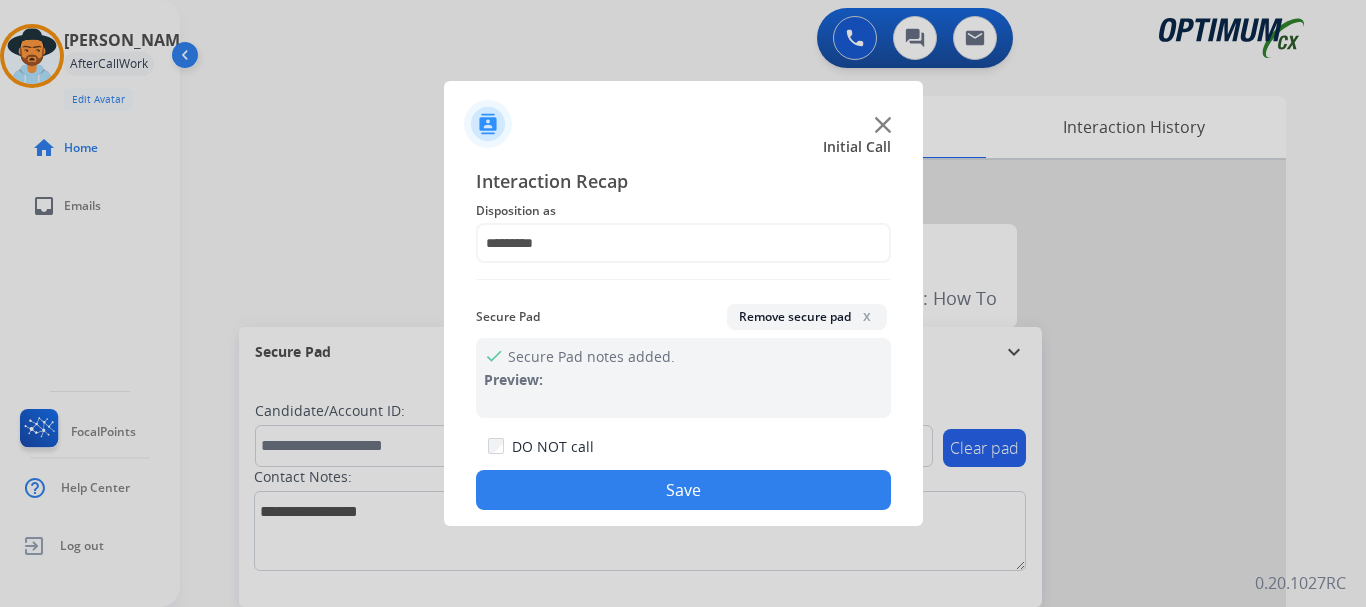 click on "Save" 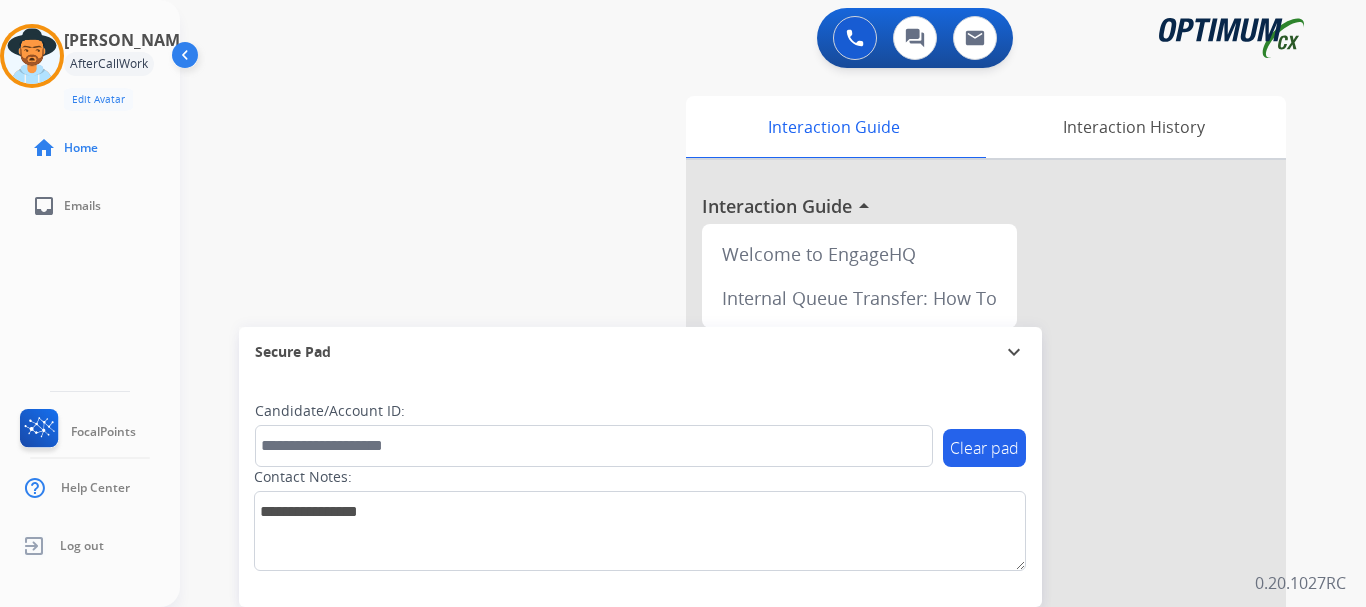 click on "swap_horiz Break voice bridge close_fullscreen Connect 3-Way Call merge_type Separate 3-Way Call  Interaction Guide   Interaction History  Interaction Guide arrow_drop_up  Welcome to EngageHQ   Internal Queue Transfer: How To  Secure Pad expand_more Clear pad Candidate/Account ID: Contact Notes:" at bounding box center [749, 489] 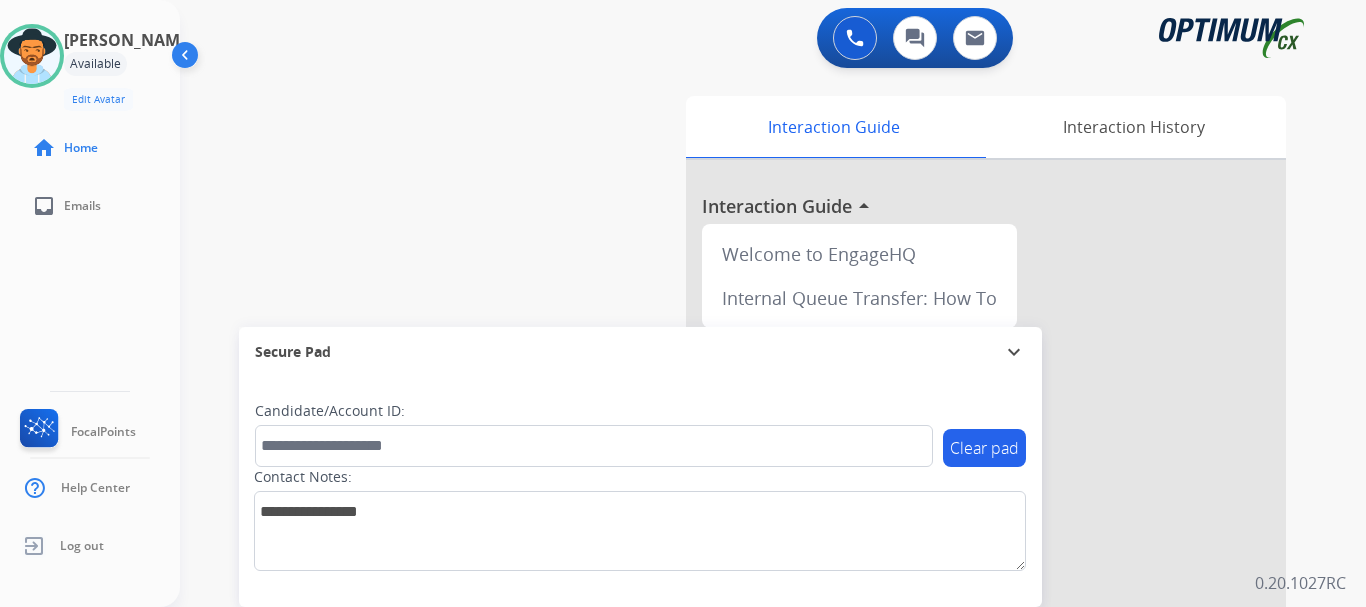 click on "swap_horiz Break voice bridge close_fullscreen Connect 3-Way Call merge_type Separate 3-Way Call  Interaction Guide   Interaction History  Interaction Guide arrow_drop_up  Welcome to EngageHQ   Internal Queue Transfer: How To  Secure Pad expand_more Clear pad Candidate/Account ID: Contact Notes:" at bounding box center (749, 489) 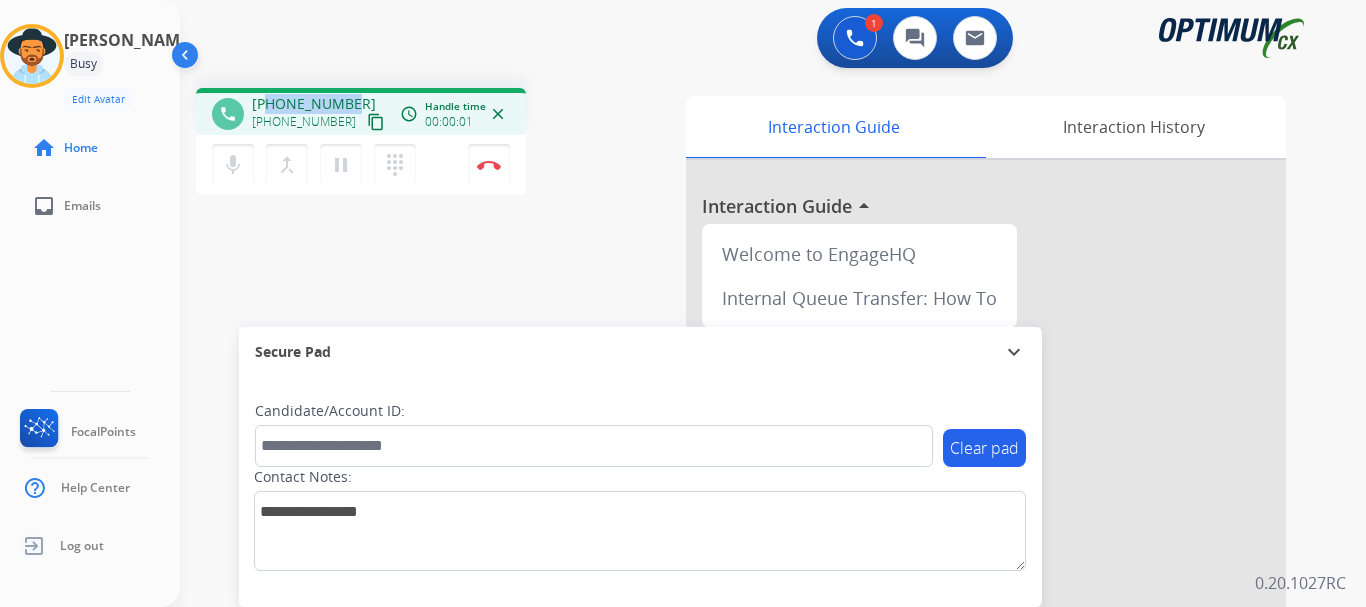 drag, startPoint x: 268, startPoint y: 104, endPoint x: 361, endPoint y: 88, distance: 94.36631 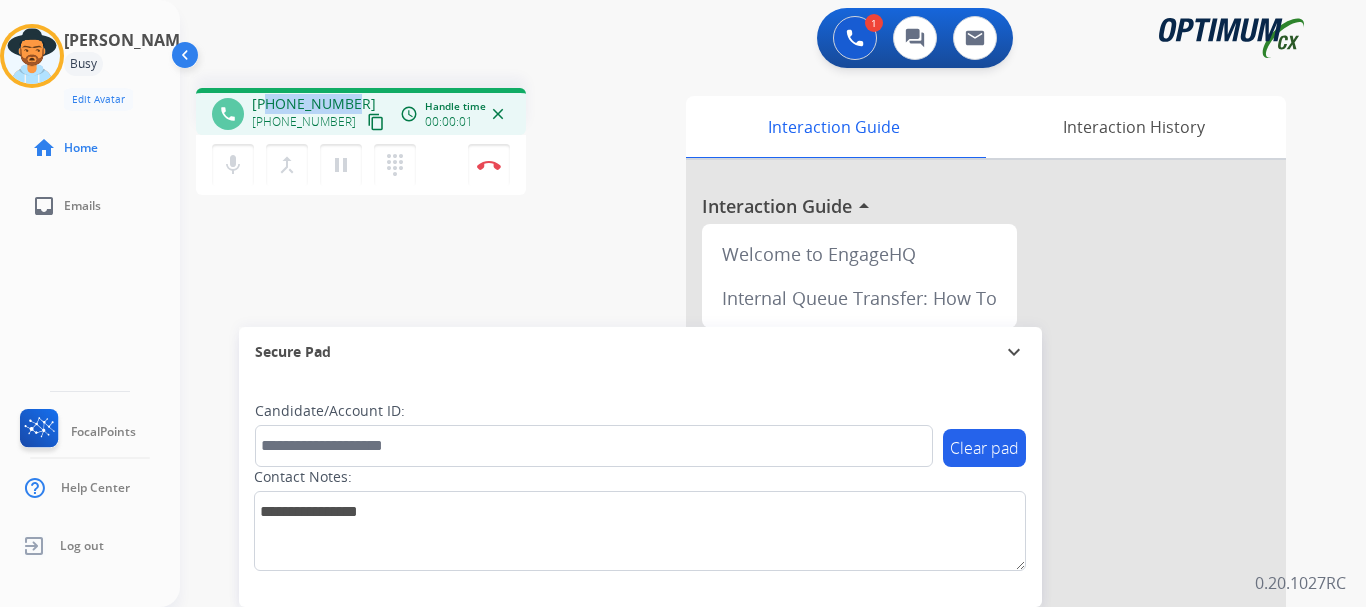 click on "phone +15094967012 +15094967012 content_copy access_time Call metrics Queue   00:10 Hold   00:00 Talk   00:02 Total   00:11 Handle time 00:00:01 close" at bounding box center (361, 111) 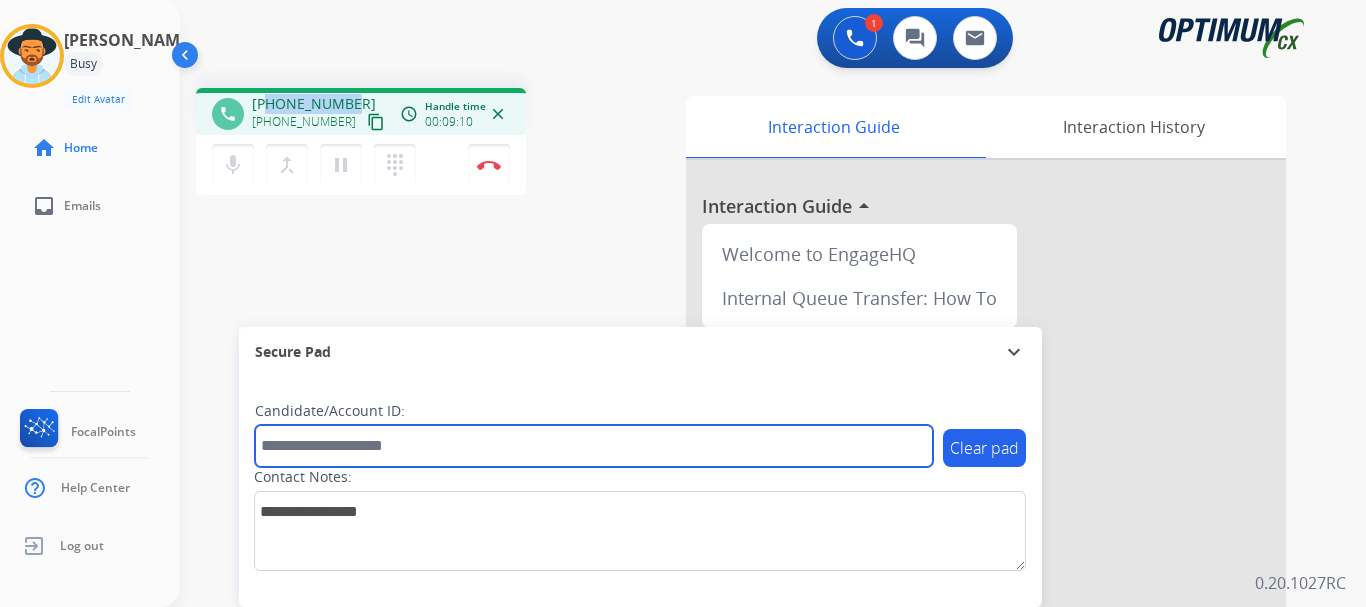 click at bounding box center (594, 446) 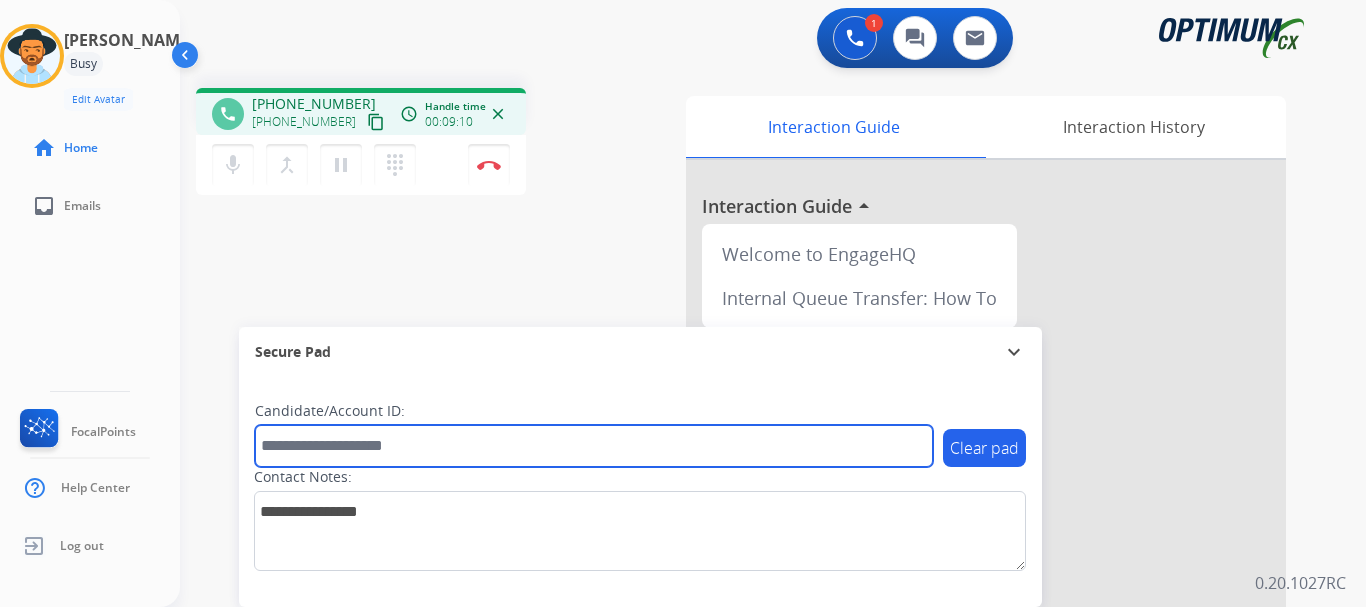 paste on "*******" 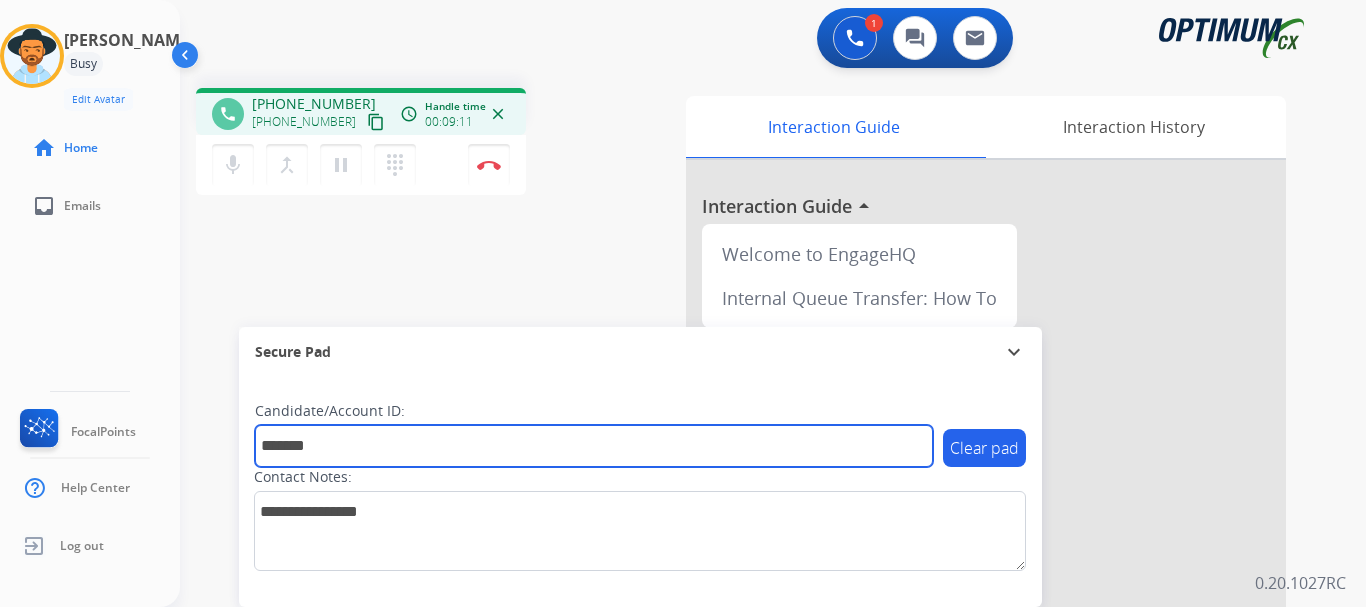 type on "*******" 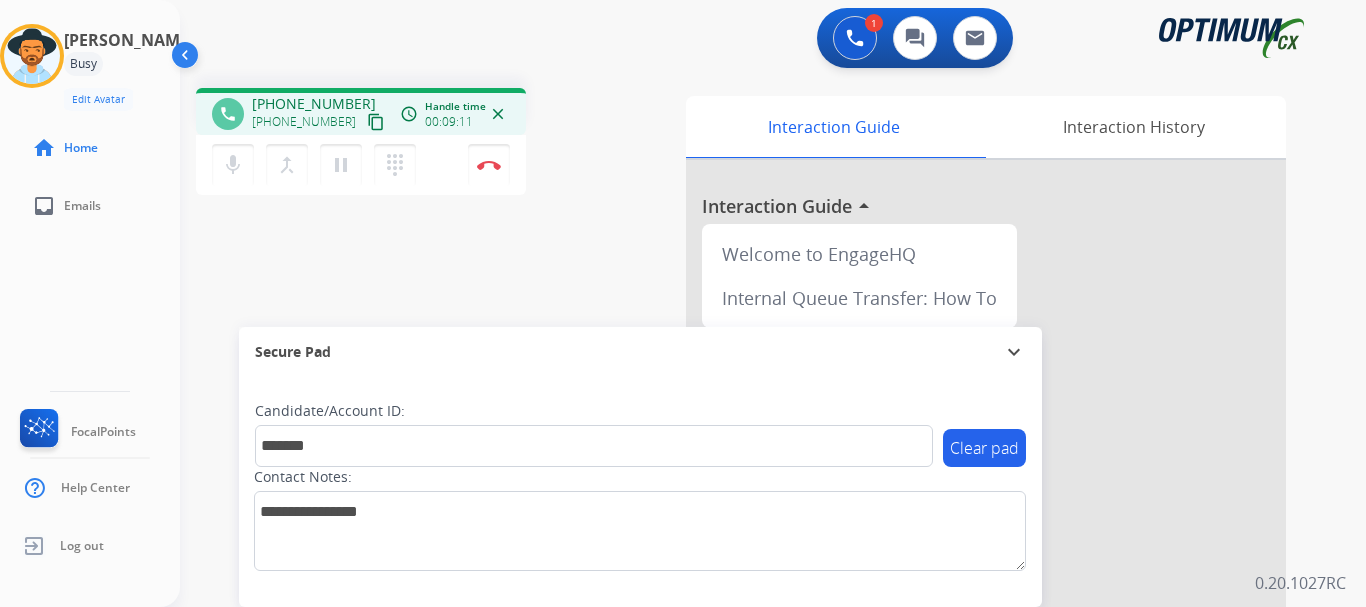 click on "phone +15094967012 +15094967012 content_copy access_time Call metrics Queue   00:10 Hold   00:00 Talk   09:12 Total   09:21 Handle time 00:09:11 close mic Mute merge_type Bridge pause Hold dialpad Dialpad Disconnect swap_horiz Break voice bridge close_fullscreen Connect 3-Way Call merge_type Separate 3-Way Call  Interaction Guide   Interaction History  Interaction Guide arrow_drop_up  Welcome to EngageHQ   Internal Queue Transfer: How To  Secure Pad expand_more Clear pad Candidate/Account ID: ******* Contact Notes:" at bounding box center [749, 489] 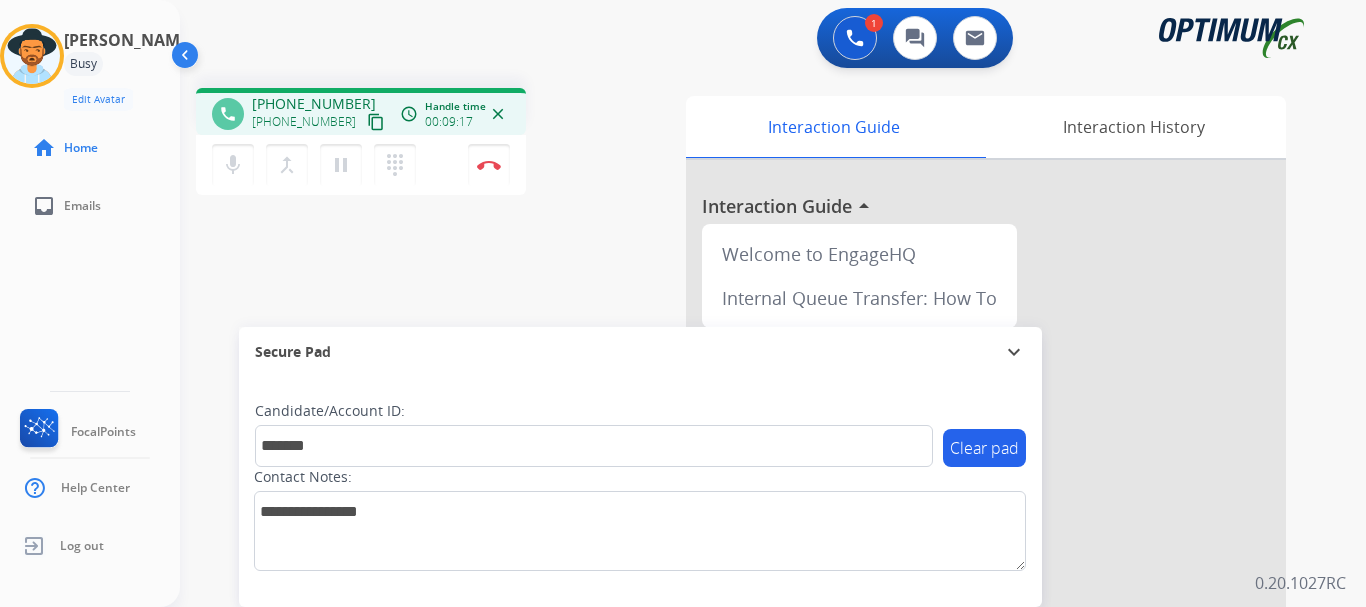 click on "Disconnect" at bounding box center [489, 165] 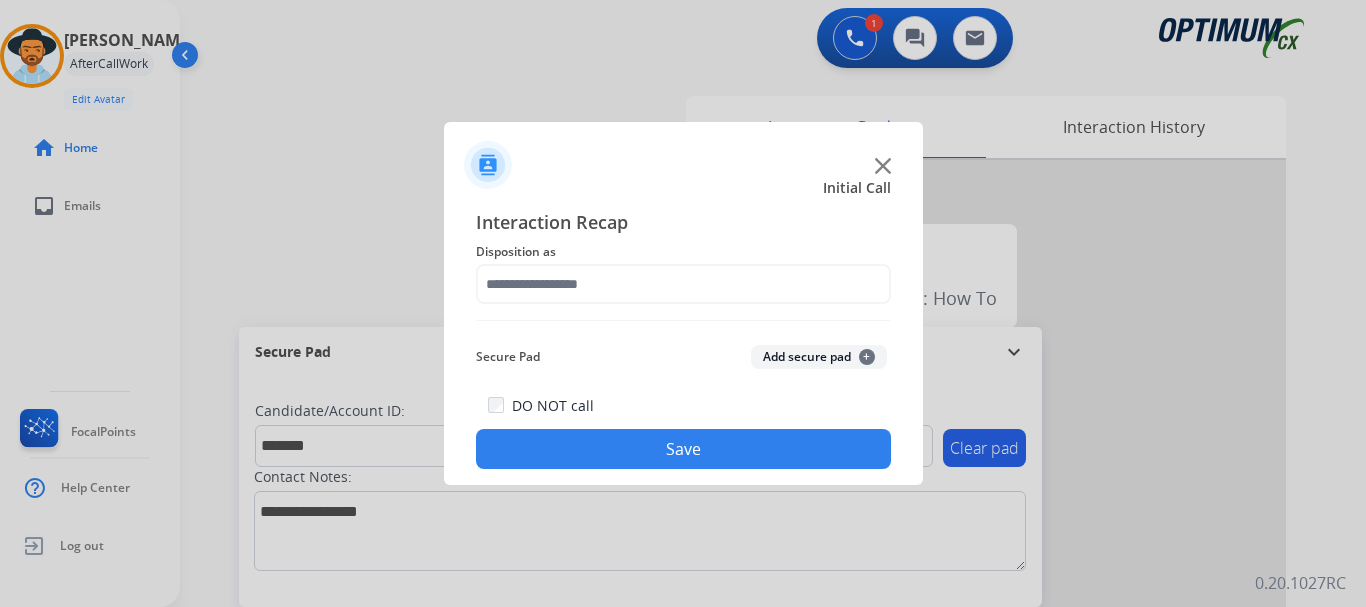 click on "Add secure pad  +" 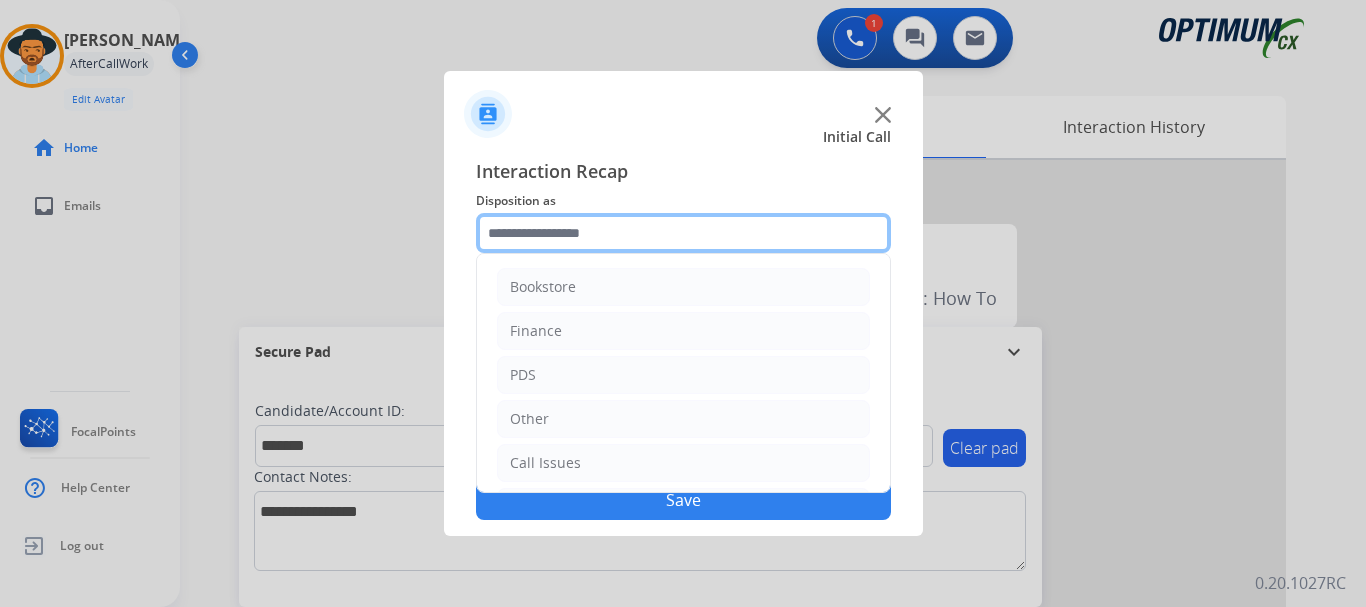 click 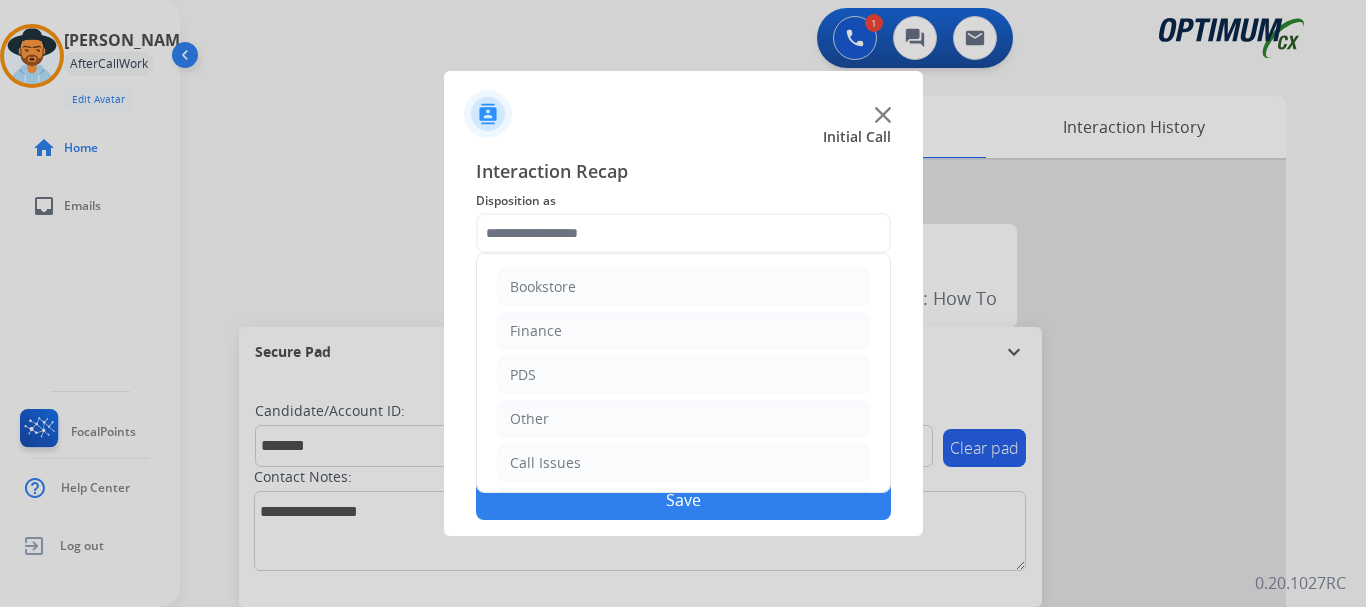 click on "PDS" 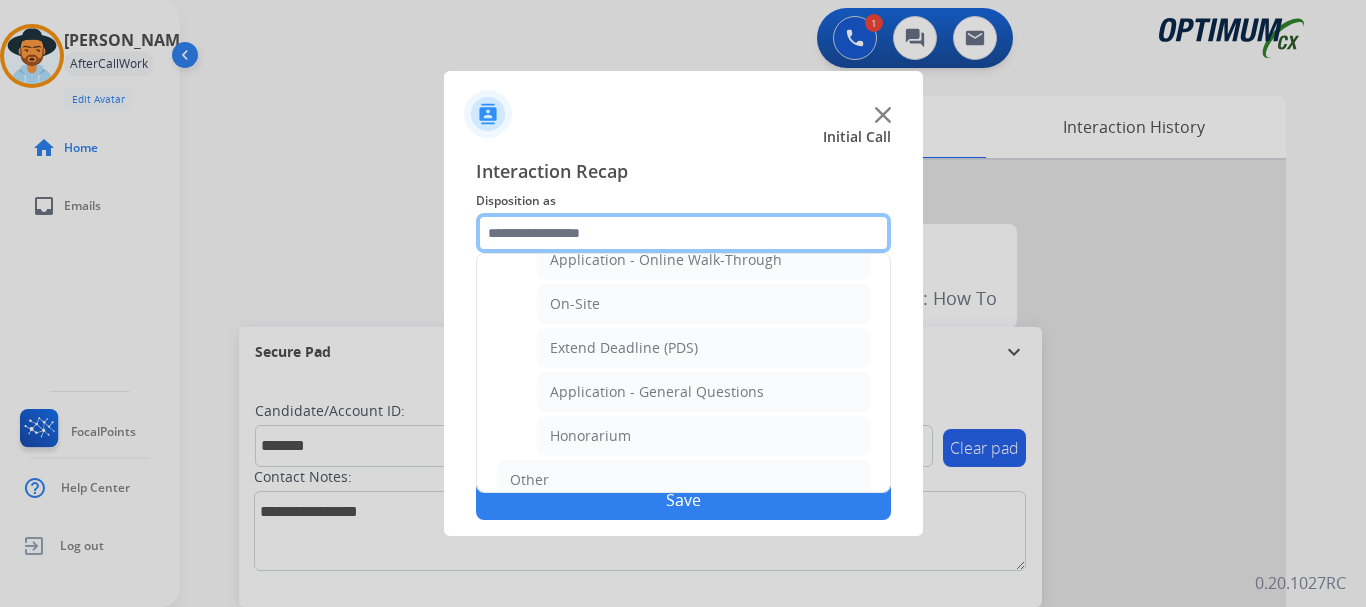scroll, scrollTop: 552, scrollLeft: 0, axis: vertical 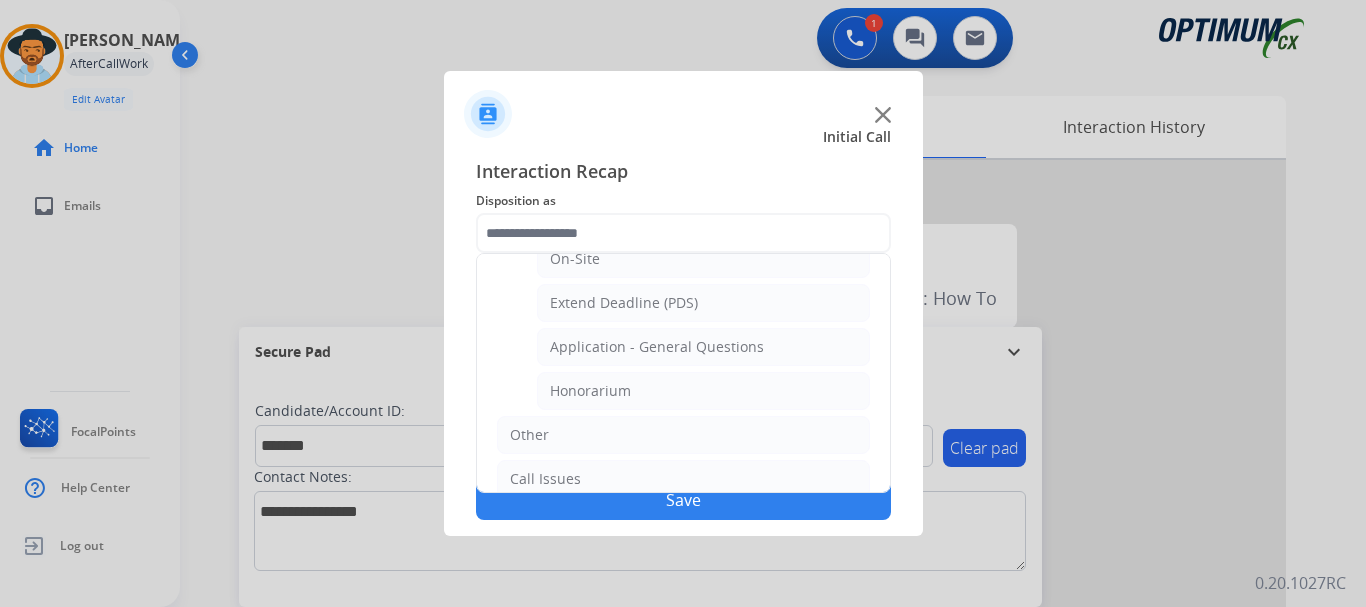click on "Honorarium" 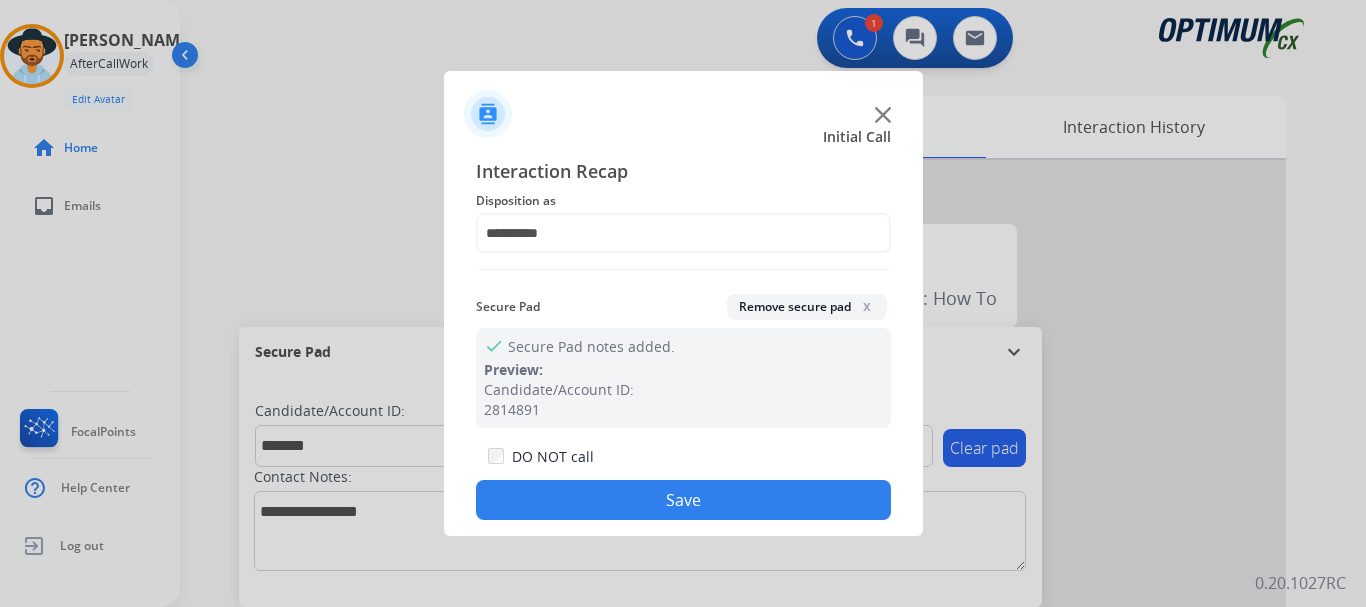 click on "Save" 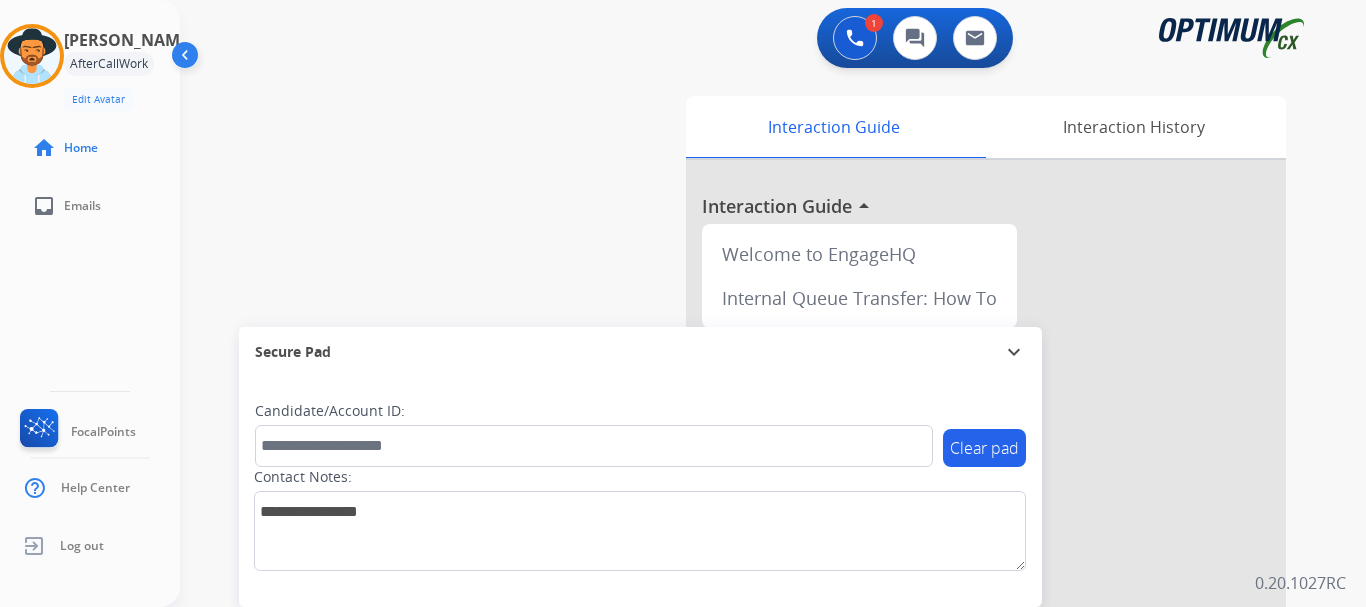 click on "swap_horiz Break voice bridge close_fullscreen Connect 3-Way Call merge_type Separate 3-Way Call  Interaction Guide   Interaction History  Interaction Guide arrow_drop_up  Welcome to EngageHQ   Internal Queue Transfer: How To  Secure Pad expand_more Clear pad Candidate/Account ID: Contact Notes:" at bounding box center (749, 489) 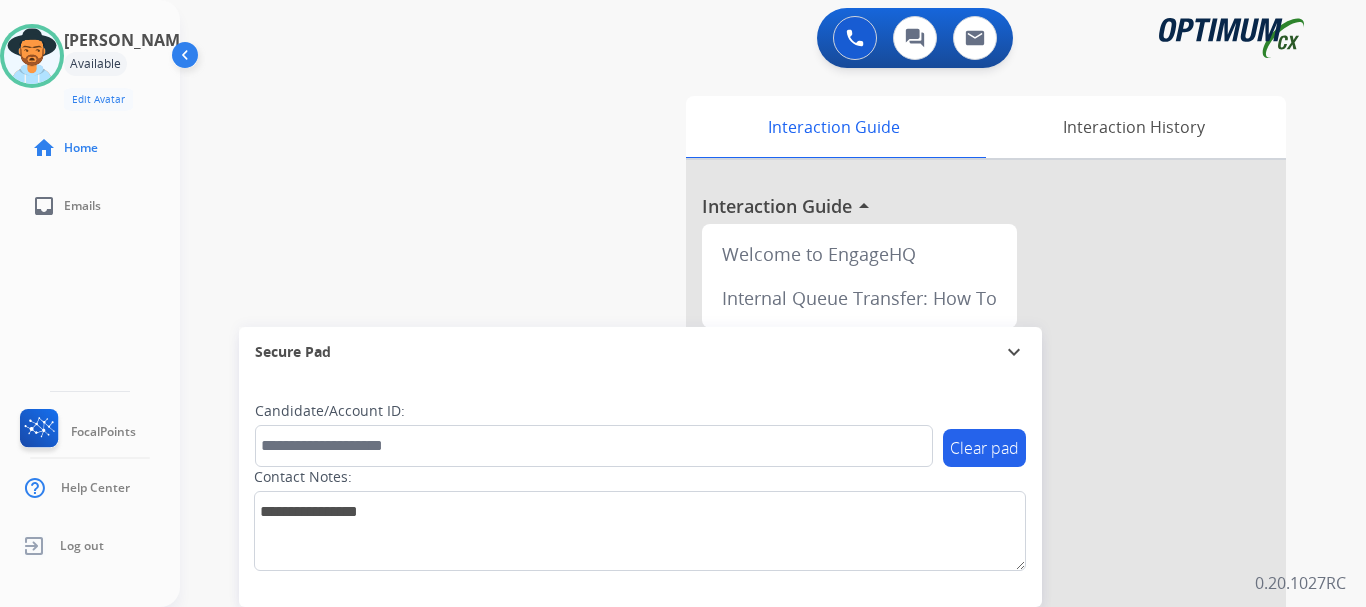 click on "swap_horiz Break voice bridge close_fullscreen Connect 3-Way Call merge_type Separate 3-Way Call  Interaction Guide   Interaction History  Interaction Guide arrow_drop_up  Welcome to EngageHQ   Internal Queue Transfer: How To  Secure Pad expand_more Clear pad Candidate/Account ID: Contact Notes:" at bounding box center (749, 489) 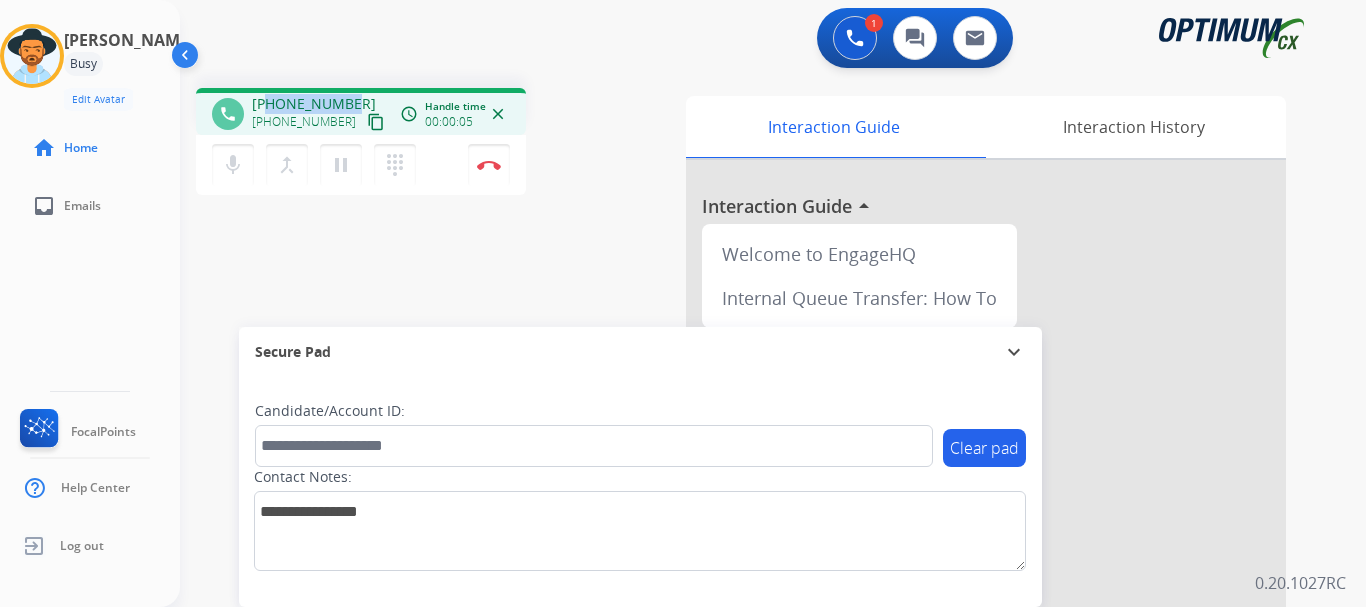 drag, startPoint x: 266, startPoint y: 105, endPoint x: 358, endPoint y: 97, distance: 92.34717 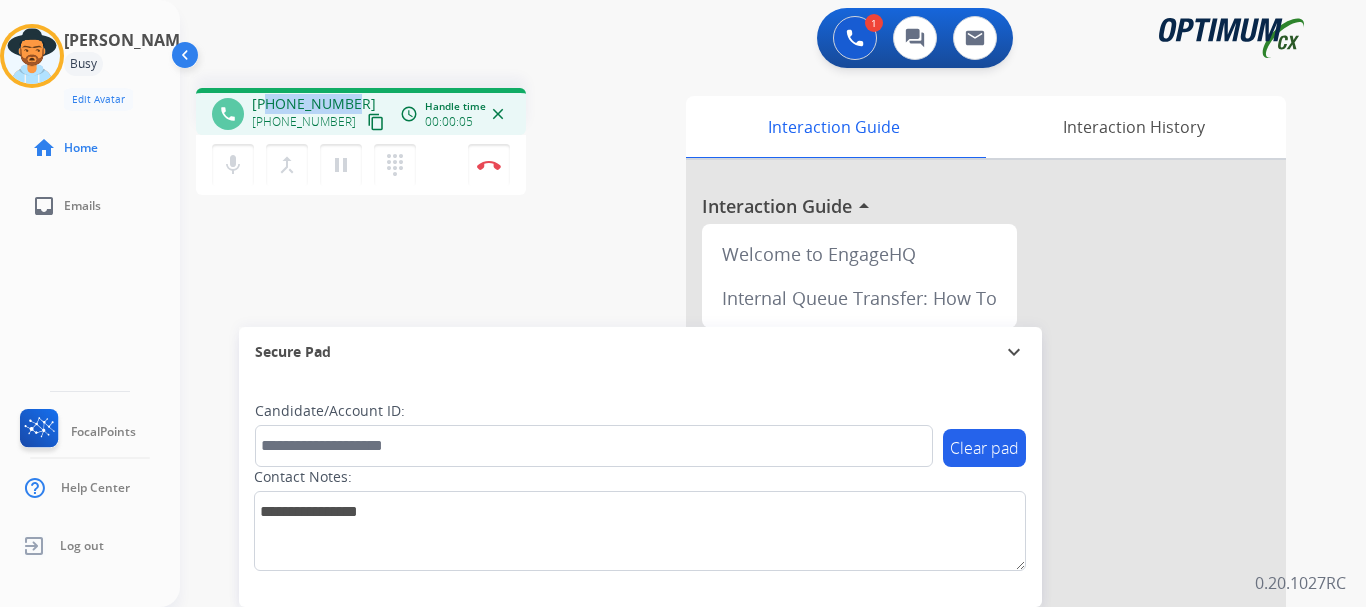 click on "+15205990584 +15205990584 content_copy" at bounding box center [320, 114] 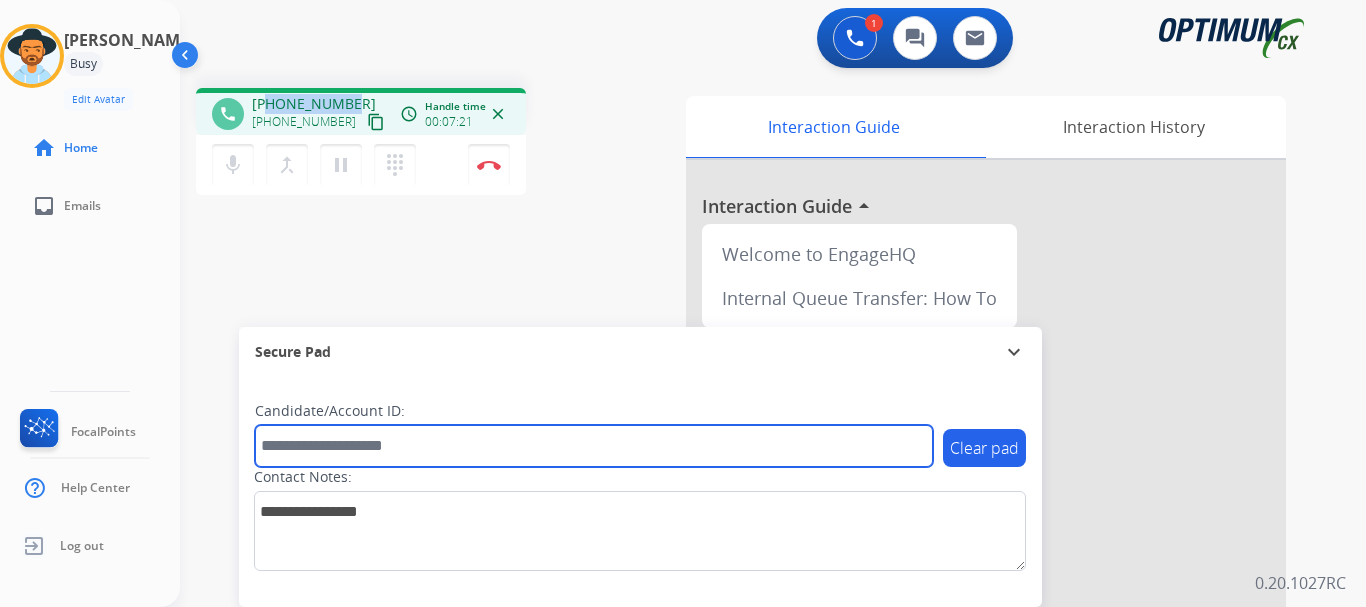 click at bounding box center (594, 446) 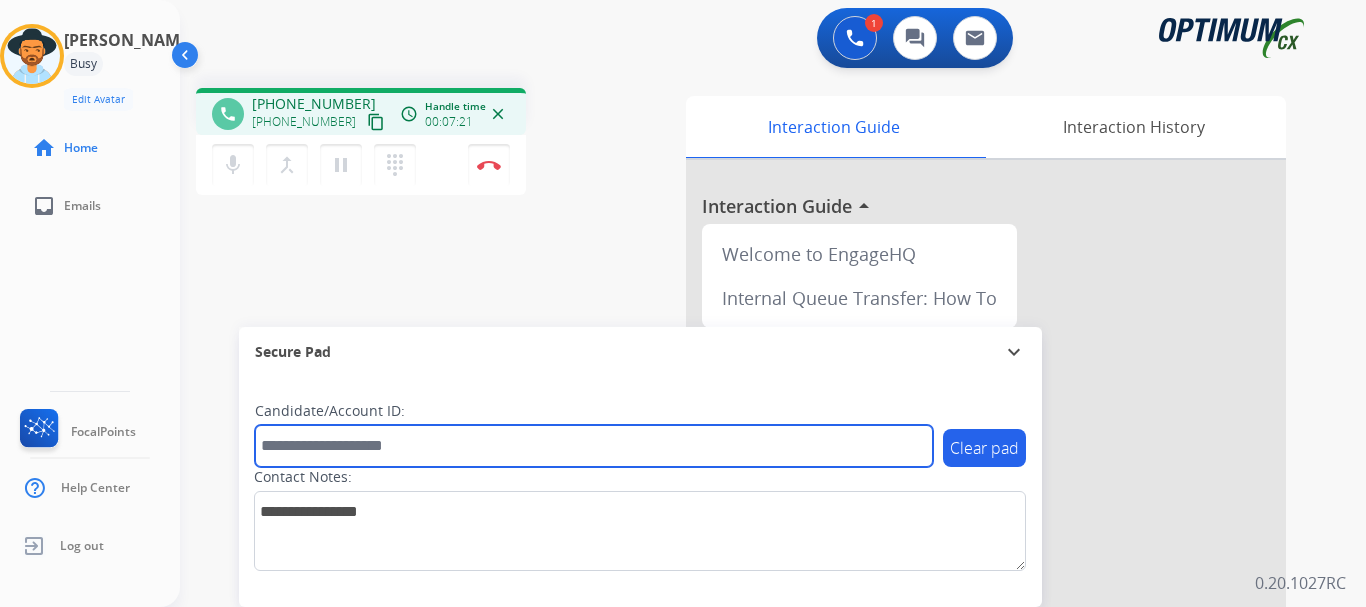 paste on "*******" 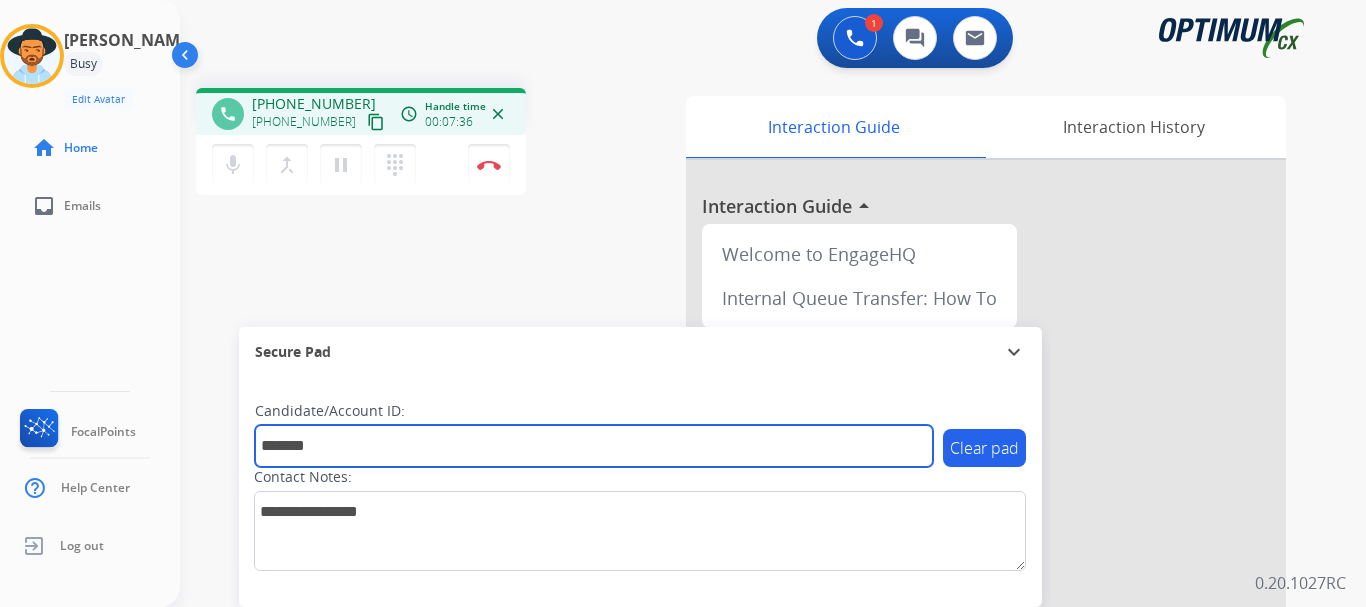type on "*******" 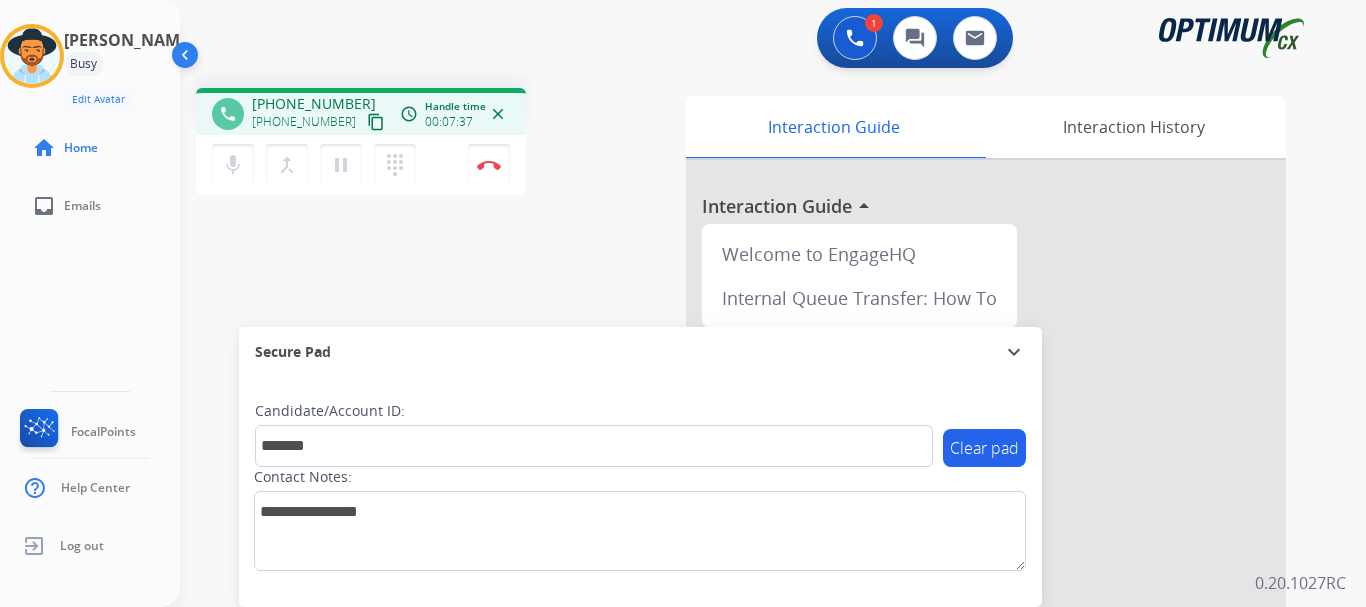 click at bounding box center [489, 165] 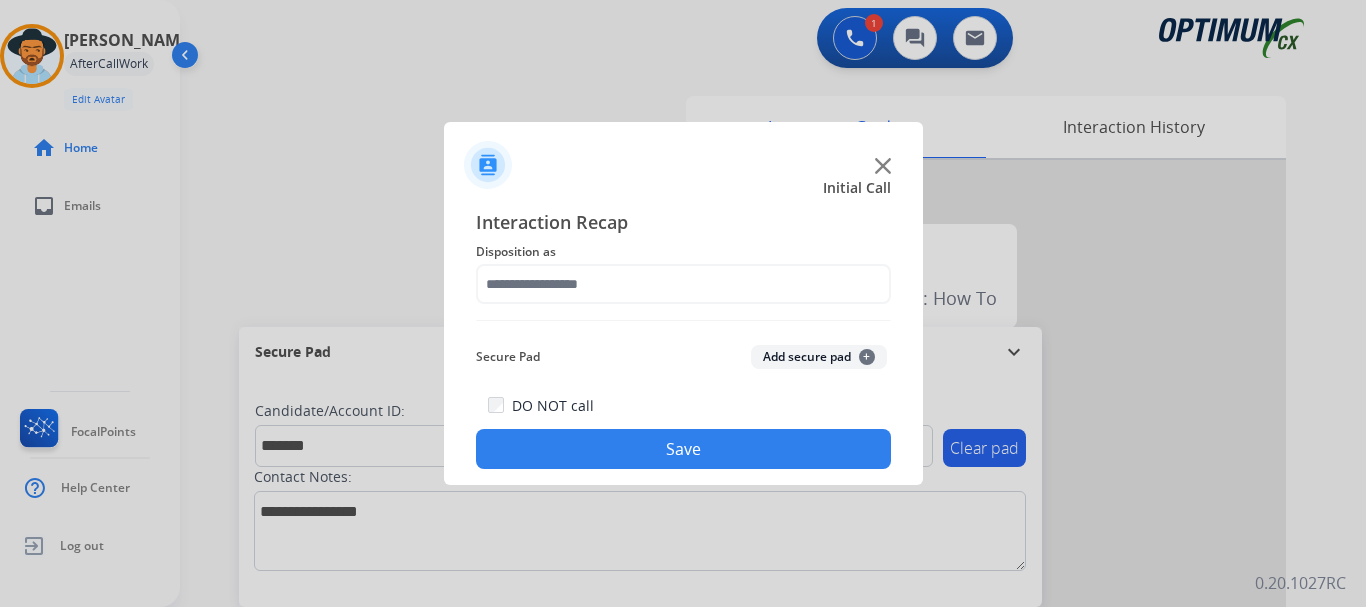 click on "Add secure pad  +" 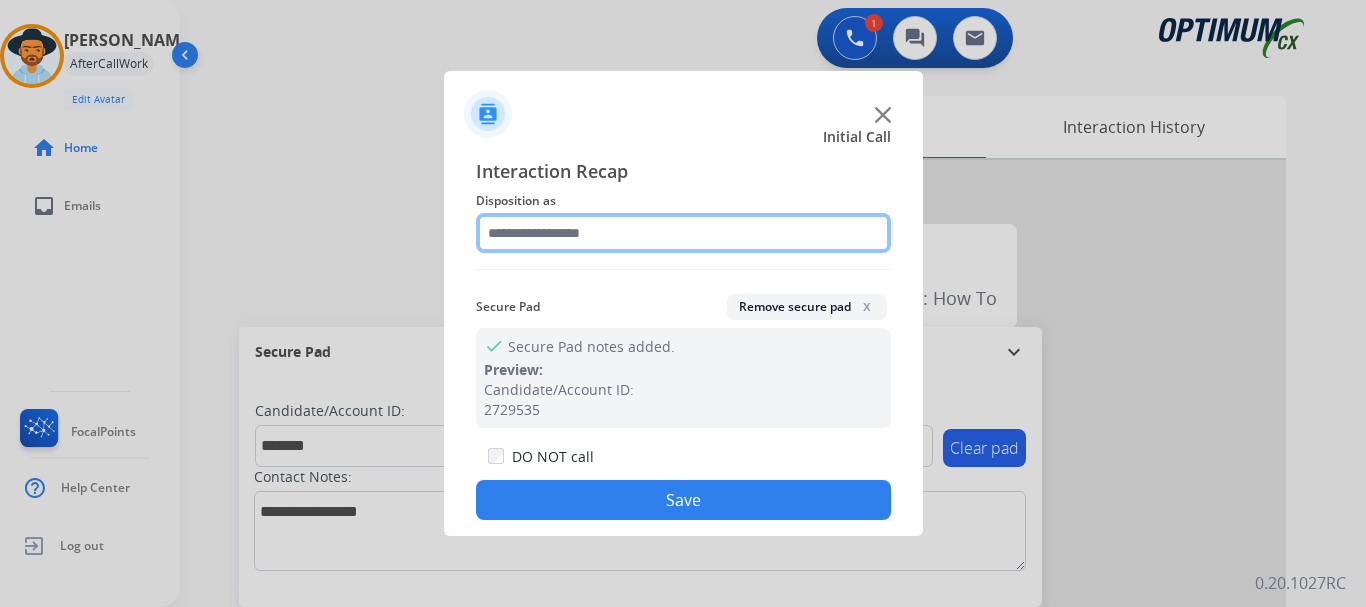 click 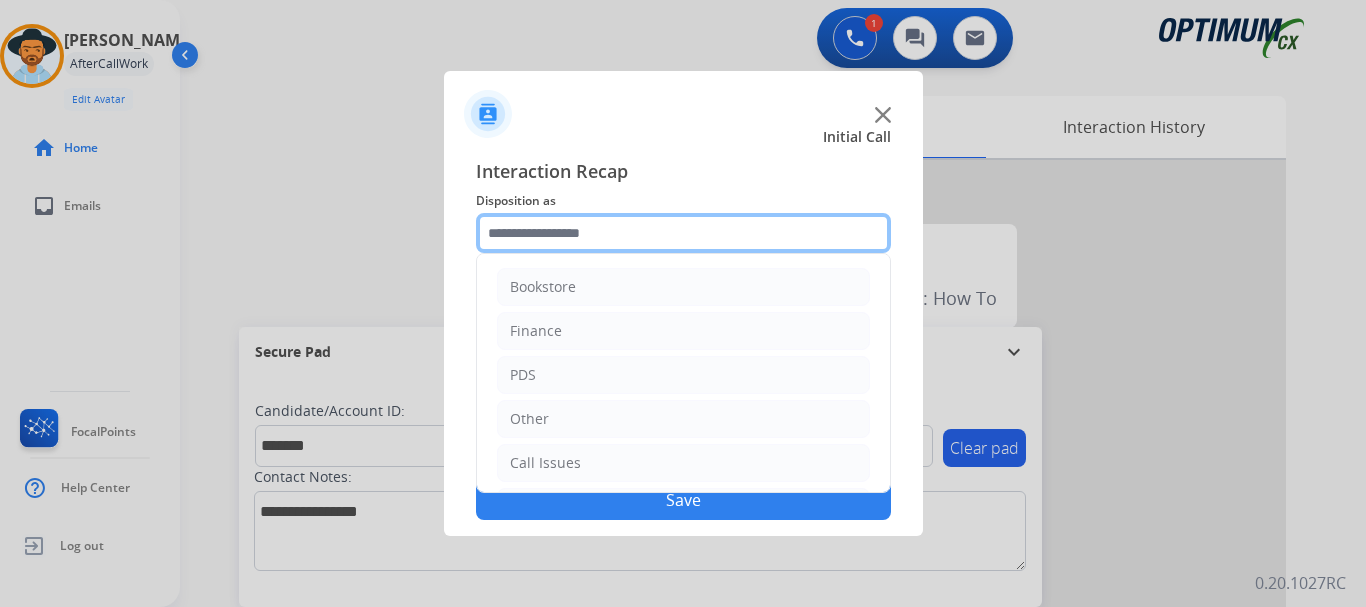 scroll, scrollTop: 136, scrollLeft: 0, axis: vertical 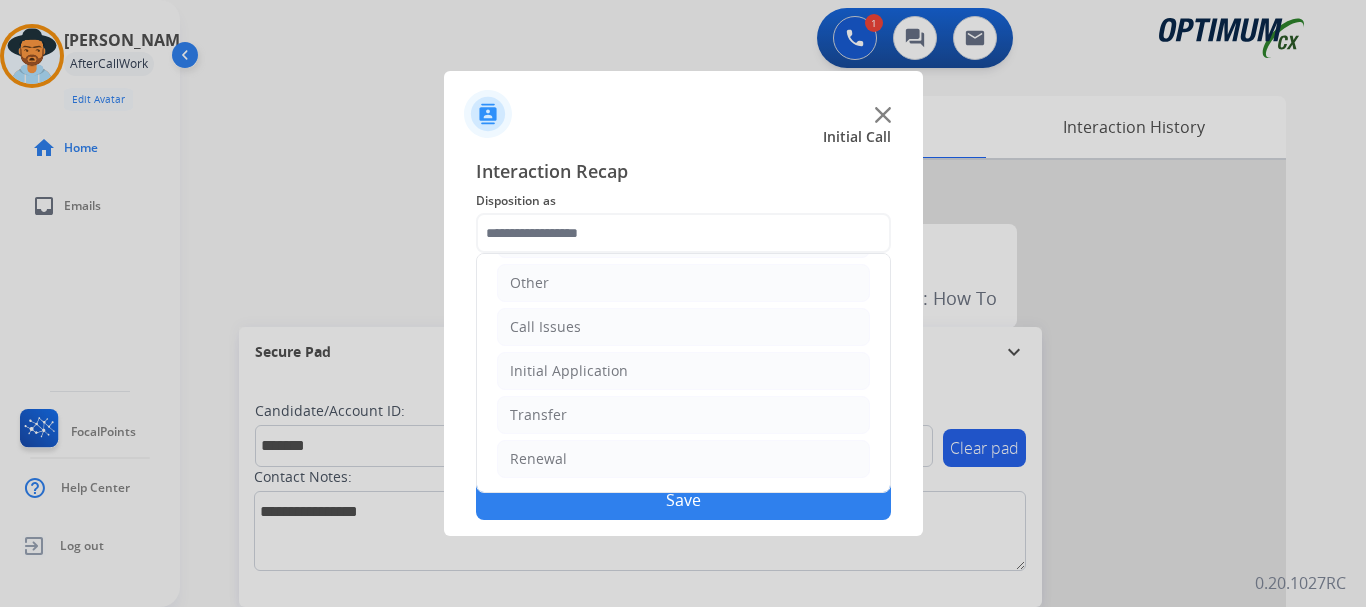 click on "Renewal" 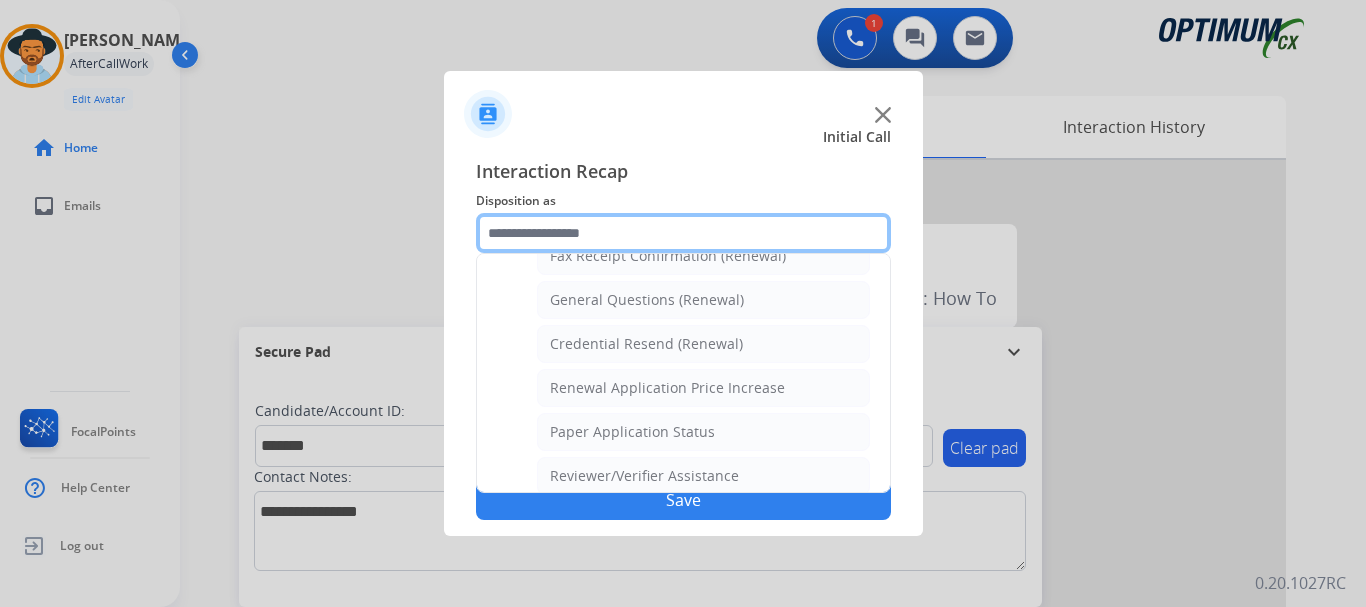 scroll, scrollTop: 594, scrollLeft: 0, axis: vertical 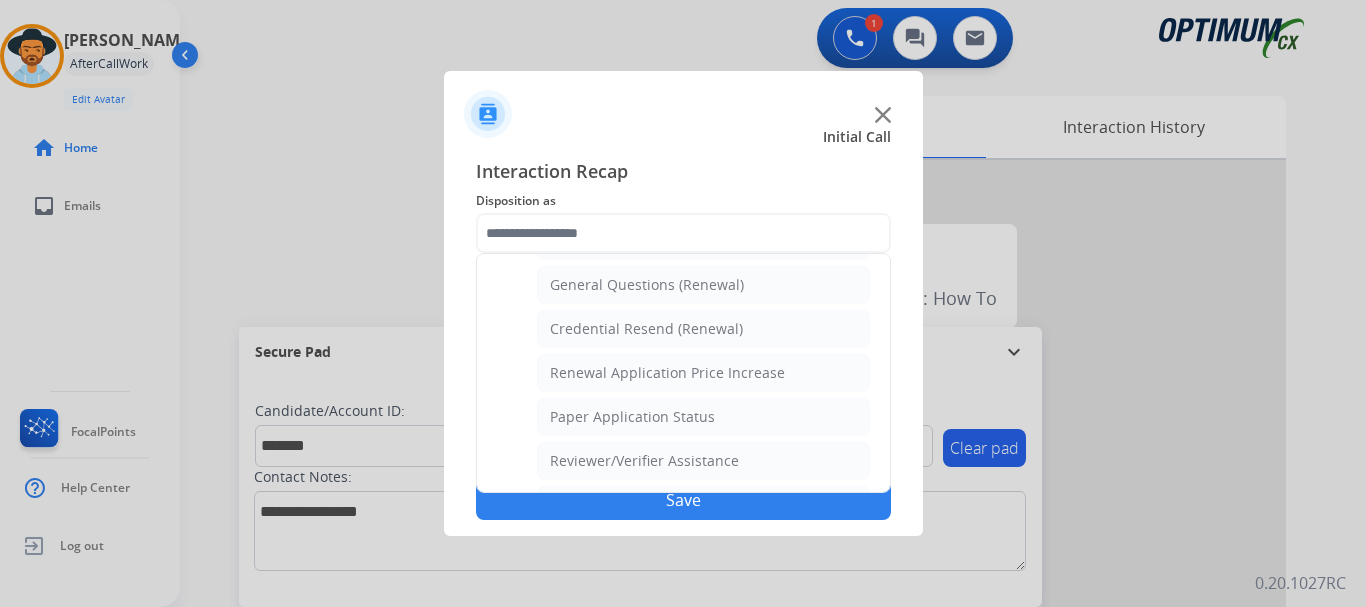 click on "Credential Resend (Renewal)" 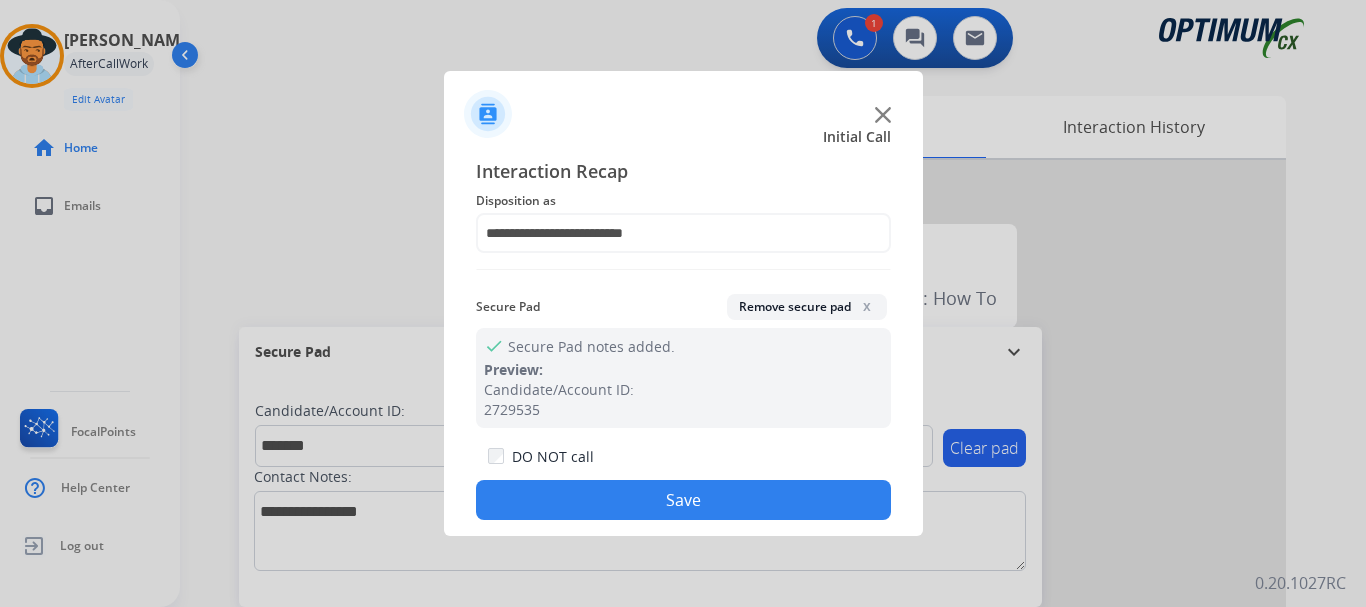 click on "Save" 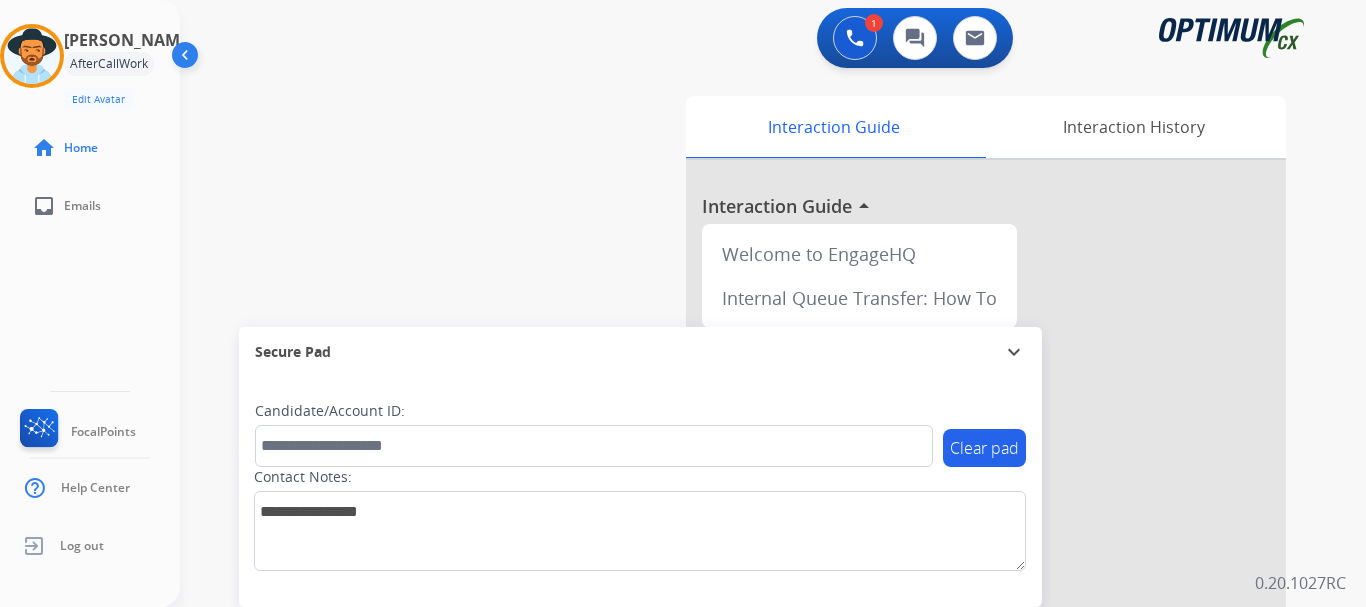 click on "swap_horiz Break voice bridge close_fullscreen Connect 3-Way Call merge_type Separate 3-Way Call  Interaction Guide   Interaction History  Interaction Guide arrow_drop_up  Welcome to EngageHQ   Internal Queue Transfer: How To  Secure Pad expand_more Clear pad Candidate/Account ID: Contact Notes:" at bounding box center [749, 489] 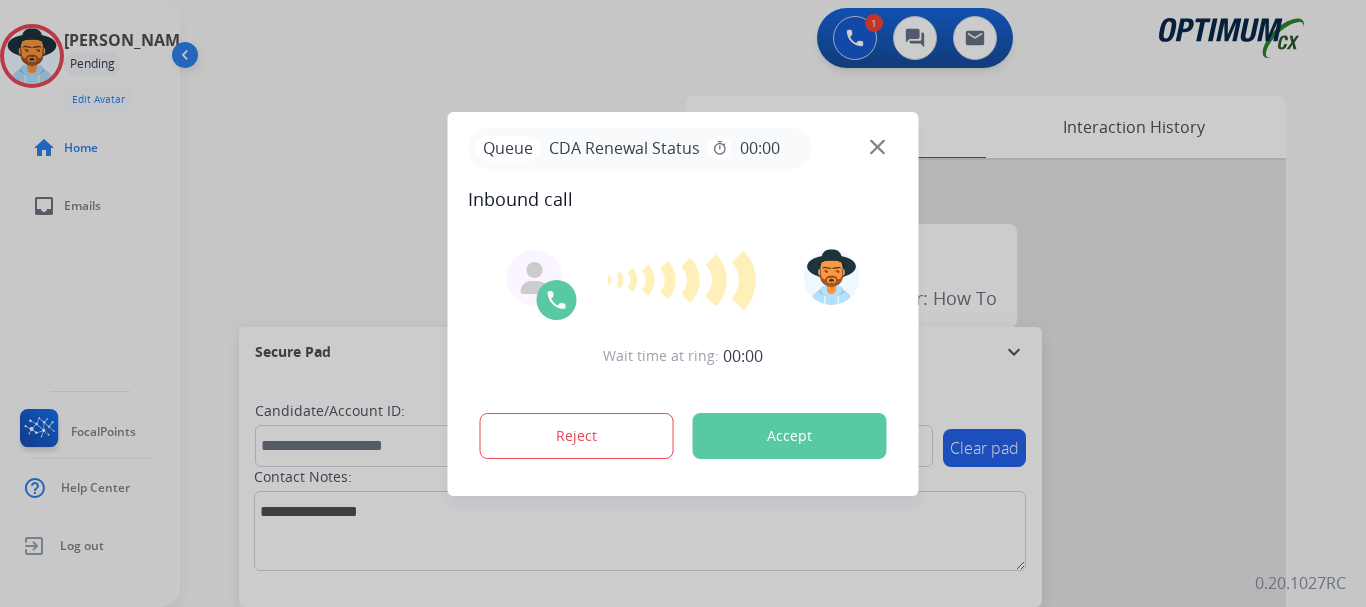 click on "Accept" at bounding box center (790, 436) 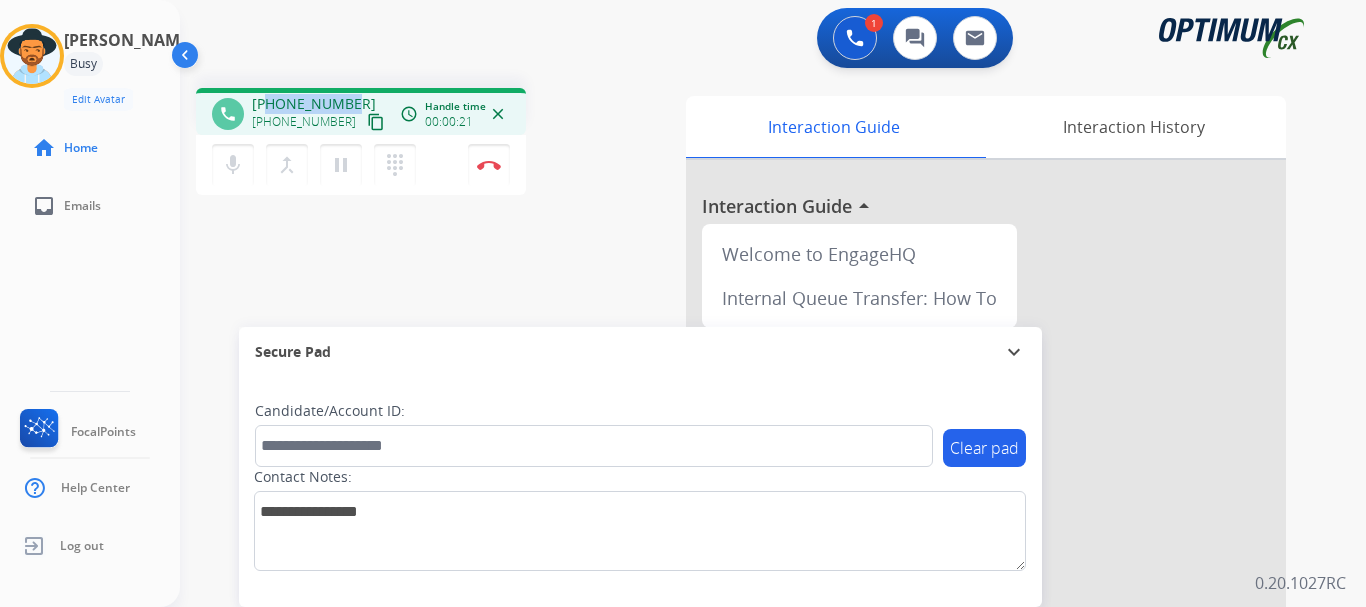 drag, startPoint x: 268, startPoint y: 95, endPoint x: 359, endPoint y: 88, distance: 91.26884 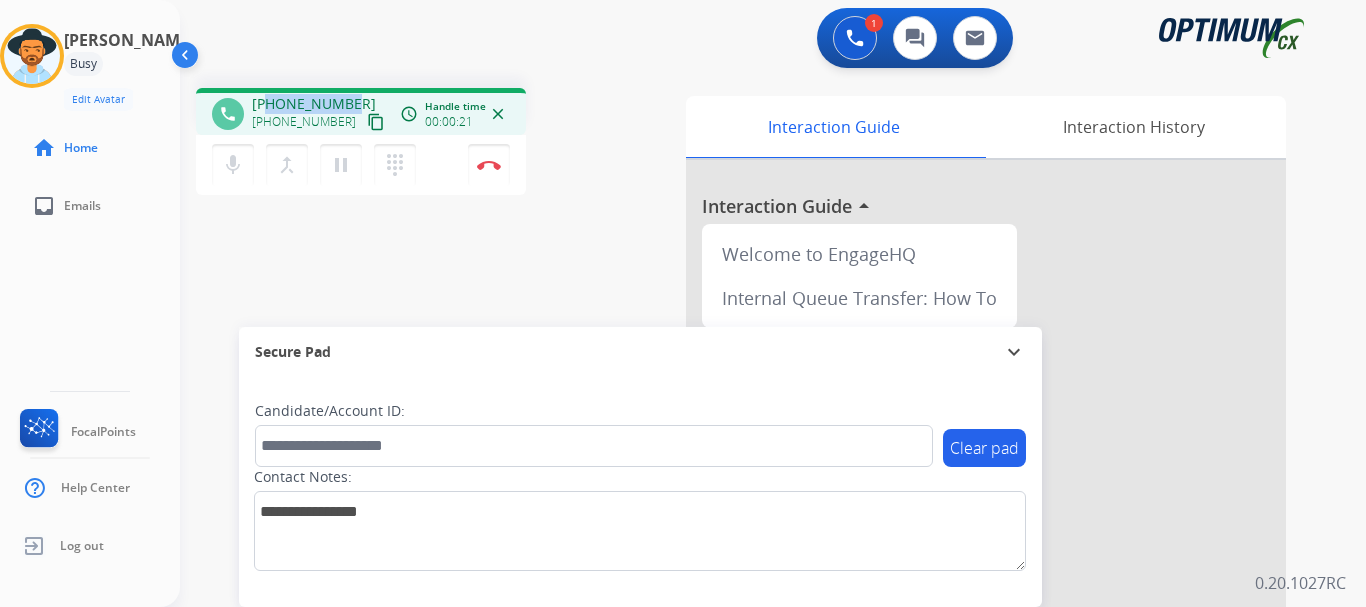 click on "phone +15012580200 +15012580200 content_copy access_time Call metrics Queue   00:19 Hold   00:00 Talk   00:22 Total   00:40 Handle time 00:00:21 close" at bounding box center [361, 111] 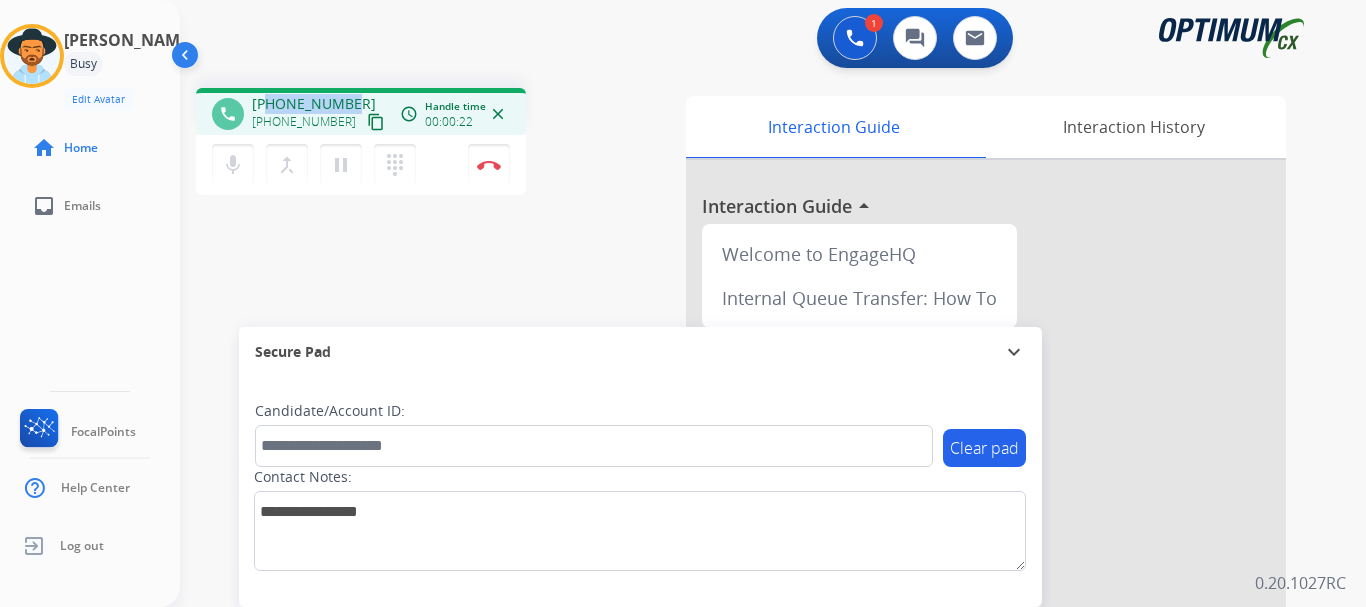 copy on "5012580200" 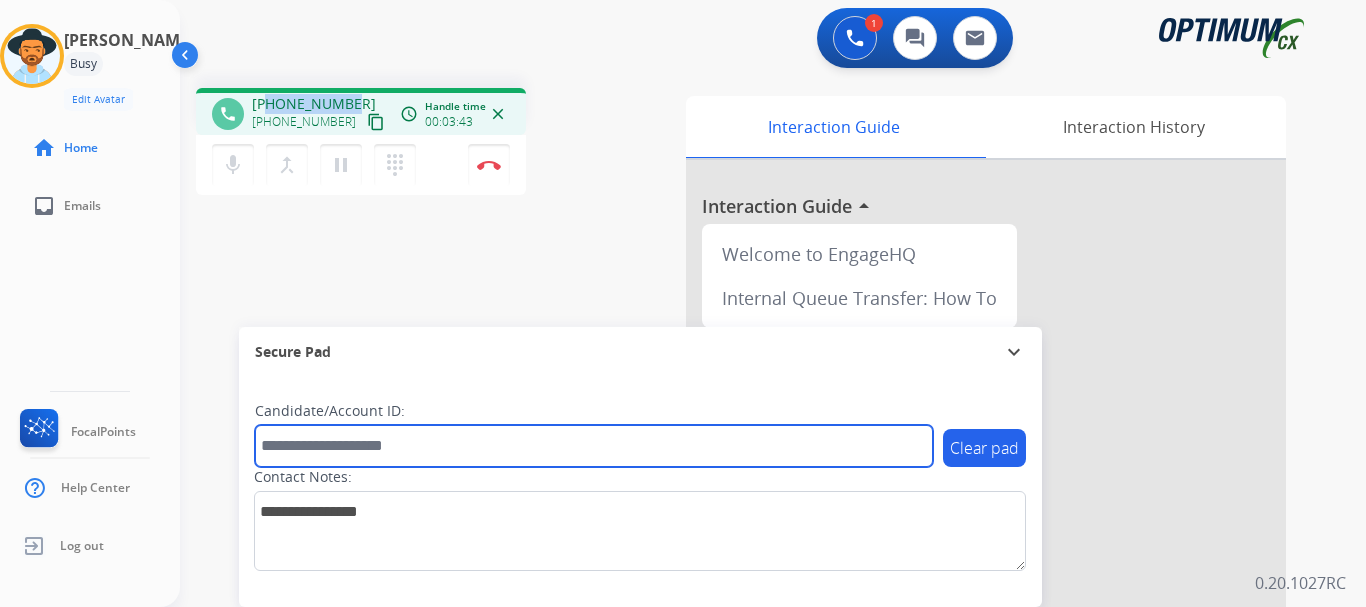 click at bounding box center [594, 446] 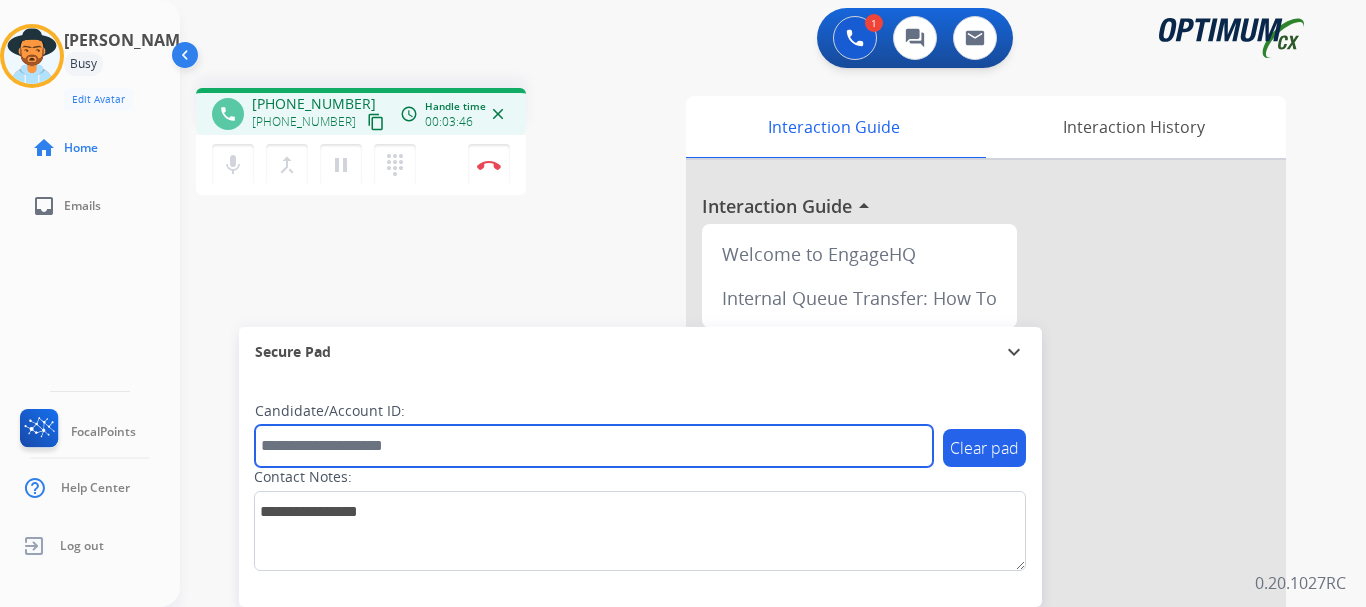 paste on "*******" 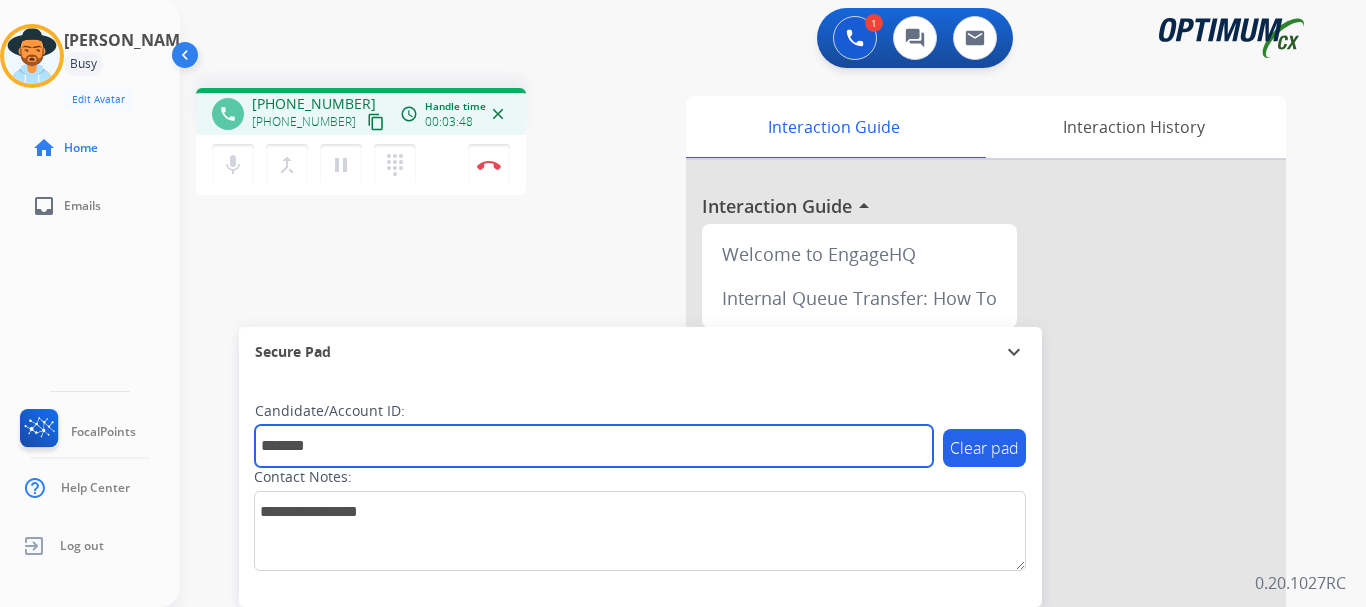 type on "*******" 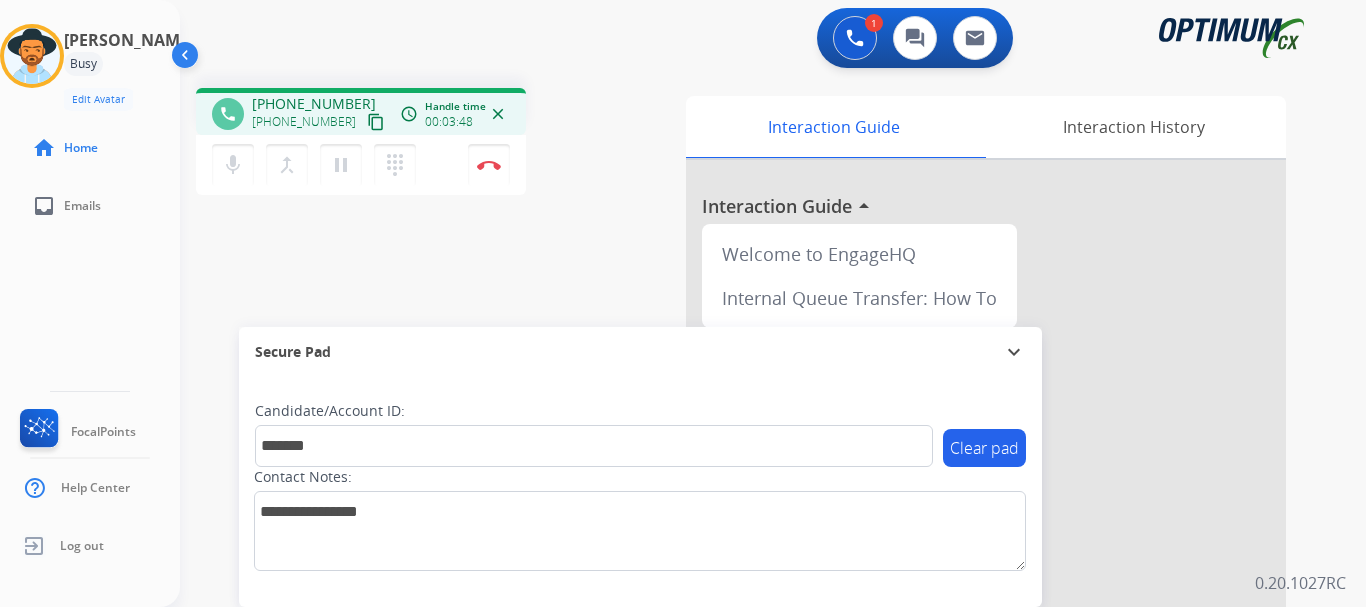click on "phone +15012580200 +15012580200 content_copy access_time Call metrics Queue   00:19 Hold   00:00 Talk   03:49 Total   04:07 Handle time 00:03:48 close mic Mute merge_type Bridge pause Hold dialpad Dialpad Disconnect swap_horiz Break voice bridge close_fullscreen Connect 3-Way Call merge_type Separate 3-Way Call  Interaction Guide   Interaction History  Interaction Guide arrow_drop_up  Welcome to EngageHQ   Internal Queue Transfer: How To  Secure Pad expand_more Clear pad Candidate/Account ID: ******* Contact Notes:" at bounding box center [749, 489] 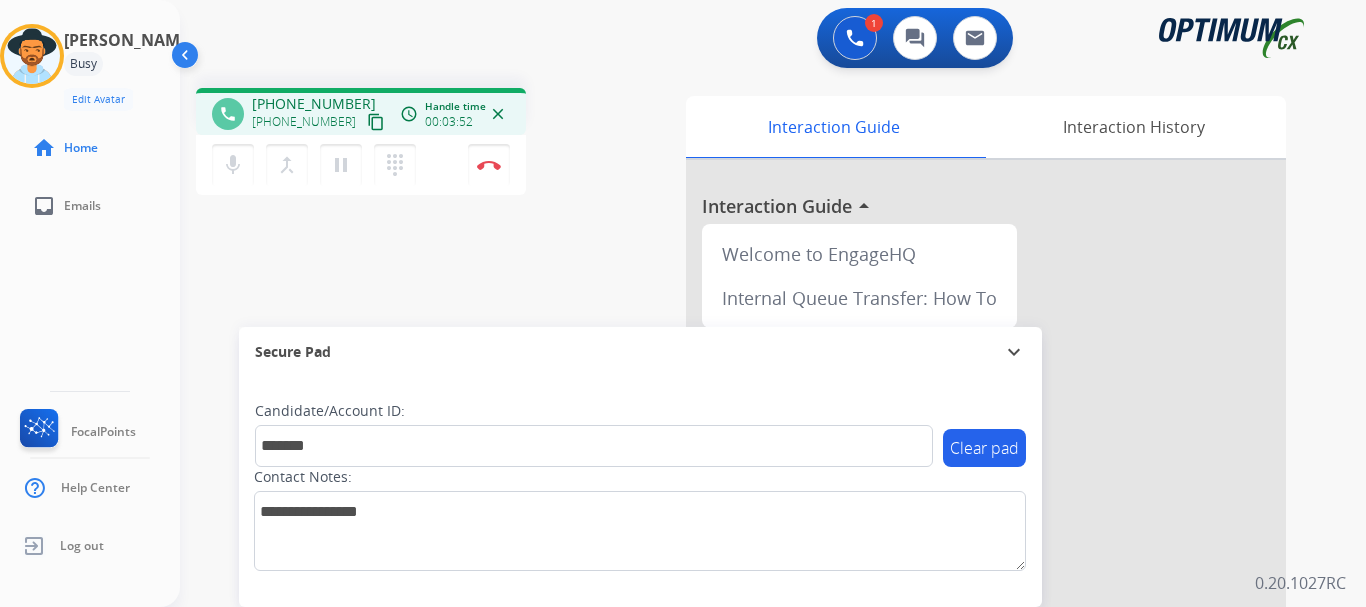 click at bounding box center (489, 165) 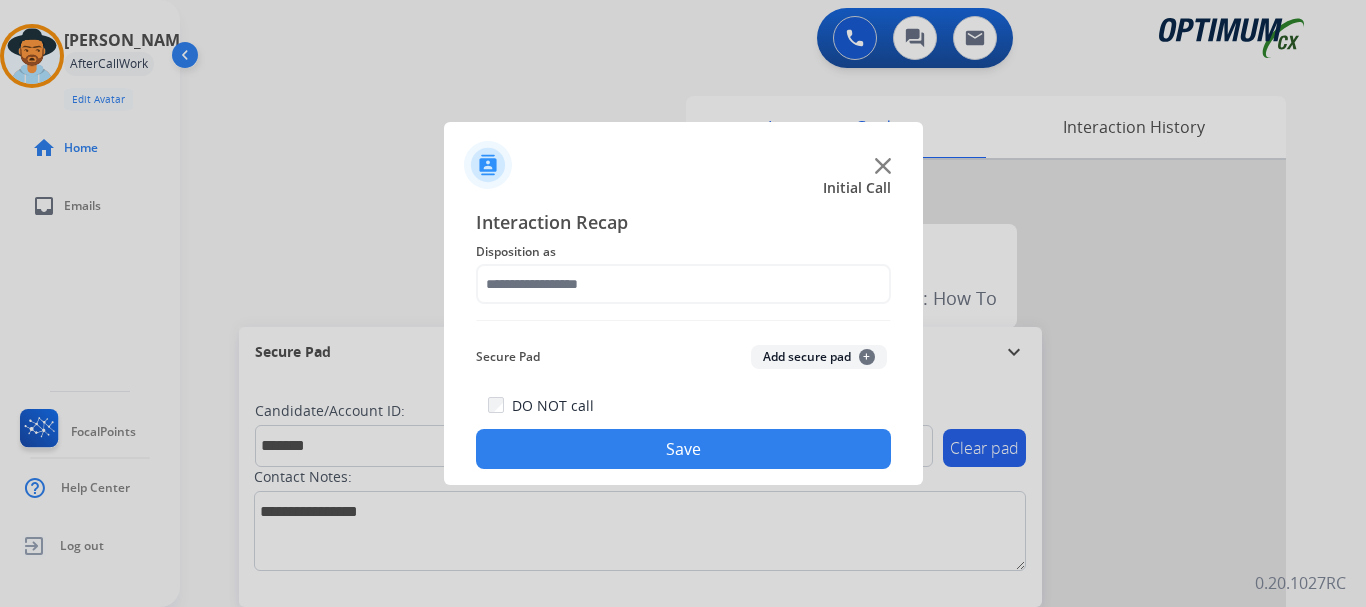 click on "Add secure pad  +" 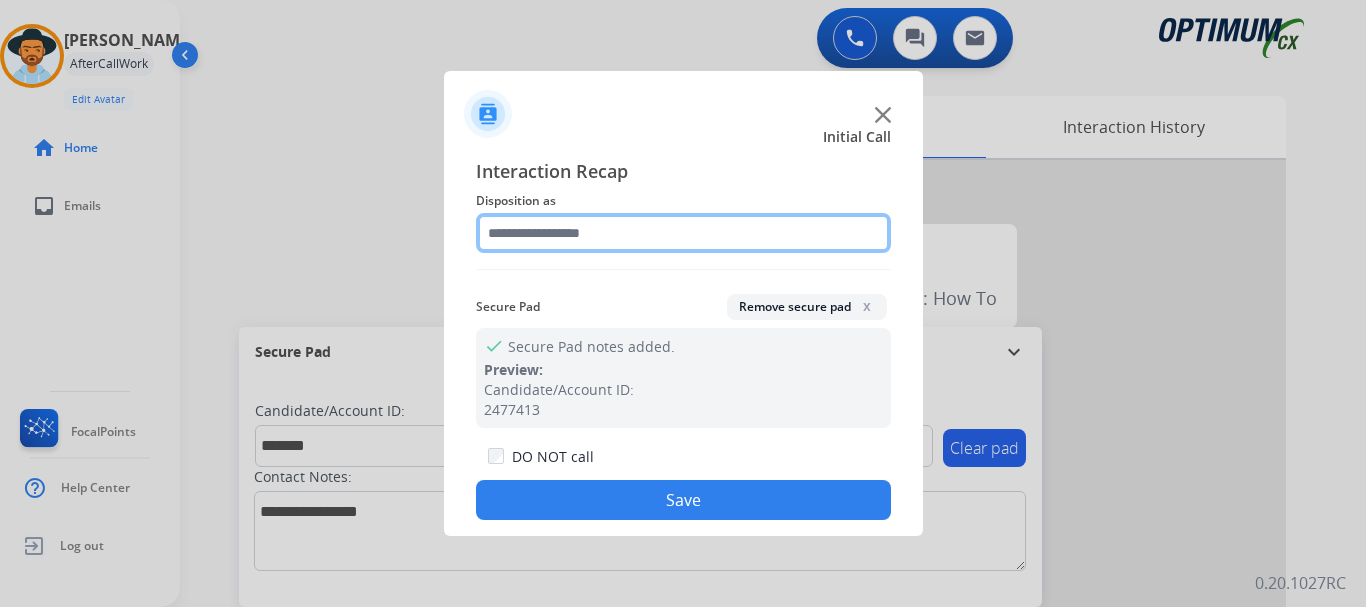click 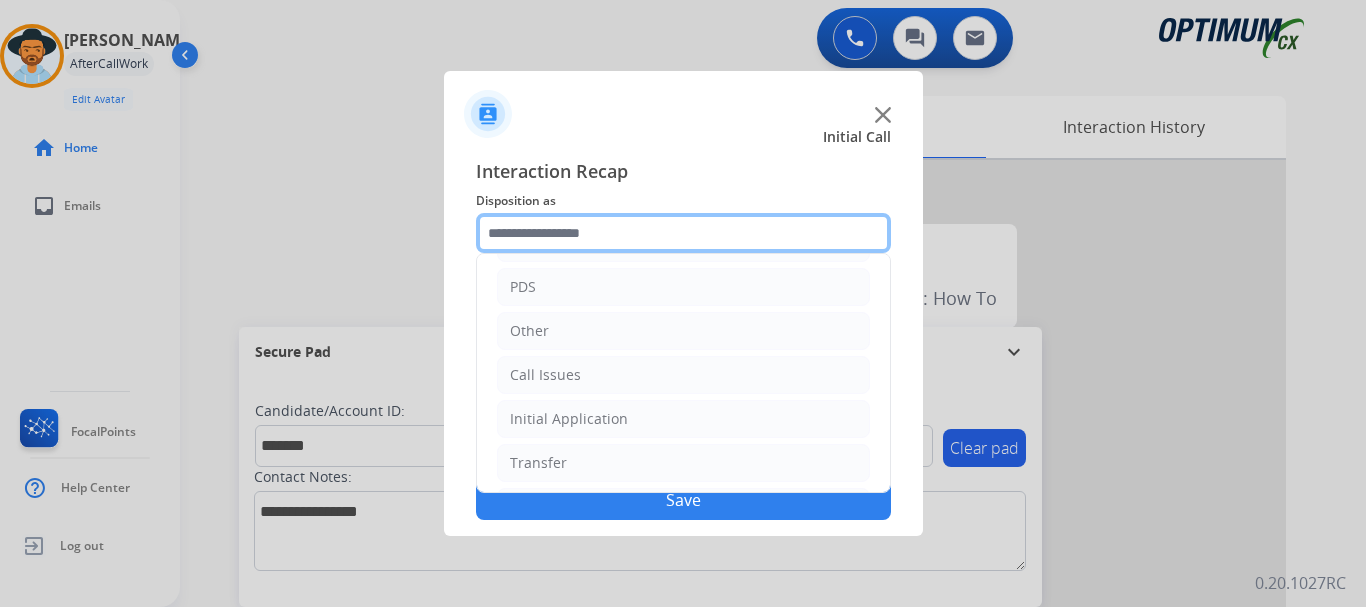scroll, scrollTop: 136, scrollLeft: 0, axis: vertical 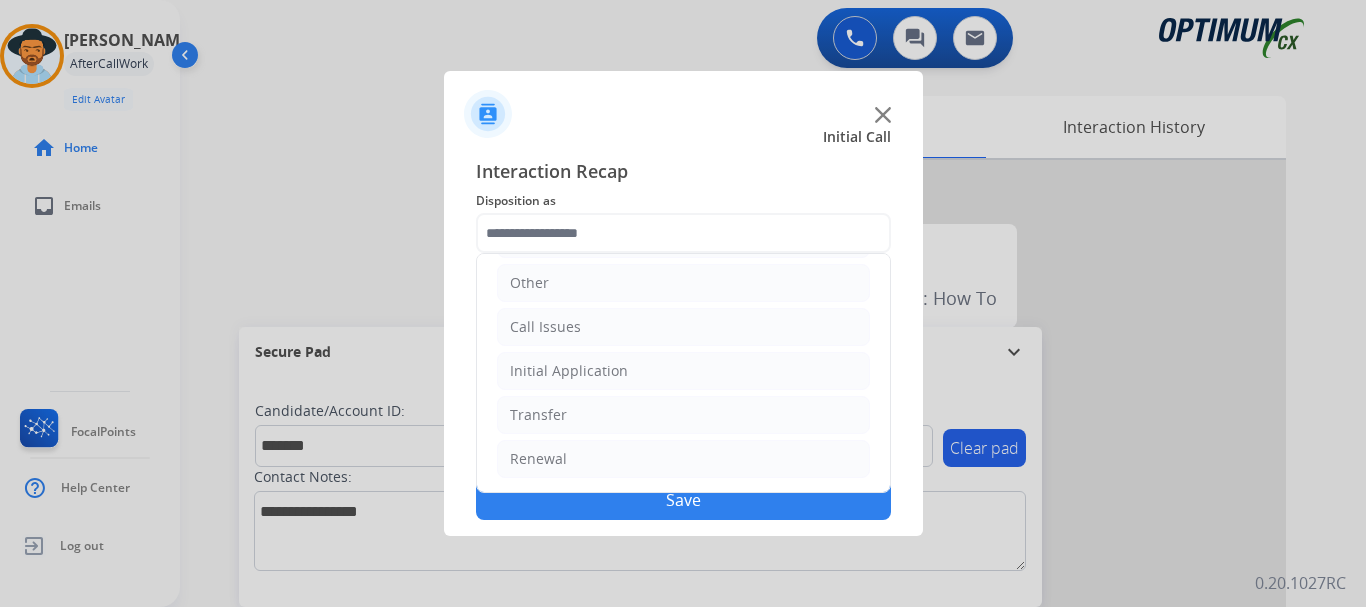 click on "Renewal" 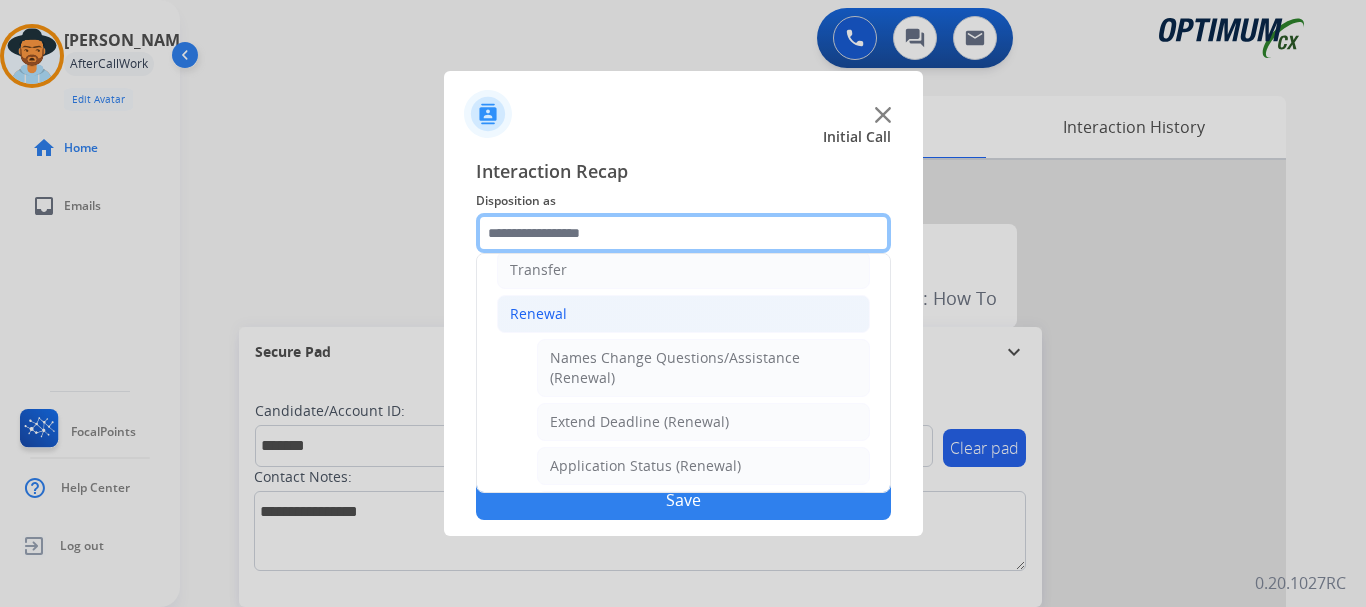 scroll, scrollTop: 772, scrollLeft: 0, axis: vertical 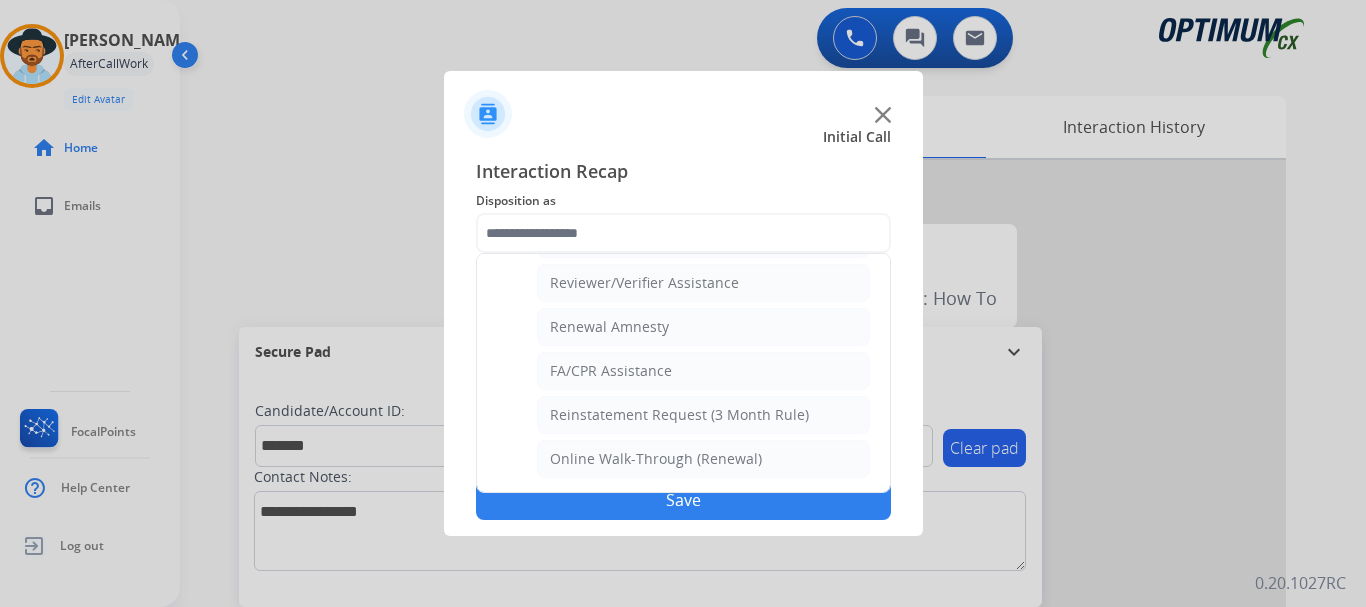 click on "Reviewer/Verifier Assistance" 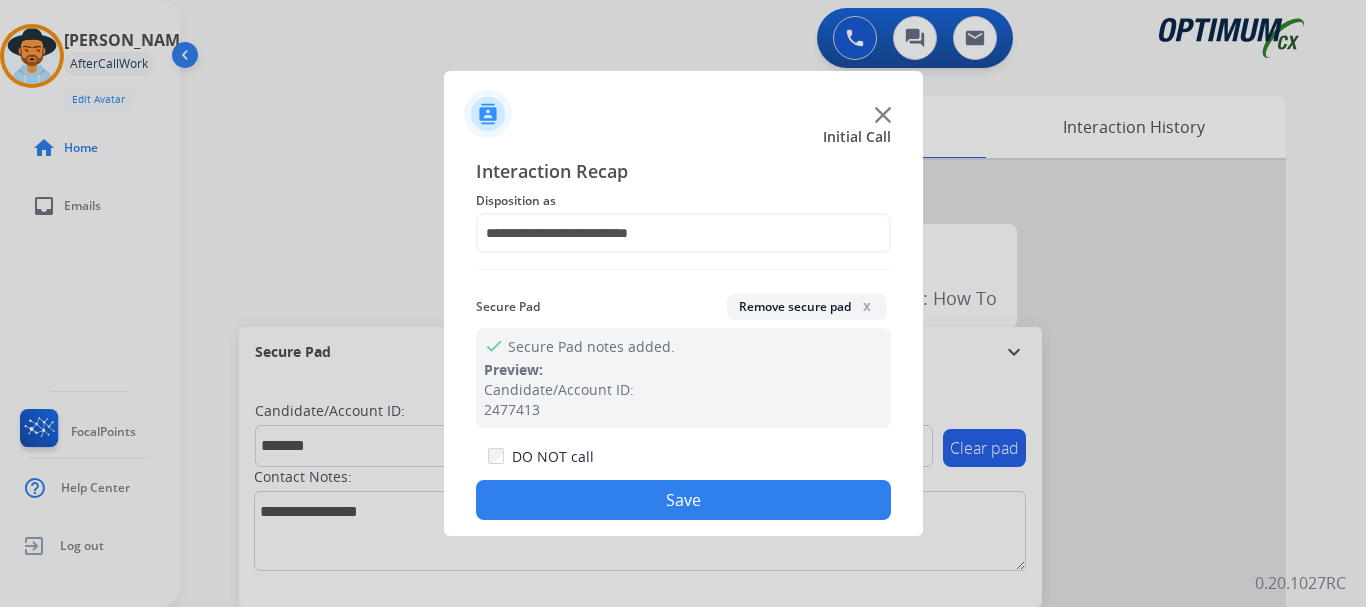 click on "Save" 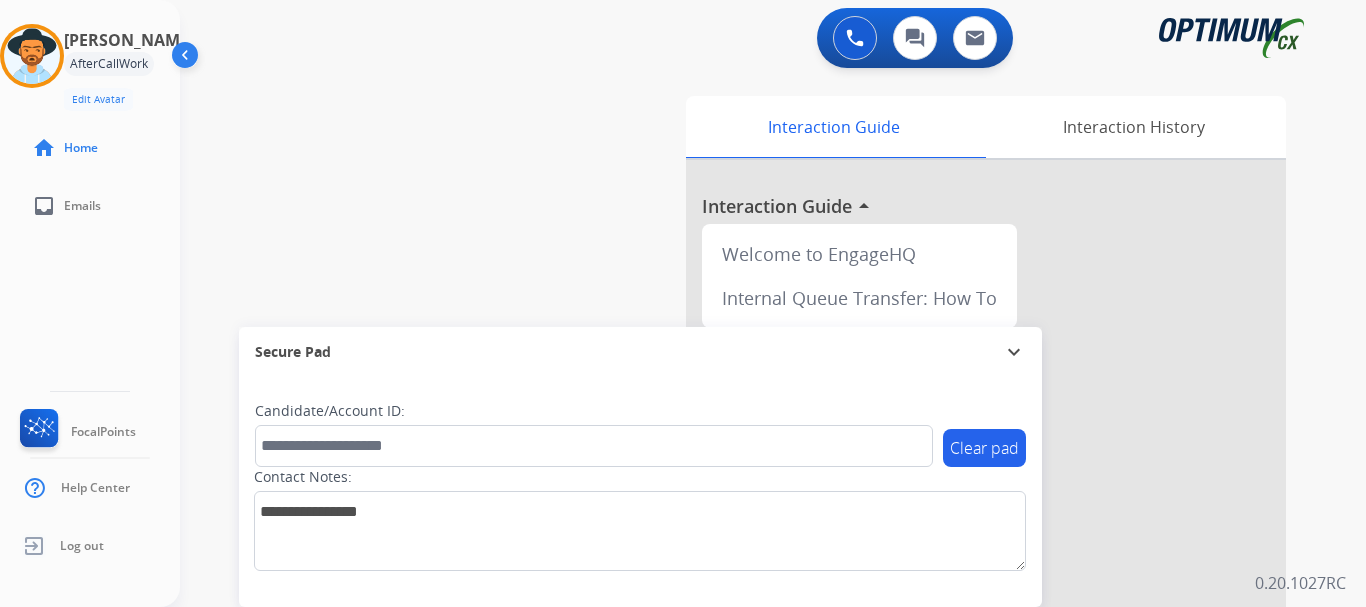 click on "swap_horiz Break voice bridge close_fullscreen Connect 3-Way Call merge_type Separate 3-Way Call  Interaction Guide   Interaction History  Interaction Guide arrow_drop_up  Welcome to EngageHQ   Internal Queue Transfer: How To  Secure Pad expand_more Clear pad Candidate/Account ID: Contact Notes:" at bounding box center (749, 489) 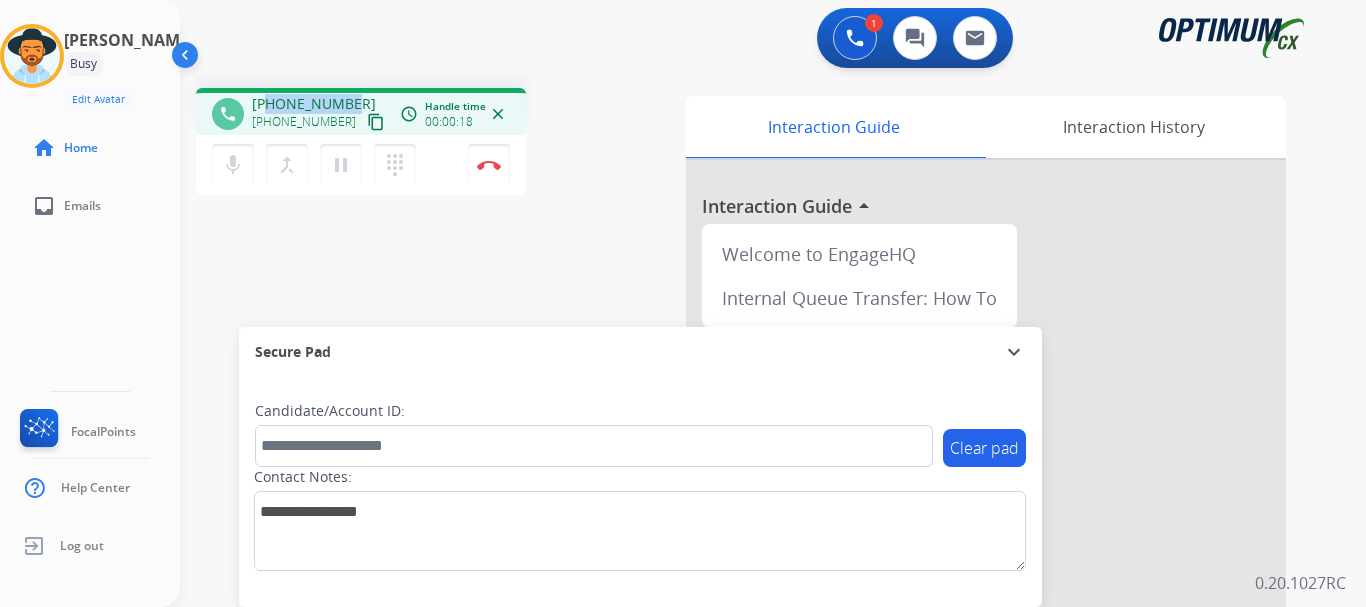 drag, startPoint x: 266, startPoint y: 102, endPoint x: 379, endPoint y: 77, distance: 115.73245 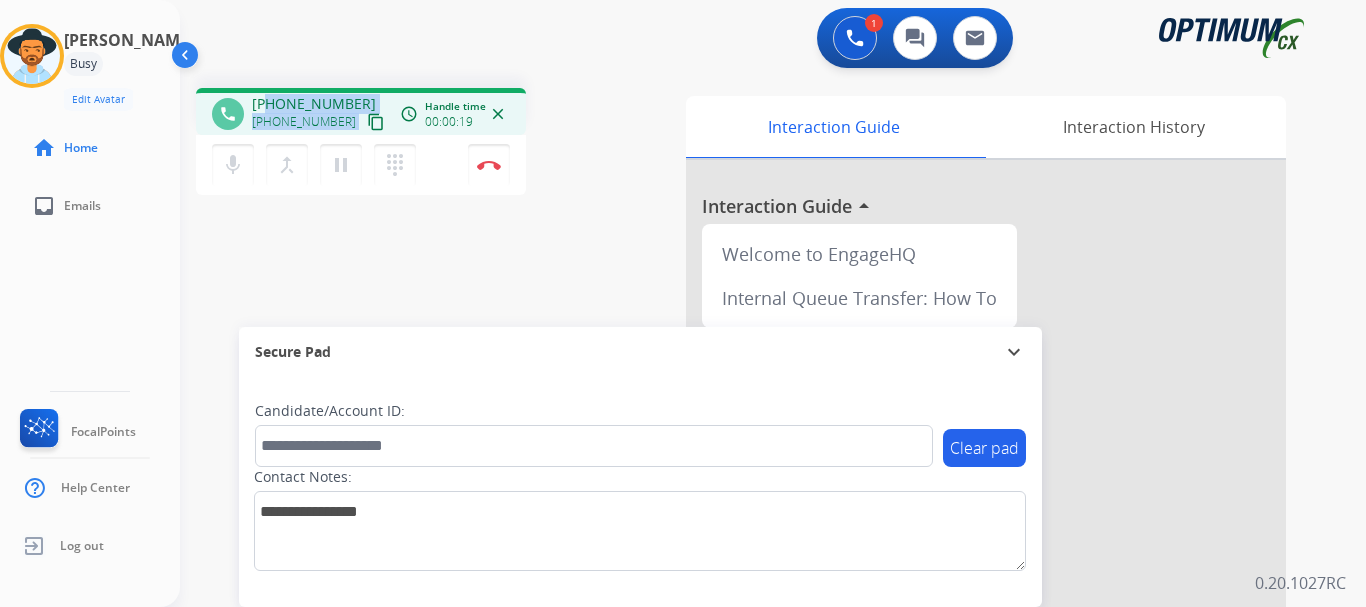 copy on "2028768100 +12028768100 content_copy access_time Call metrics Queue   00:06 Hold   00:00 Talk   00:11 Total   00:16" 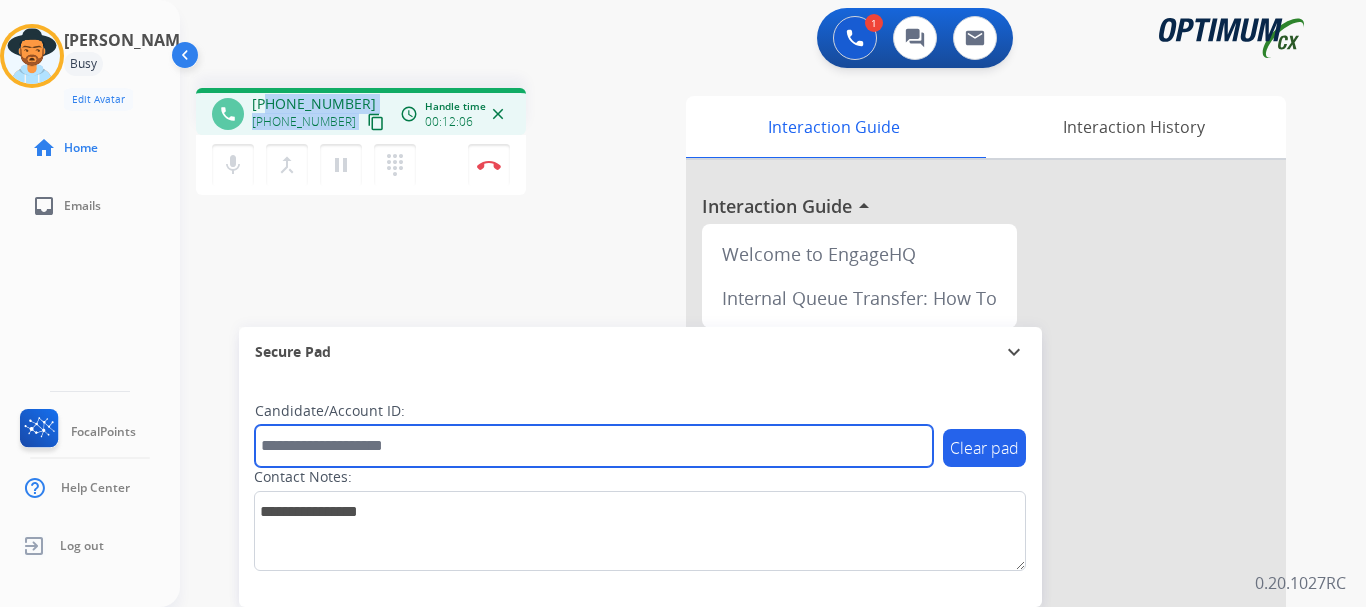 click at bounding box center [594, 446] 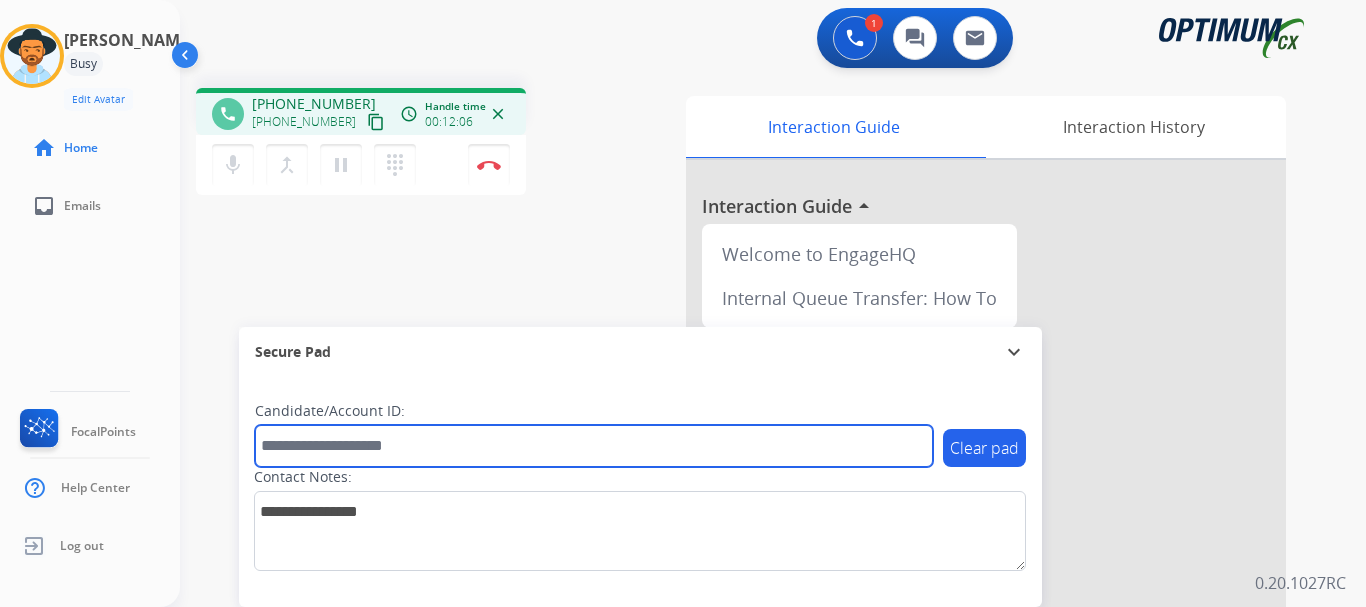 paste on "*******" 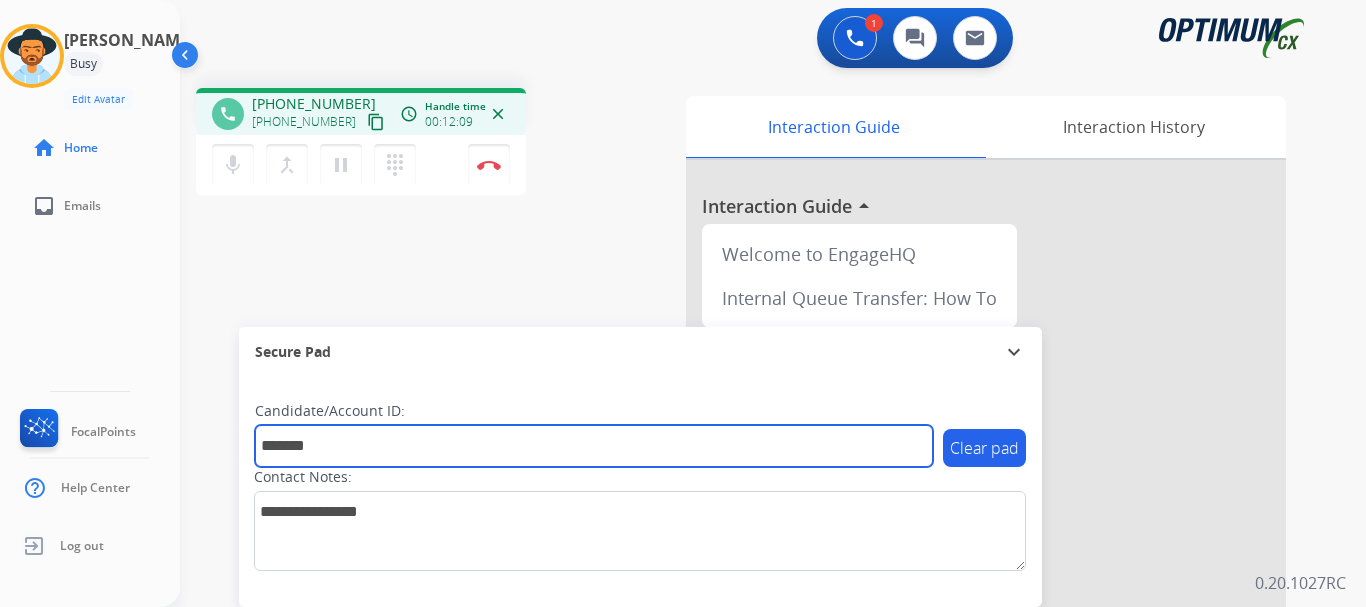 type on "*******" 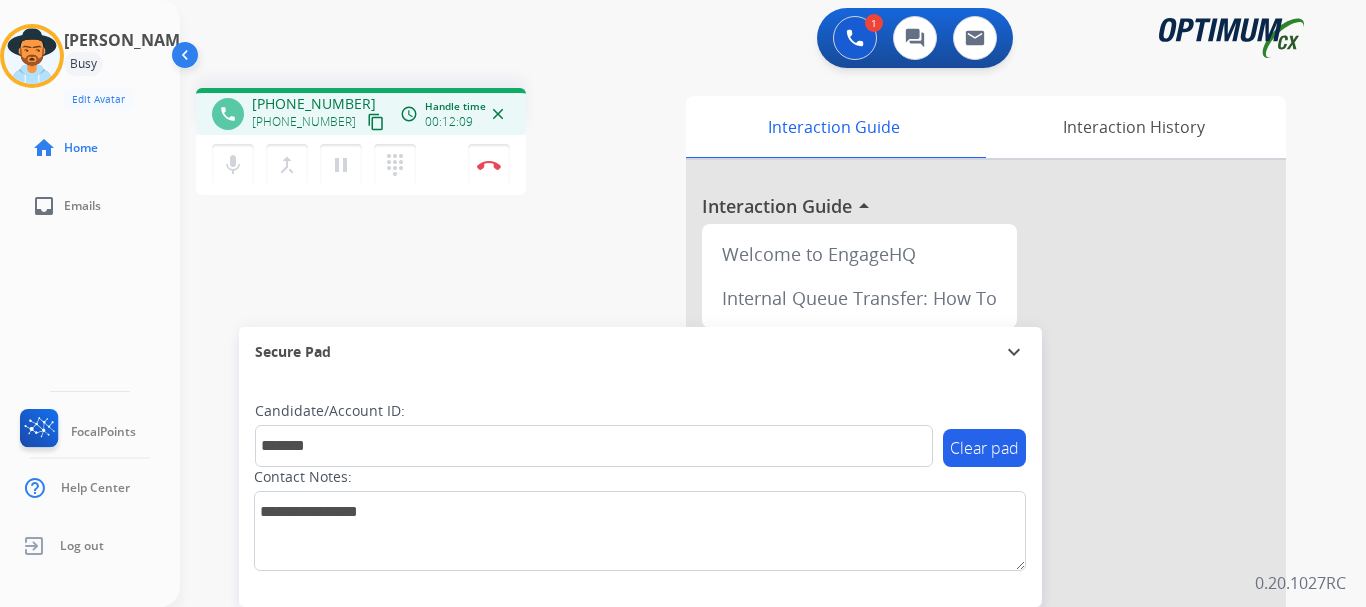 click on "Disconnect" at bounding box center (489, 165) 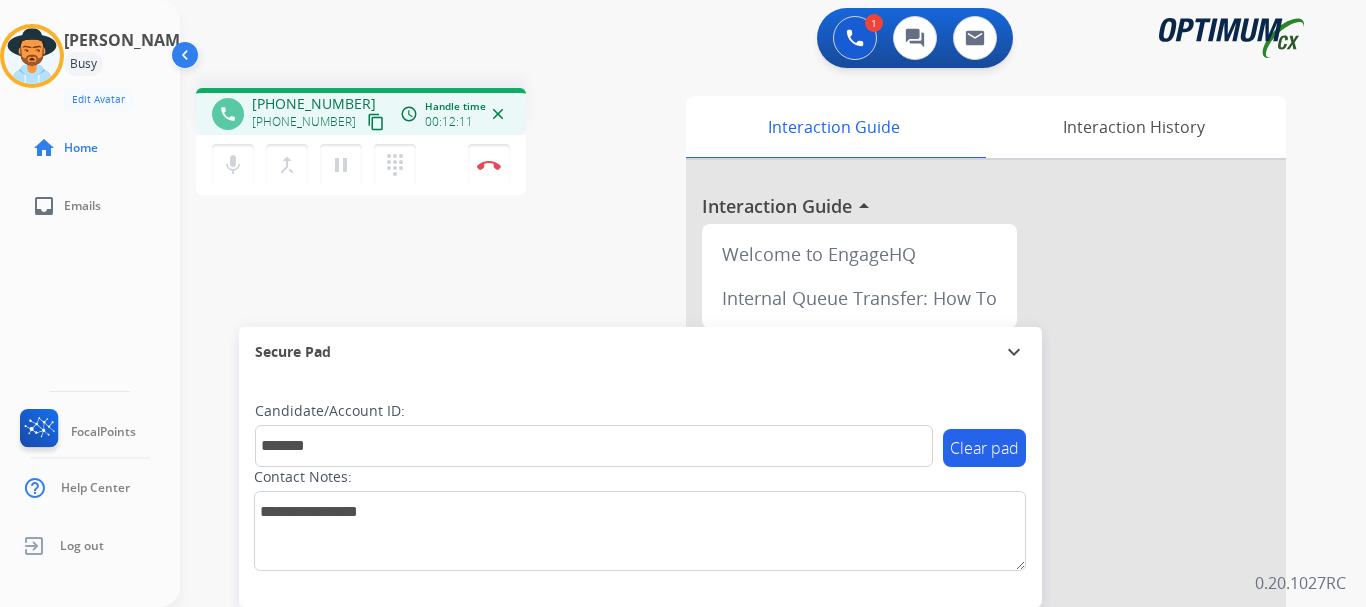 click on "Disconnect" at bounding box center [489, 165] 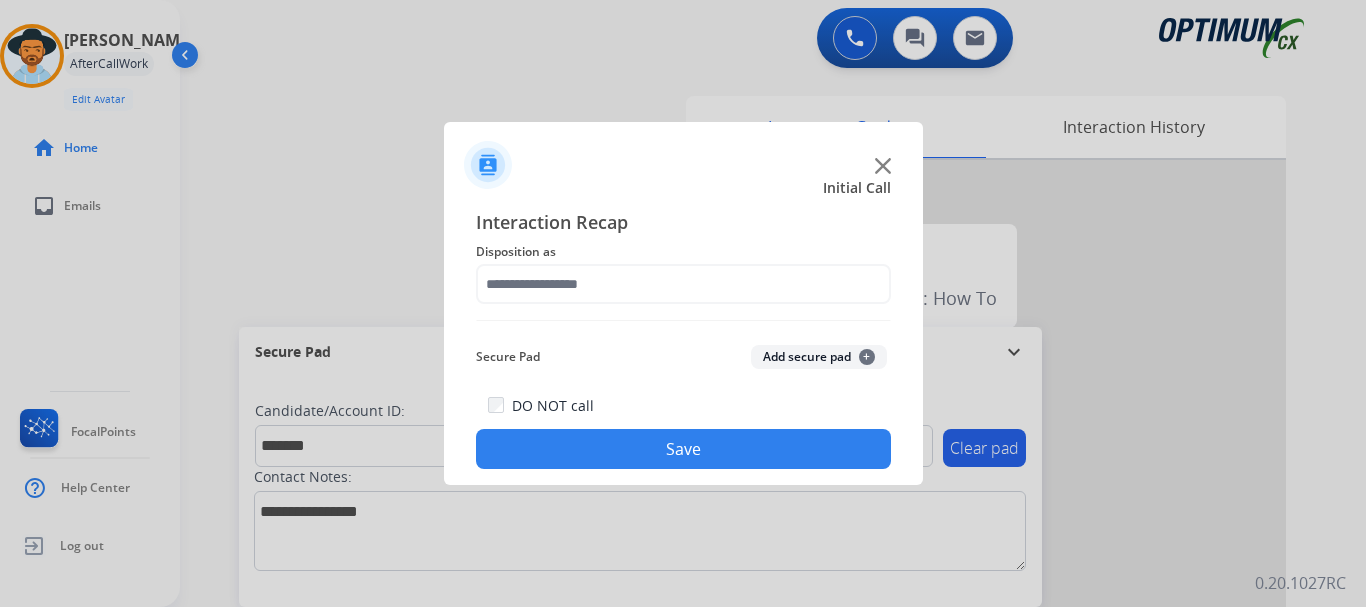 click on "Add secure pad  +" 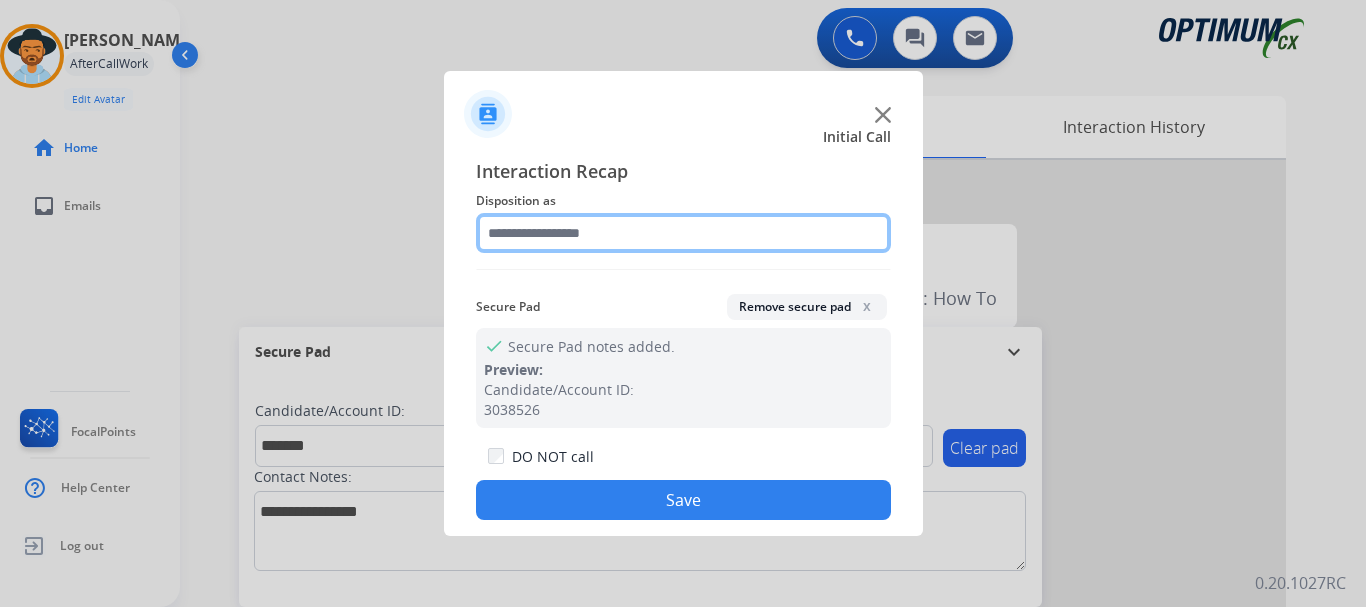 click 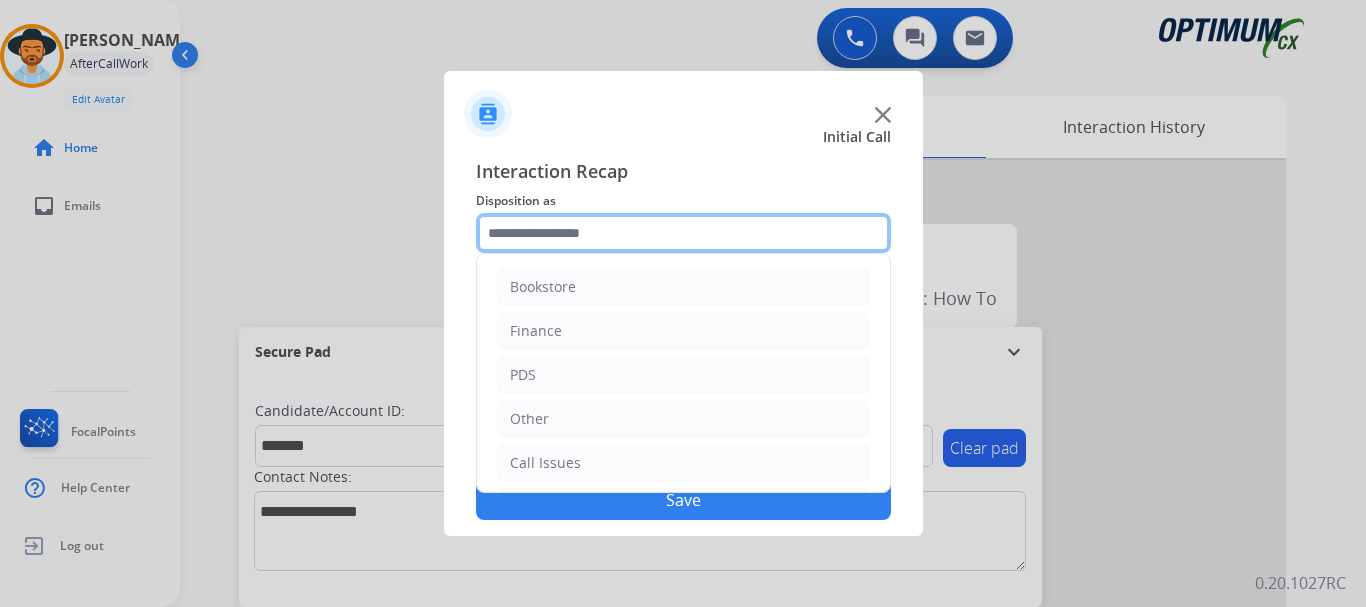 scroll, scrollTop: 136, scrollLeft: 0, axis: vertical 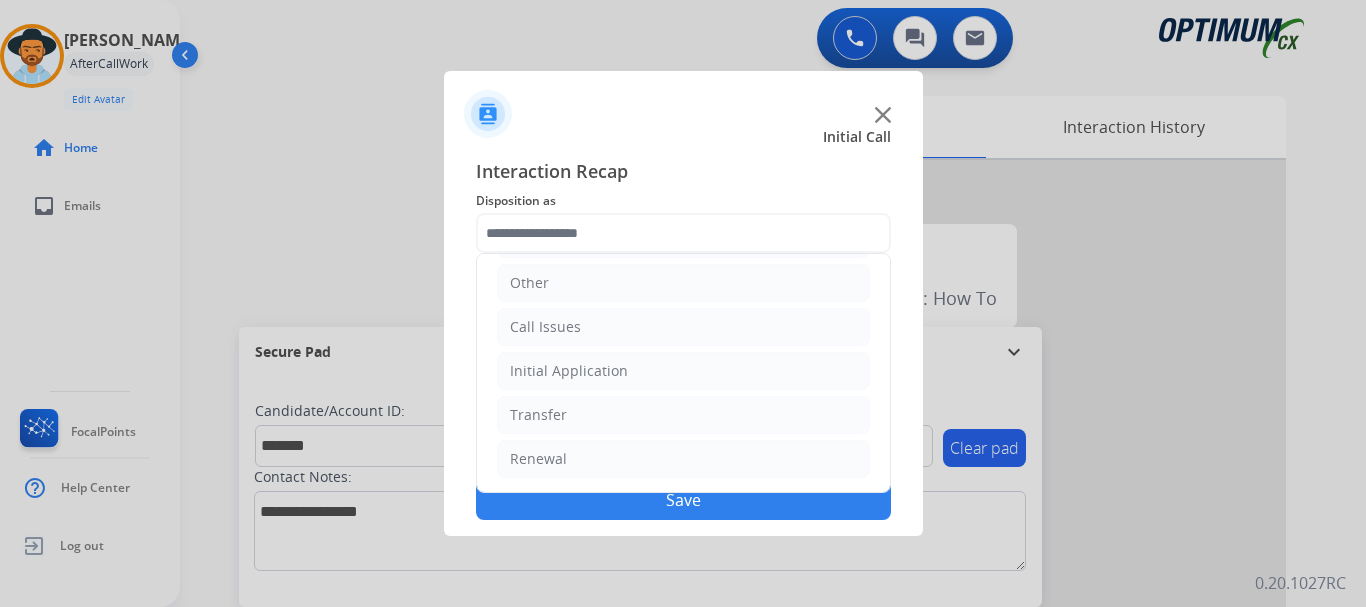 click on "Initial Application" 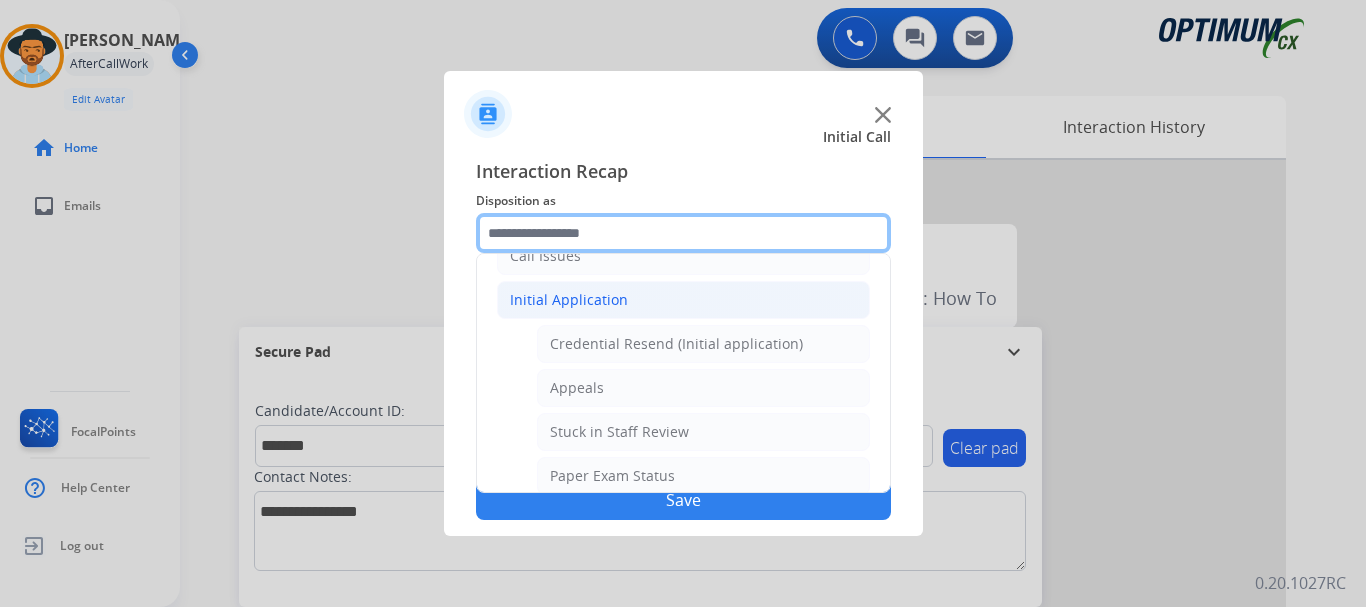 scroll, scrollTop: 257, scrollLeft: 0, axis: vertical 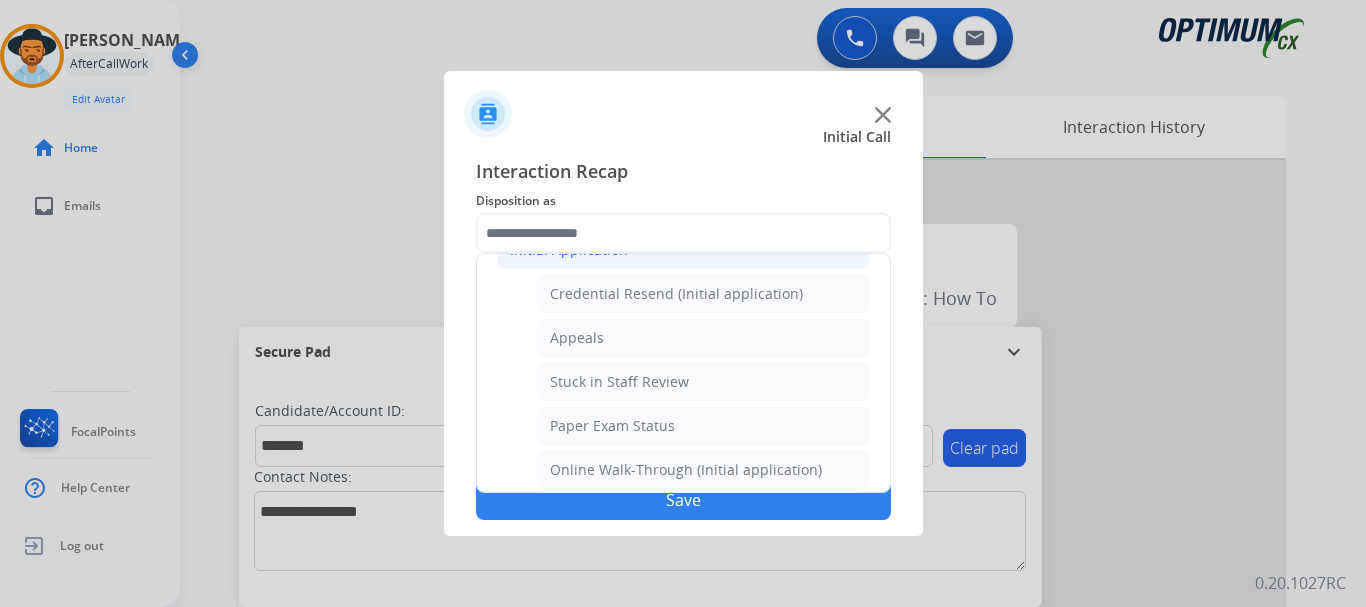 click on "Credential Resend (Initial application)" 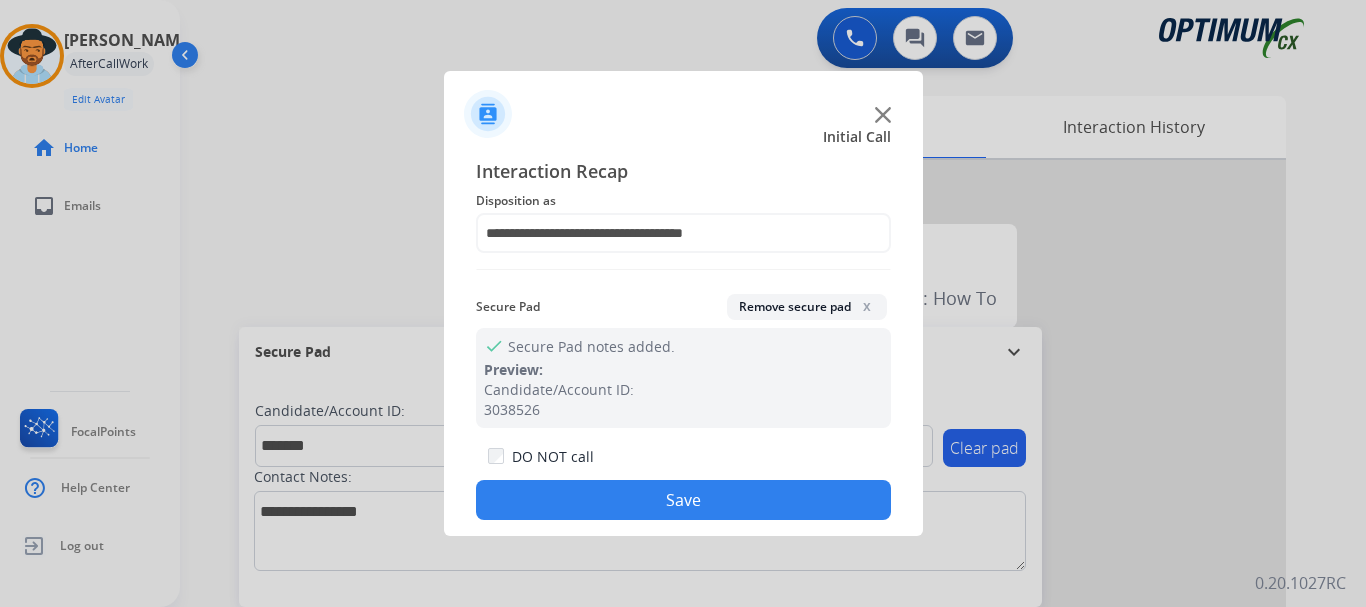 click on "Save" 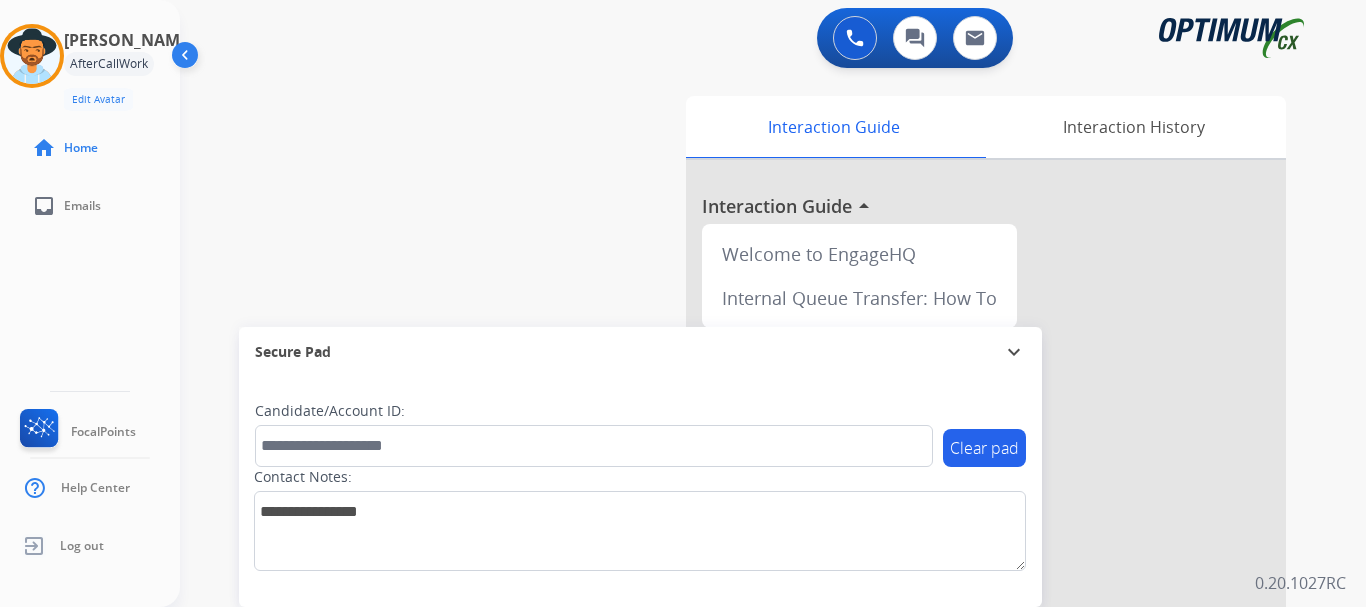 click on "swap_horiz Break voice bridge close_fullscreen Connect 3-Way Call merge_type Separate 3-Way Call  Interaction Guide   Interaction History  Interaction Guide arrow_drop_up  Welcome to EngageHQ   Internal Queue Transfer: How To  Secure Pad expand_more Clear pad Candidate/Account ID: Contact Notes:" at bounding box center (749, 489) 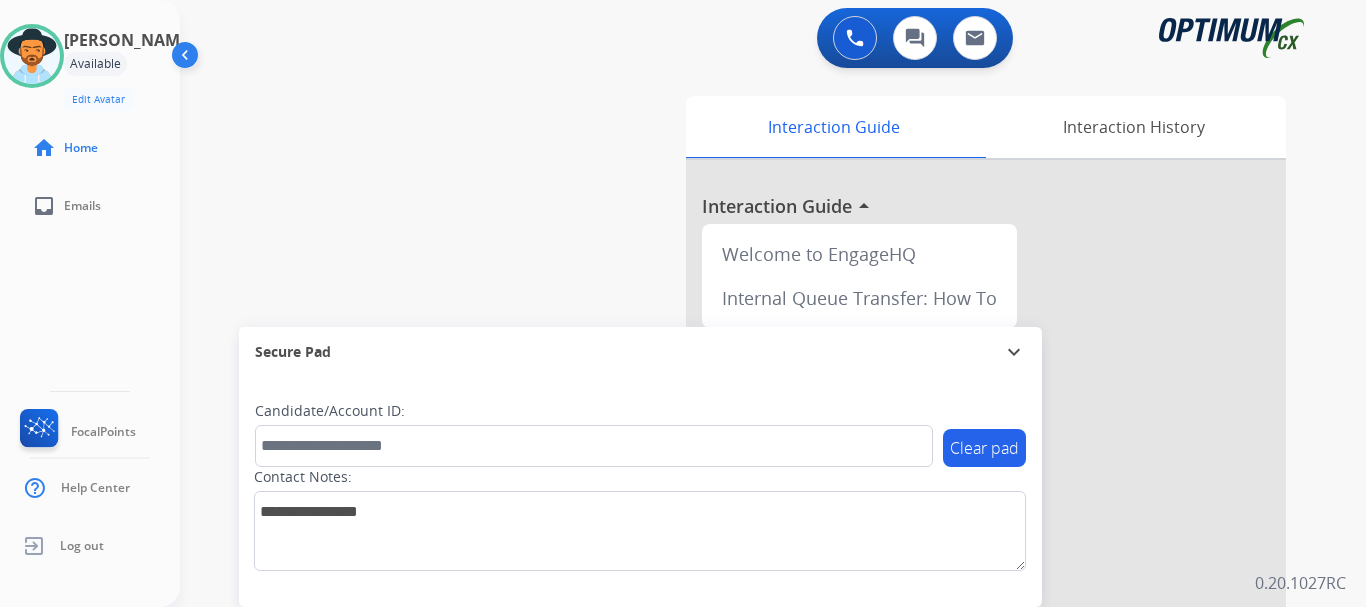 click on "swap_horiz Break voice bridge close_fullscreen Connect 3-Way Call merge_type Separate 3-Way Call  Interaction Guide   Interaction History  Interaction Guide arrow_drop_up  Welcome to EngageHQ   Internal Queue Transfer: How To  Secure Pad expand_more Clear pad Candidate/Account ID: Contact Notes:" at bounding box center (749, 489) 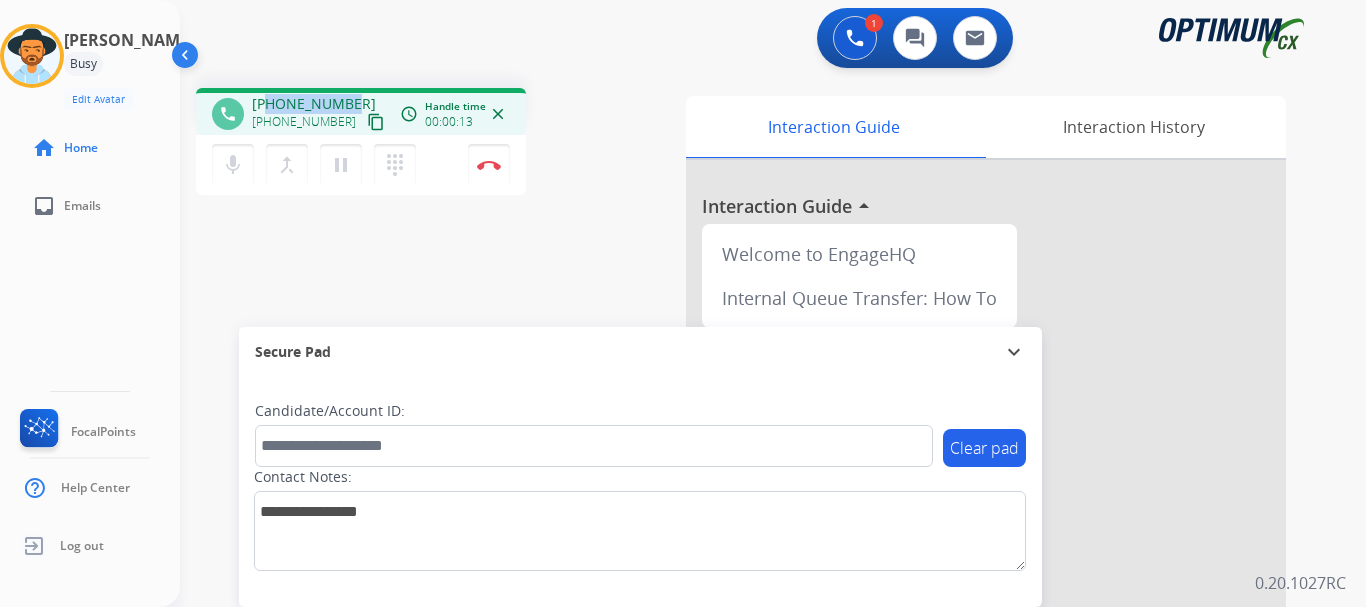 drag, startPoint x: 267, startPoint y: 100, endPoint x: 349, endPoint y: 93, distance: 82.29824 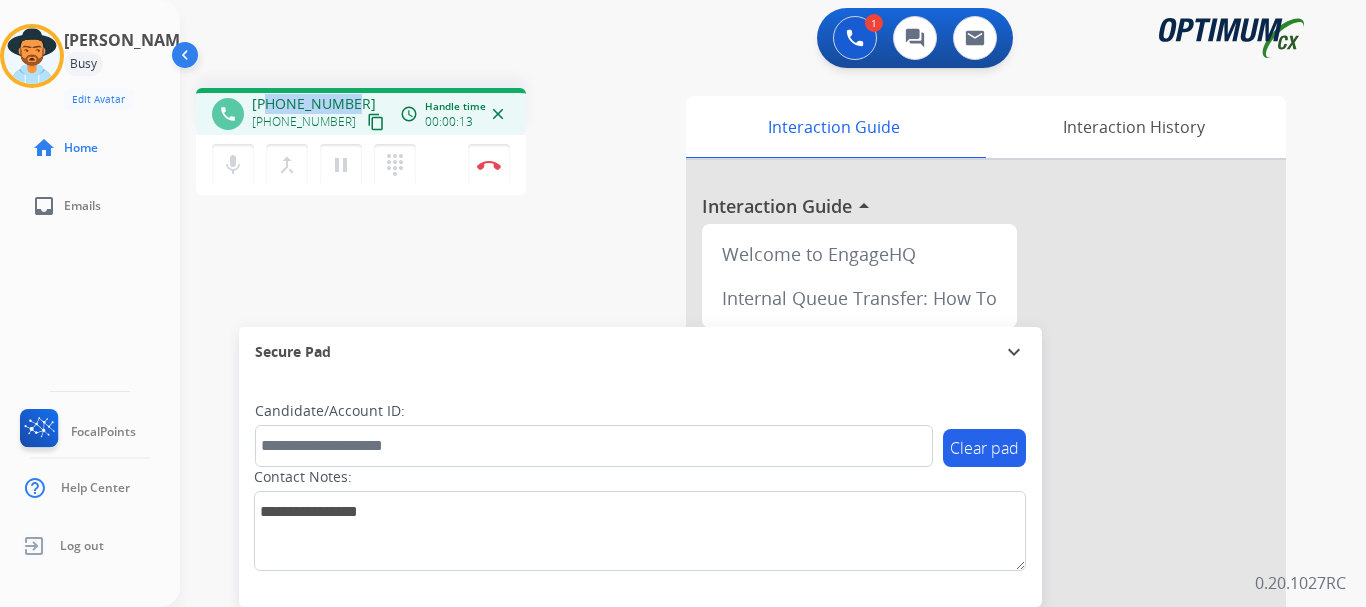 click on "phone +17205184601 +17205184601 content_copy access_time Call metrics Queue   00:12 Hold   00:00 Talk   00:03 Total   00:14 Handle time 00:00:13 close" at bounding box center [361, 111] 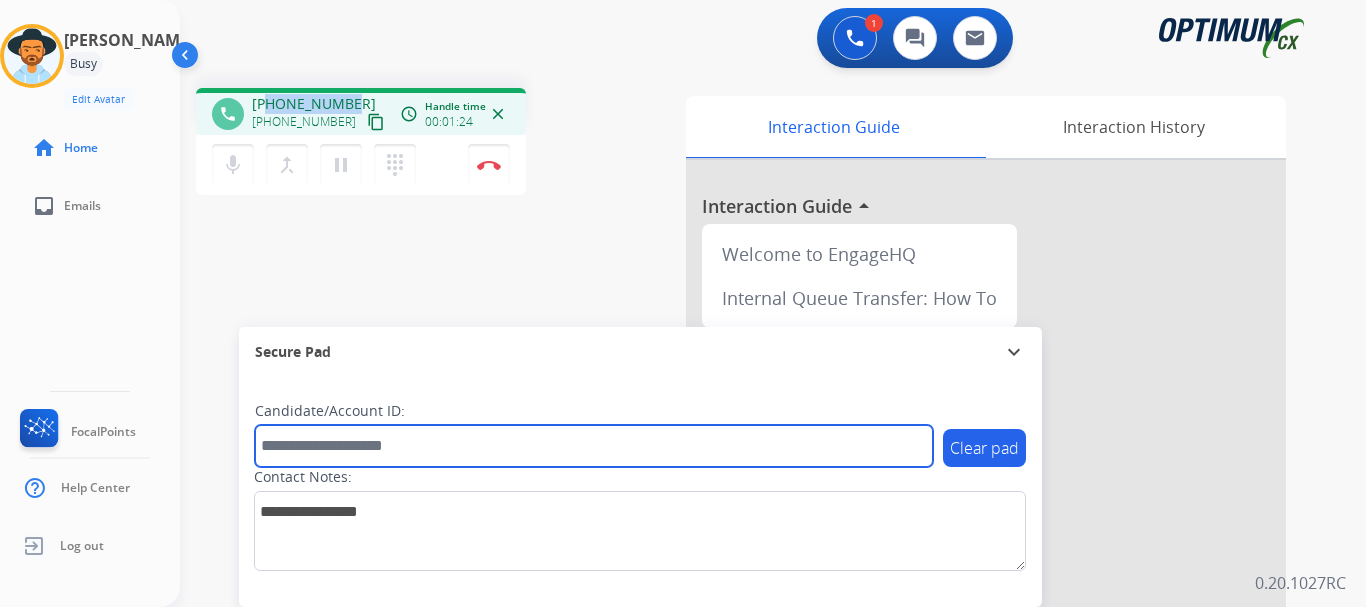 click at bounding box center (594, 446) 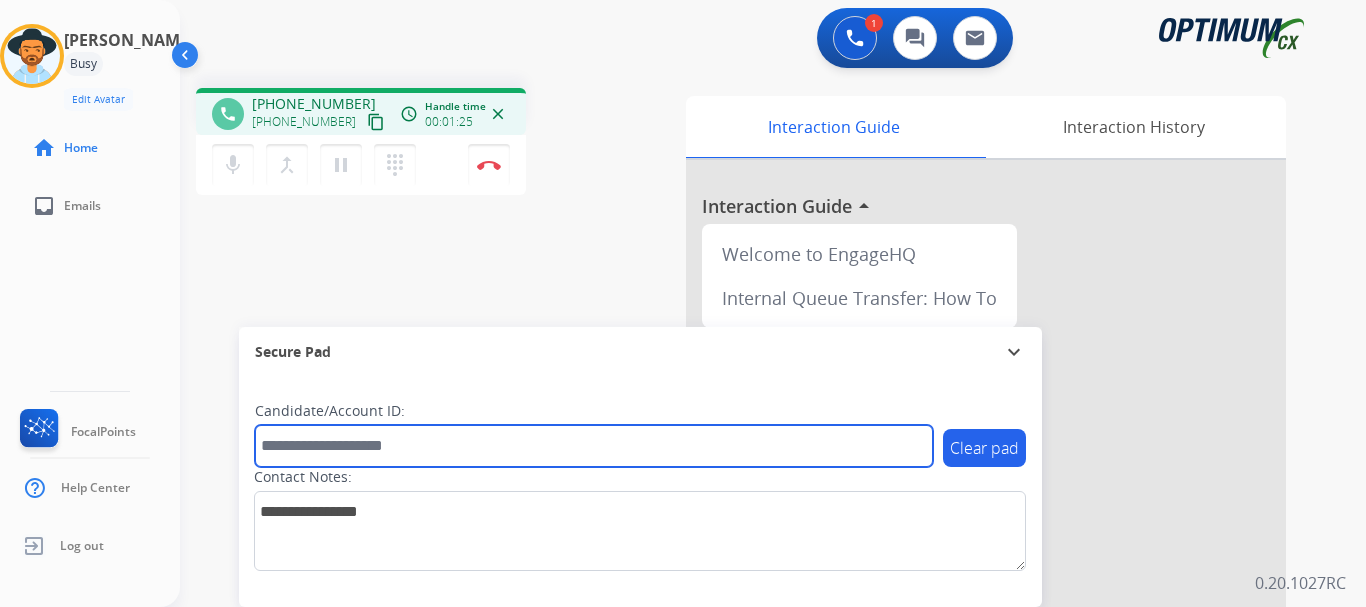 paste on "*******" 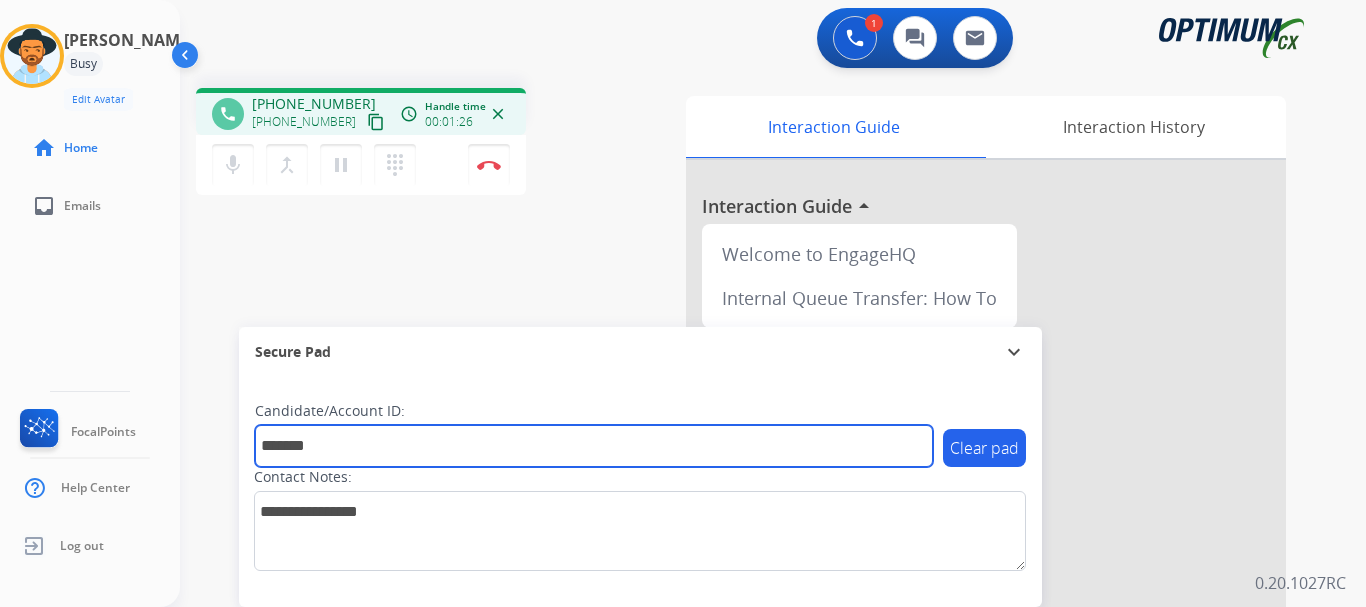 type on "*******" 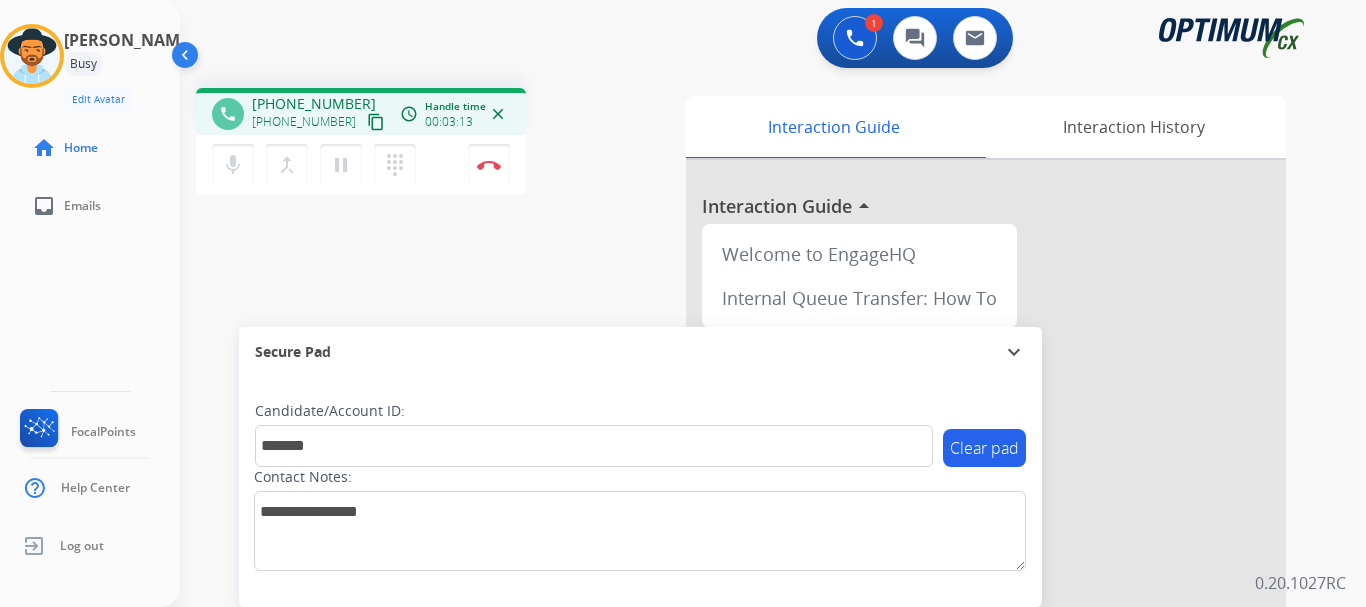 click on "phone +17205184601 +17205184601 content_copy access_time Call metrics Queue   00:12 Hold   00:00 Talk   03:03 Total   03:14 Handle time 00:03:13 close mic Mute merge_type Bridge pause Hold dialpad Dialpad Disconnect swap_horiz Break voice bridge close_fullscreen Connect 3-Way Call merge_type Separate 3-Way Call" at bounding box center [433, 144] 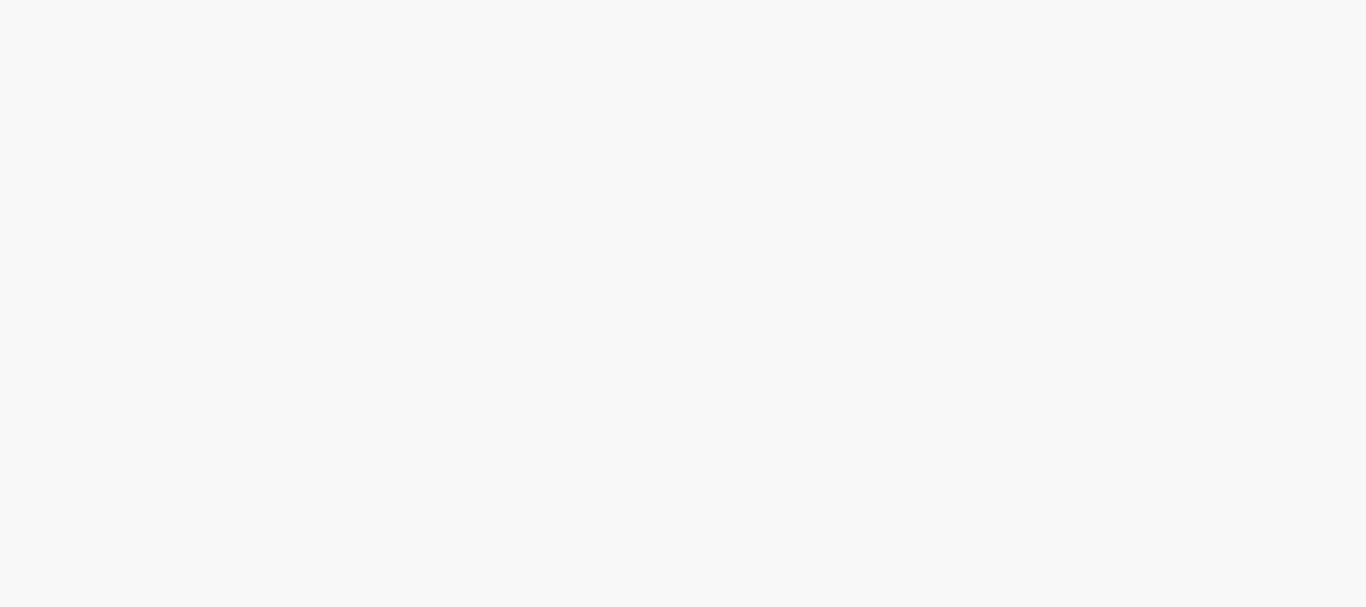 scroll, scrollTop: 0, scrollLeft: 0, axis: both 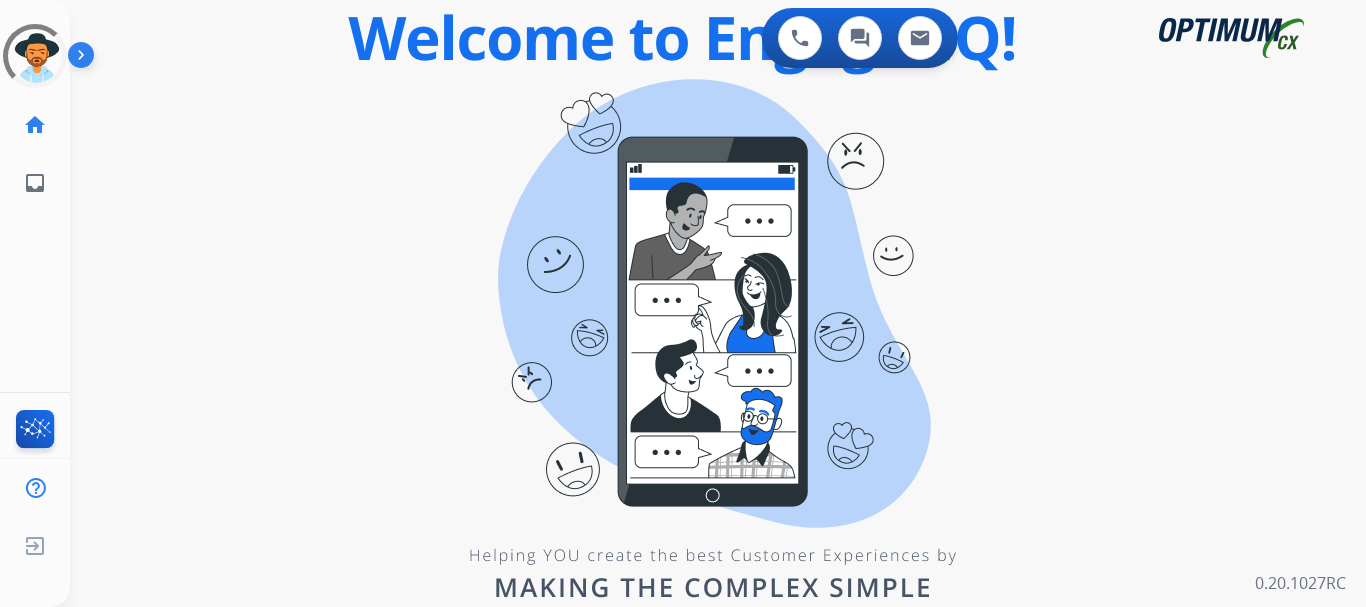 click at bounding box center [85, 59] 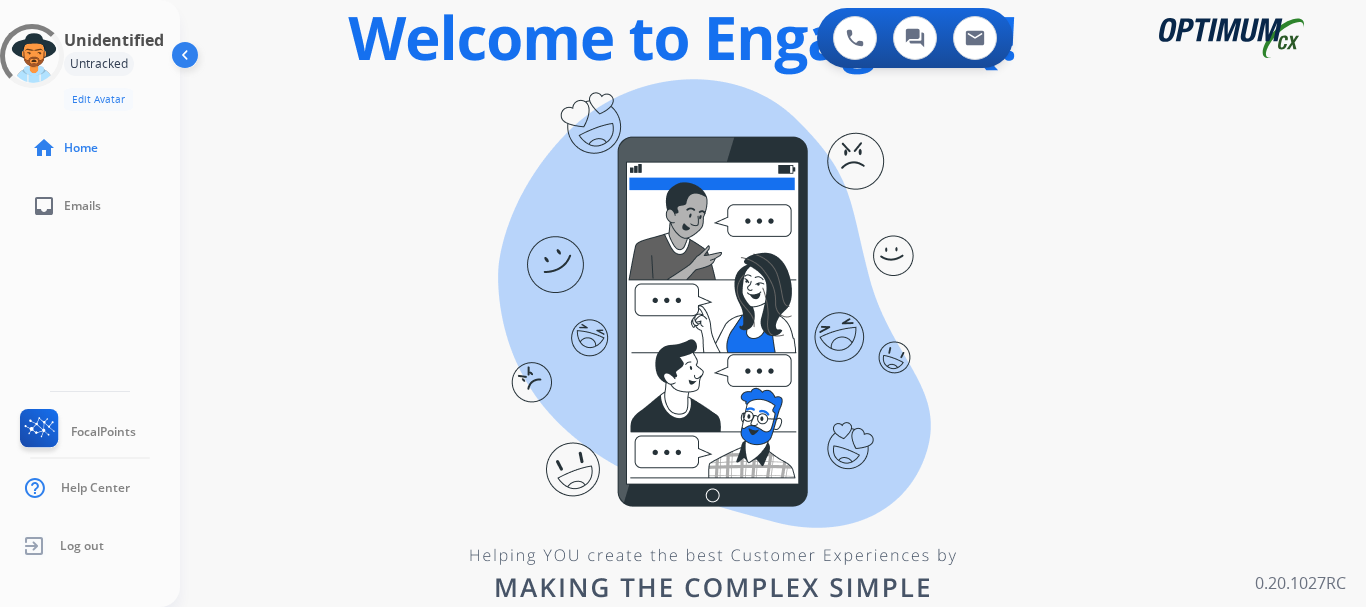 click on "swap_horiz Break voice bridge close_fullscreen Connect 3-Way Call merge_type Separate 3-Way Call  Interaction Guide   Interaction History  Interaction Guide arrow_drop_up  Welcome to EngageHQ   Internal Queue Transfer: How To  Secure Pad expand_more Clear pad Candidate/Account ID: Contact Notes:" at bounding box center (749, 120) 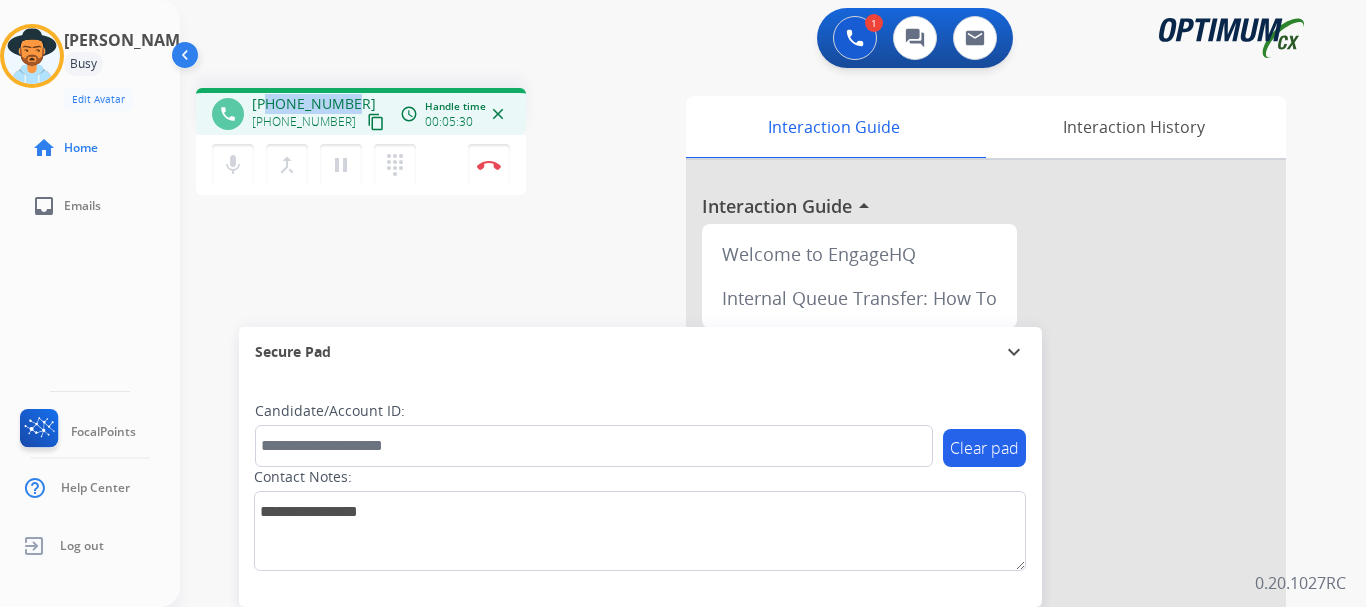 drag, startPoint x: 353, startPoint y: 102, endPoint x: 271, endPoint y: 104, distance: 82.02438 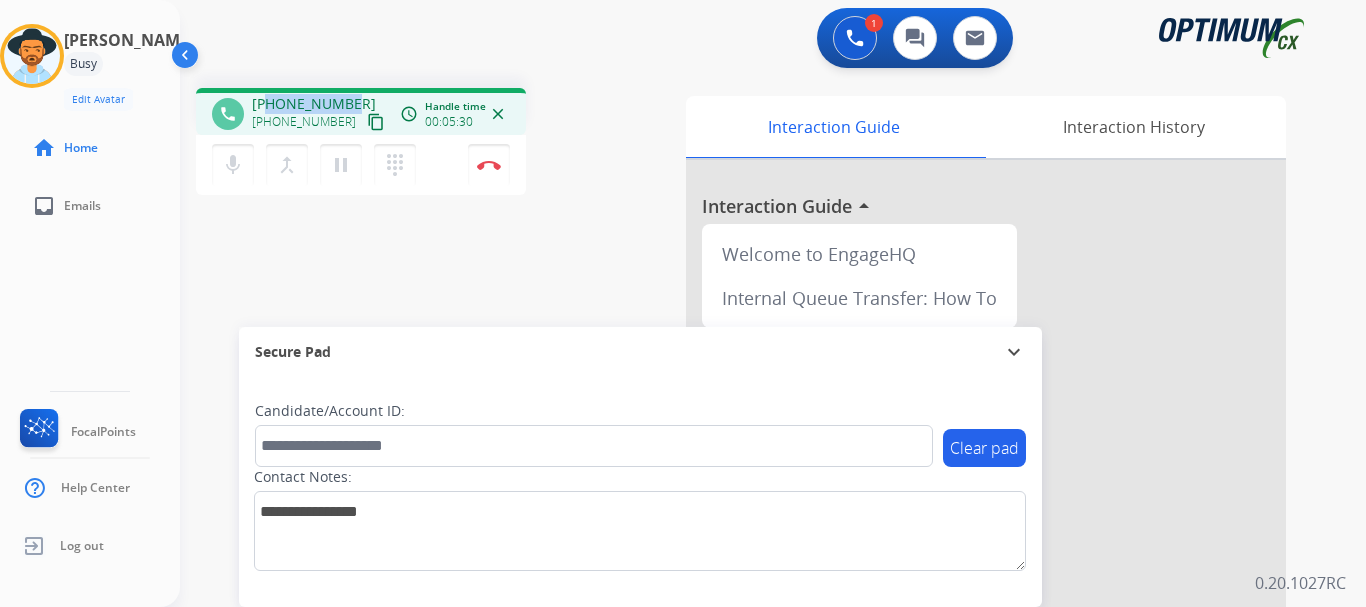 click on "[PHONE_NUMBER] [PHONE_NUMBER] content_copy" at bounding box center (320, 114) 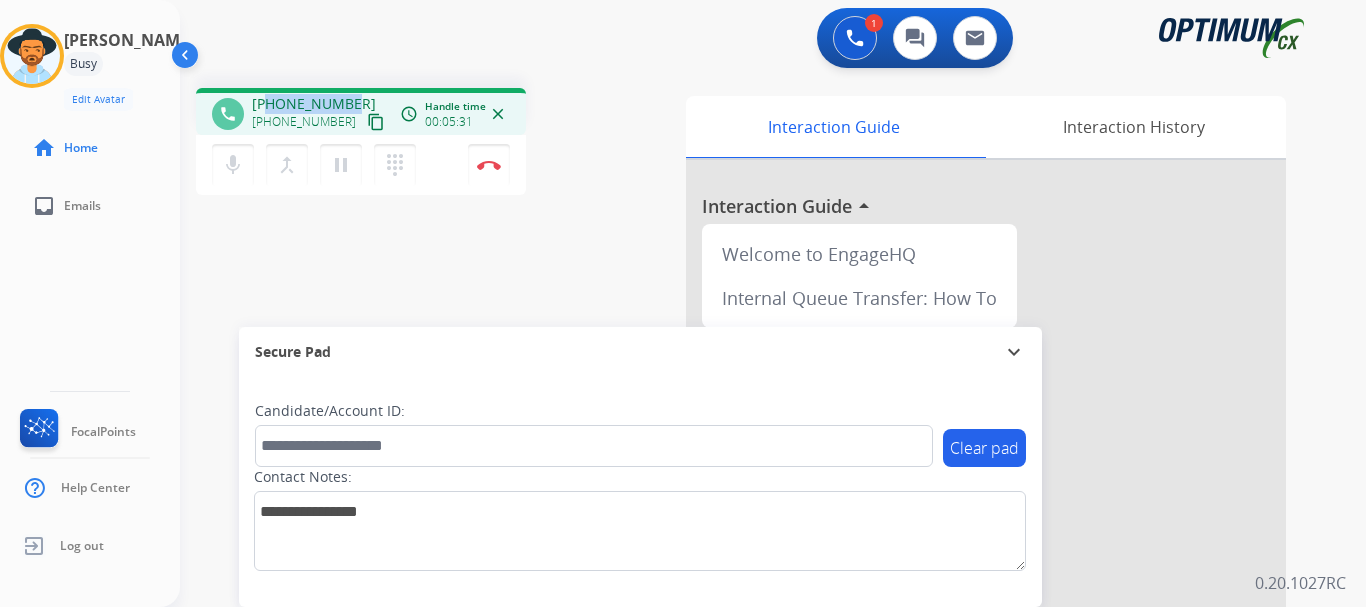 click at bounding box center (489, 165) 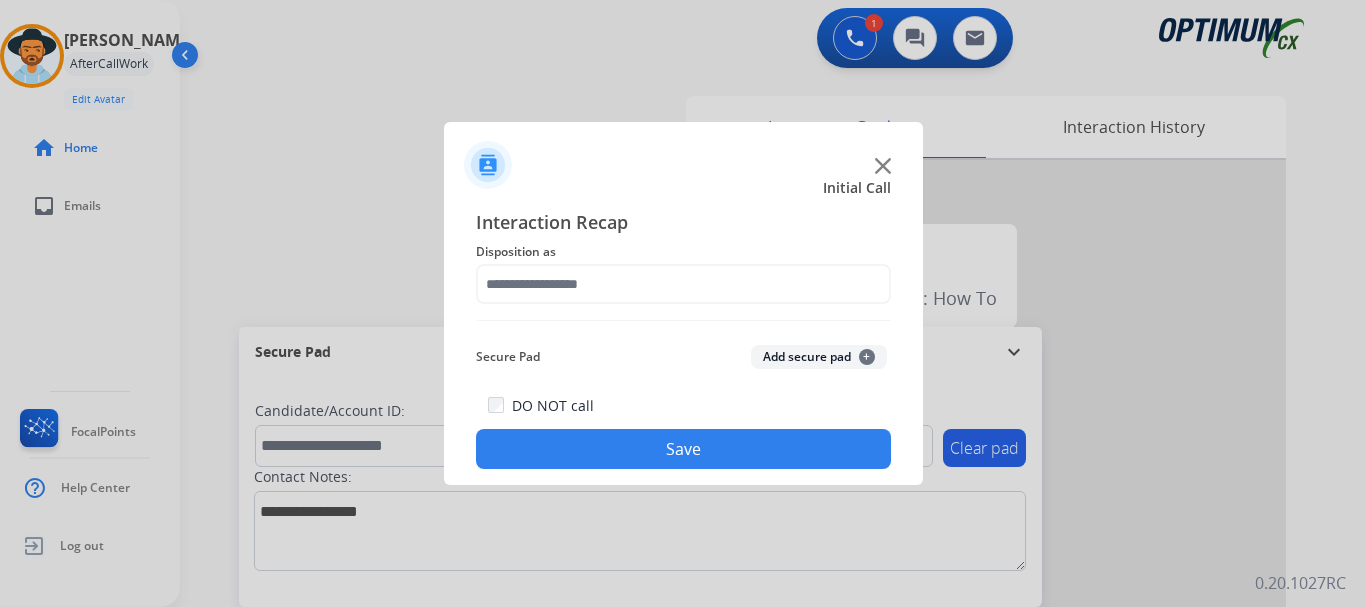 click 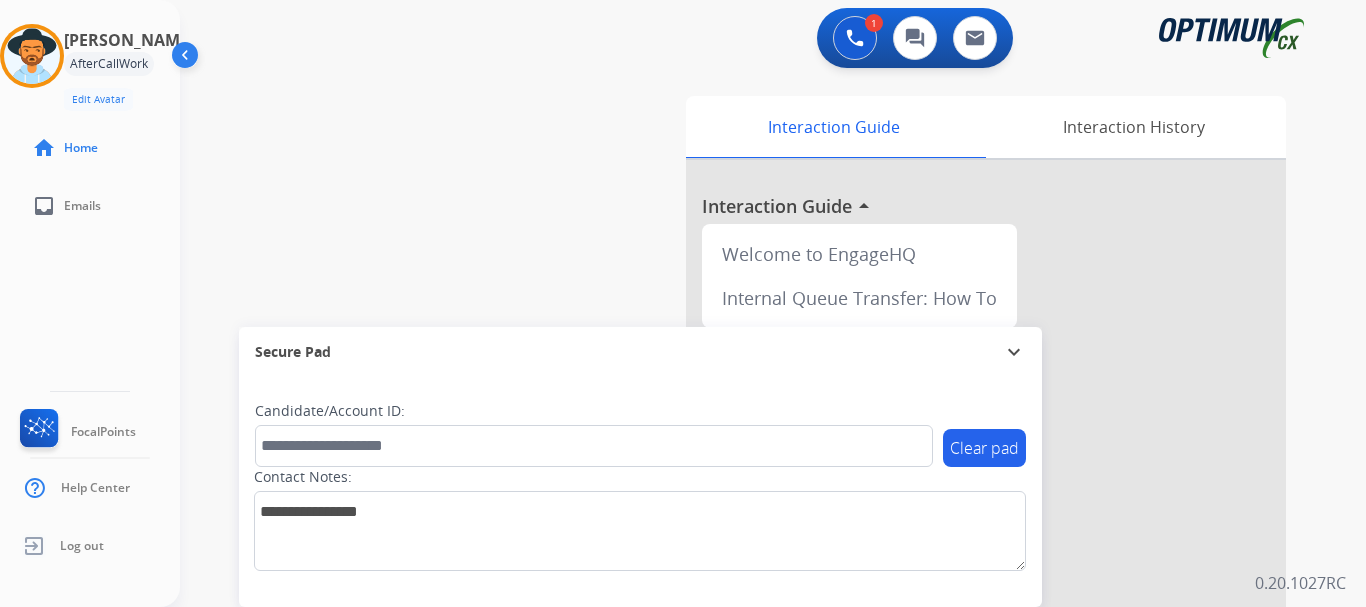 click at bounding box center [32, 56] 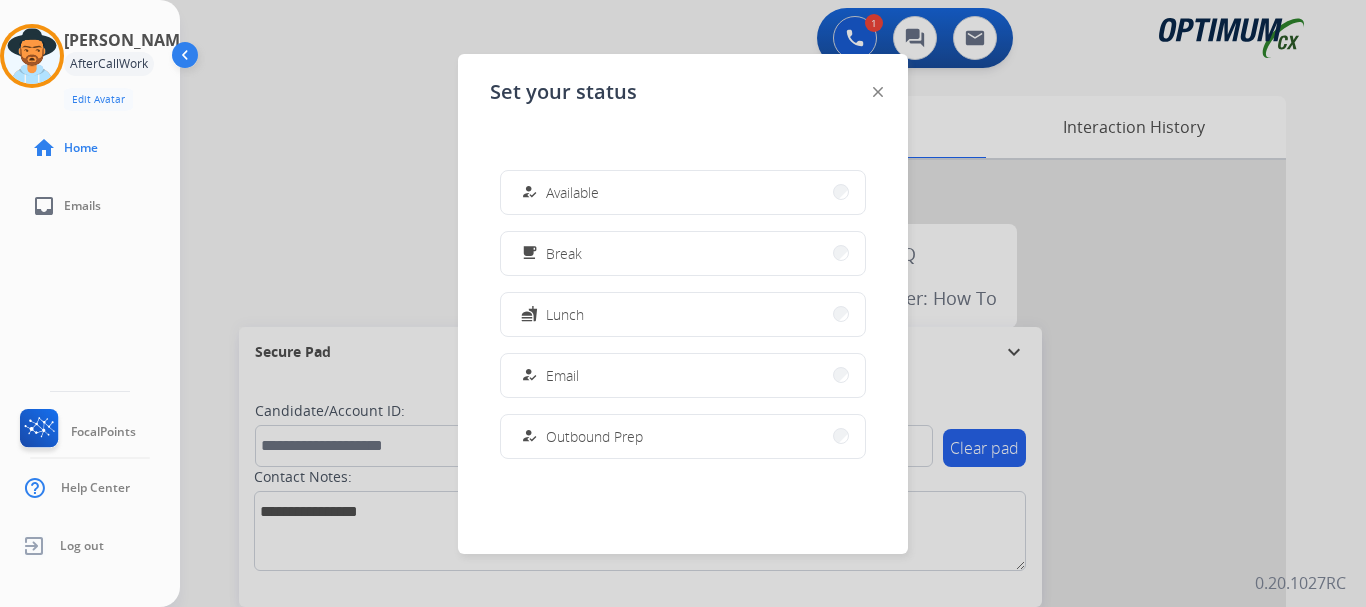 click on "how_to_reg" at bounding box center [529, 192] 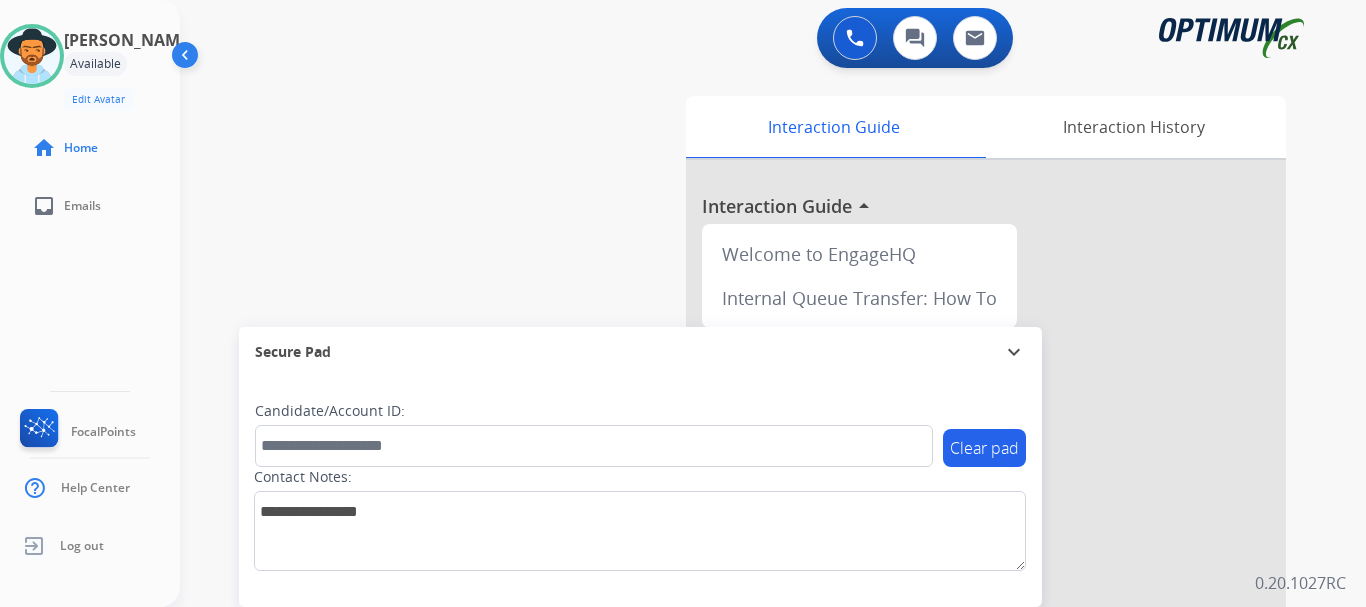 click at bounding box center [855, 38] 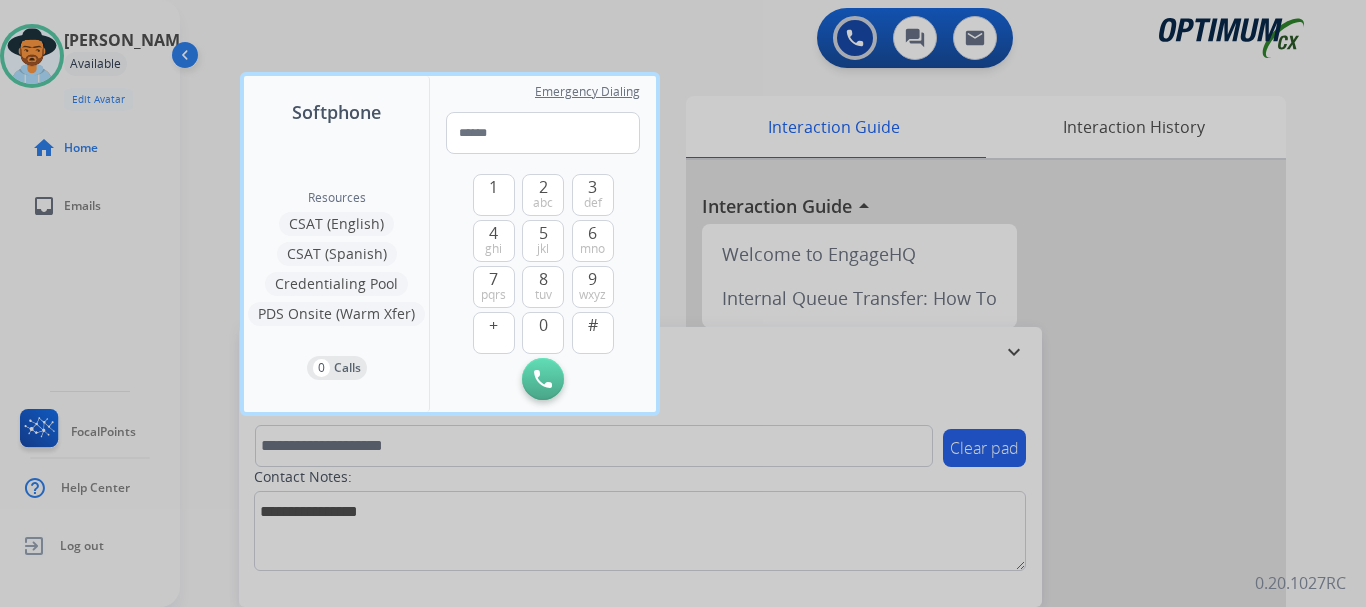 type on "**********" 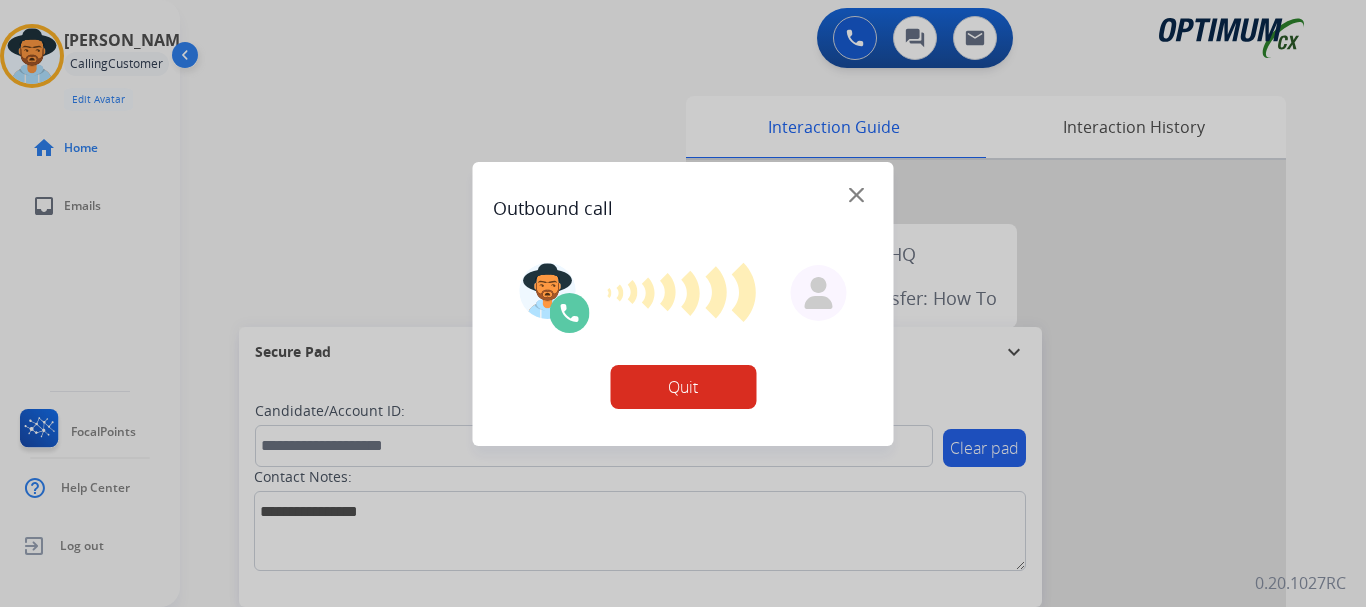 click at bounding box center [683, 303] 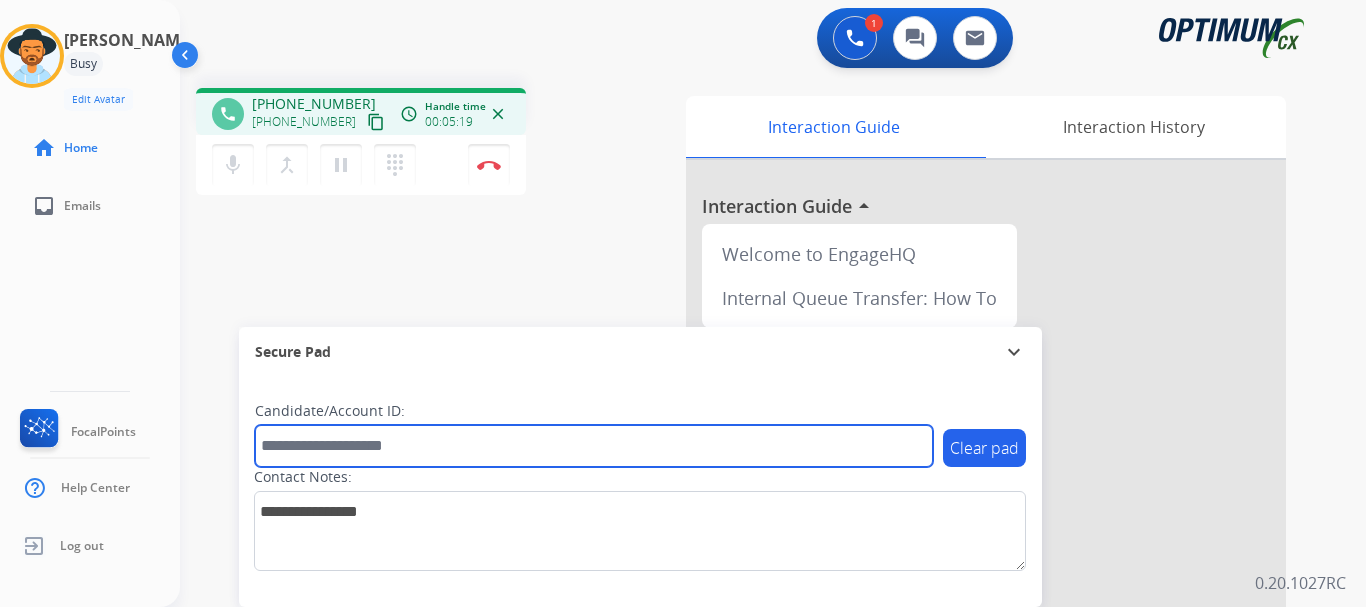 click at bounding box center [594, 446] 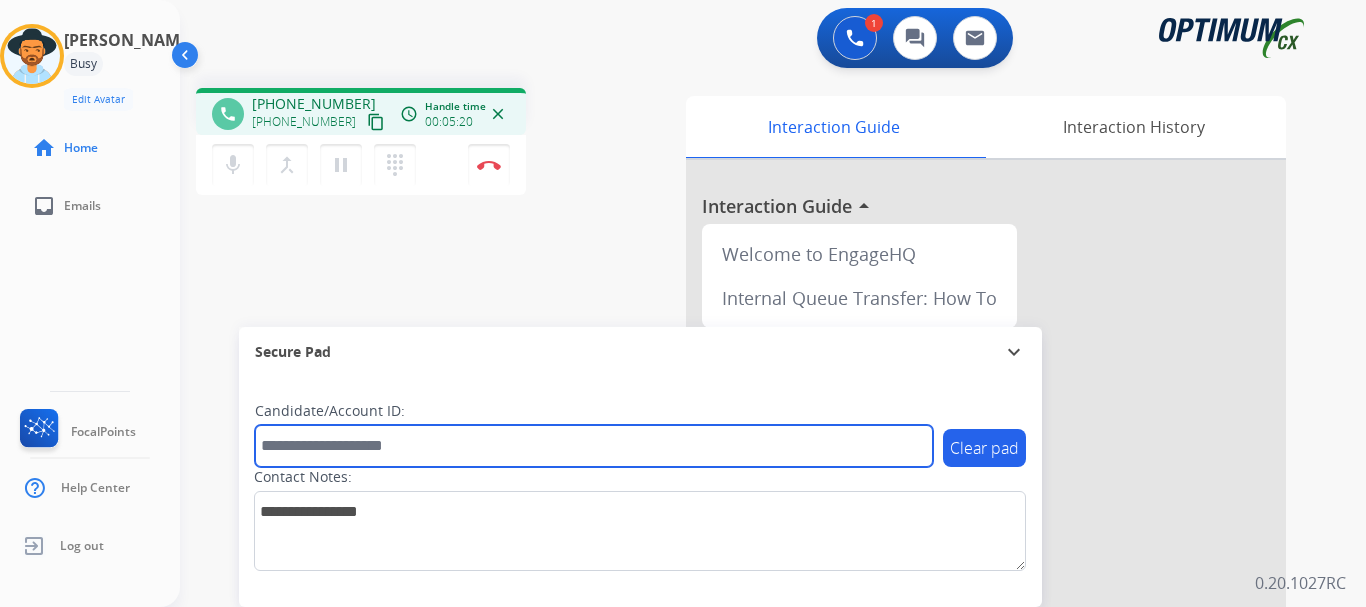 paste on "*******" 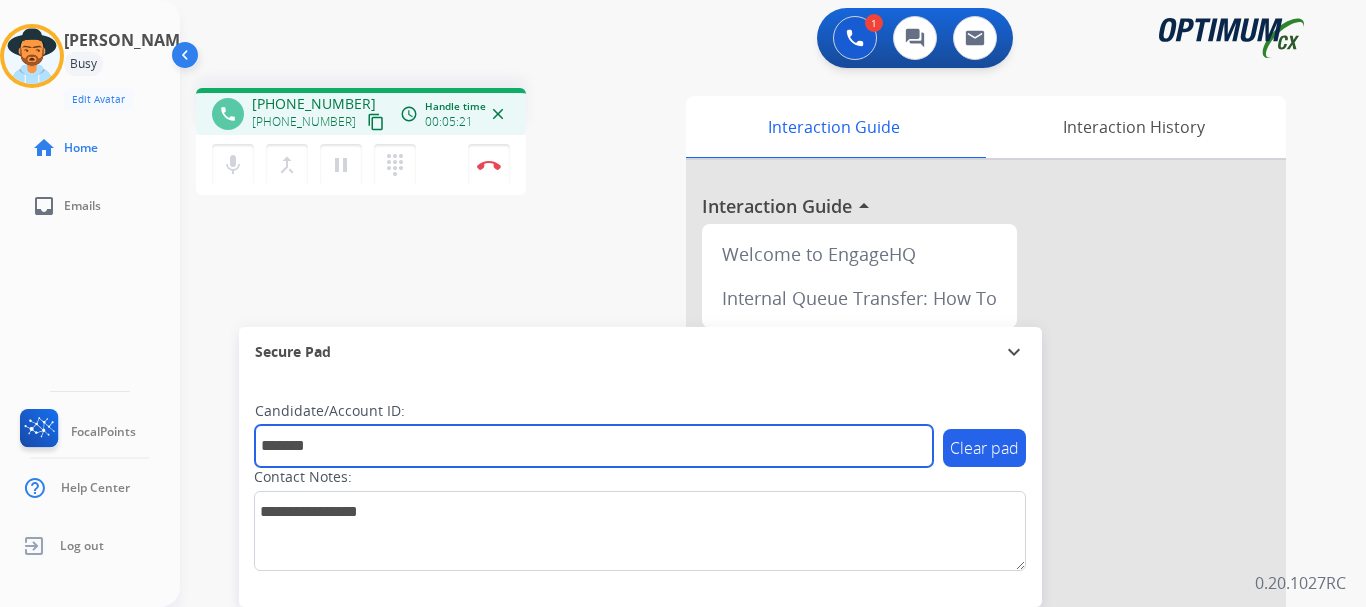 type on "*******" 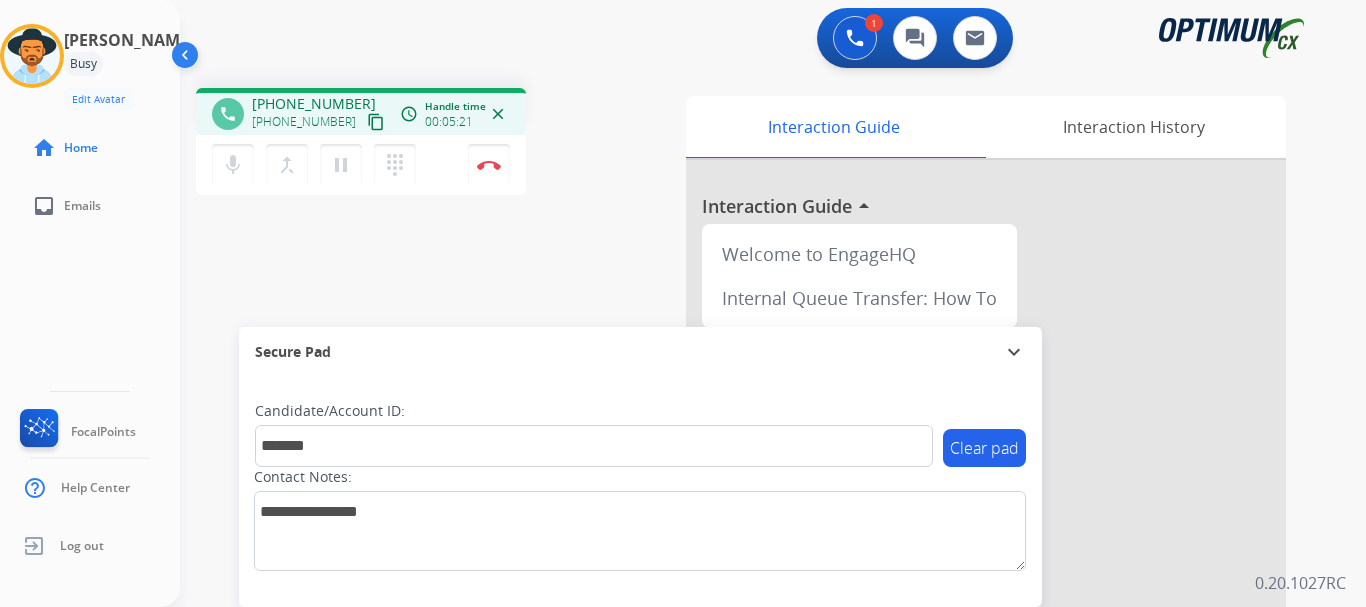 click on "phone [PHONE_NUMBER] [PHONE_NUMBER] content_copy access_time Call metrics Queue   00:14 Hold   00:00 Talk   05:22 Total   05:35 Handle time 00:05:21 close mic Mute merge_type Bridge pause Hold dialpad Dialpad Disconnect swap_horiz Break voice bridge close_fullscreen Connect 3-Way Call merge_type Separate 3-Way Call  Interaction Guide   Interaction History  Interaction Guide arrow_drop_up  Welcome to EngageHQ   Internal Queue Transfer: How To  Secure Pad expand_more Clear pad Candidate/Account ID: ******* Contact Notes:" at bounding box center (749, 489) 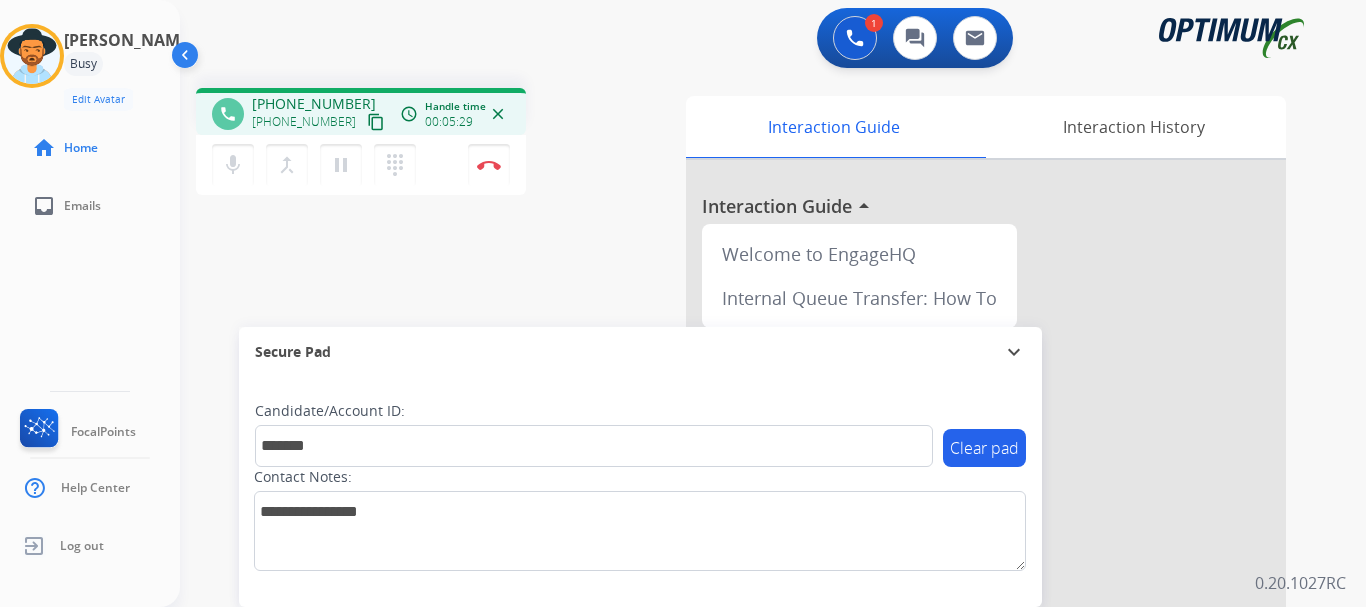 click at bounding box center [489, 165] 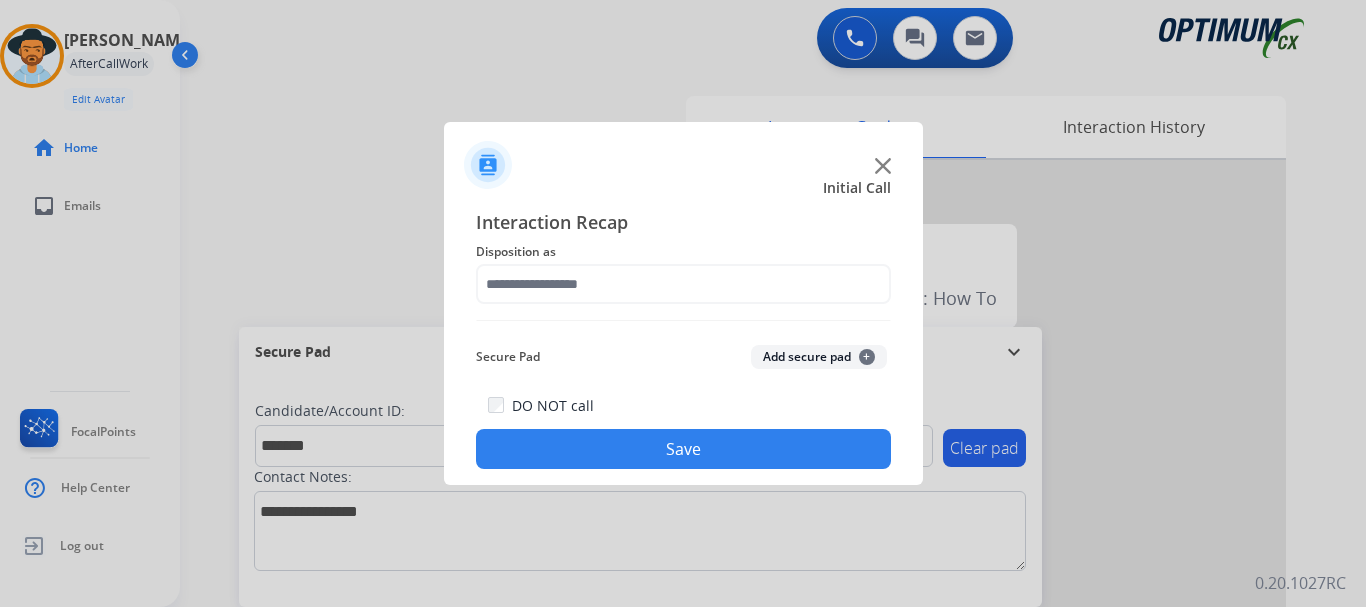 click on "Add secure pad  +" 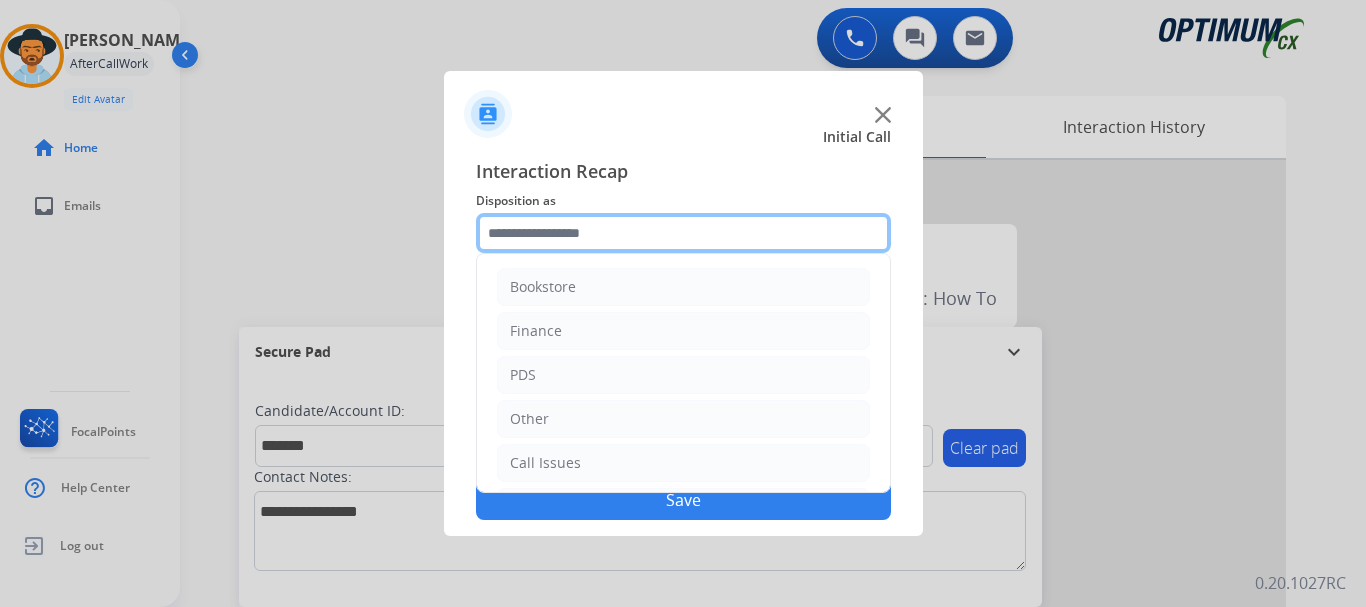 click 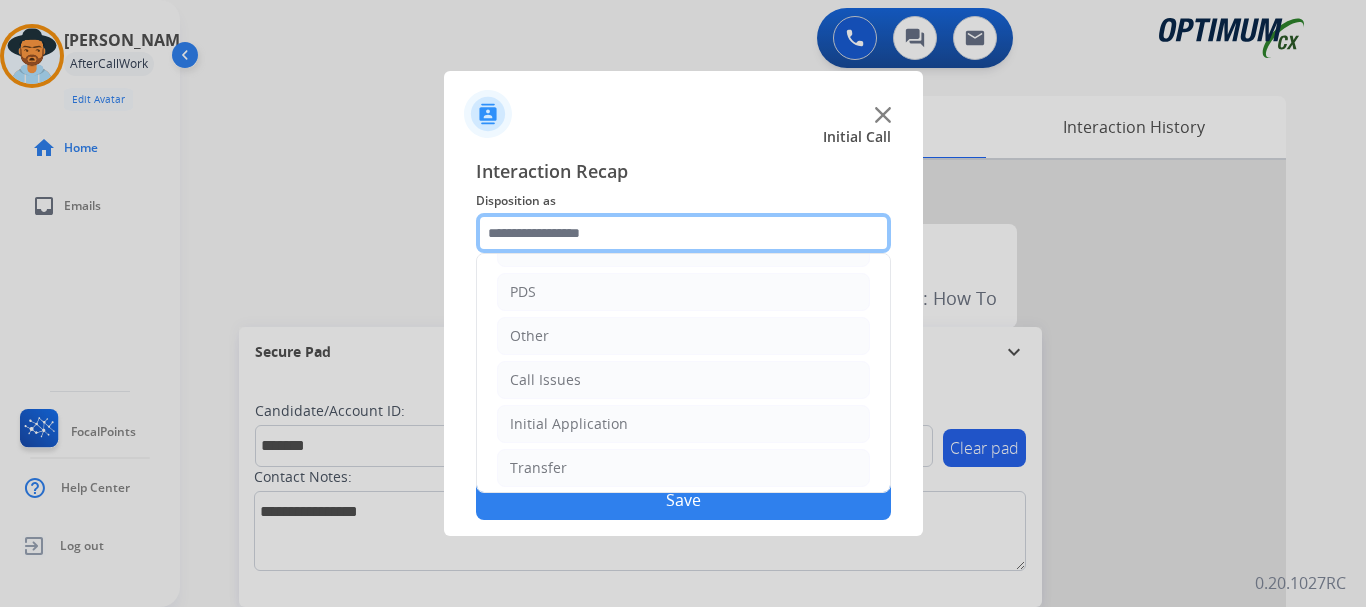 scroll, scrollTop: 136, scrollLeft: 0, axis: vertical 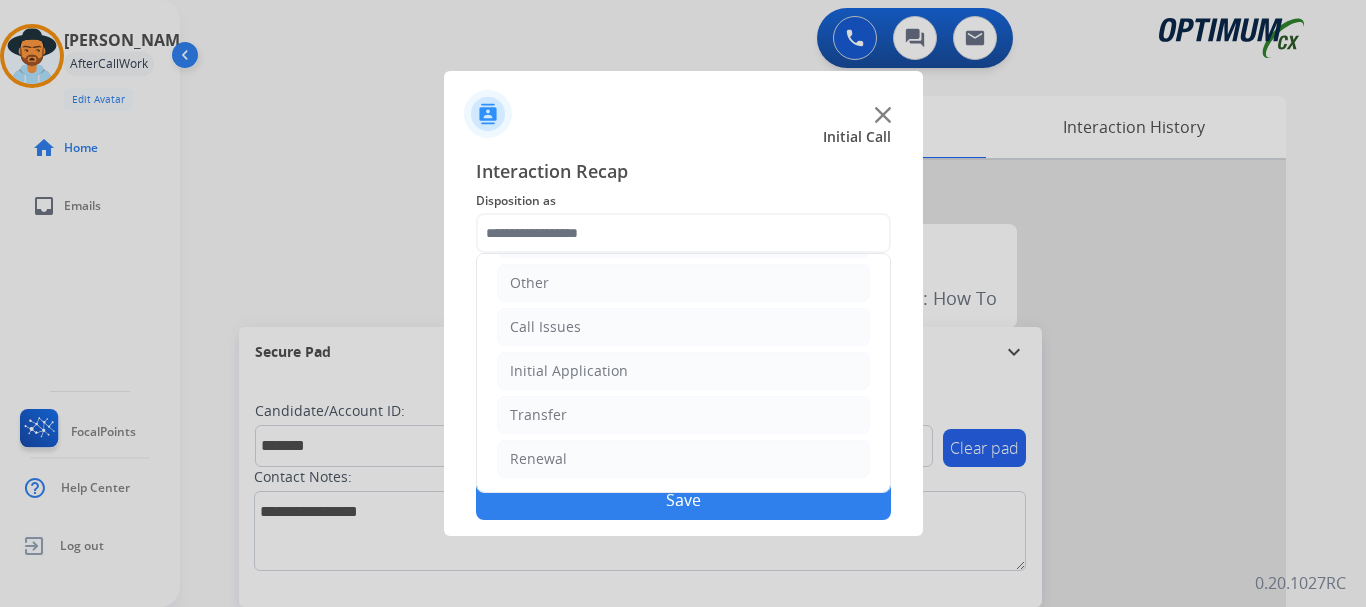 click on "Initial Application" 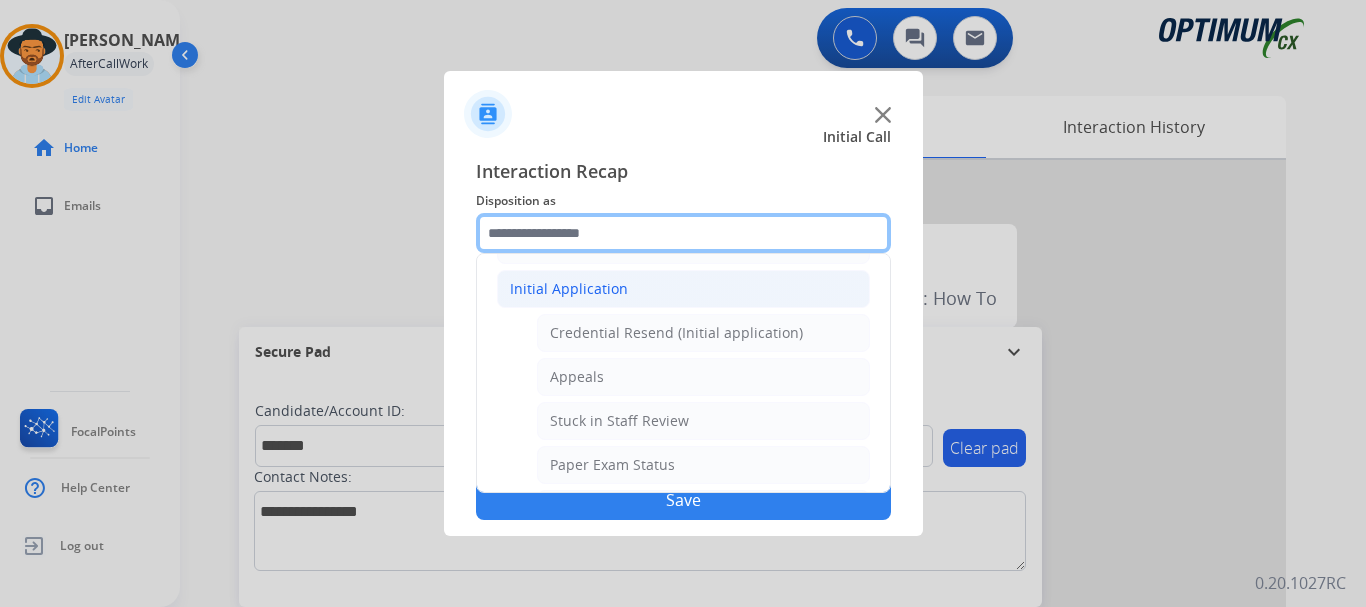 scroll, scrollTop: 271, scrollLeft: 0, axis: vertical 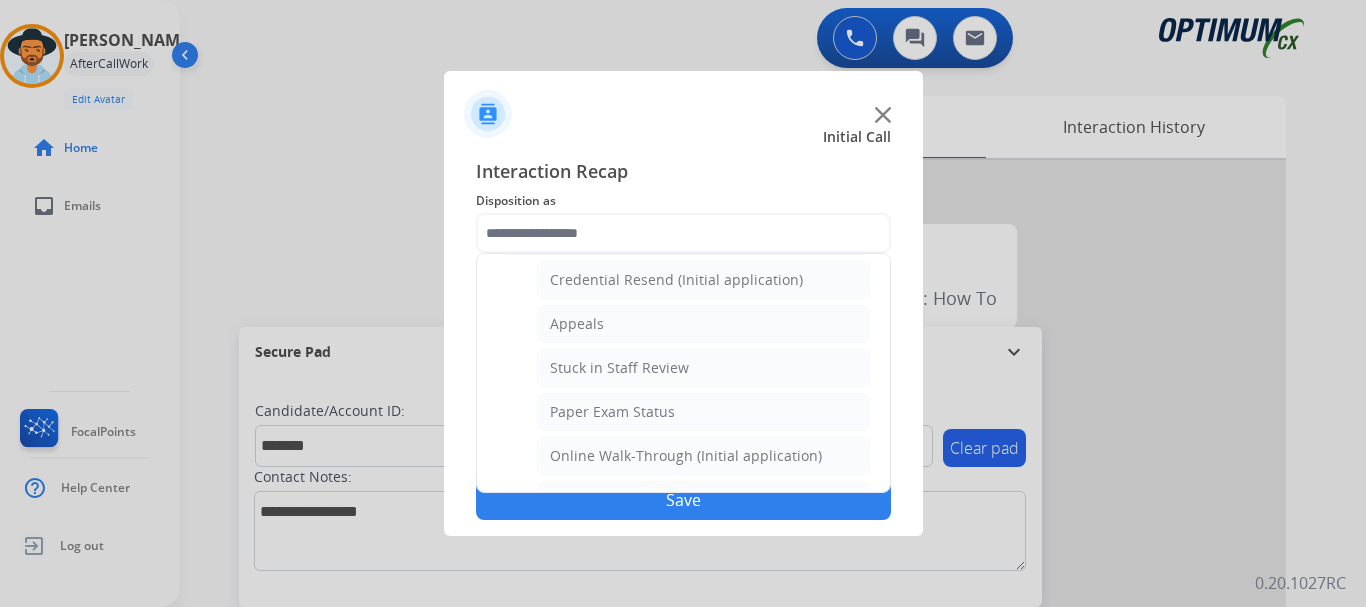 click on "Stuck in Staff Review" 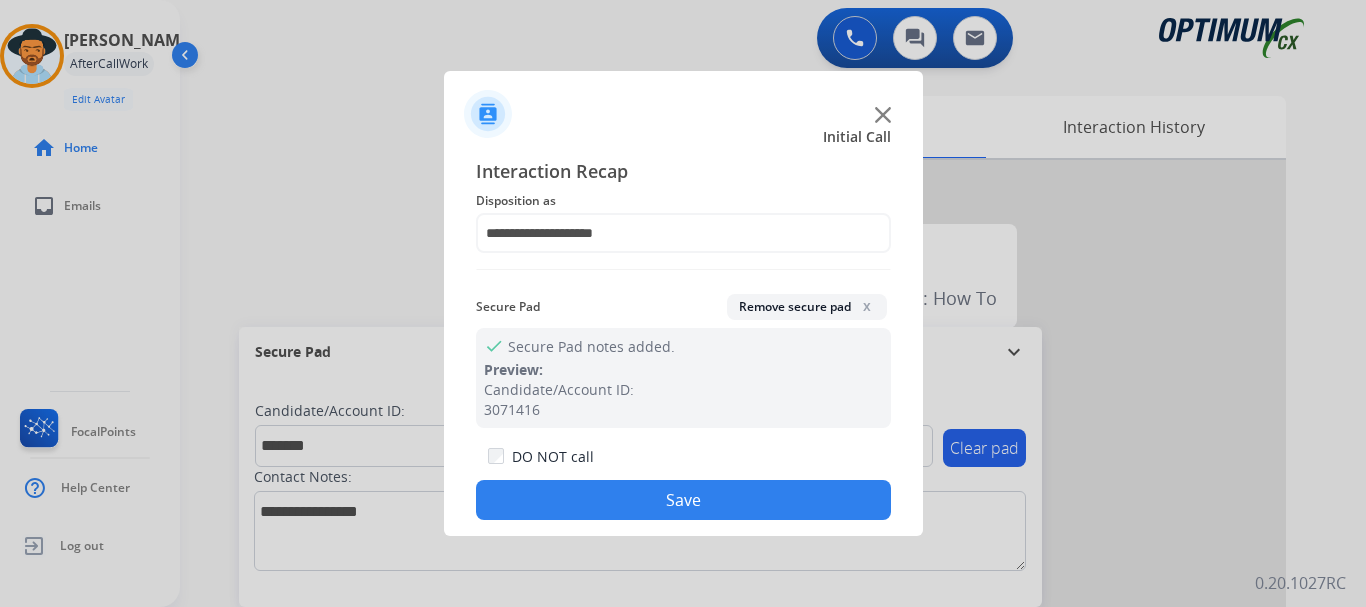 click on "Save" 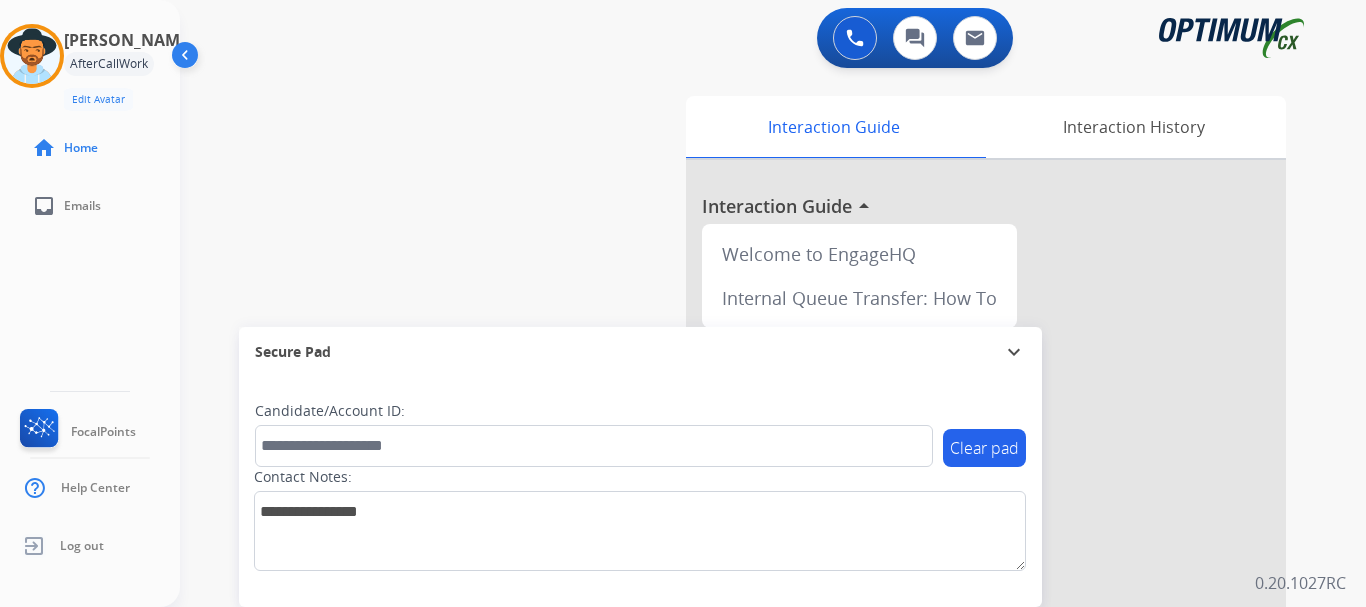 click on "swap_horiz Break voice bridge close_fullscreen Connect 3-Way Call merge_type Separate 3-Way Call  Interaction Guide   Interaction History  Interaction Guide arrow_drop_up  Welcome to EngageHQ   Internal Queue Transfer: How To  Secure Pad expand_more Clear pad Candidate/Account ID: Contact Notes:" at bounding box center [749, 489] 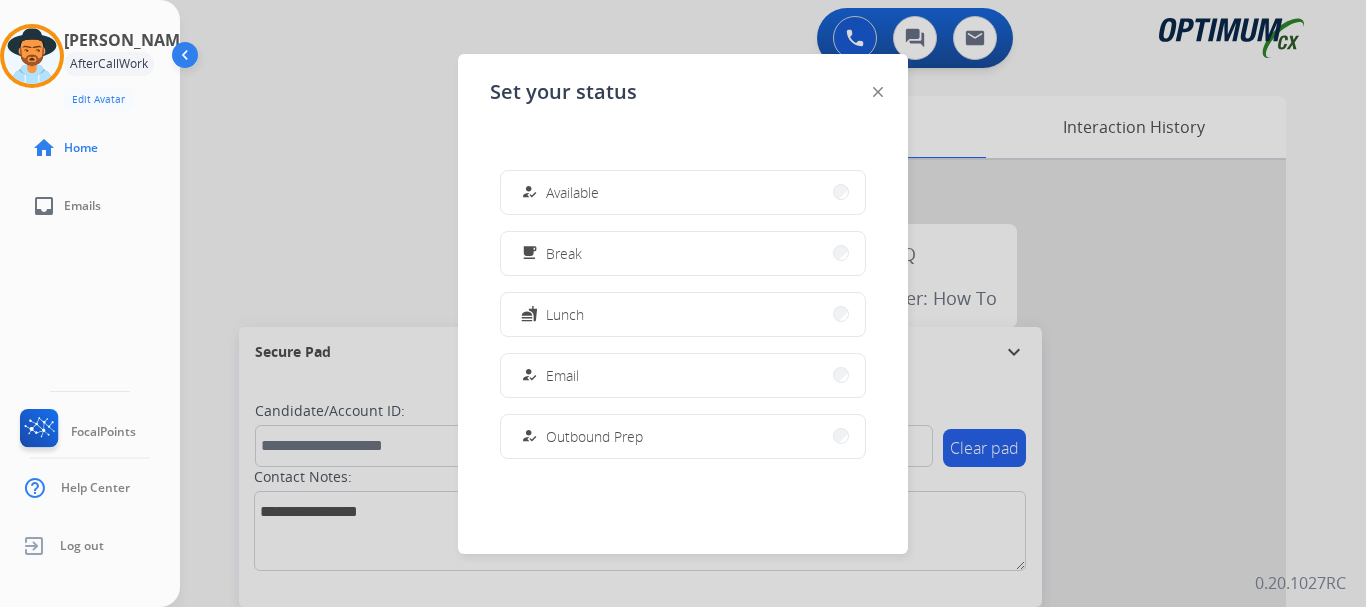 click on "free_breakfast Break" at bounding box center [683, 253] 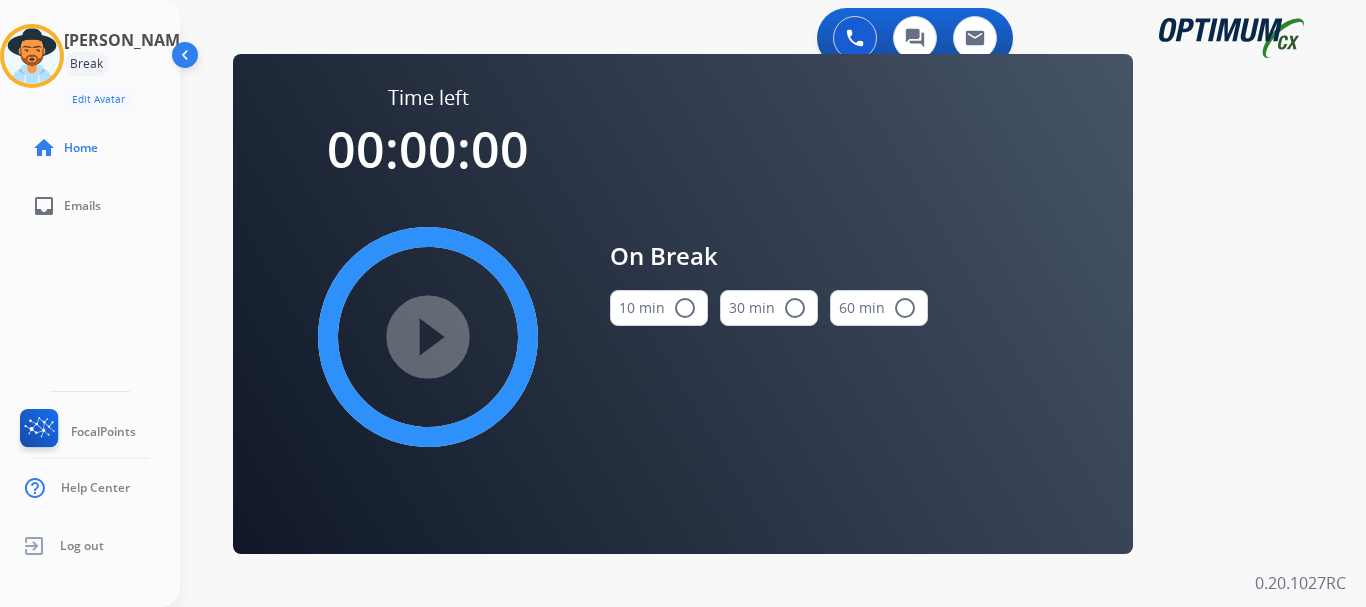 click on "10 min  radio_button_unchecked" at bounding box center [659, 308] 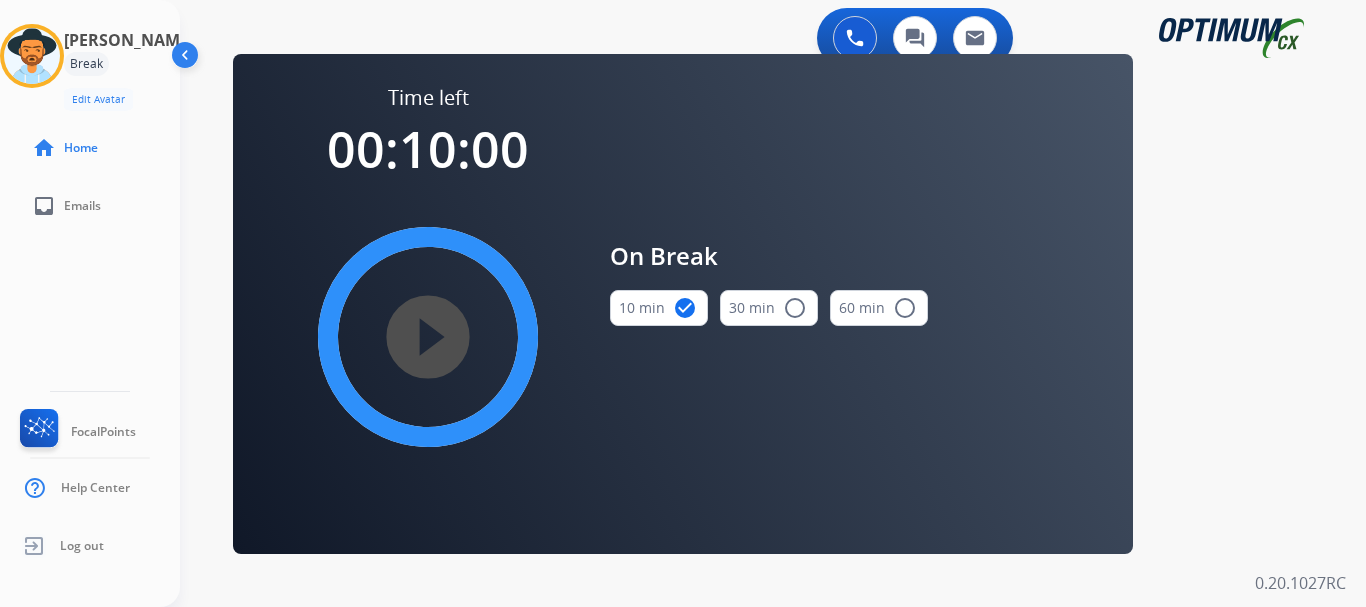 click on "play_circle_filled" at bounding box center [428, 337] 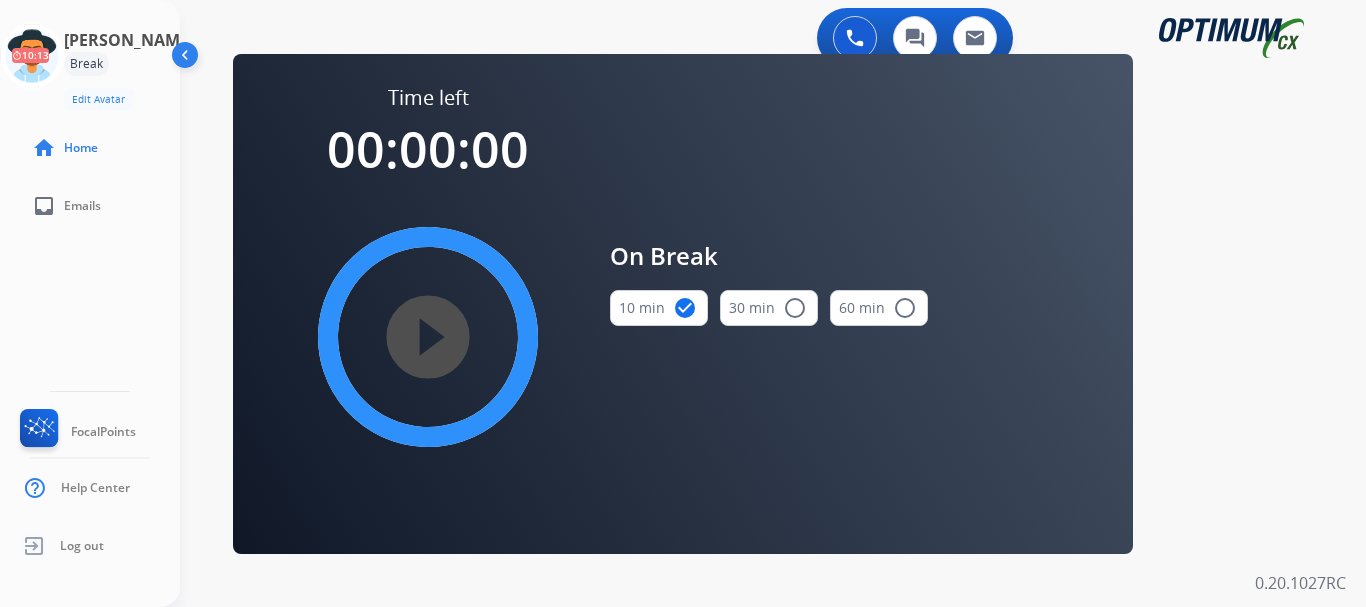click 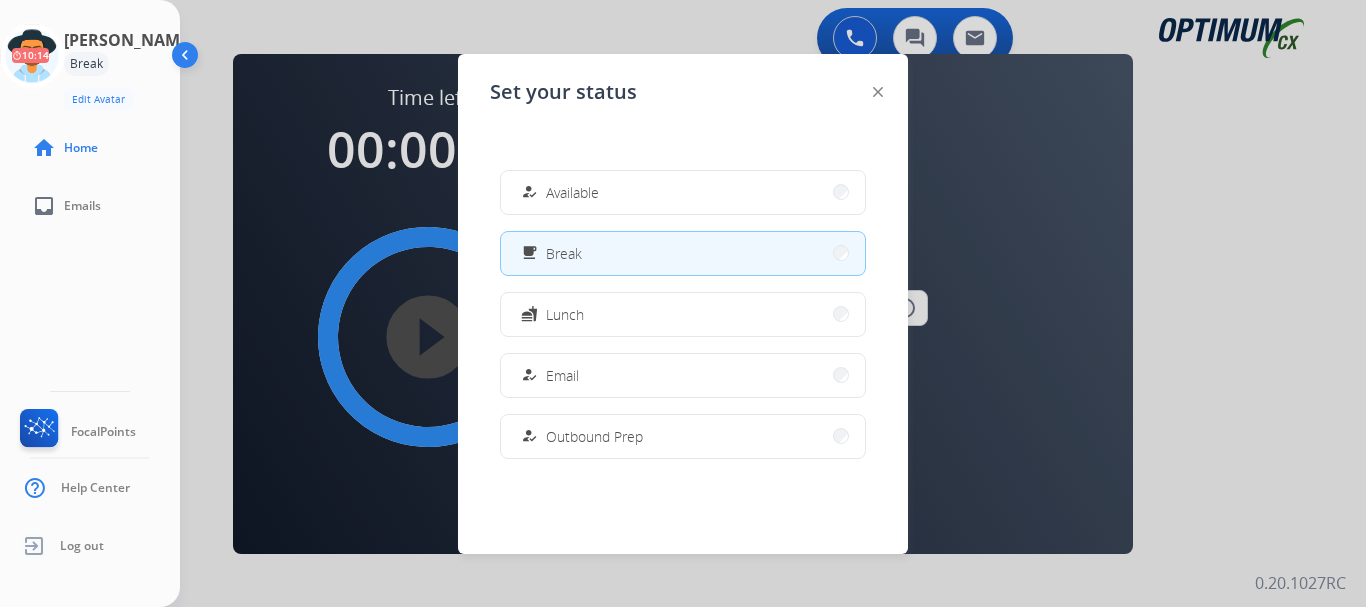click on "how_to_reg Available" at bounding box center (683, 192) 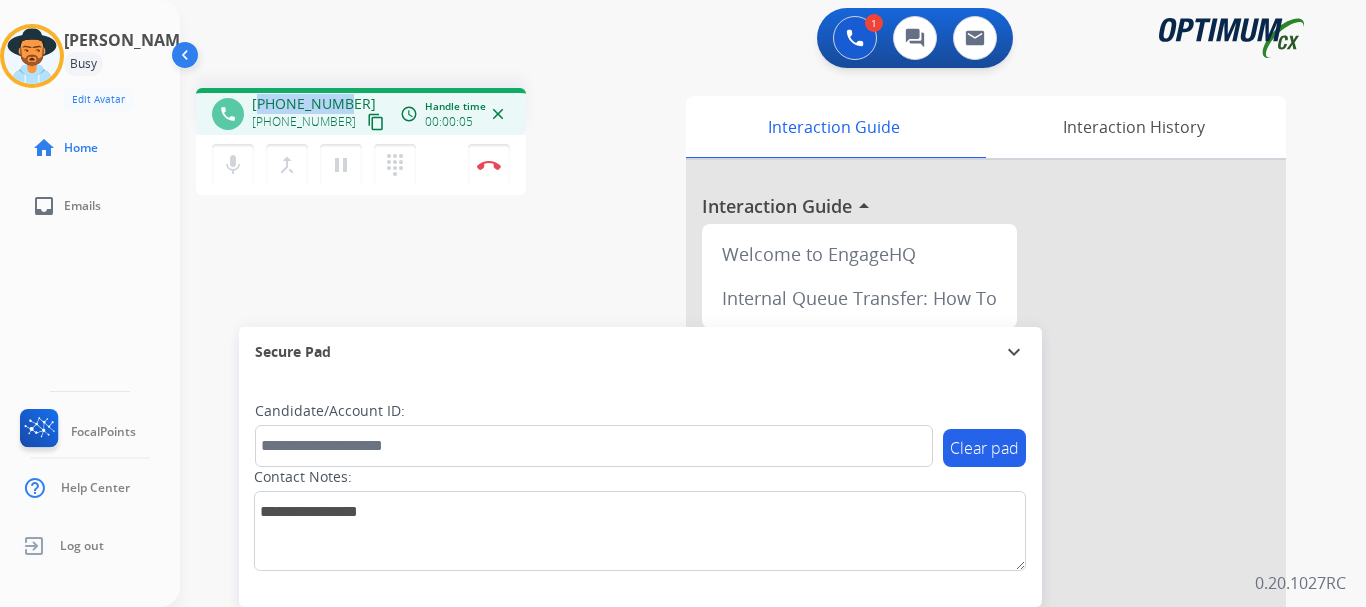 drag, startPoint x: 263, startPoint y: 102, endPoint x: 341, endPoint y: 93, distance: 78.51752 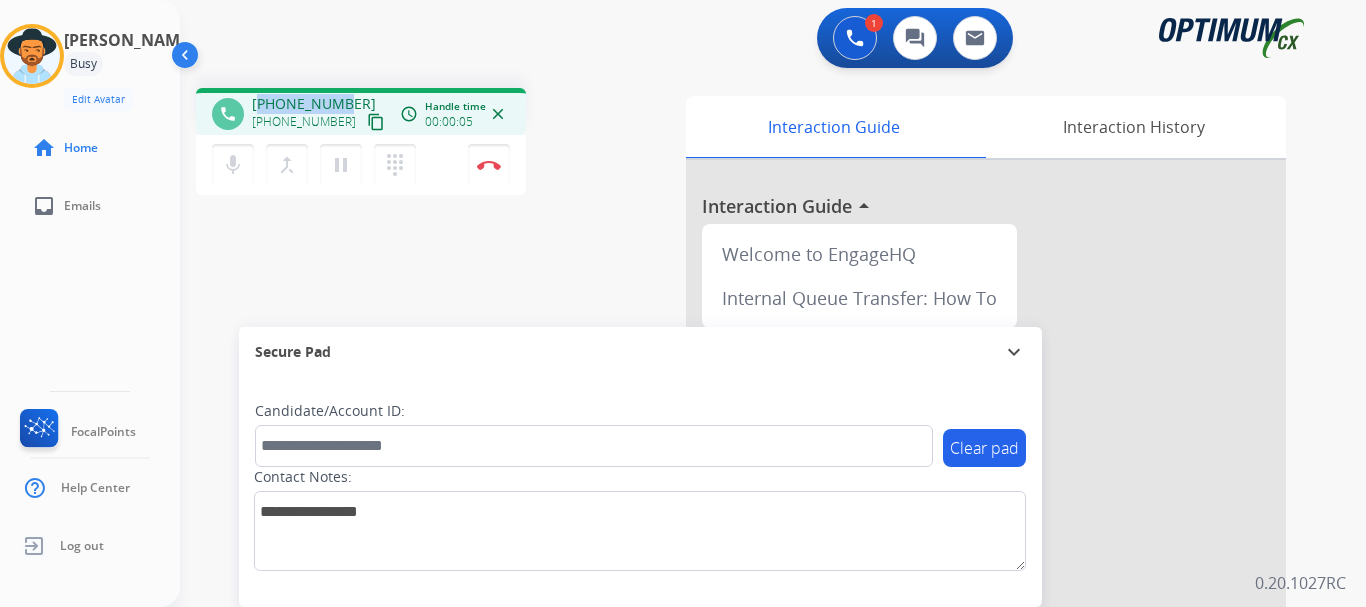 click on "phone [PHONE_NUMBER] [PHONE_NUMBER] content_copy access_time Call metrics Queue   00:11 Hold   00:00 Talk   00:06 Total   00:16 Handle time 00:00:05 close" at bounding box center (361, 111) 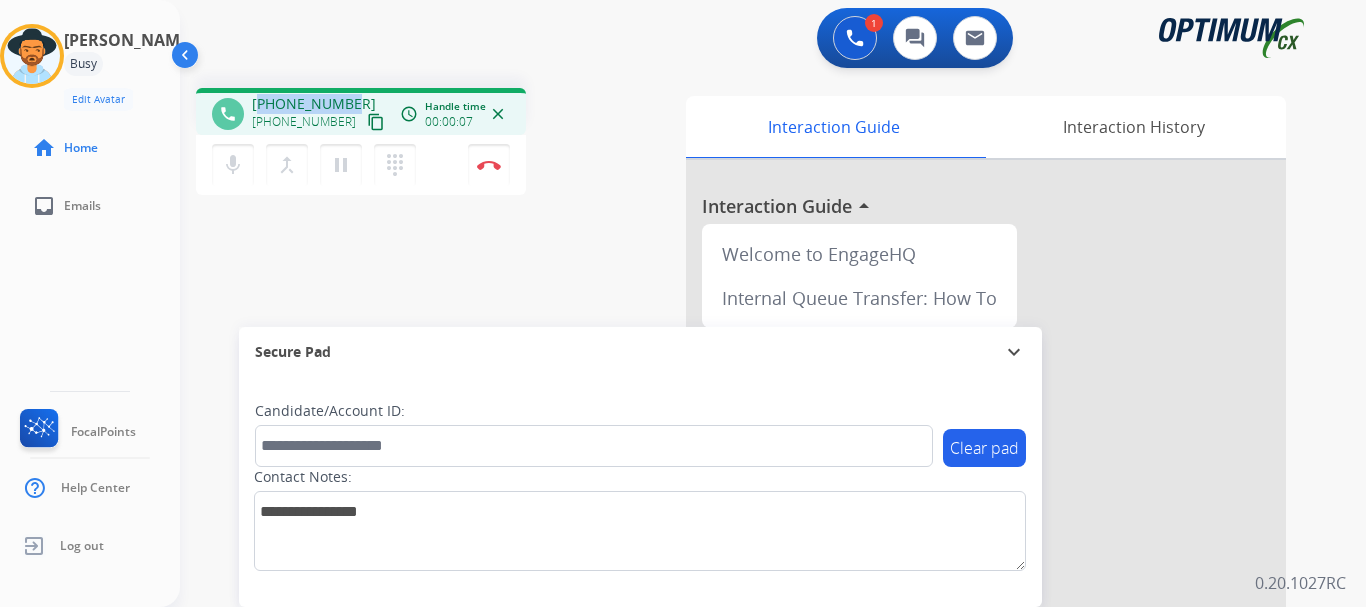 copy on "12513911843" 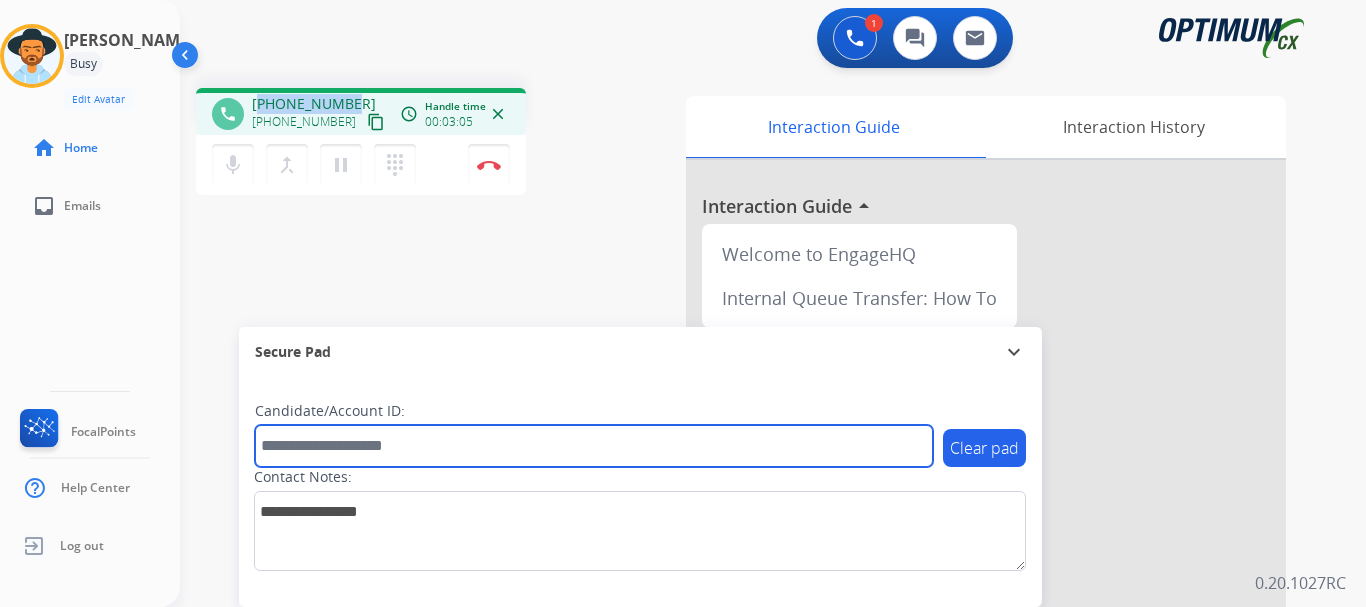 click at bounding box center (594, 446) 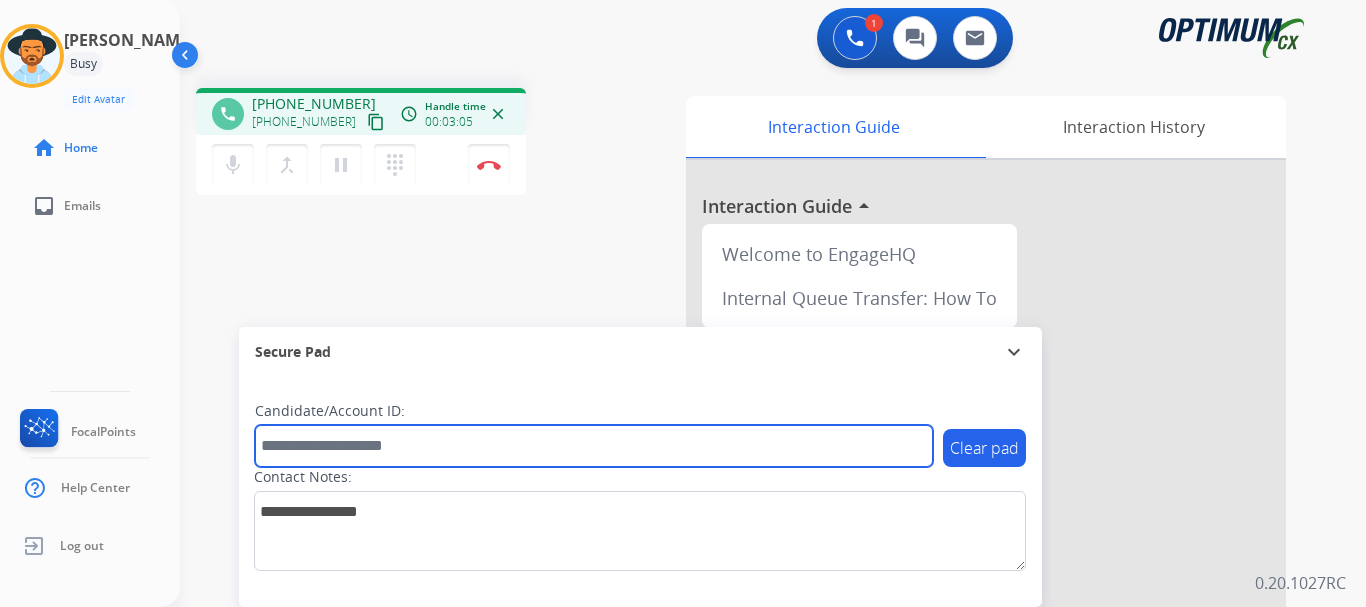 paste on "*******" 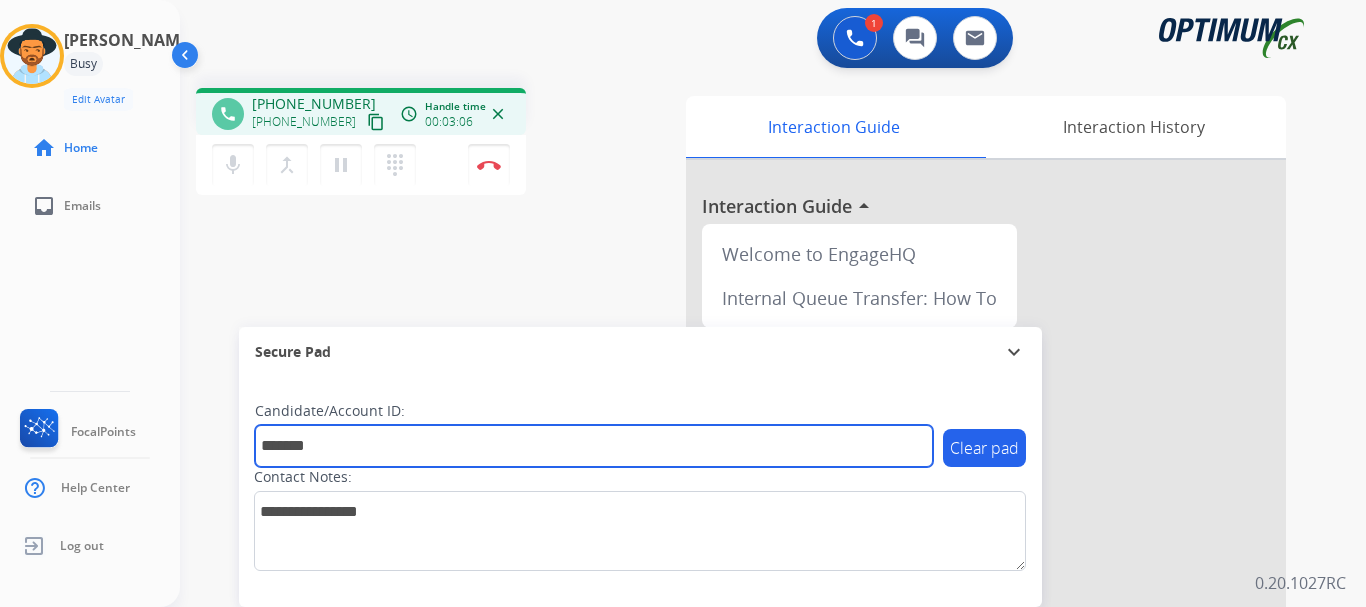 type on "*******" 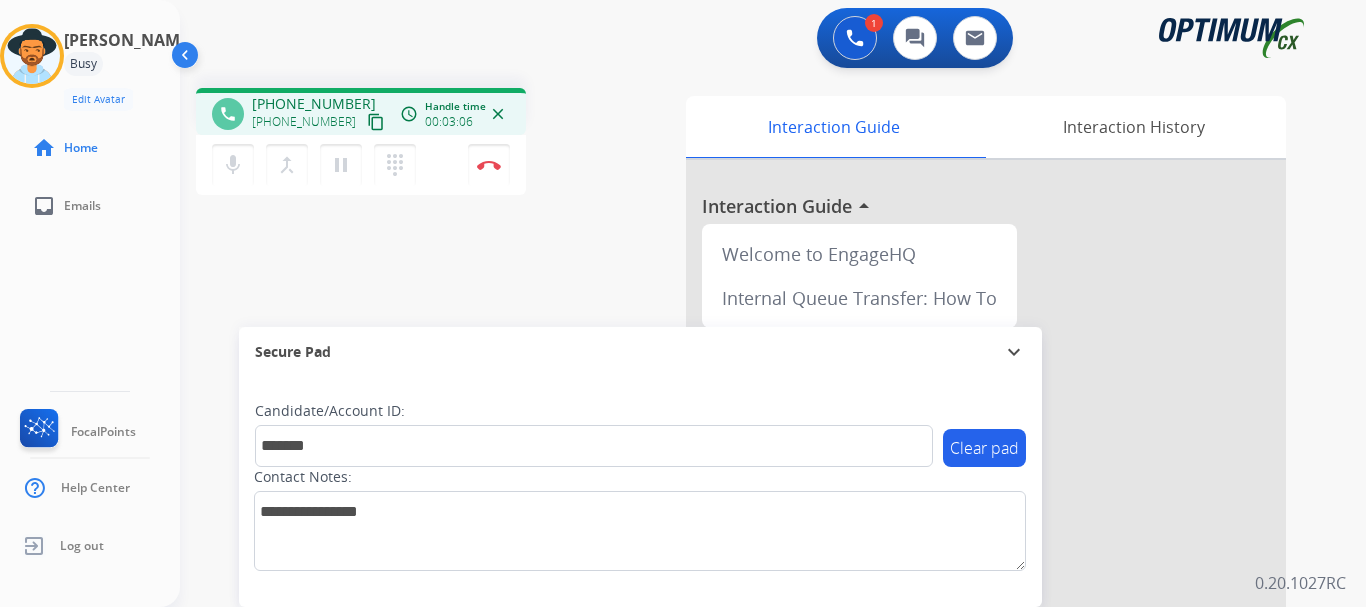 click on "phone [PHONE_NUMBER] [PHONE_NUMBER] content_copy access_time Call metrics Queue   00:11 Hold   00:00 Talk   03:07 Total   03:17 Handle time 00:03:06 close mic Mute merge_type Bridge pause Hold dialpad Dialpad Disconnect swap_horiz Break voice bridge close_fullscreen Connect 3-Way Call merge_type Separate 3-Way Call  Interaction Guide   Interaction History  Interaction Guide arrow_drop_up  Welcome to EngageHQ   Internal Queue Transfer: How To  Secure Pad expand_more Clear pad Candidate/Account ID: ******* Contact Notes:" at bounding box center (749, 489) 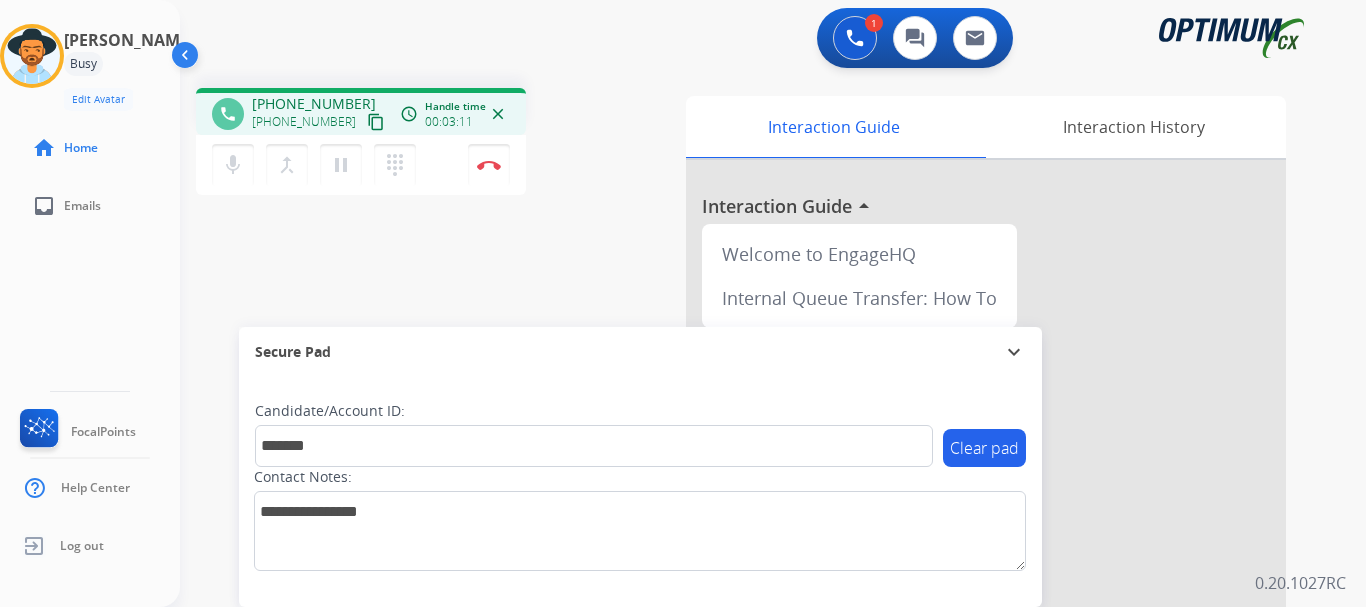click on "Disconnect" at bounding box center (489, 165) 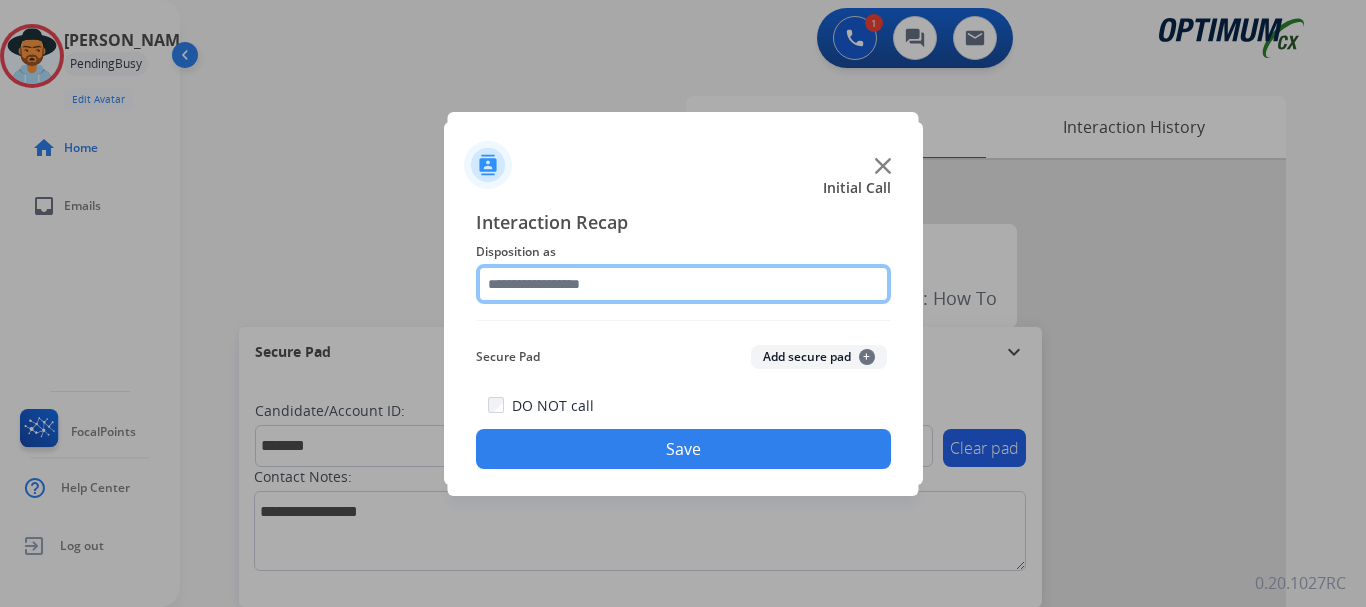 click 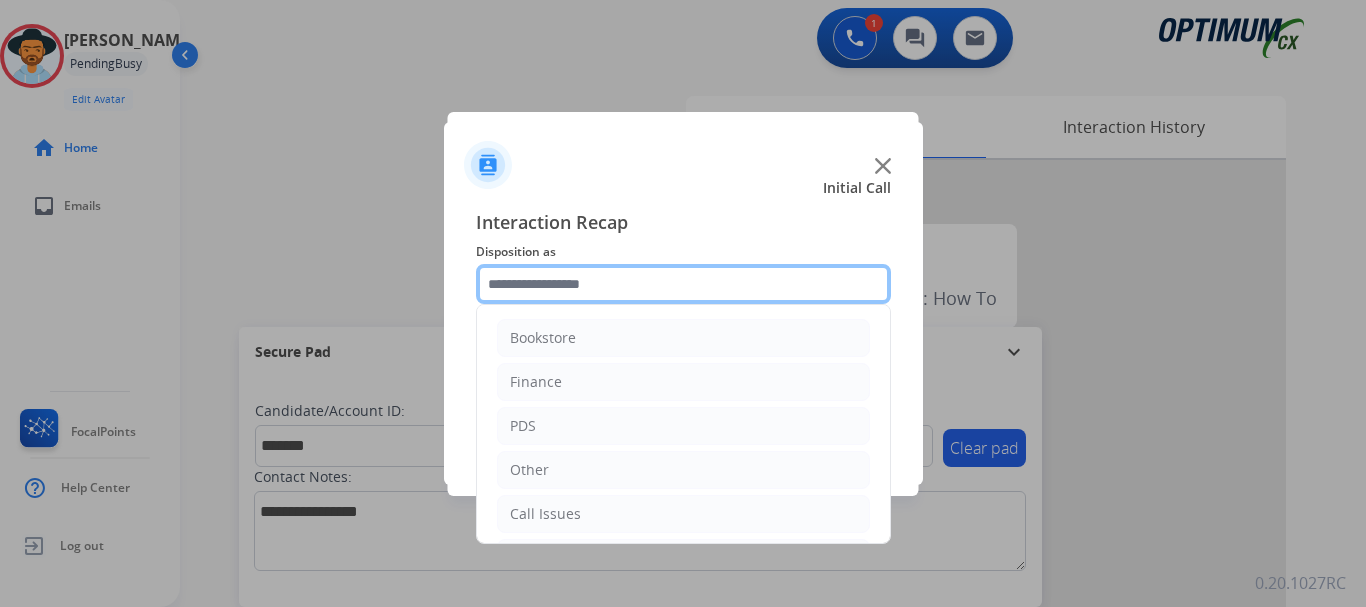 scroll, scrollTop: 136, scrollLeft: 0, axis: vertical 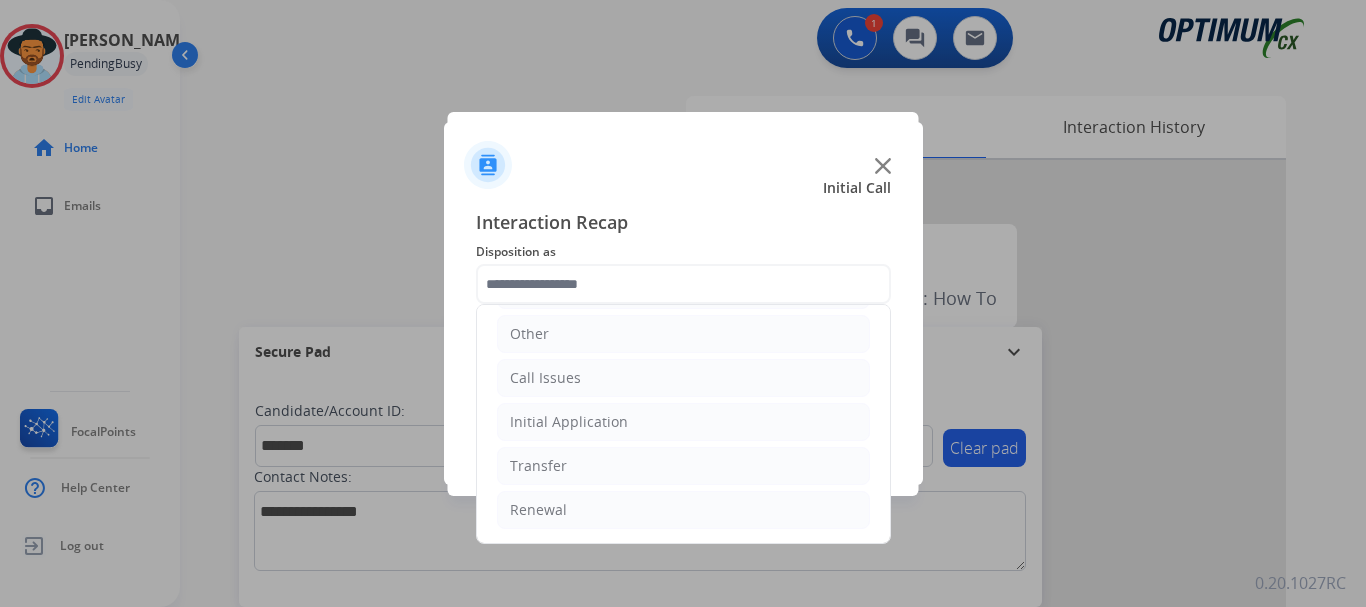 click on "Renewal" 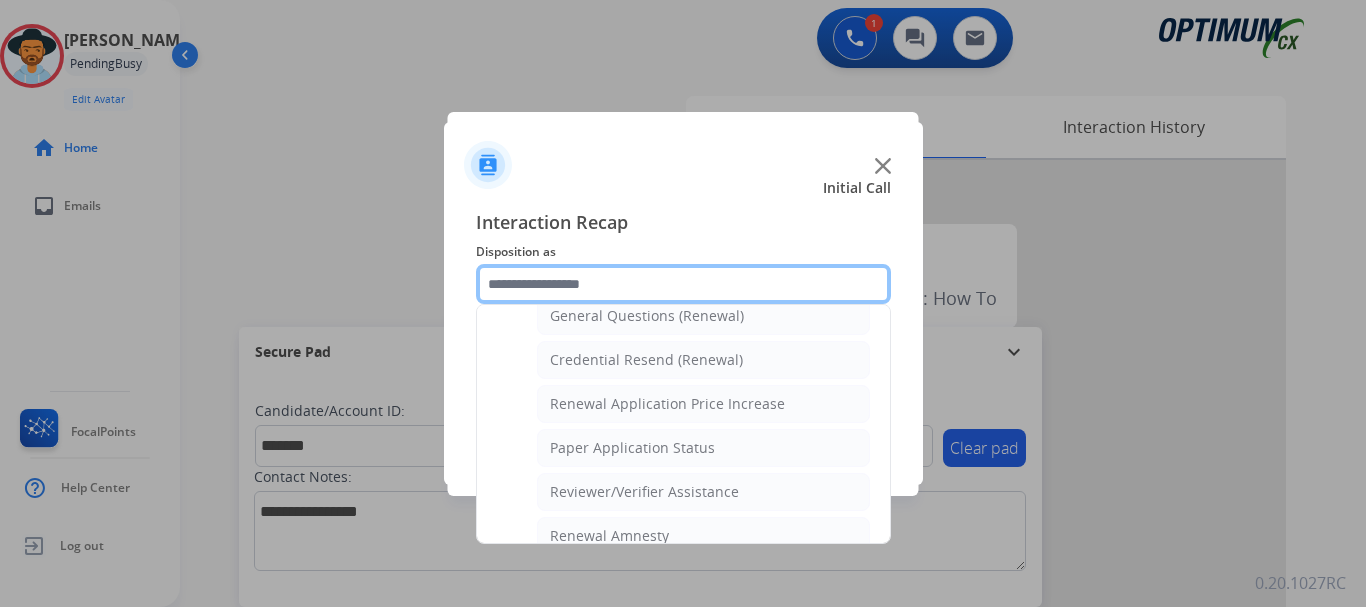 scroll, scrollTop: 613, scrollLeft: 0, axis: vertical 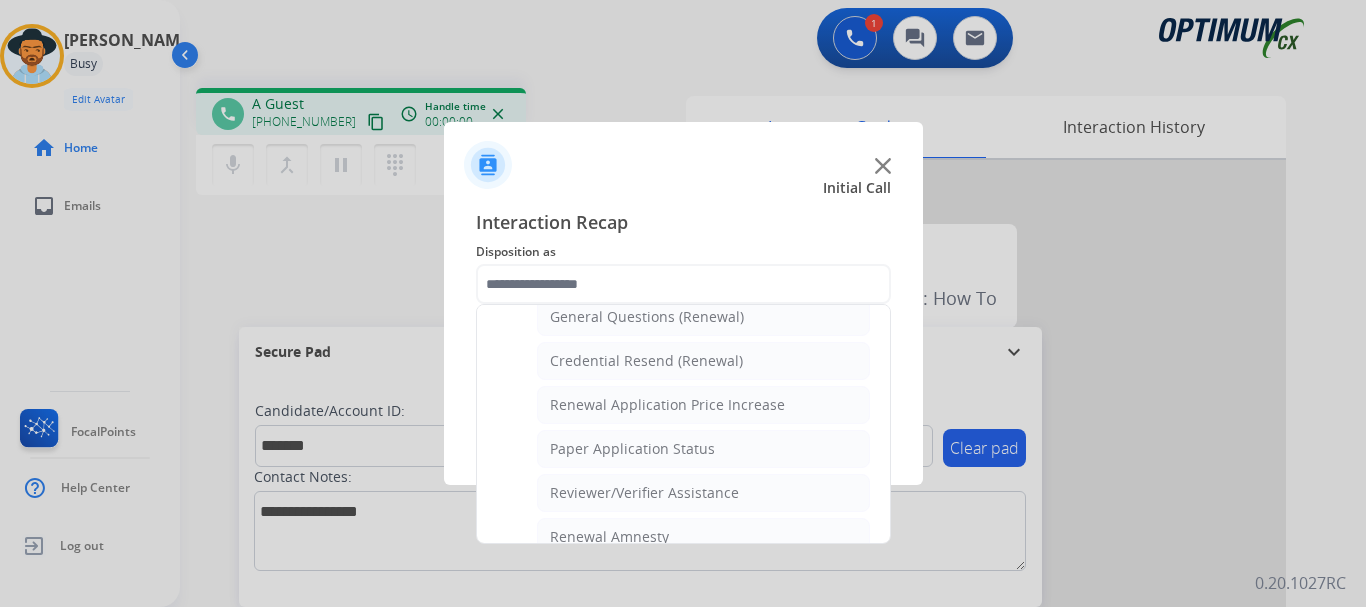 click on "General Questions (Renewal)" 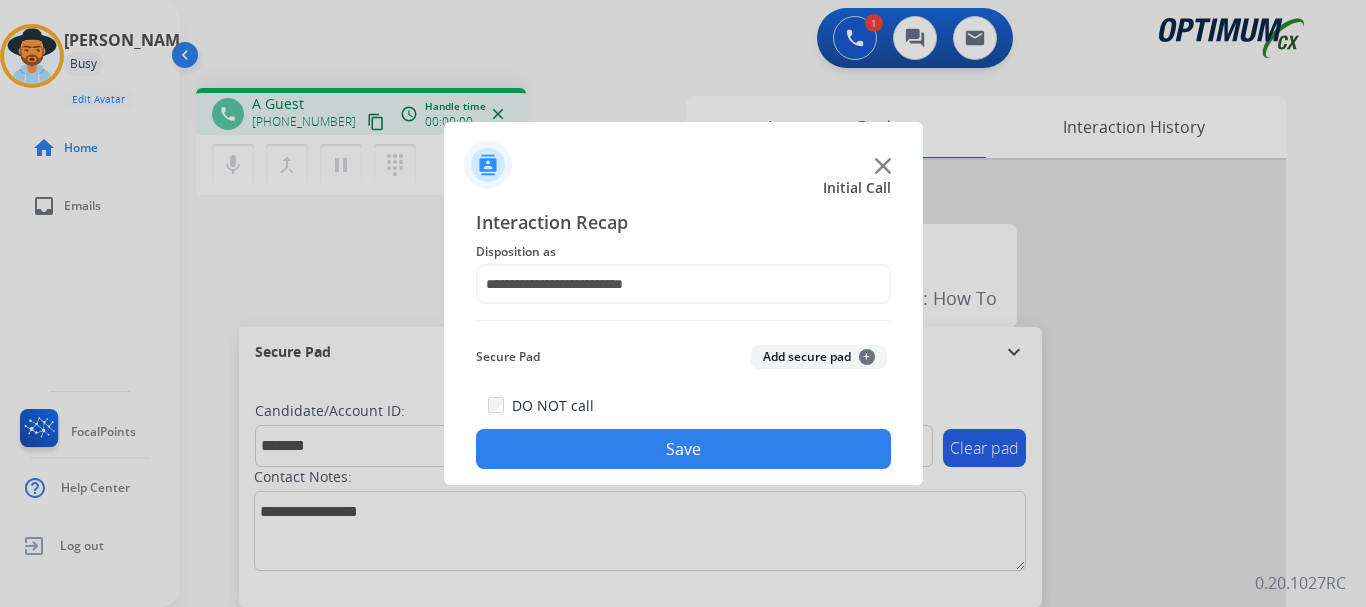 click on "Save" 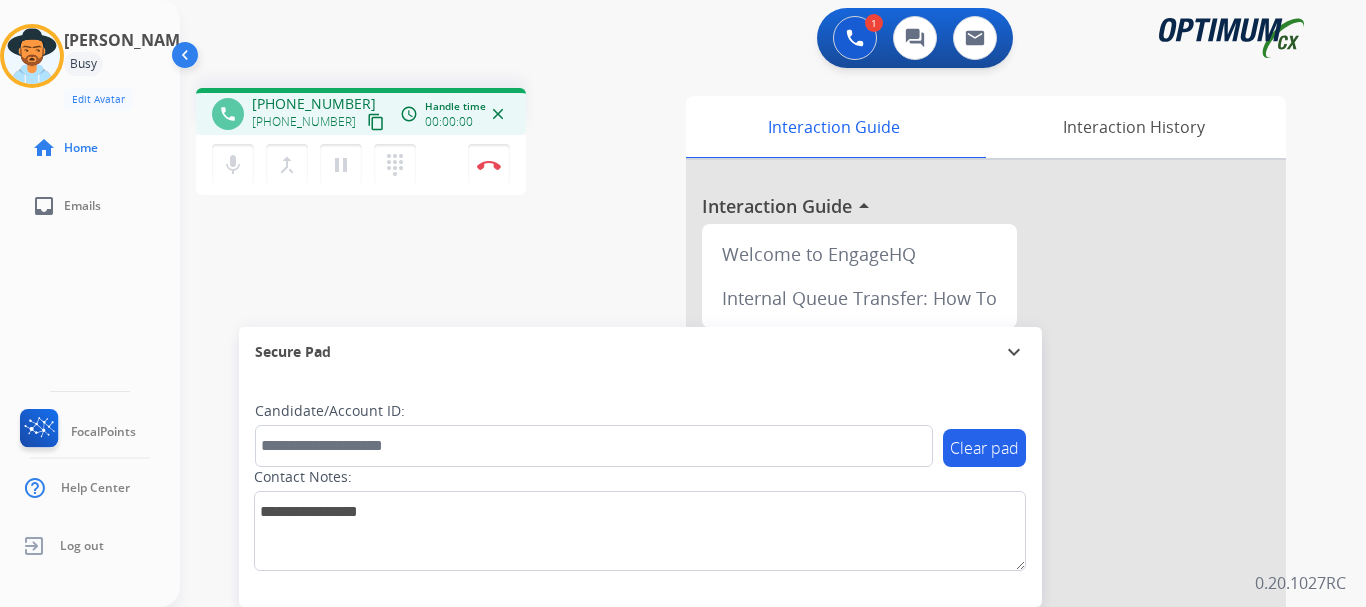 click on "phone [PHONE_NUMBER] [PHONE_NUMBER] content_copy access_time Call metrics Queue   00:54 Hold   00:00 Talk   00:01 Total   00:54 Handle time 00:00:00 close mic Mute merge_type Bridge pause Hold dialpad Dialpad Disconnect swap_horiz Break voice bridge close_fullscreen Connect 3-Way Call merge_type Separate 3-Way Call  Interaction Guide   Interaction History  Interaction Guide arrow_drop_up  Welcome to EngageHQ   Internal Queue Transfer: How To  Secure Pad expand_more Clear pad Candidate/Account ID: Contact Notes:" at bounding box center [749, 489] 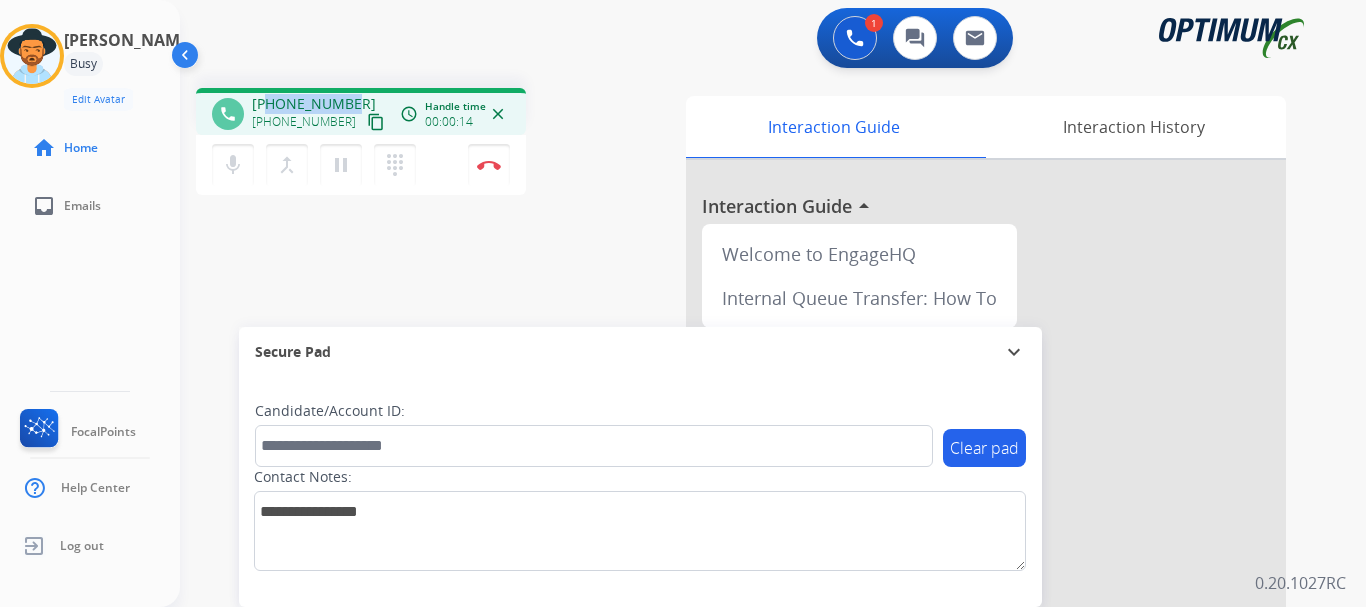 drag, startPoint x: 267, startPoint y: 101, endPoint x: 354, endPoint y: 102, distance: 87.005745 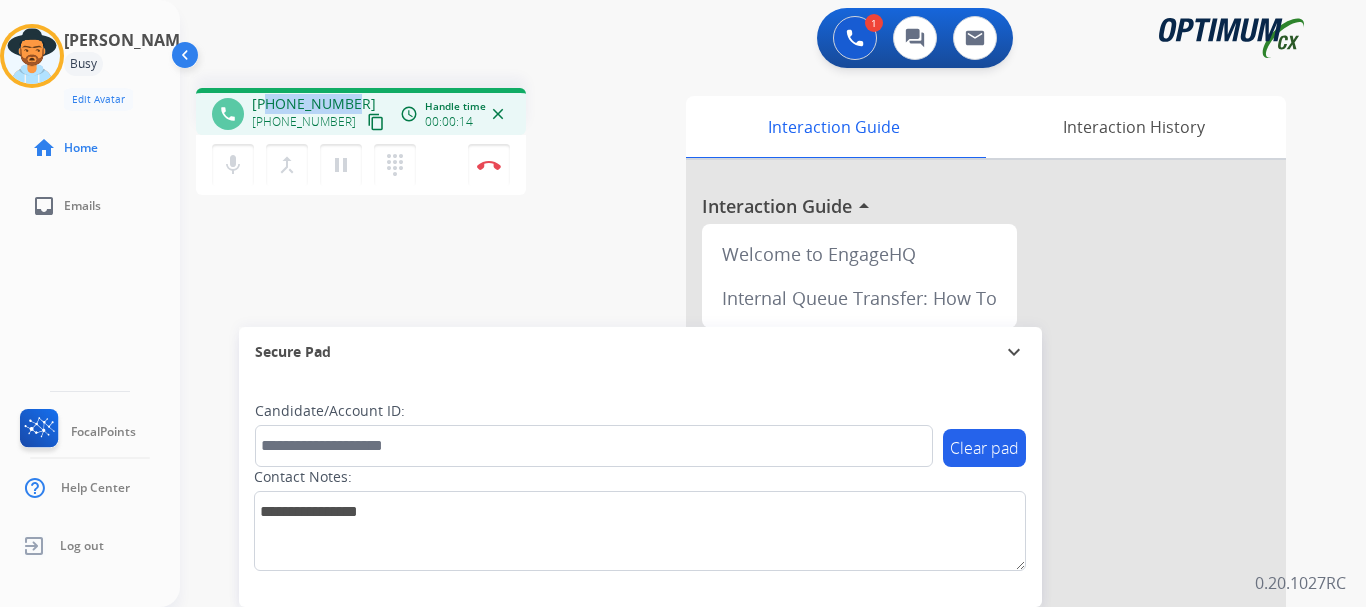 click on "[PHONE_NUMBER] [PHONE_NUMBER] content_copy" at bounding box center (320, 114) 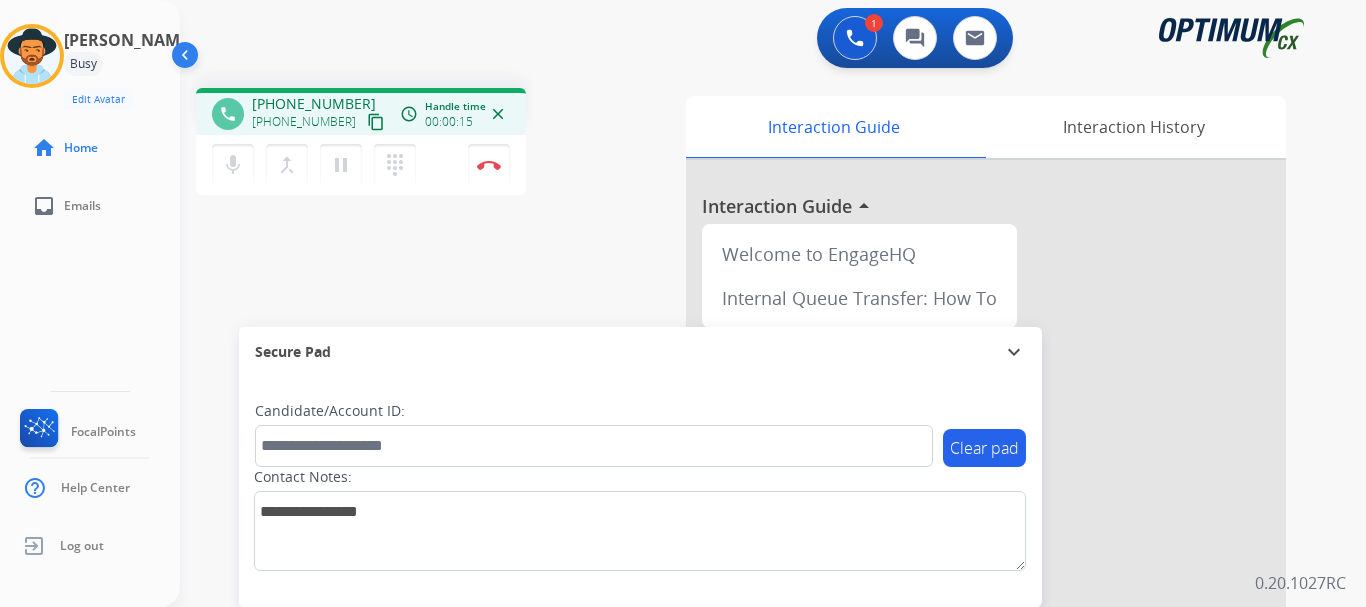 click on "1 Voice Interactions  0  Chat Interactions   0  Email Interactions" at bounding box center [761, 40] 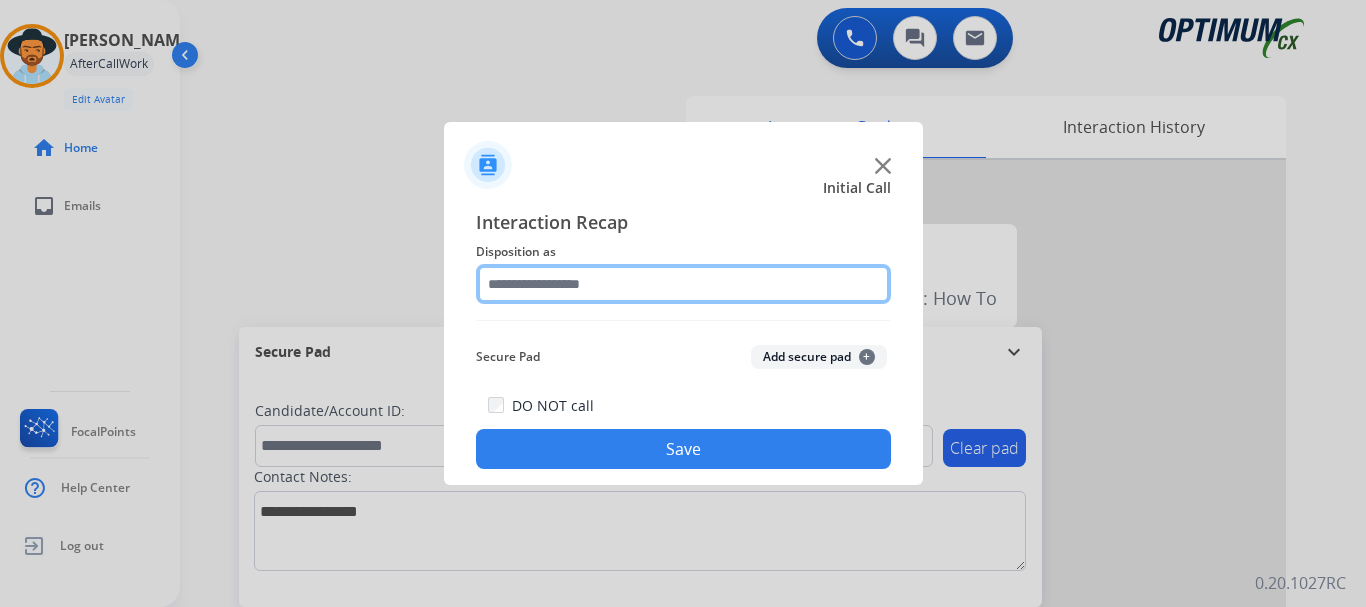 click 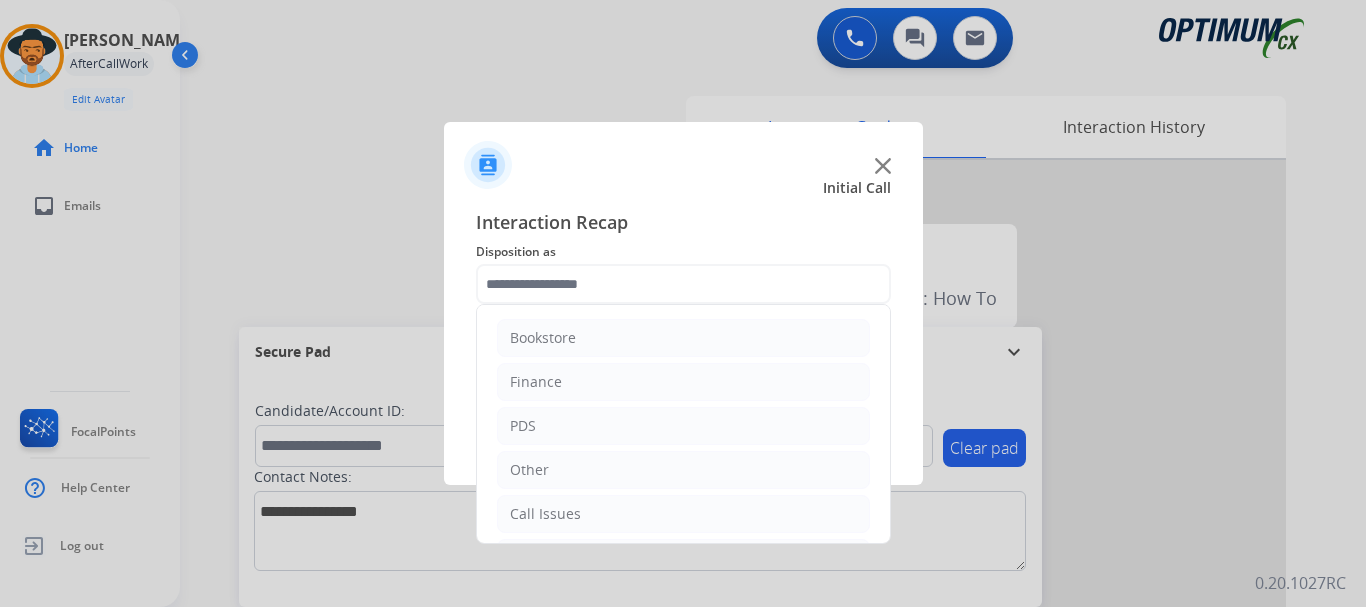 click on "Call Issues" 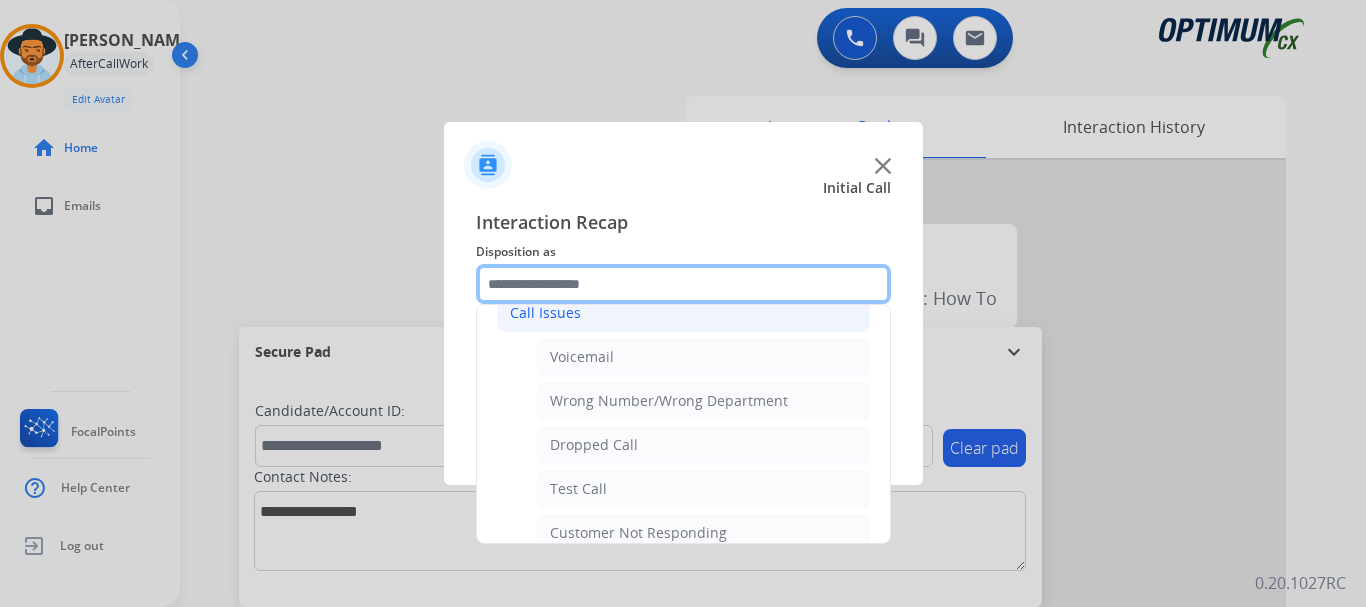 scroll, scrollTop: 240, scrollLeft: 0, axis: vertical 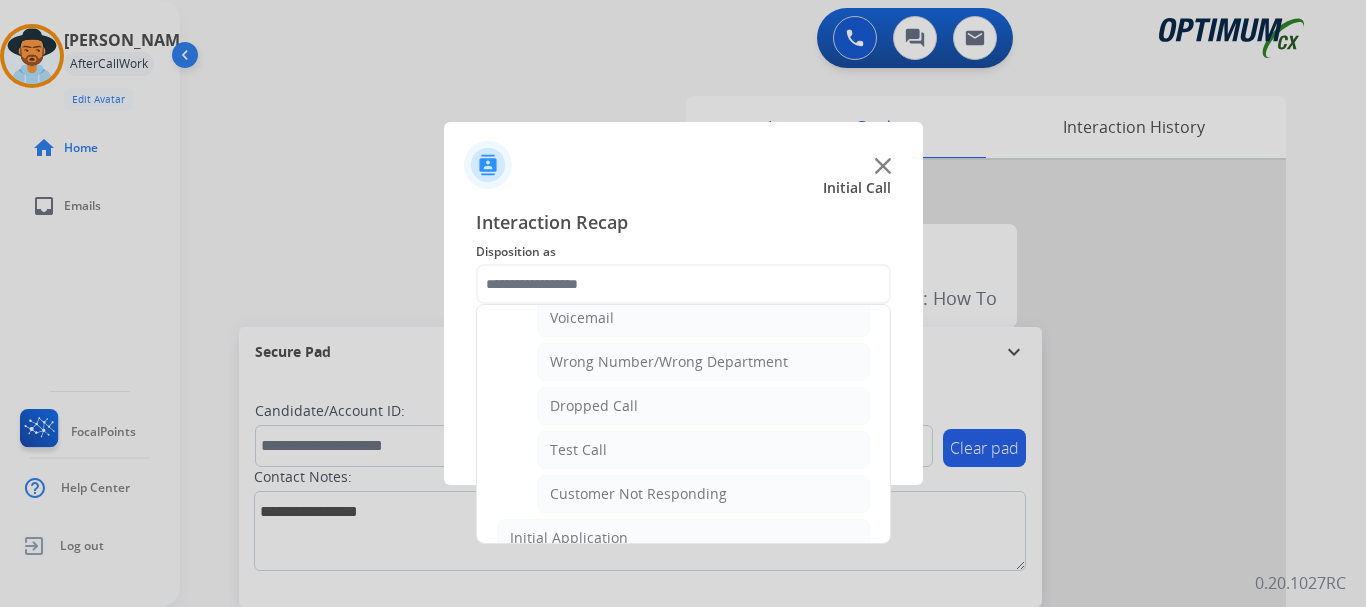 click on "Customer Not Responding" 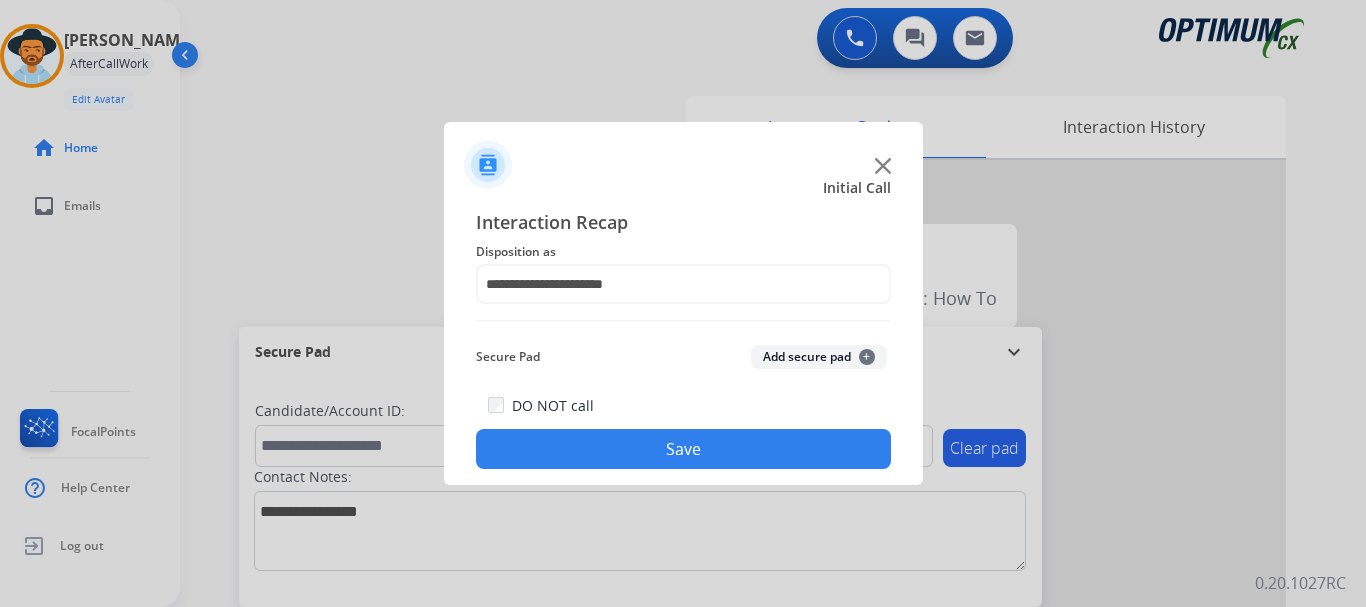 click at bounding box center (683, 303) 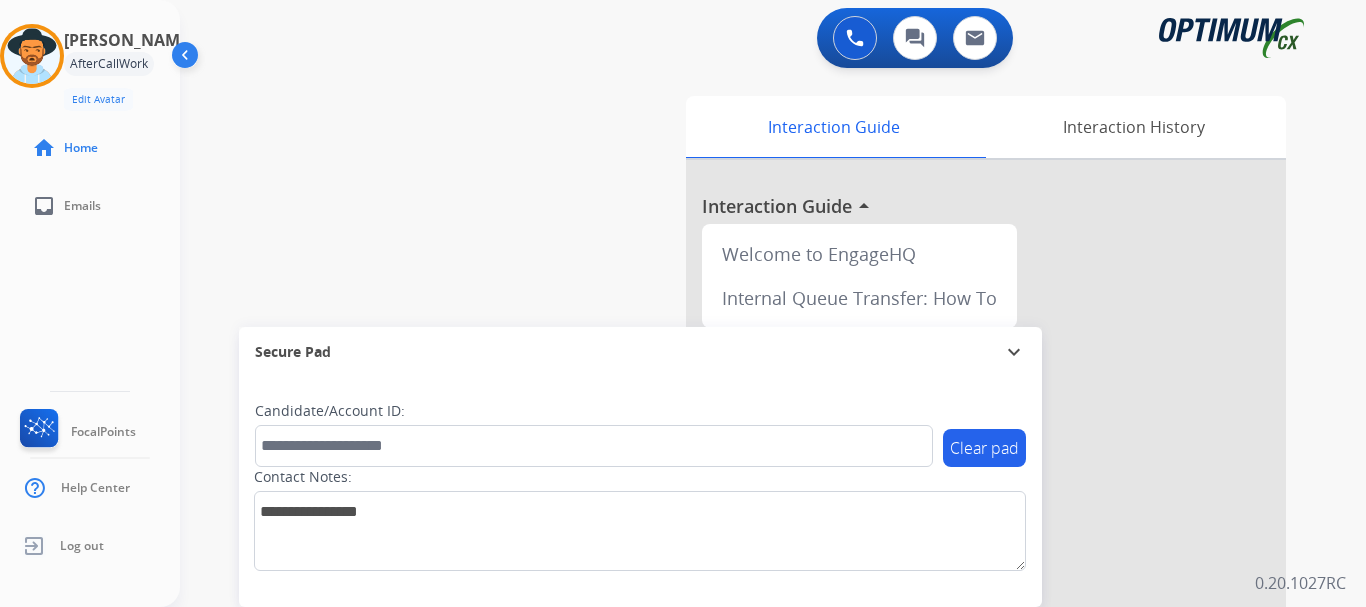click on "swap_horiz Break voice bridge close_fullscreen Connect 3-Way Call merge_type Separate 3-Way Call  Interaction Guide   Interaction History  Interaction Guide arrow_drop_up  Welcome to EngageHQ   Internal Queue Transfer: How To  Secure Pad expand_more Clear pad Candidate/Account ID: Contact Notes:" at bounding box center (749, 489) 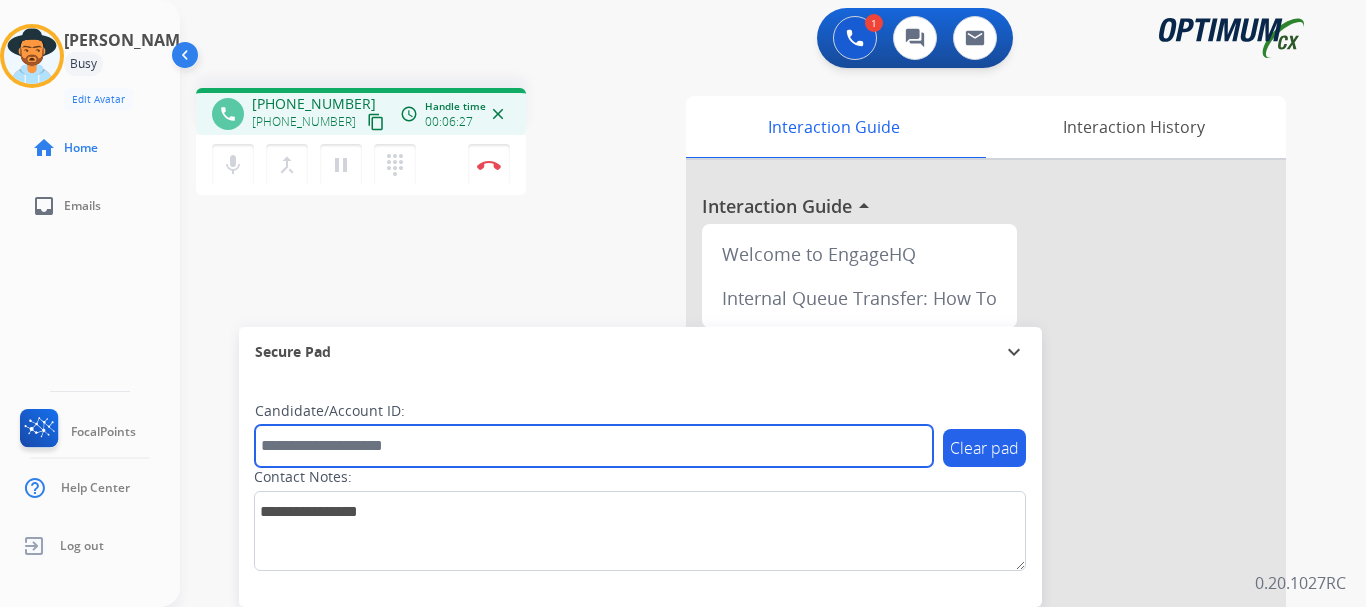 click at bounding box center (594, 446) 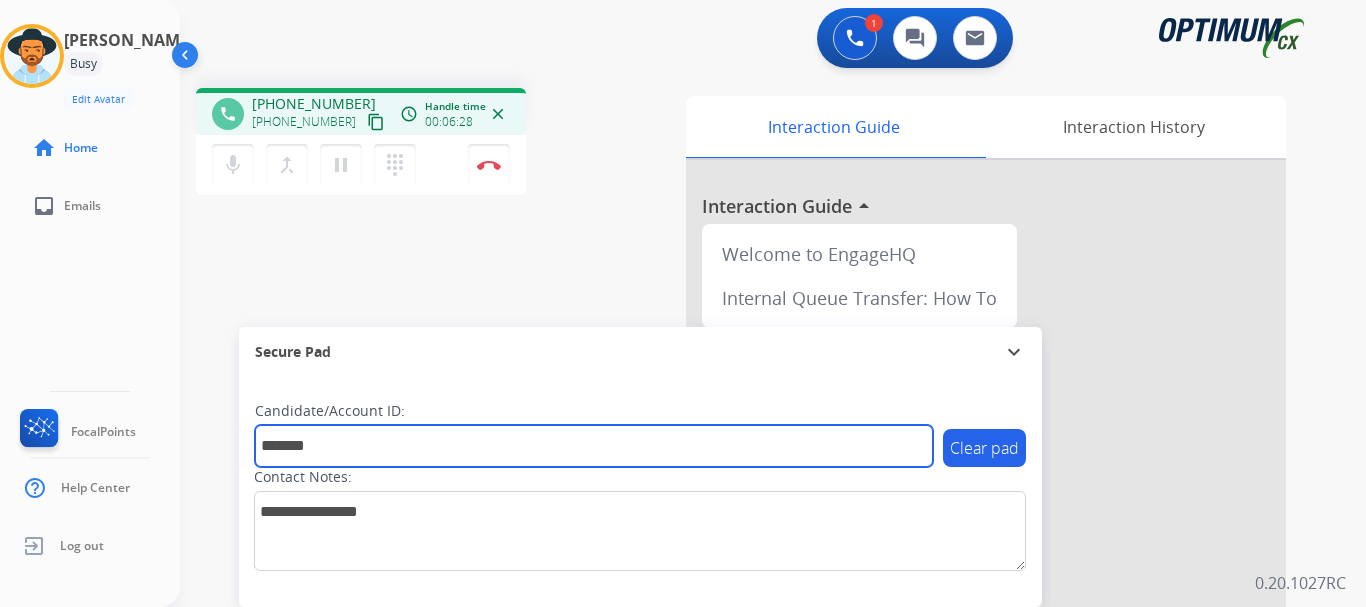 type on "*******" 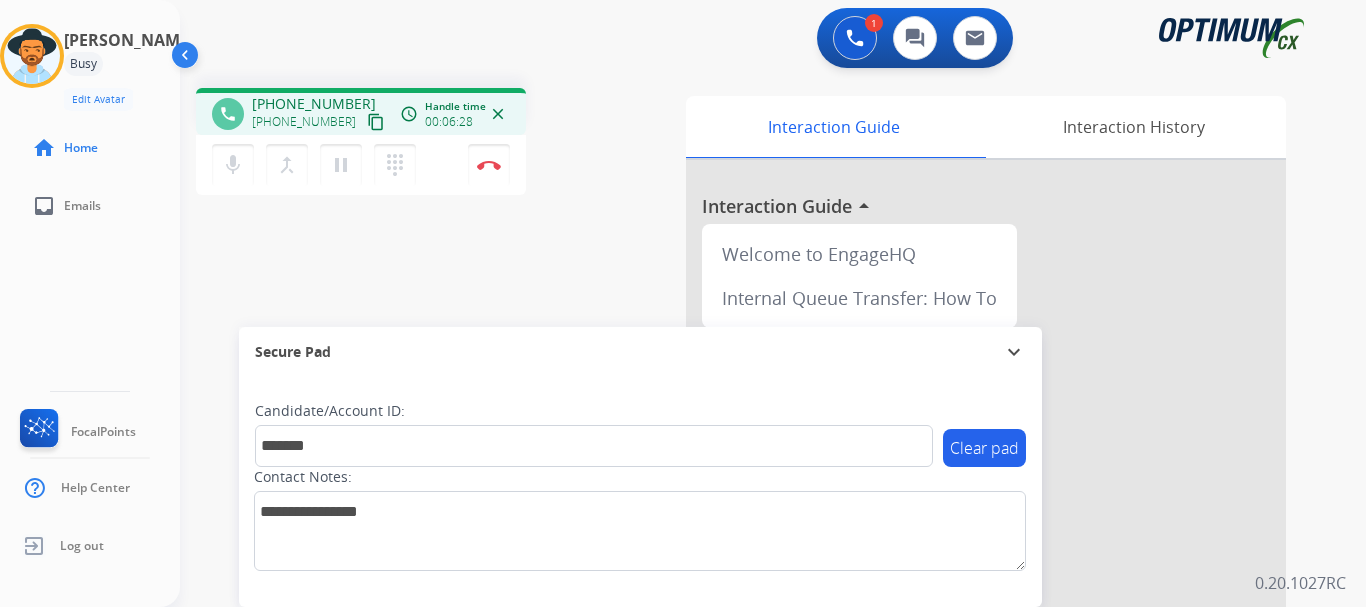 click on "phone [PHONE_NUMBER] [PHONE_NUMBER] content_copy access_time Call metrics Queue   00:47 Hold   00:00 Talk   06:29 Total   07:15 Handle time 00:06:28 close mic Mute merge_type Bridge pause Hold dialpad Dialpad Disconnect swap_horiz Break voice bridge close_fullscreen Connect 3-Way Call merge_type Separate 3-Way Call  Interaction Guide   Interaction History  Interaction Guide arrow_drop_up  Welcome to EngageHQ   Internal Queue Transfer: How To  Secure Pad expand_more Clear pad Candidate/Account ID: ******* Contact Notes:" at bounding box center (749, 489) 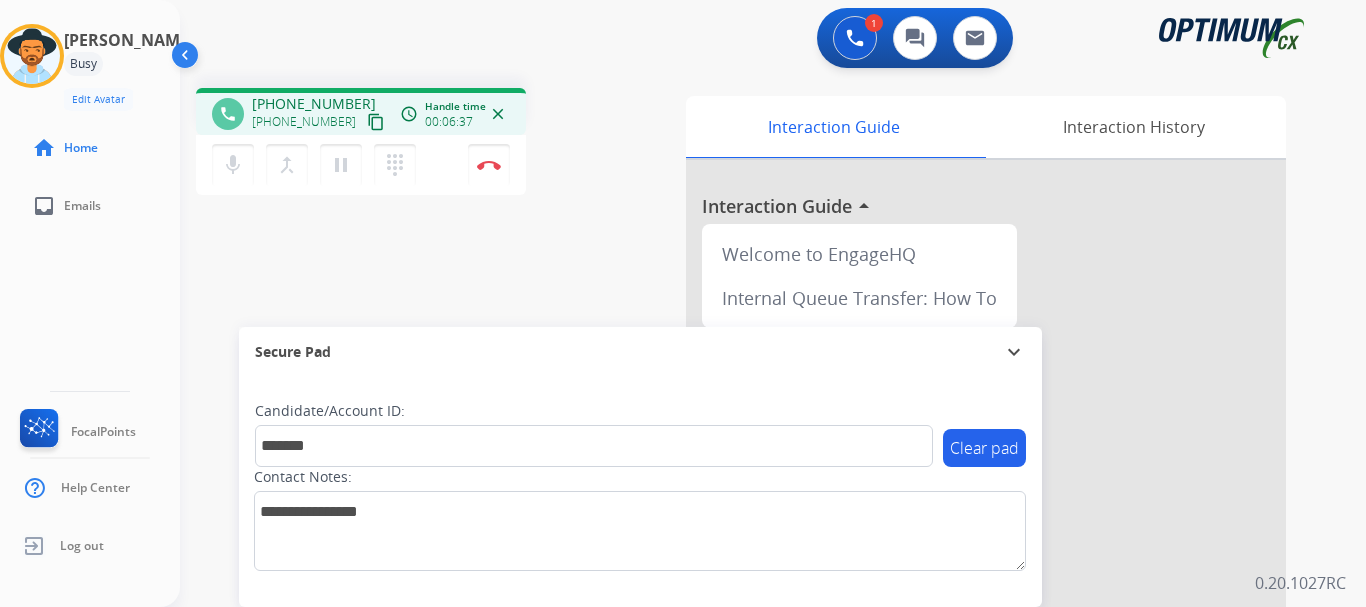 click at bounding box center [489, 165] 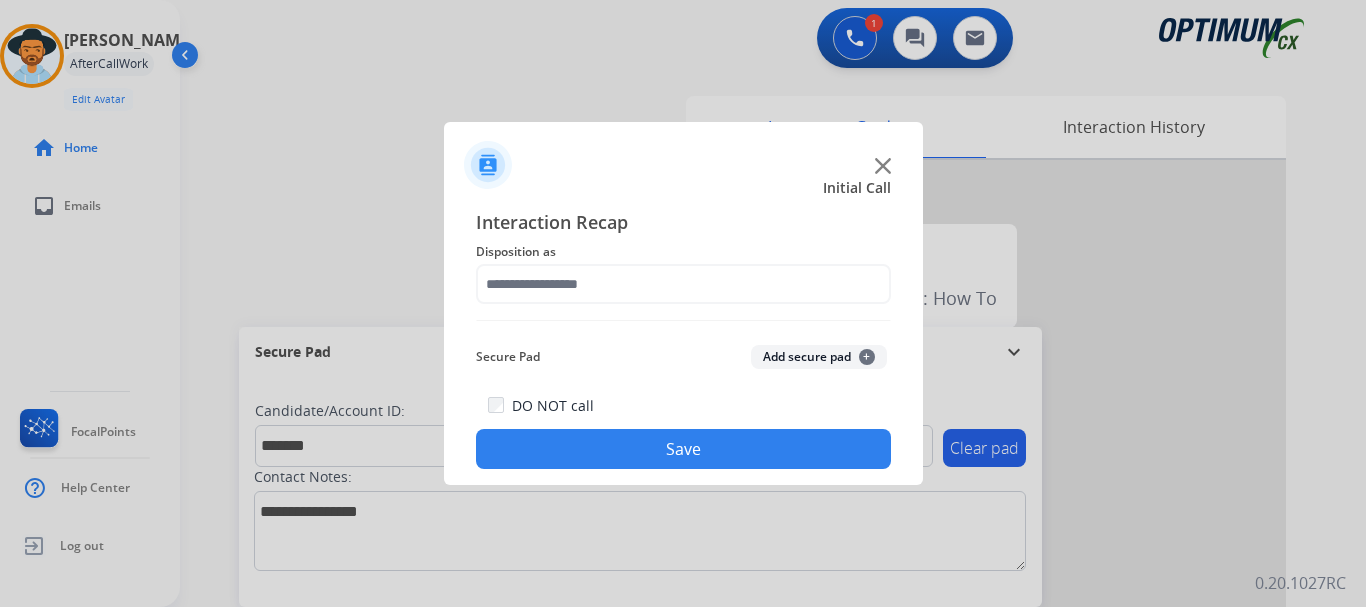 click on "Add secure pad  +" 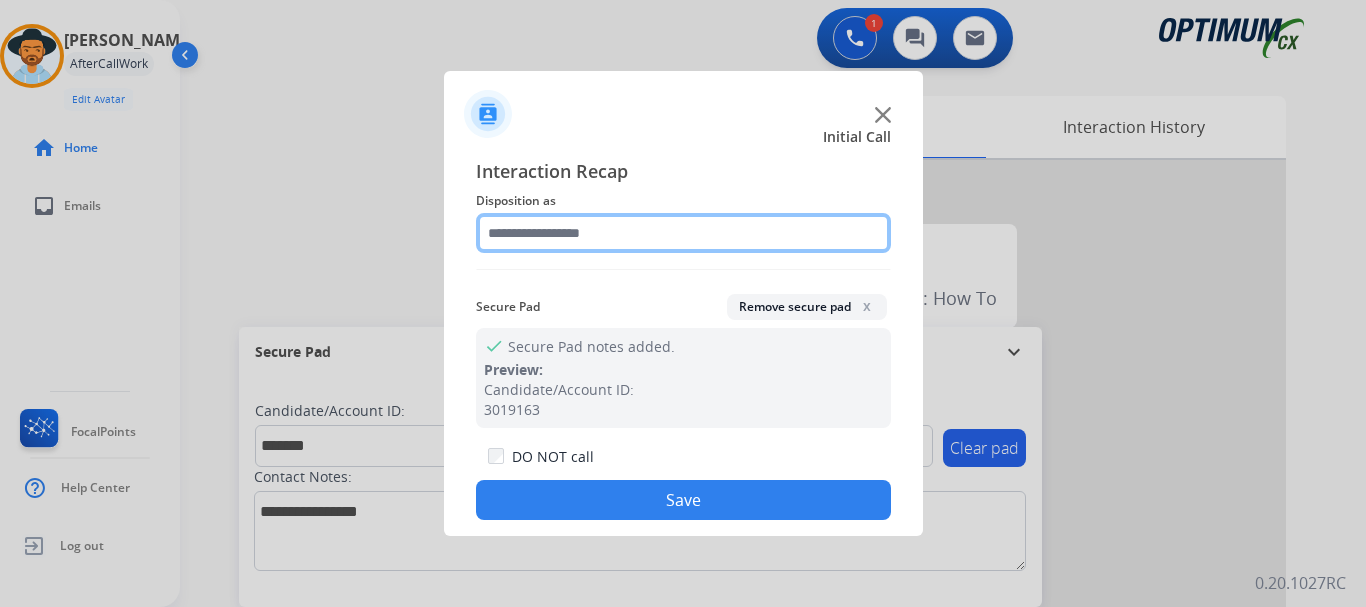 click 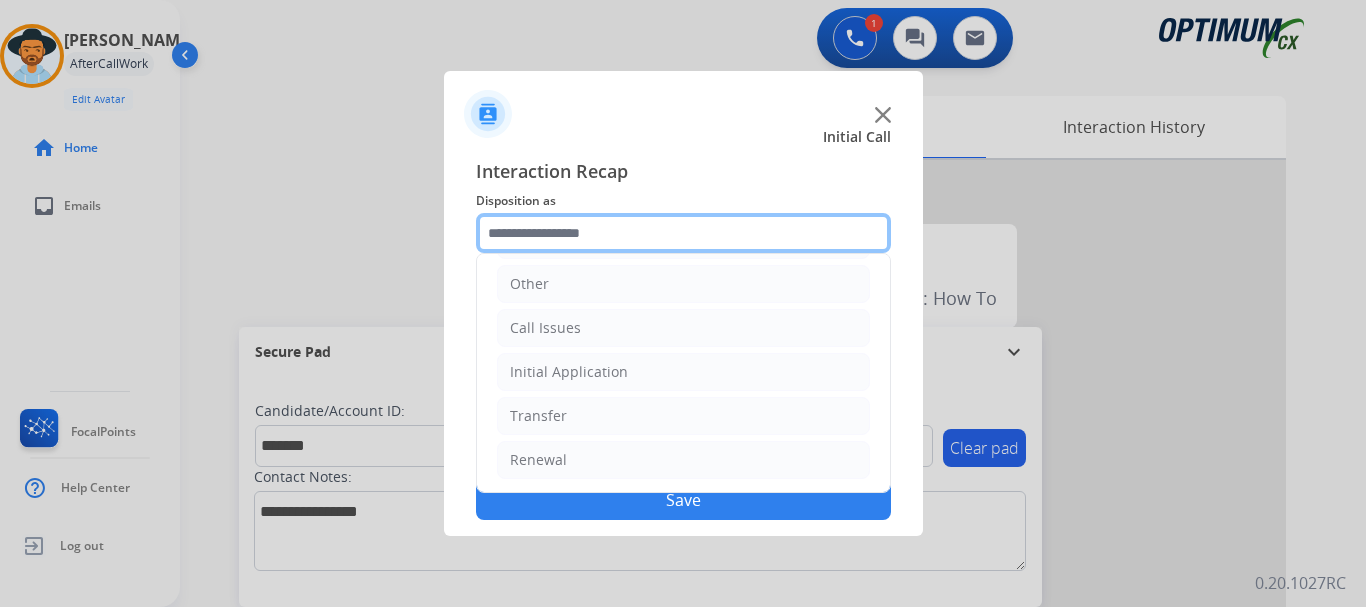 scroll, scrollTop: 136, scrollLeft: 0, axis: vertical 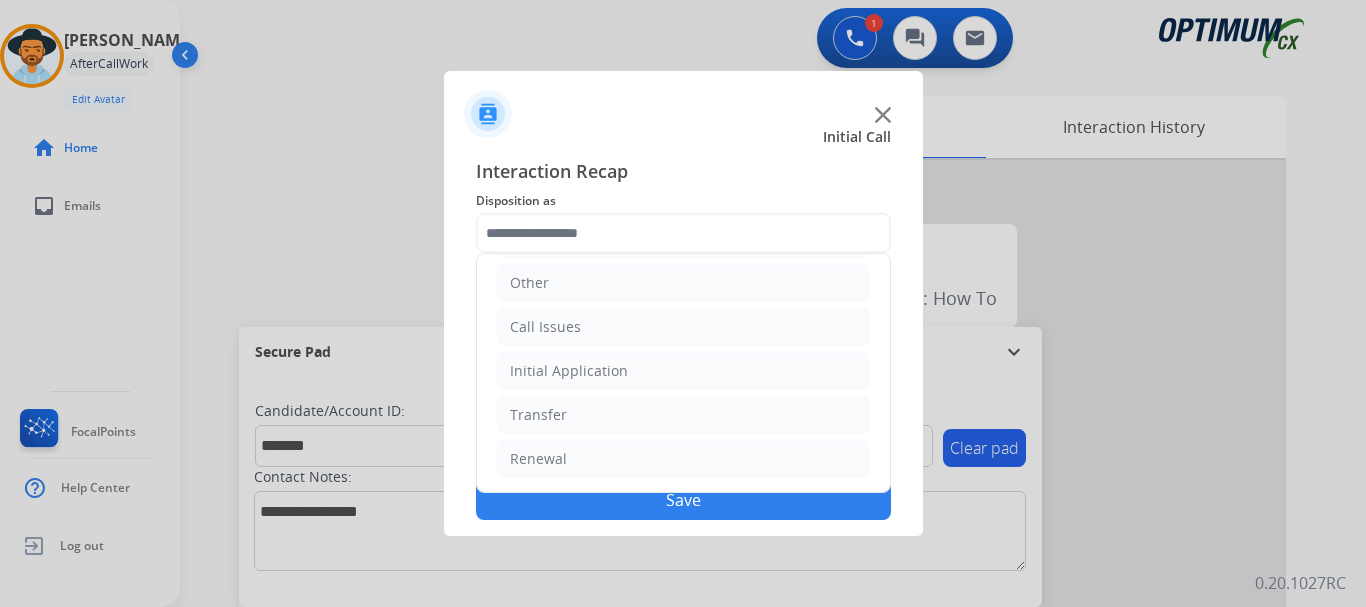 click on "Initial Application" 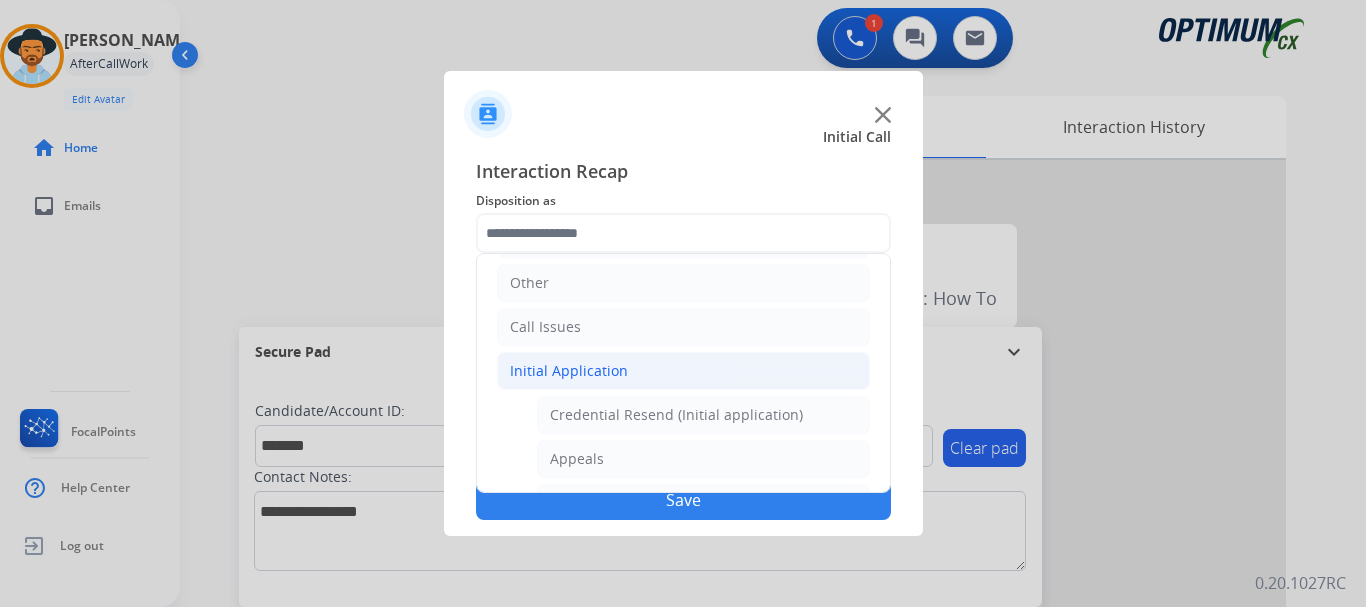 click on "Credential Resend (Initial application)" 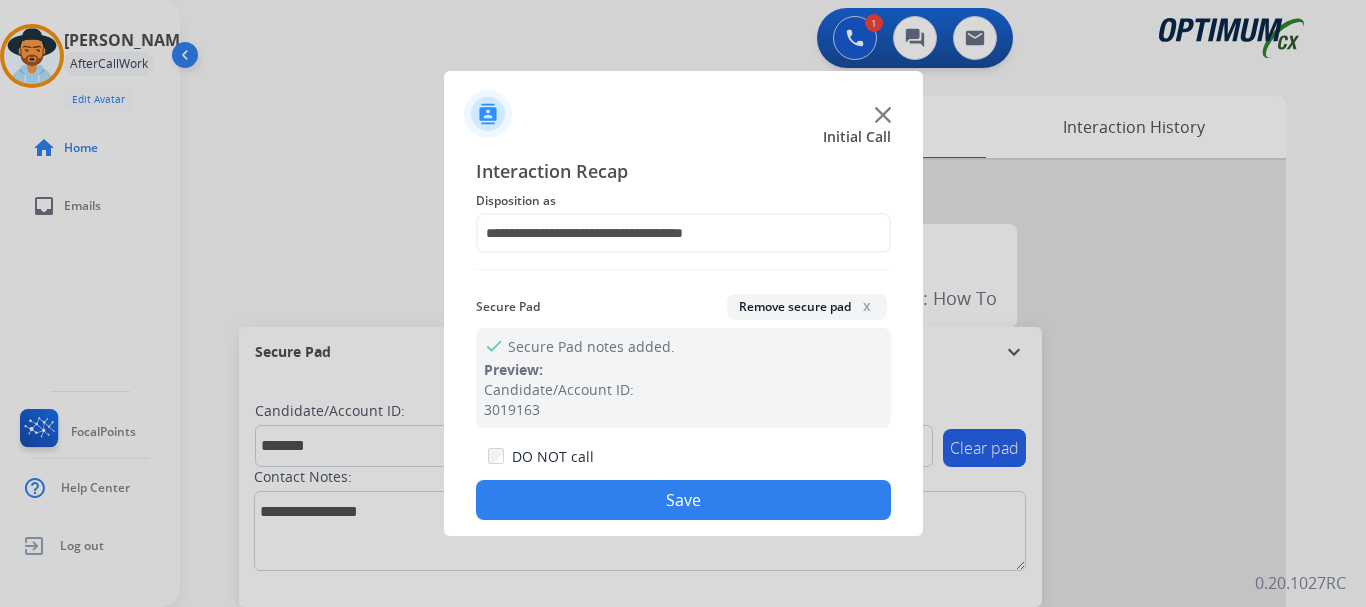 click on "Save" 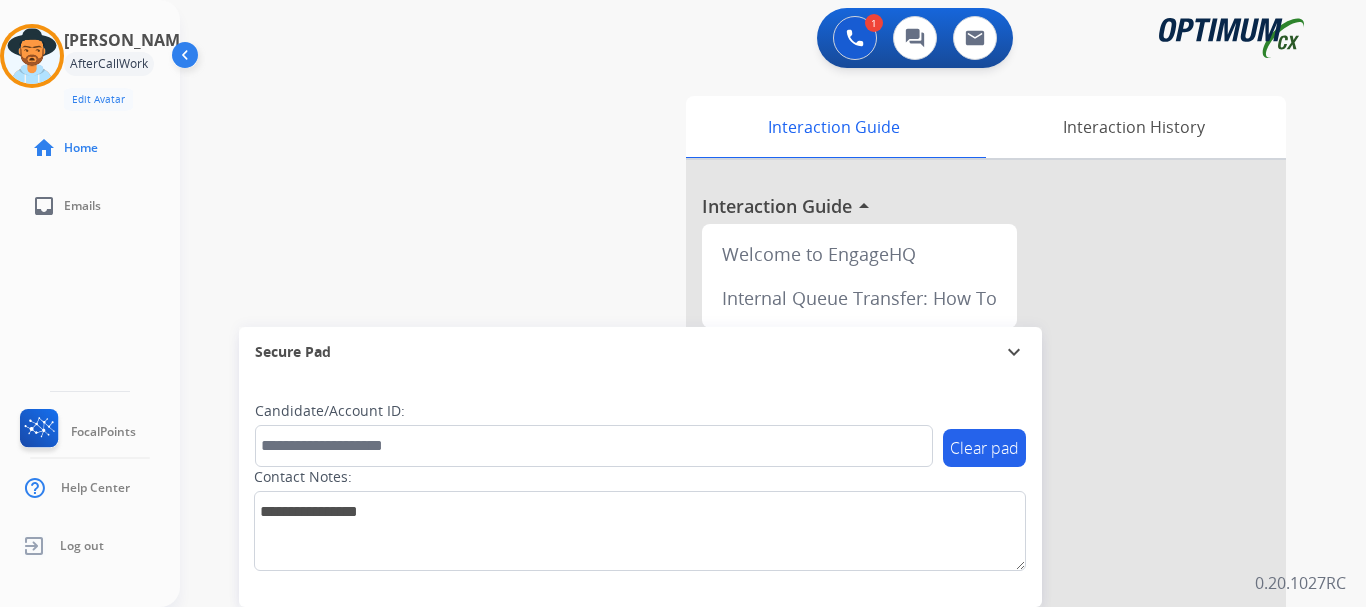 click on "swap_horiz Break voice bridge close_fullscreen Connect 3-Way Call merge_type Separate 3-Way Call  Interaction Guide   Interaction History  Interaction Guide arrow_drop_up  Welcome to EngageHQ   Internal Queue Transfer: How To  Secure Pad expand_more Clear pad Candidate/Account ID: Contact Notes:" at bounding box center [749, 489] 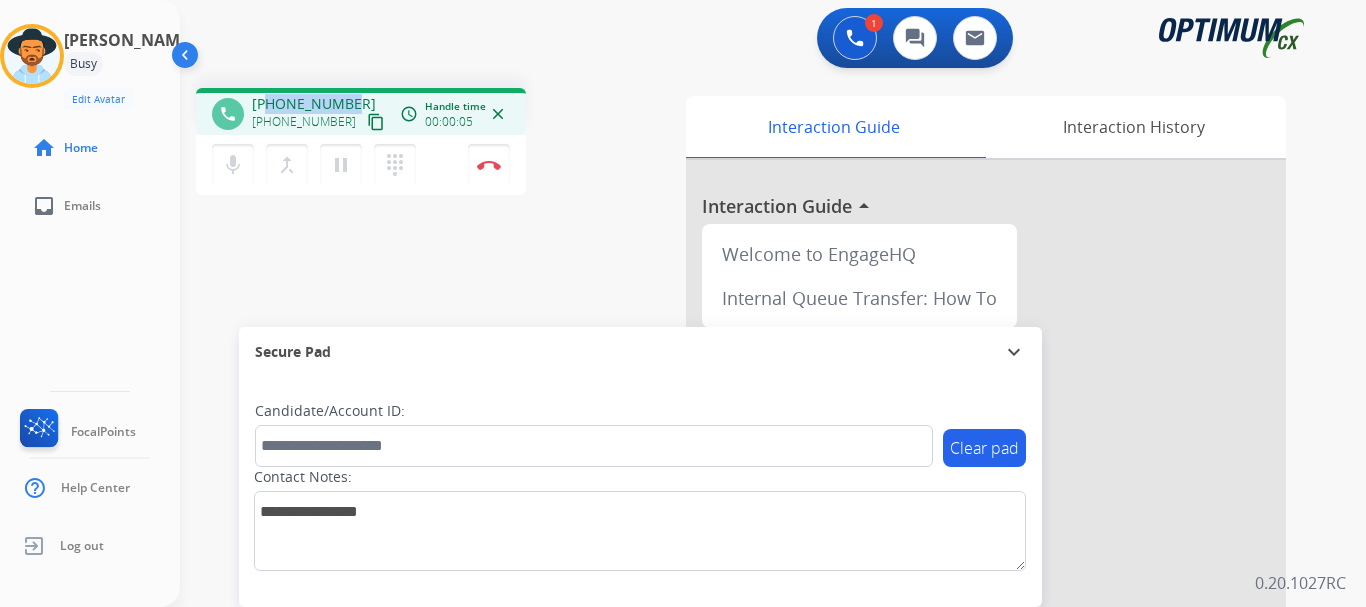drag, startPoint x: 266, startPoint y: 100, endPoint x: 350, endPoint y: 100, distance: 84 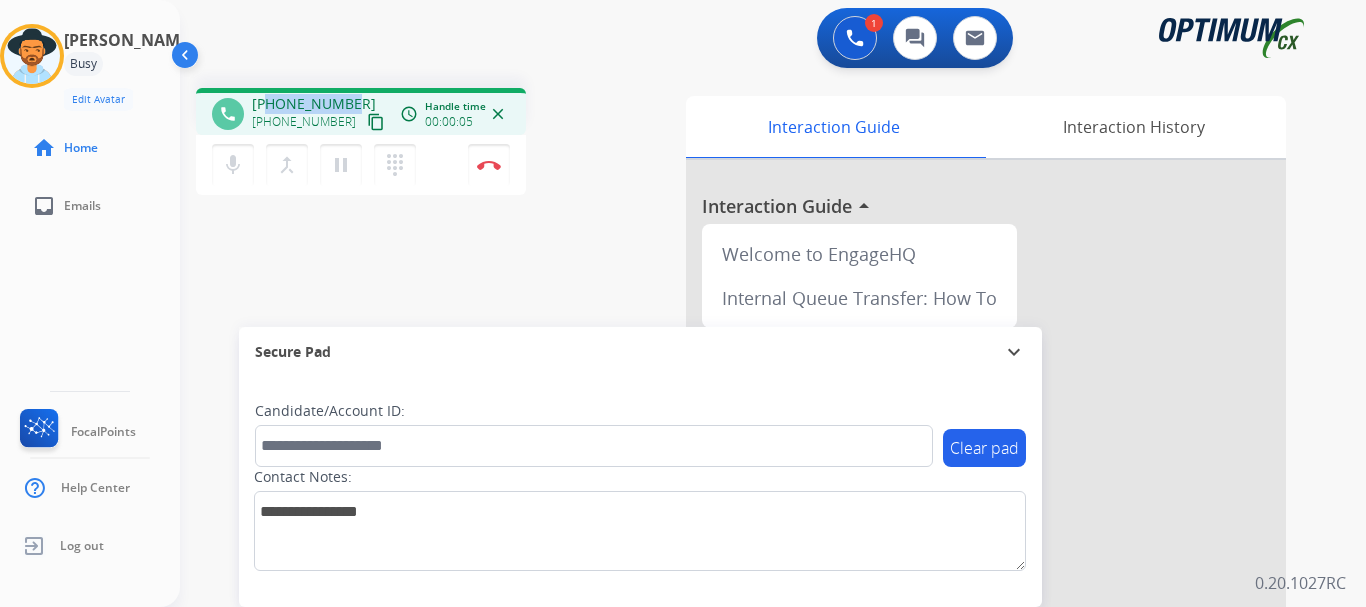 click on "[PHONE_NUMBER] [PHONE_NUMBER] content_copy" at bounding box center [320, 114] 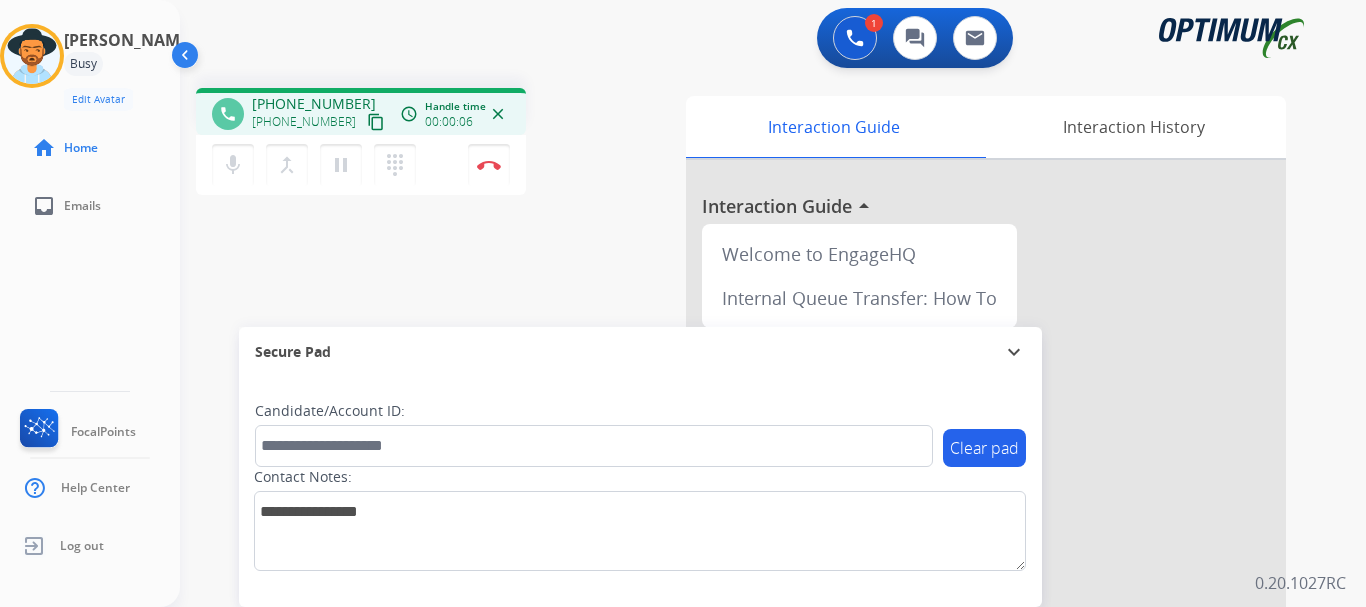 click on "1 Voice Interactions  0  Chat Interactions   0  Email Interactions" at bounding box center (761, 40) 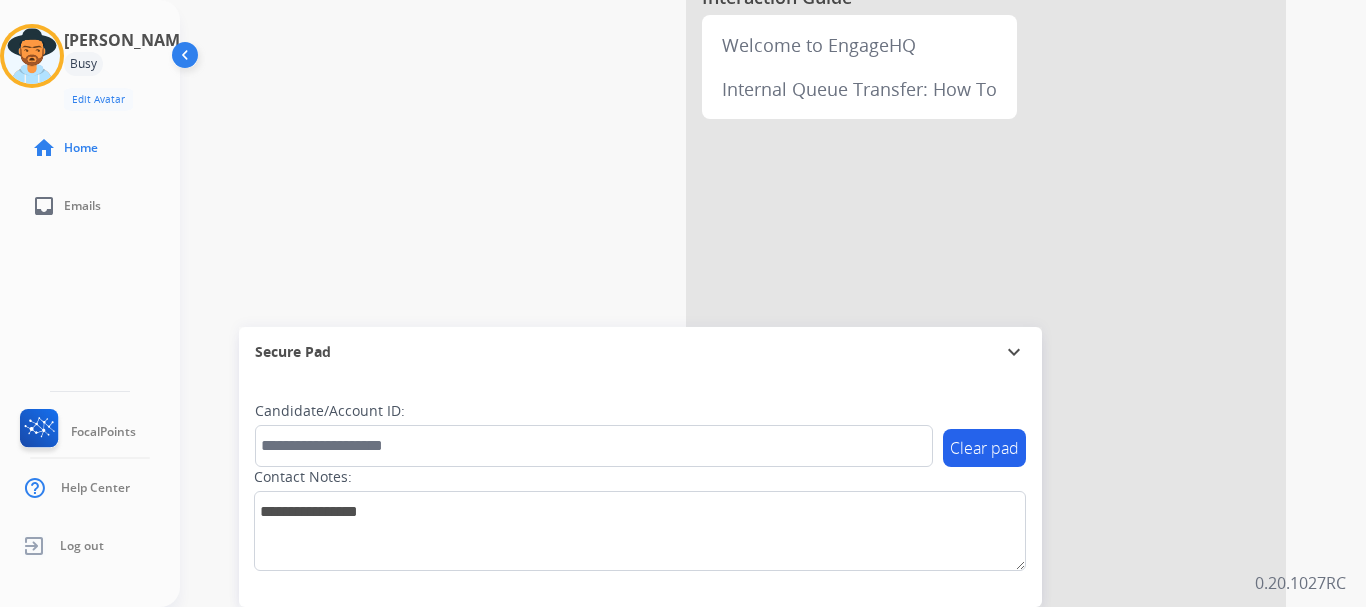 scroll, scrollTop: 0, scrollLeft: 0, axis: both 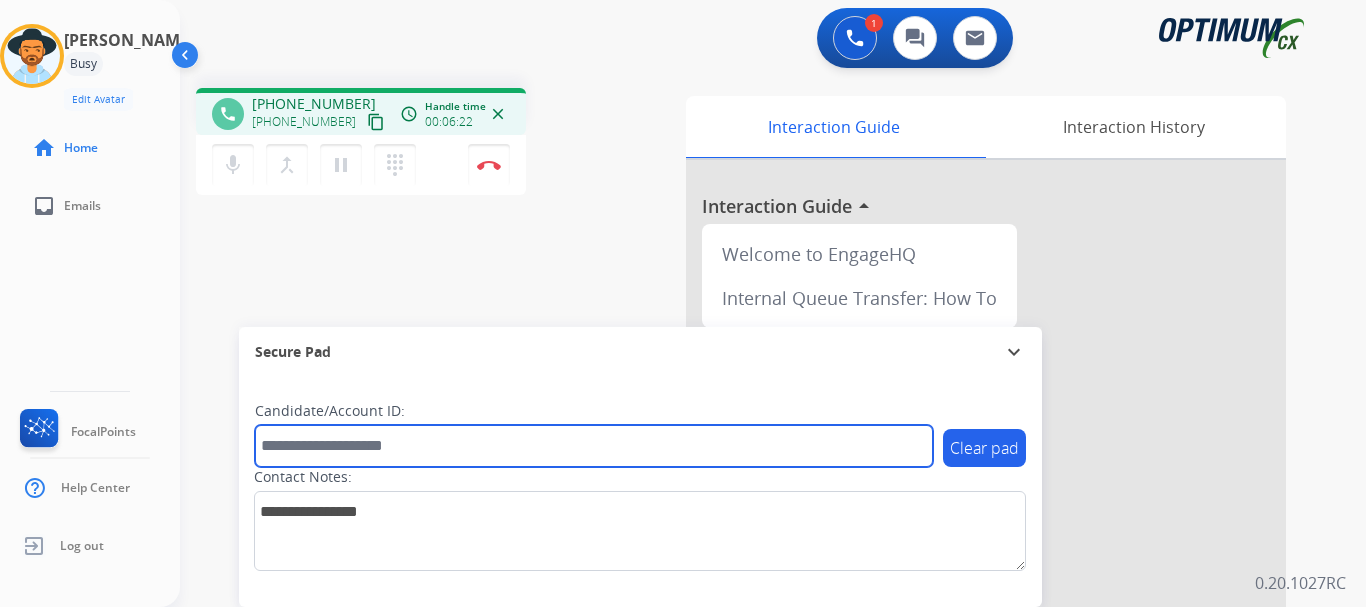 click at bounding box center [594, 446] 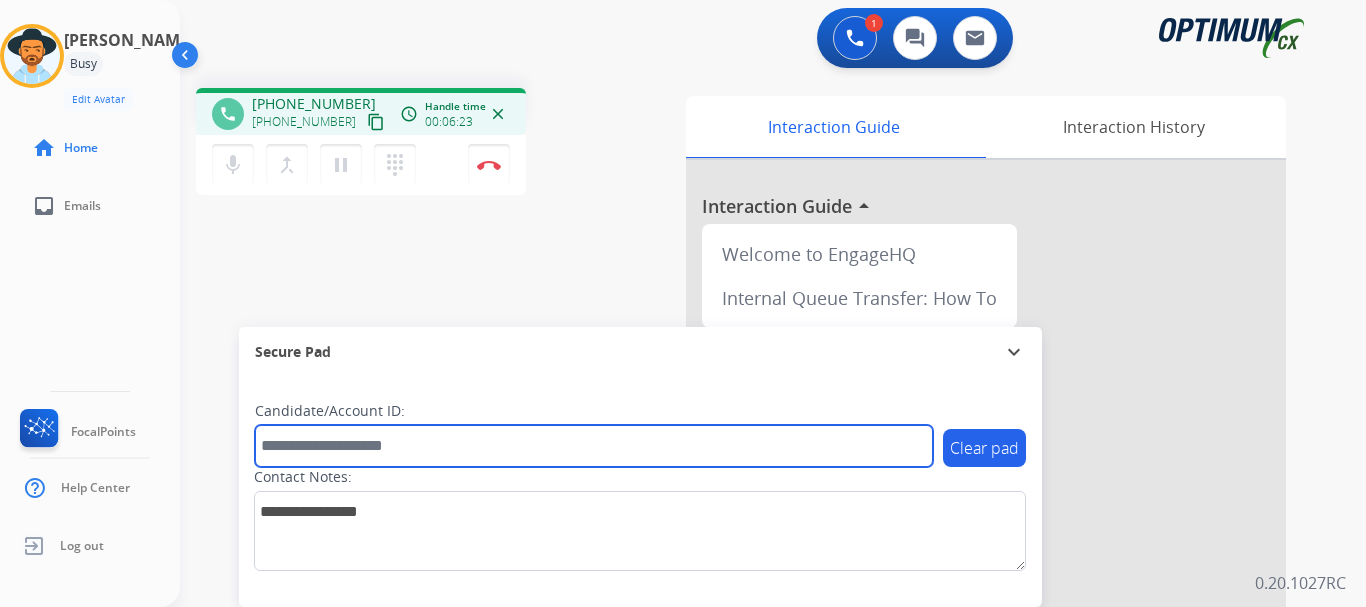 paste on "*******" 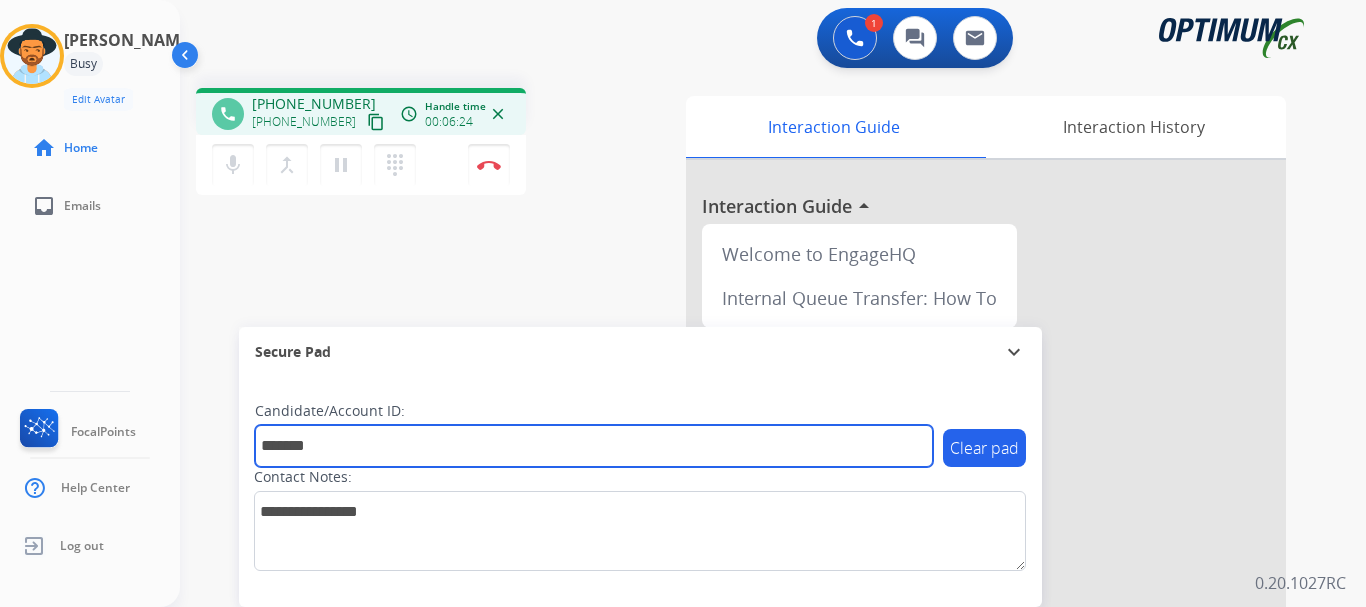 type on "*******" 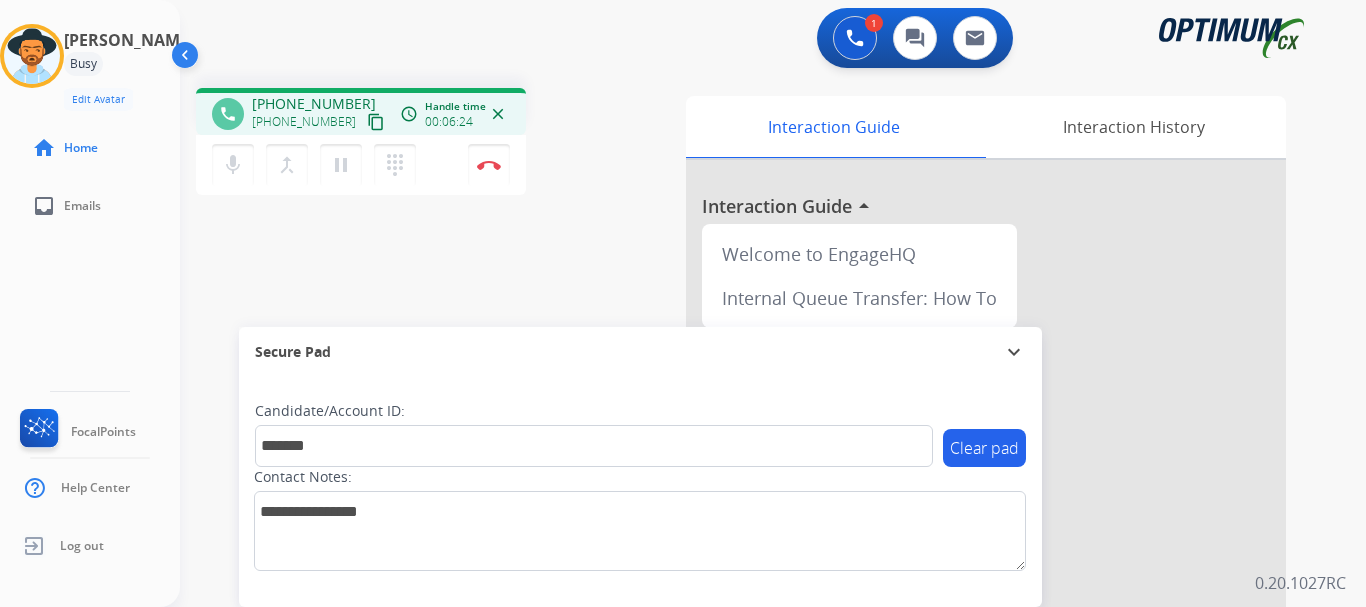 click on "phone [PHONE_NUMBER] [PHONE_NUMBER] content_copy access_time Call metrics Queue   02:15 Hold   00:00 Talk   06:25 Total   08:39 Handle time 00:06:24 close mic Mute merge_type Bridge pause Hold dialpad Dialpad Disconnect swap_horiz Break voice bridge close_fullscreen Connect 3-Way Call merge_type Separate 3-Way Call  Interaction Guide   Interaction History  Interaction Guide arrow_drop_up  Welcome to EngageHQ   Internal Queue Transfer: How To  Secure Pad expand_more Clear pad Candidate/Account ID: ******* Contact Notes:" at bounding box center (749, 489) 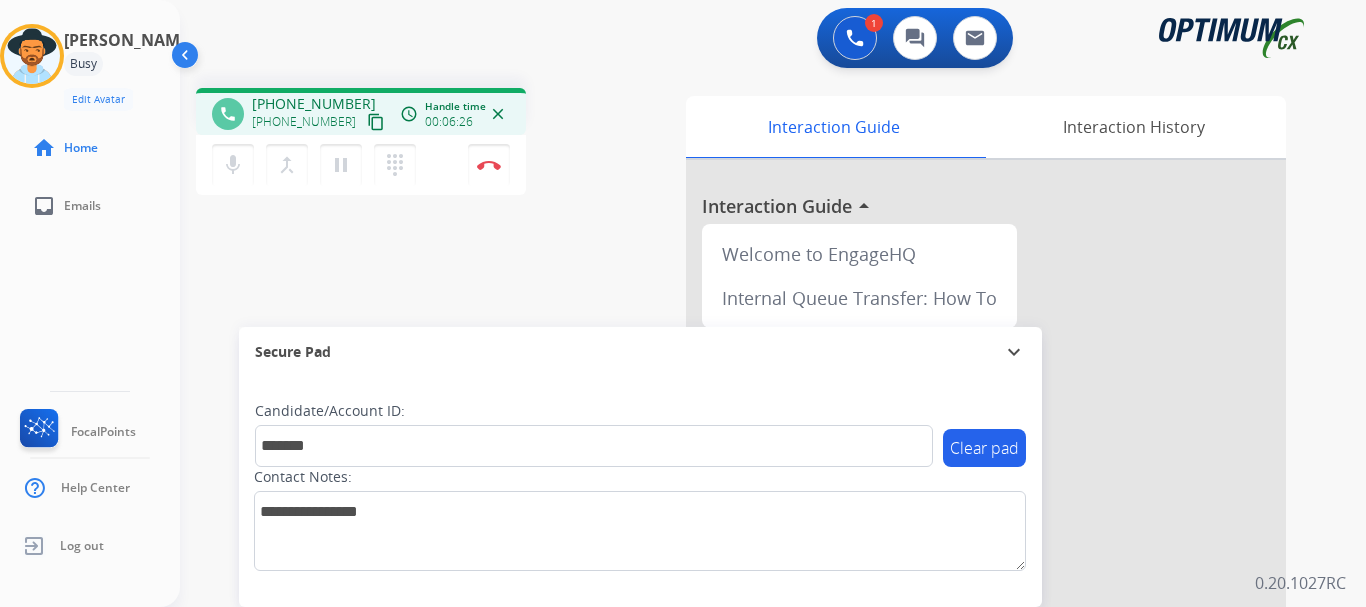 click on "Disconnect" at bounding box center [489, 165] 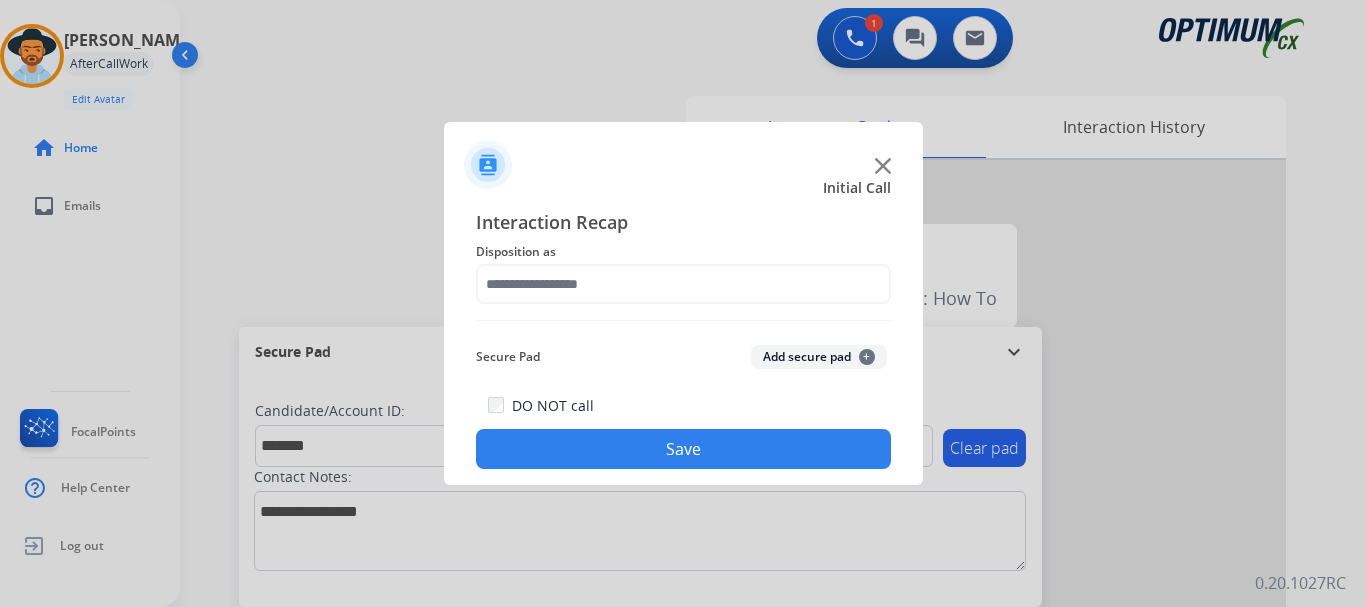 click on "Add secure pad  +" 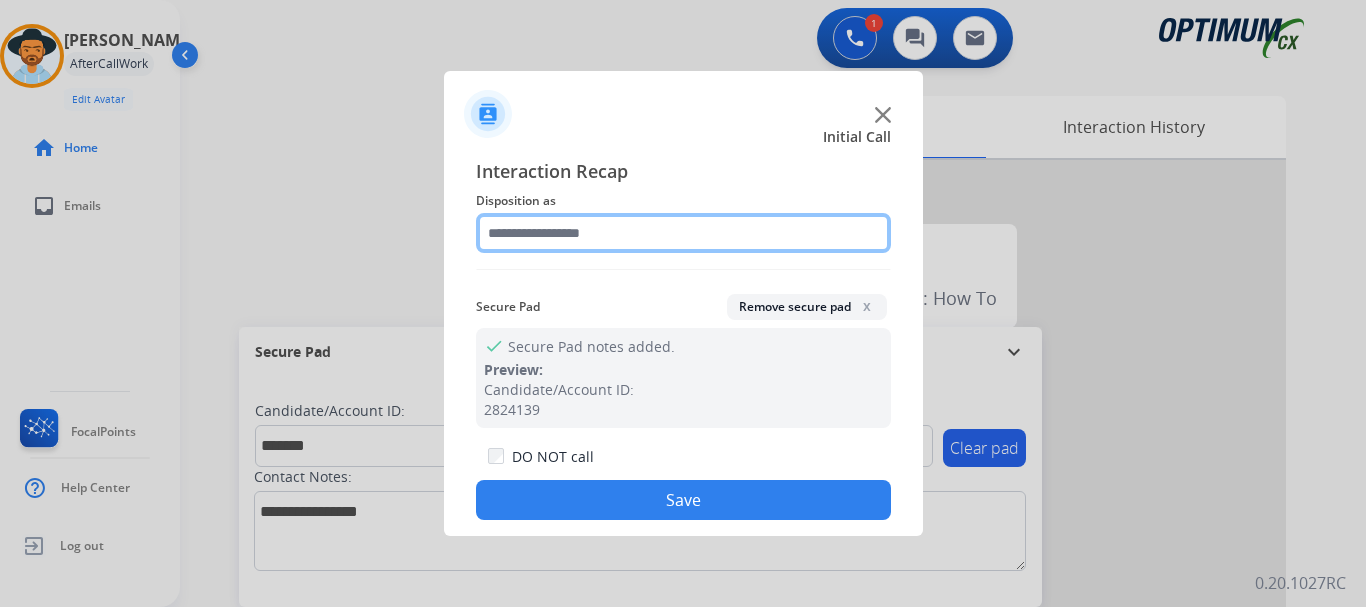 click 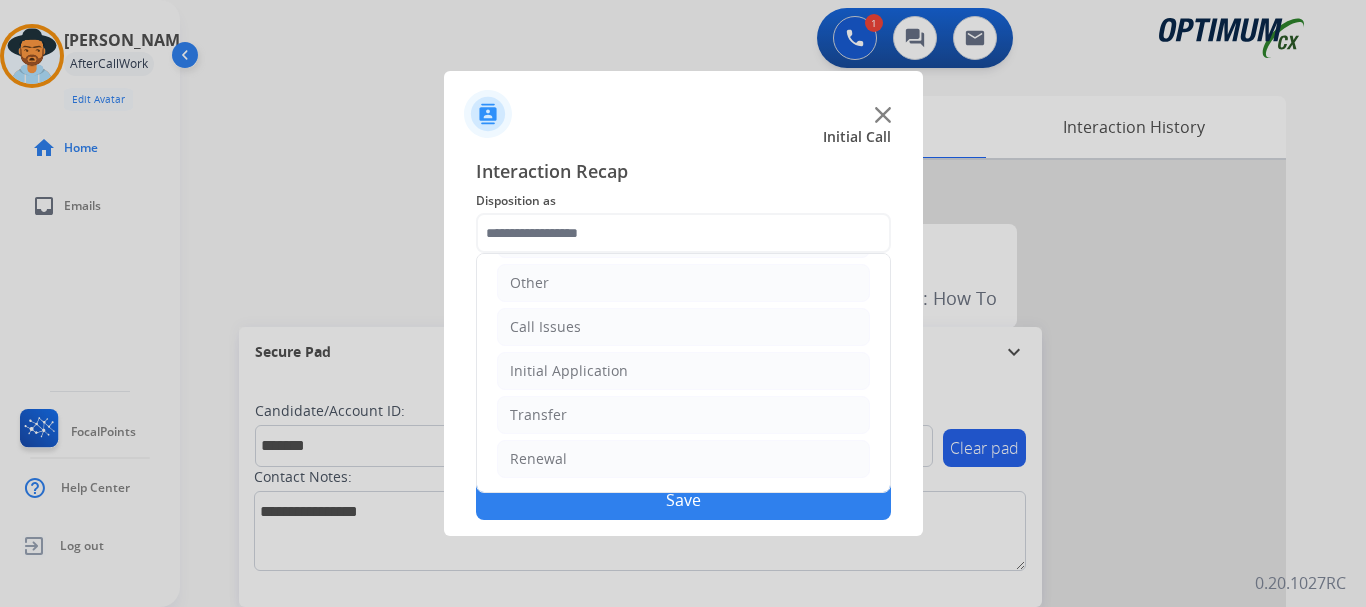 click on "Renewal" 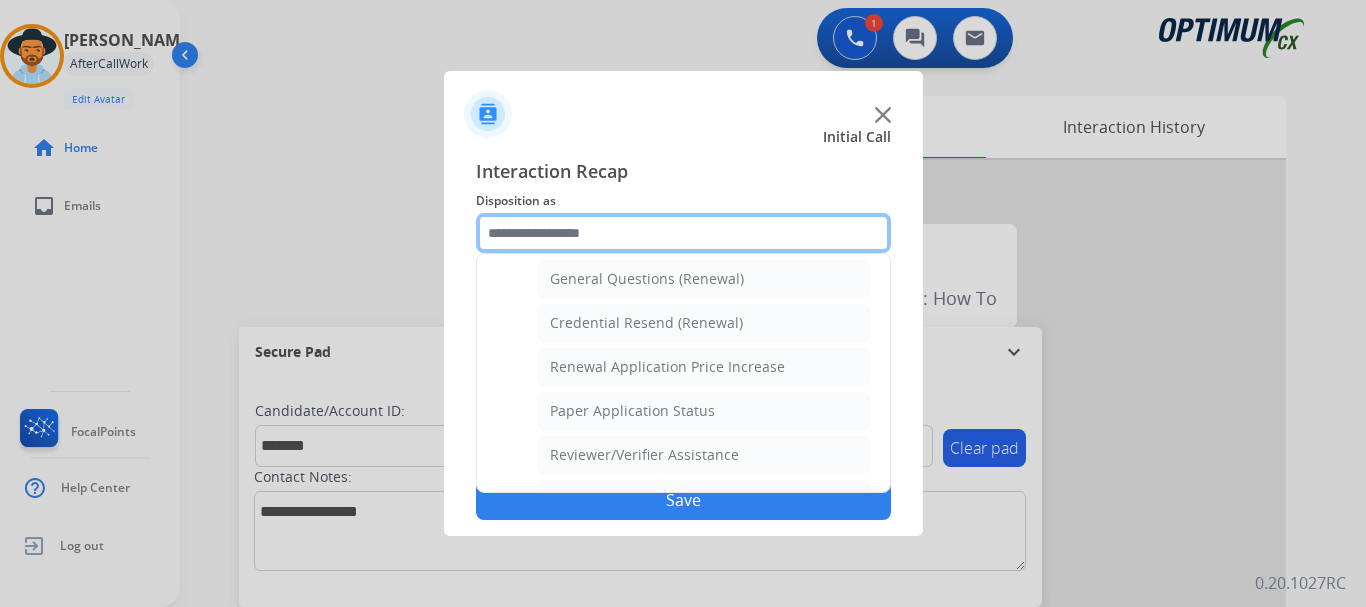 scroll, scrollTop: 586, scrollLeft: 0, axis: vertical 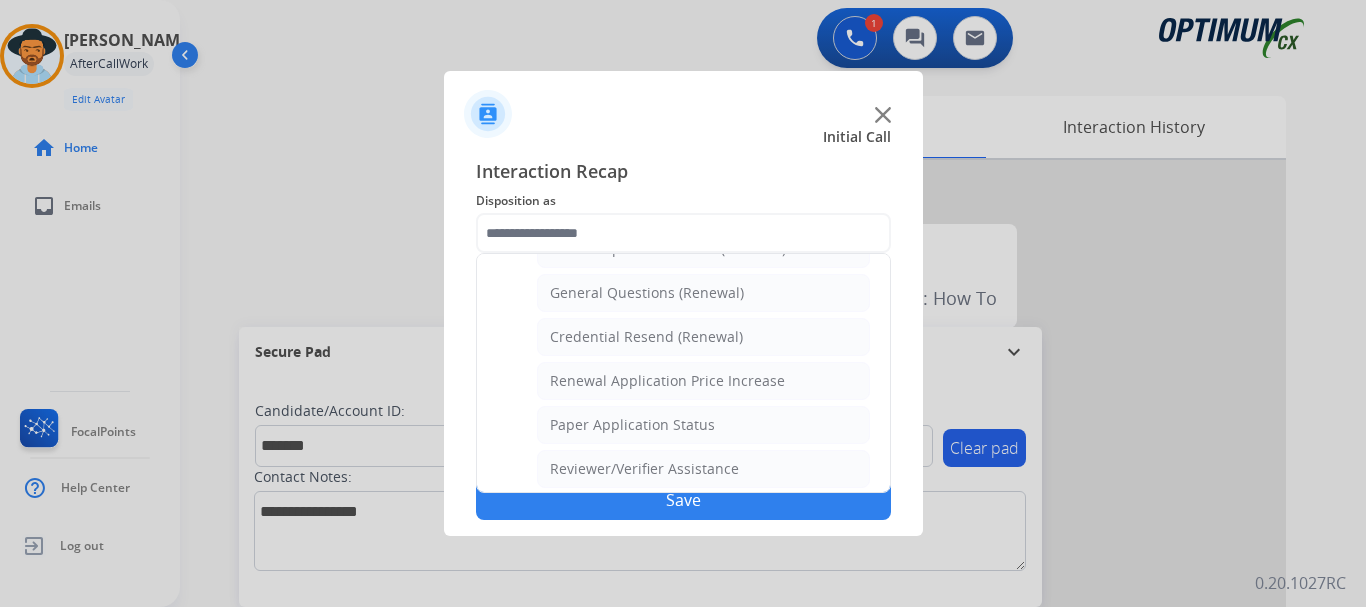 click on "General Questions (Renewal)" 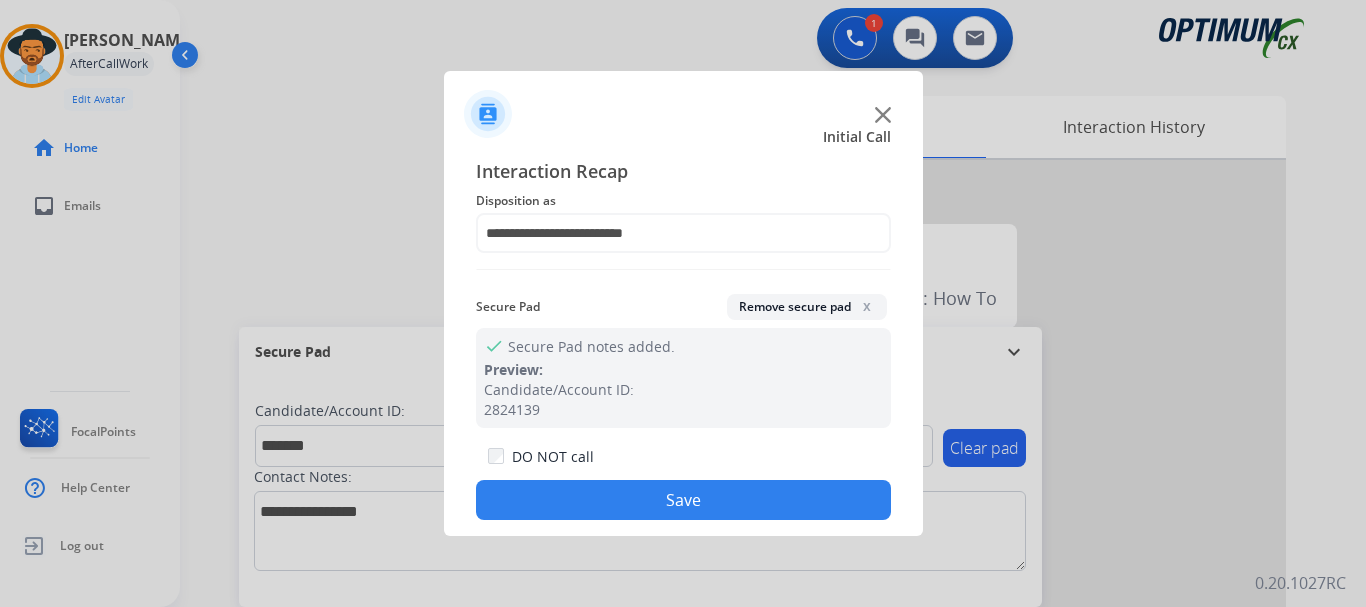 click on "Save" 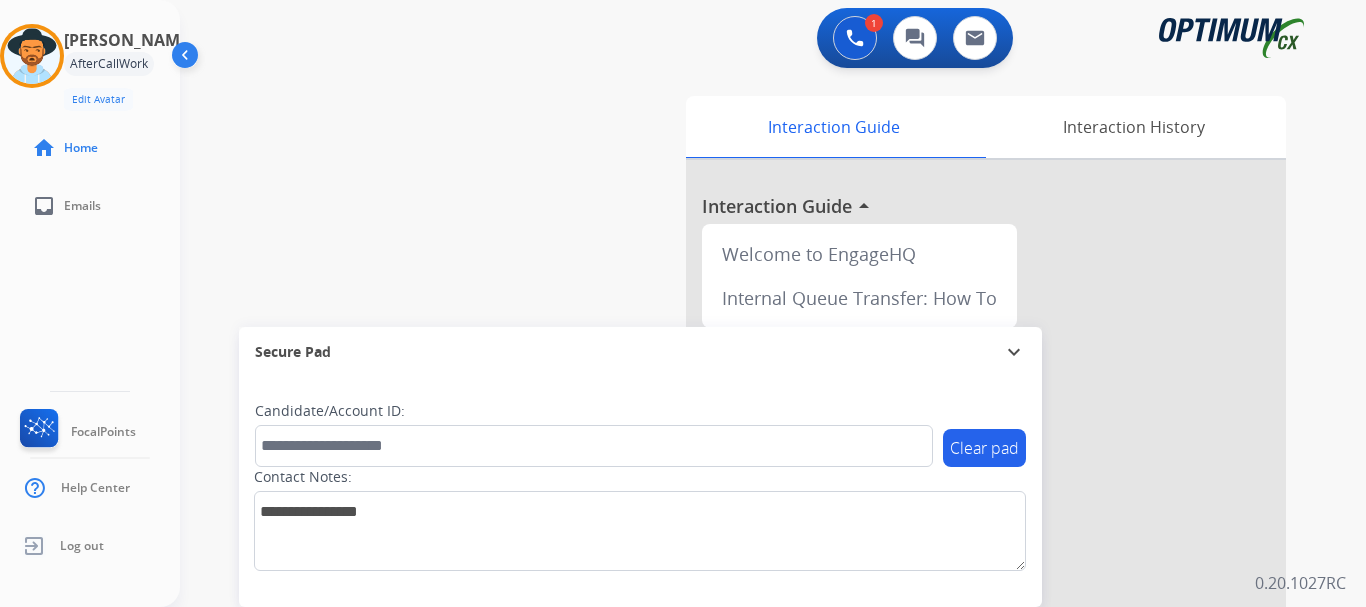 click on "swap_horiz Break voice bridge close_fullscreen Connect 3-Way Call merge_type Separate 3-Way Call  Interaction Guide   Interaction History  Interaction Guide arrow_drop_up  Welcome to EngageHQ   Internal Queue Transfer: How To  Secure Pad expand_more Clear pad Candidate/Account ID: Contact Notes:" at bounding box center (749, 489) 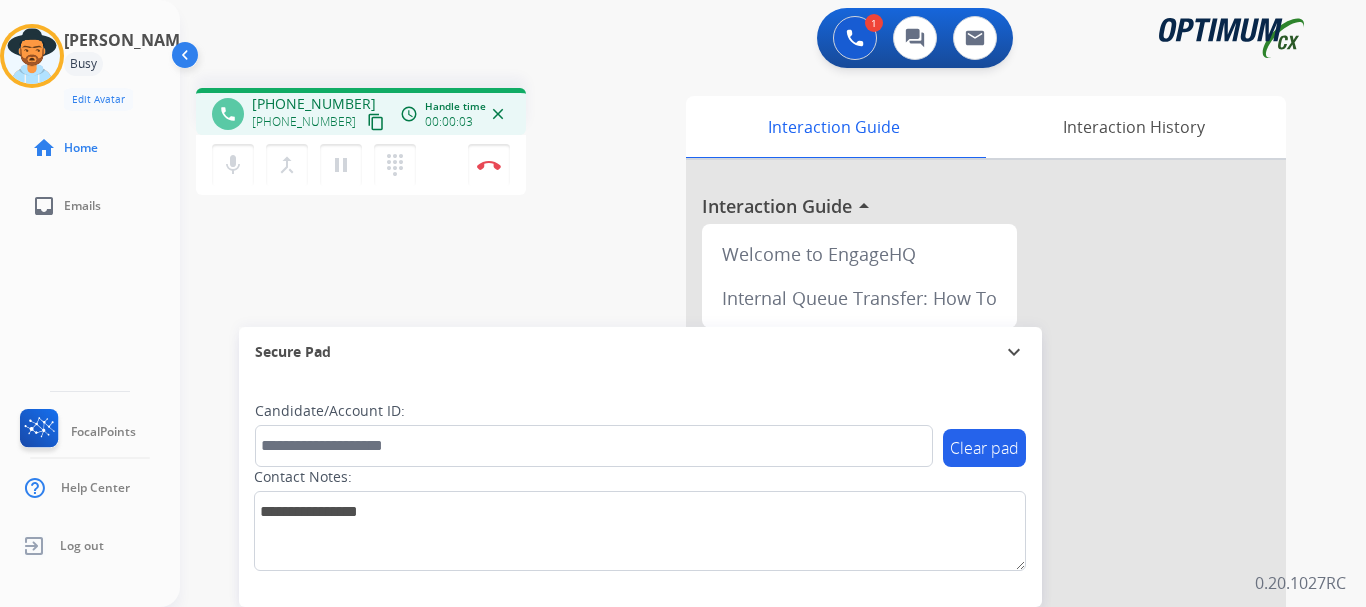 click on "1 Voice Interactions  0  Chat Interactions   0  Email Interactions" at bounding box center (761, 40) 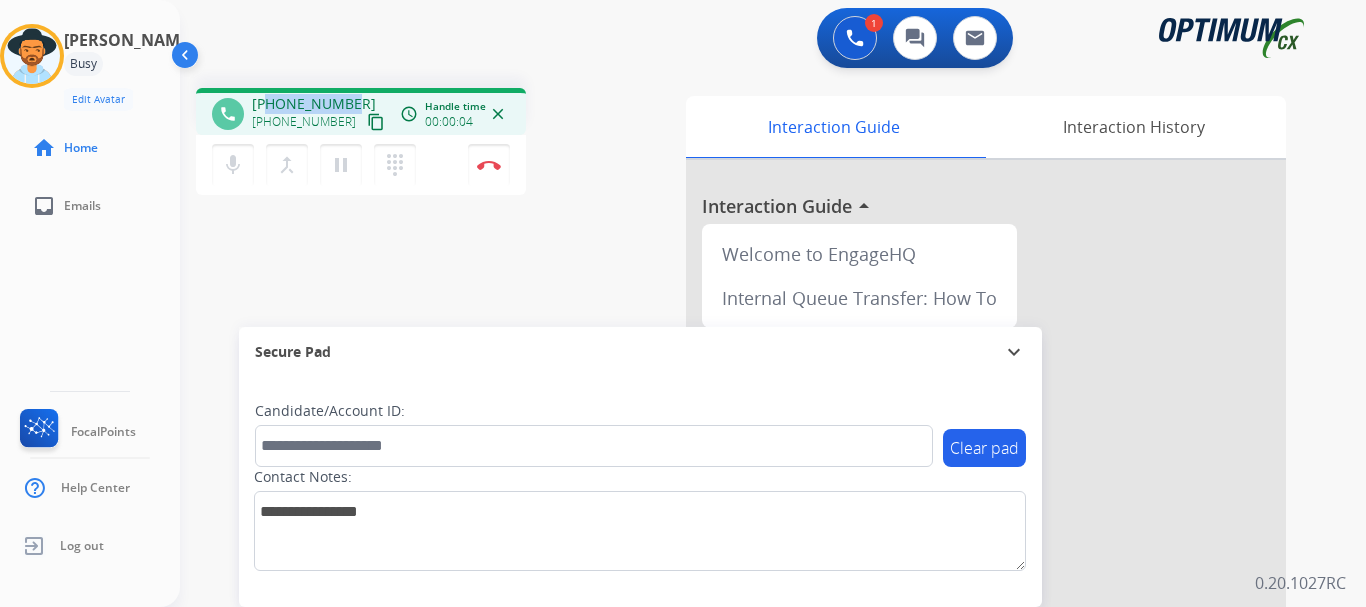 drag, startPoint x: 269, startPoint y: 102, endPoint x: 350, endPoint y: 84, distance: 82.9759 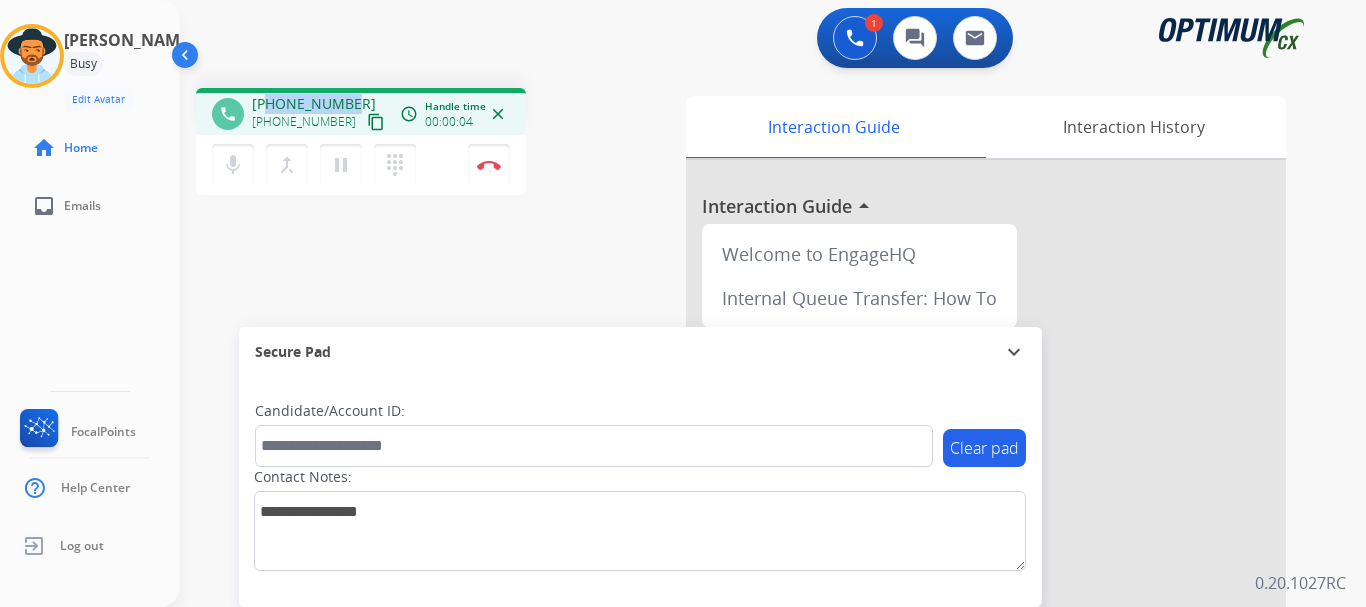 click on "phone [PHONE_NUMBER] [PHONE_NUMBER] content_copy access_time Call metrics Queue   03:03 Hold   00:00 Talk   00:05 Total   03:07 Handle time 00:00:04 close mic Mute merge_type Bridge pause Hold dialpad Dialpad Disconnect swap_horiz Break voice bridge close_fullscreen Connect 3-Way Call merge_type Separate 3-Way Call  Interaction Guide   Interaction History  Interaction Guide arrow_drop_up  Welcome to EngageHQ   Internal Queue Transfer: How To  Secure Pad expand_more Clear pad Candidate/Account ID: Contact Notes:" at bounding box center [749, 489] 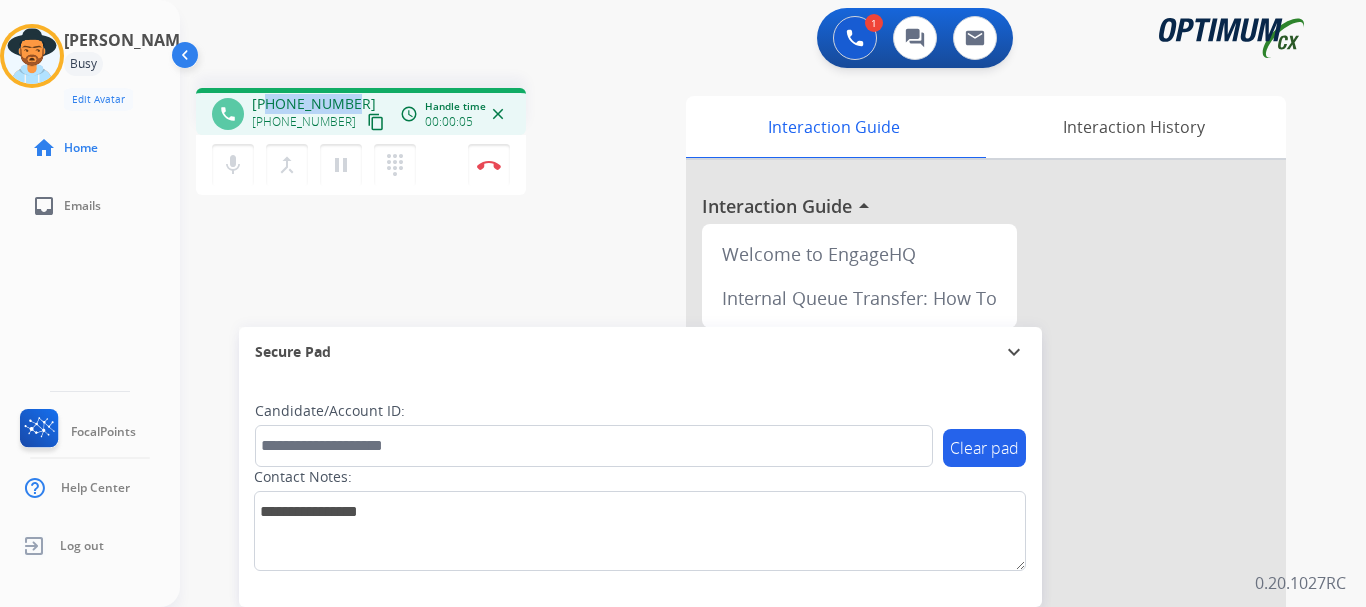copy on "2405750142" 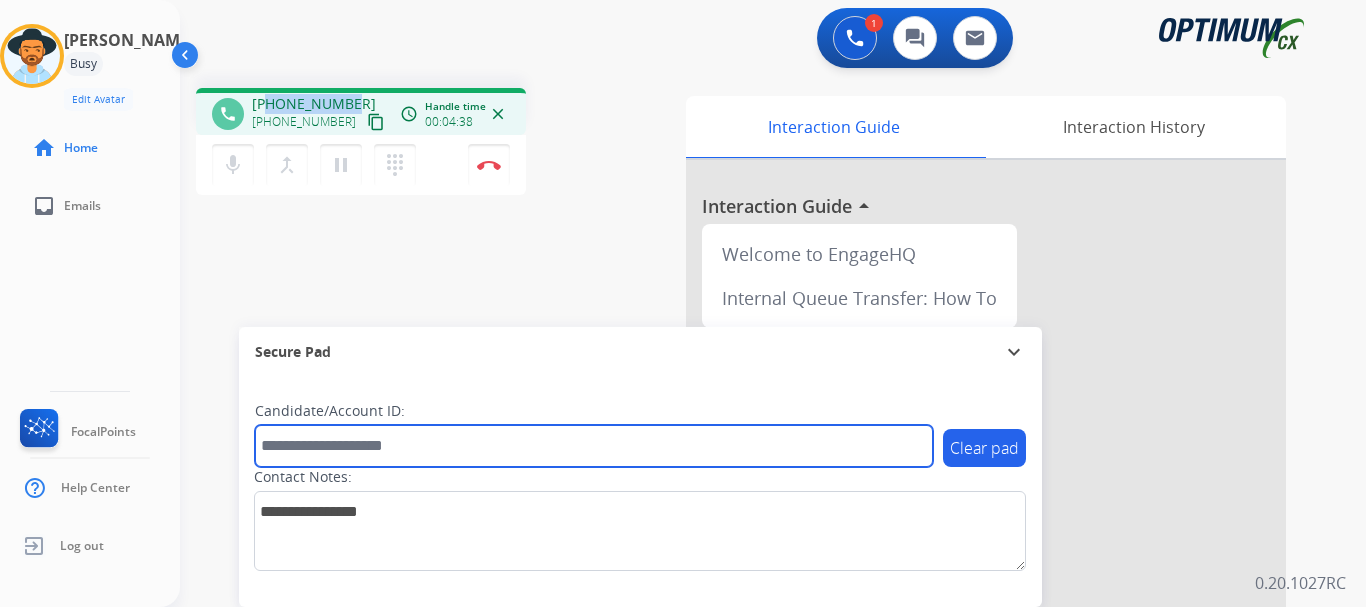 click at bounding box center (594, 446) 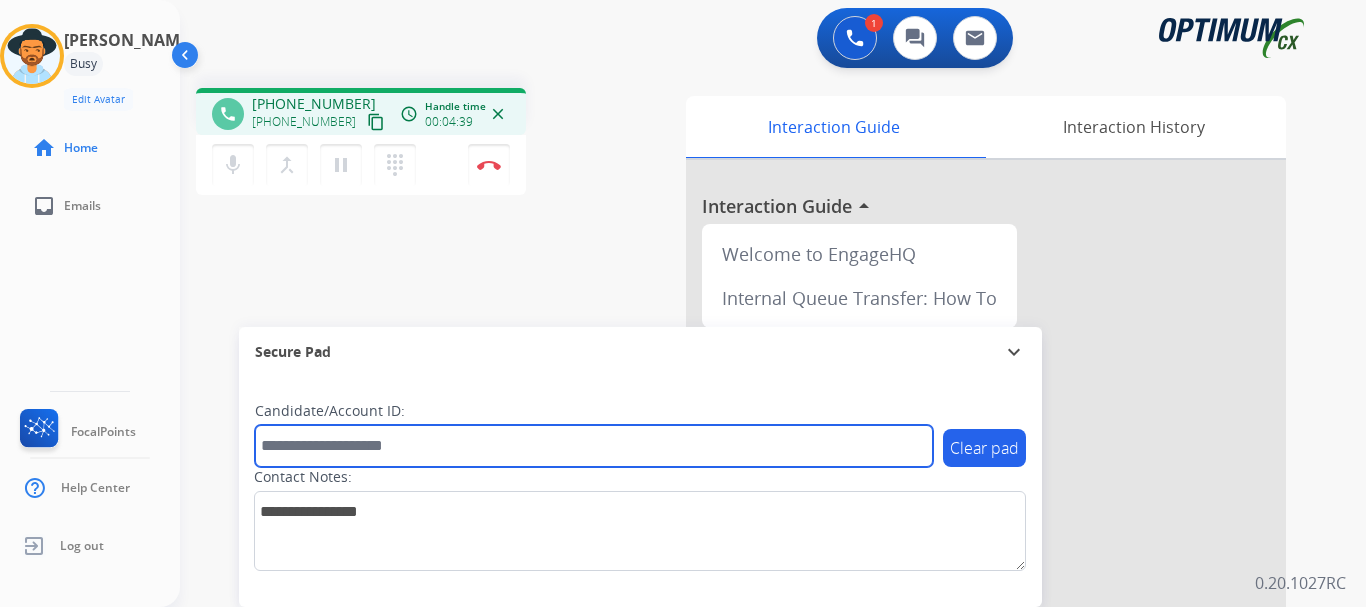 click at bounding box center (594, 446) 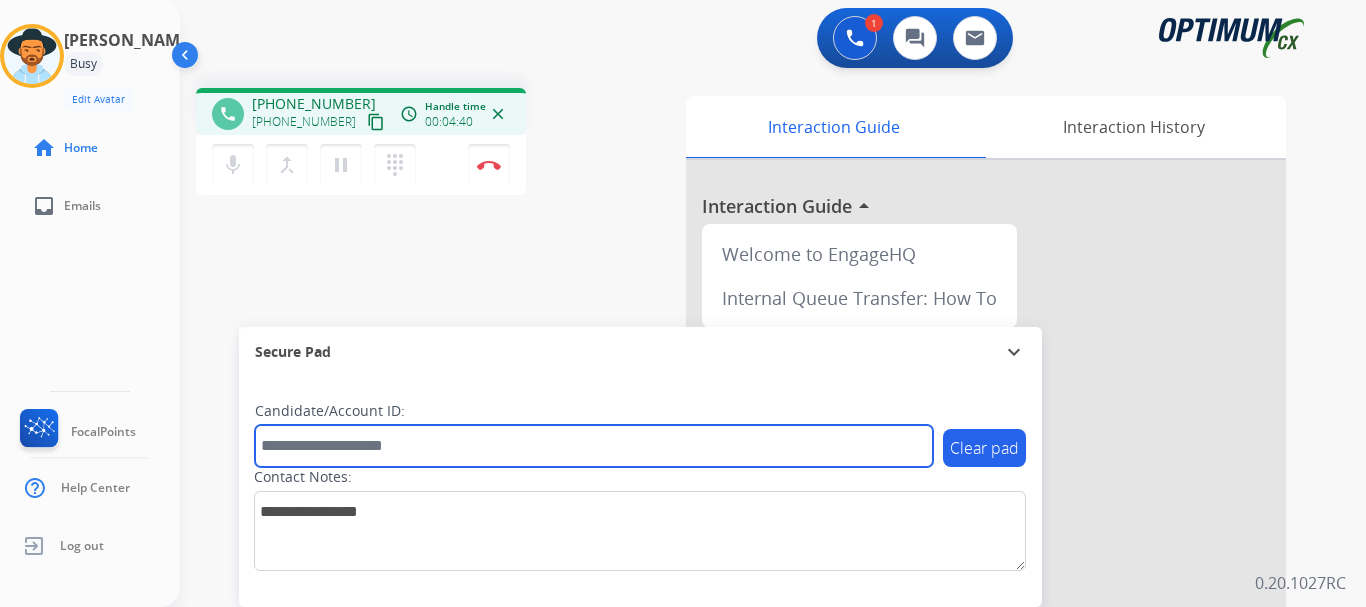 paste on "*******" 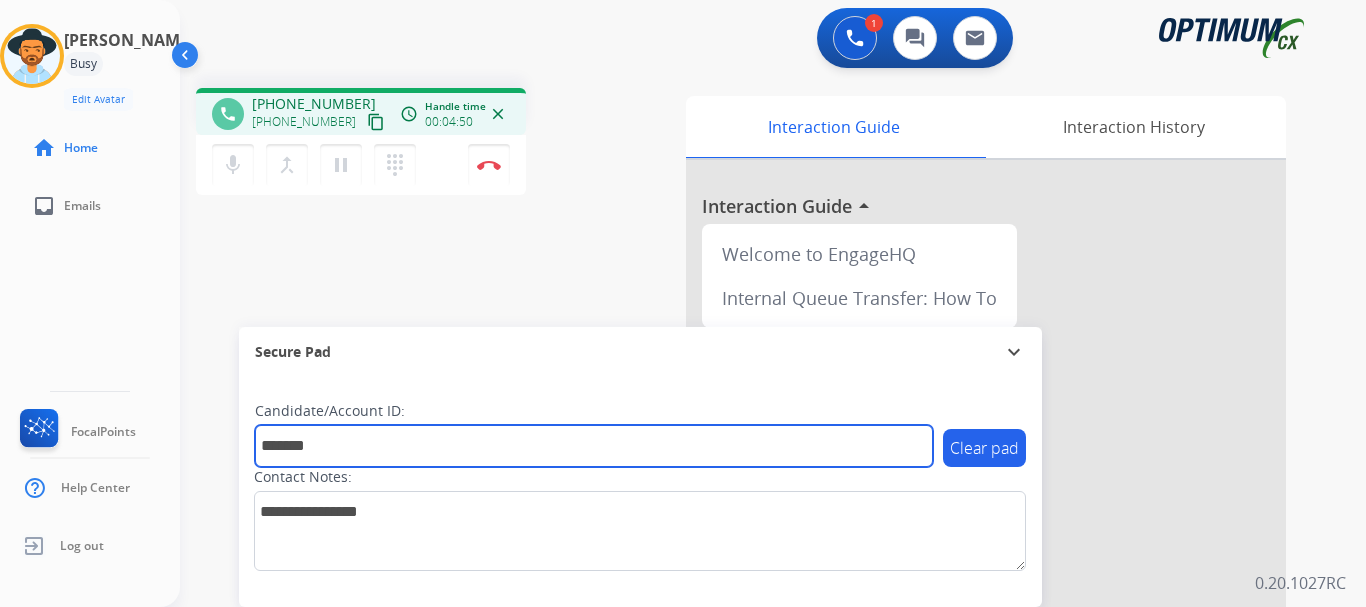 type on "*******" 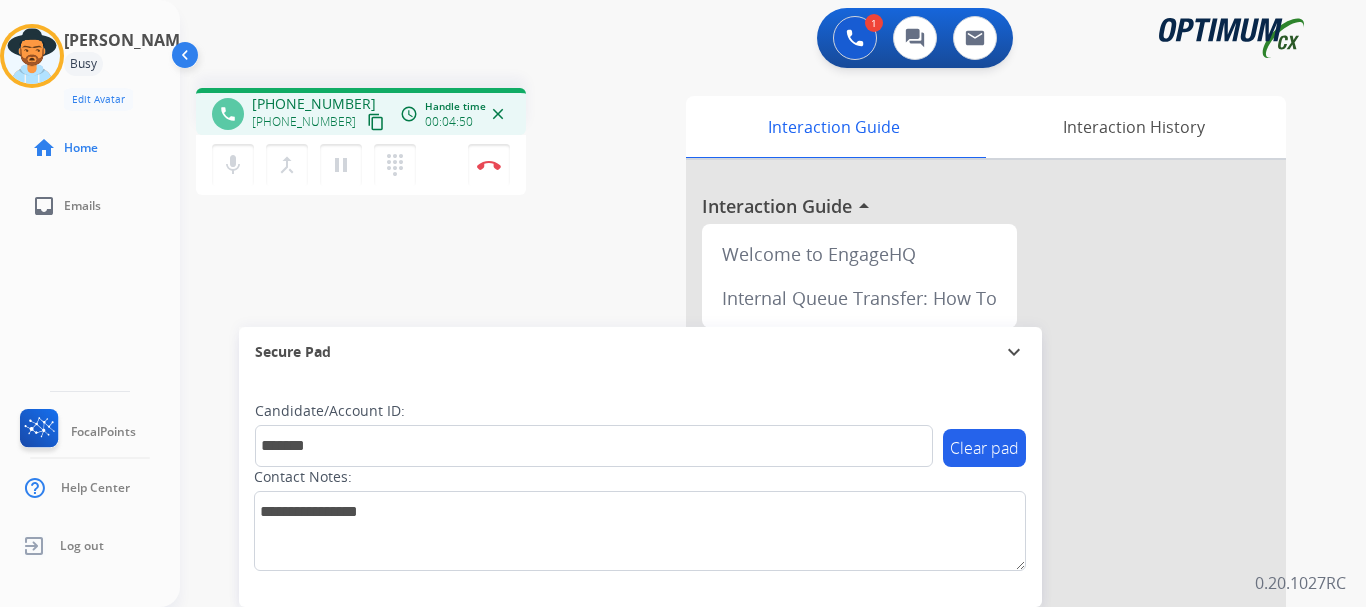 click on "Disconnect" at bounding box center [489, 165] 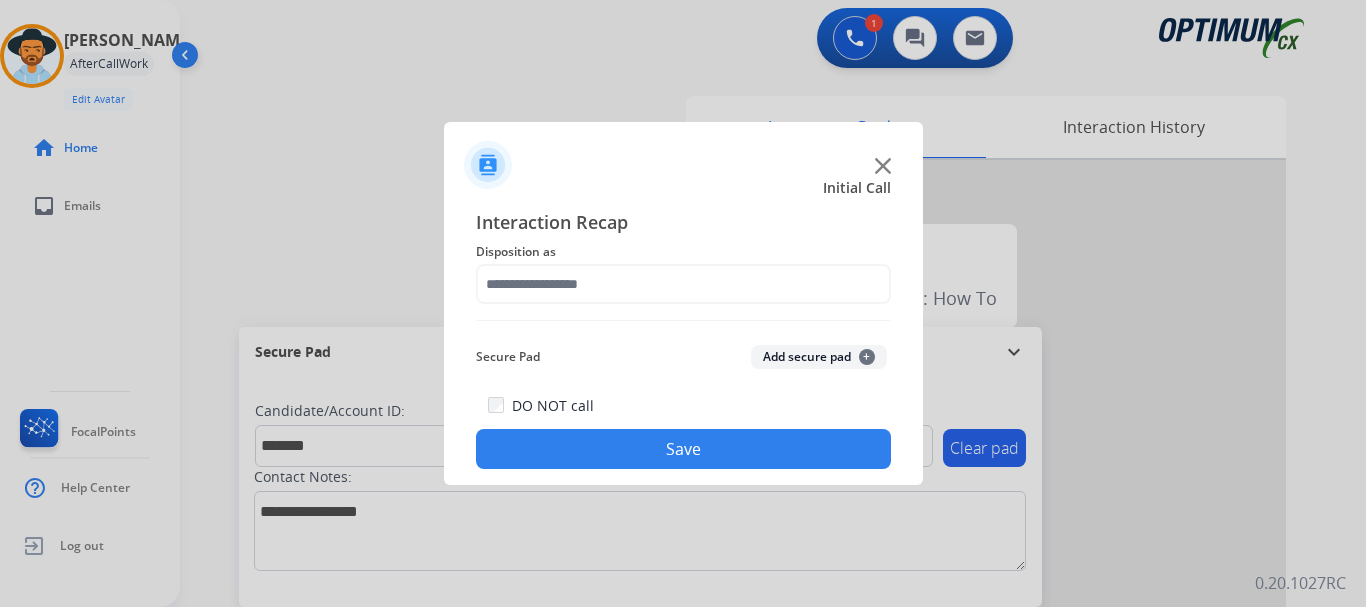 click on "Add secure pad  +" 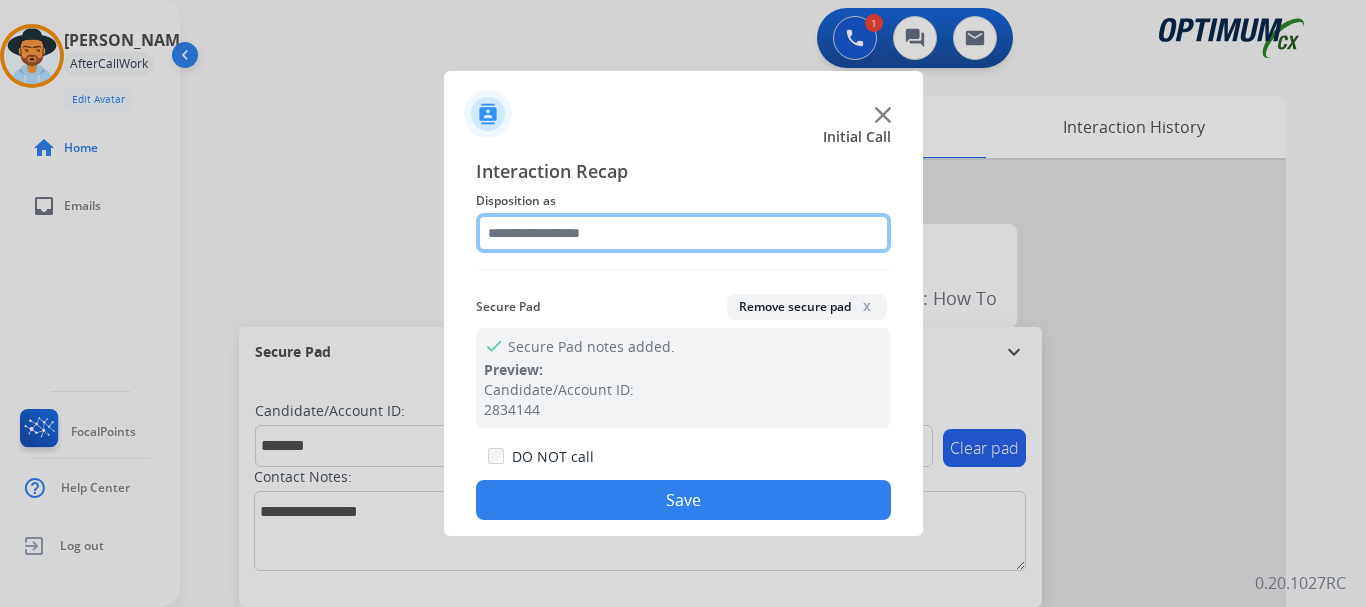 click 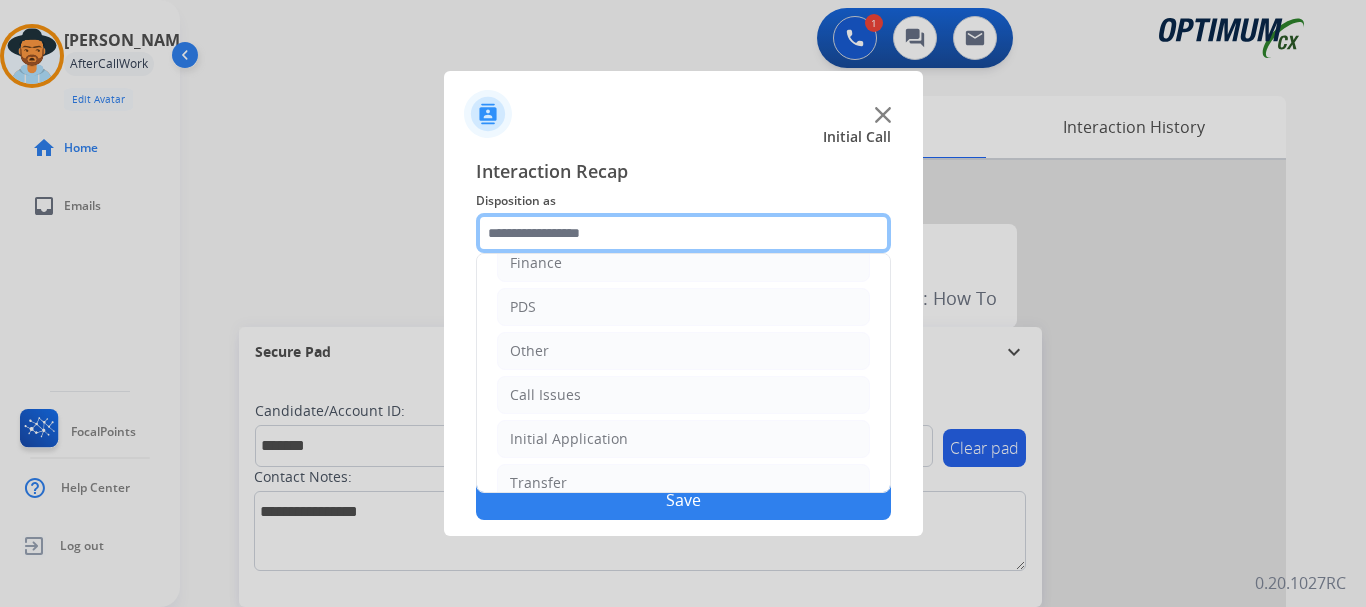 scroll, scrollTop: 102, scrollLeft: 0, axis: vertical 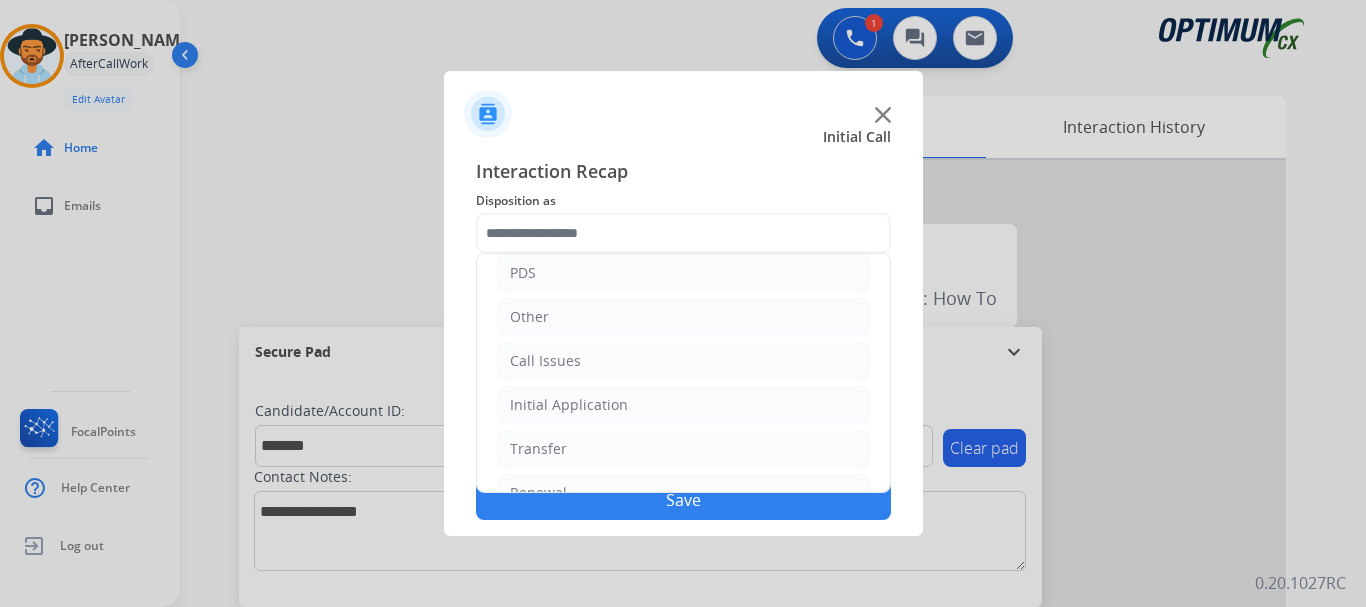 click on "Other" 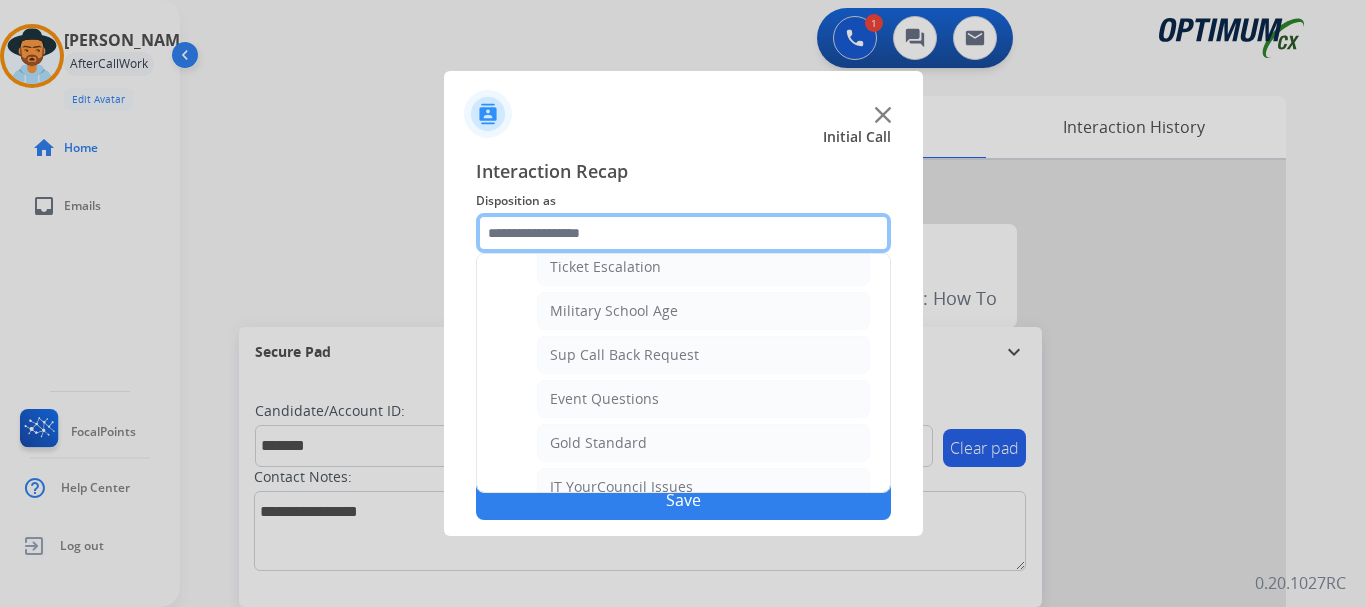 scroll, scrollTop: 211, scrollLeft: 0, axis: vertical 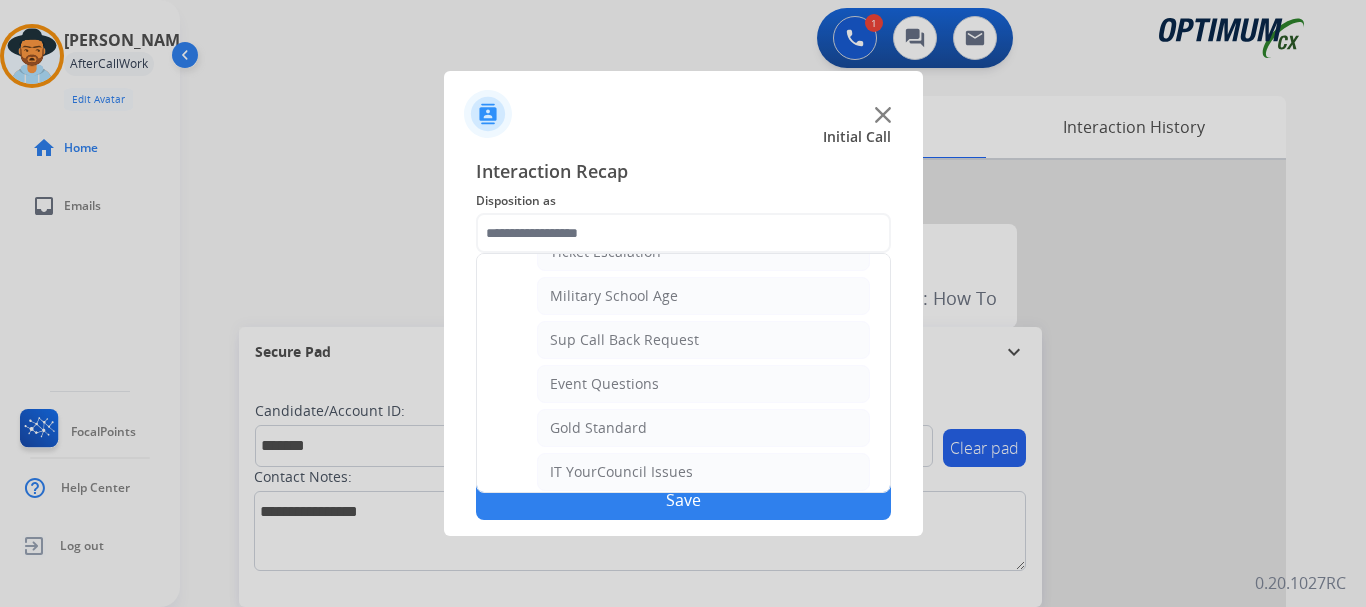 click on "IT YourCouncil Issues" 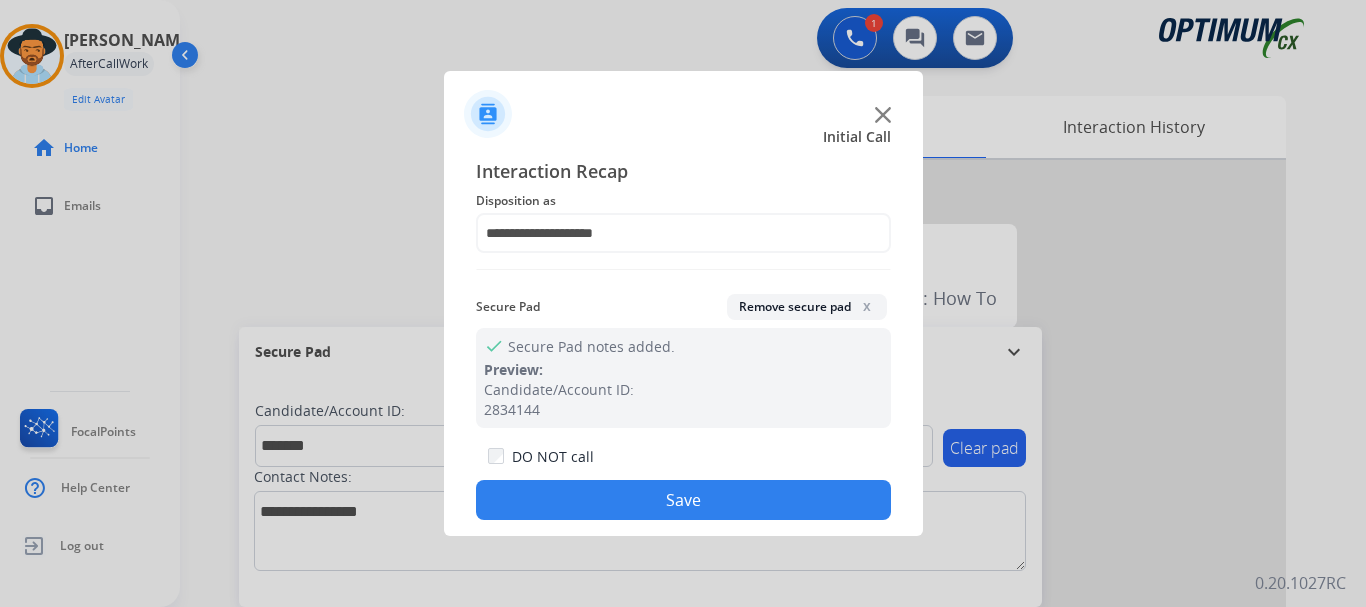 click on "Save" 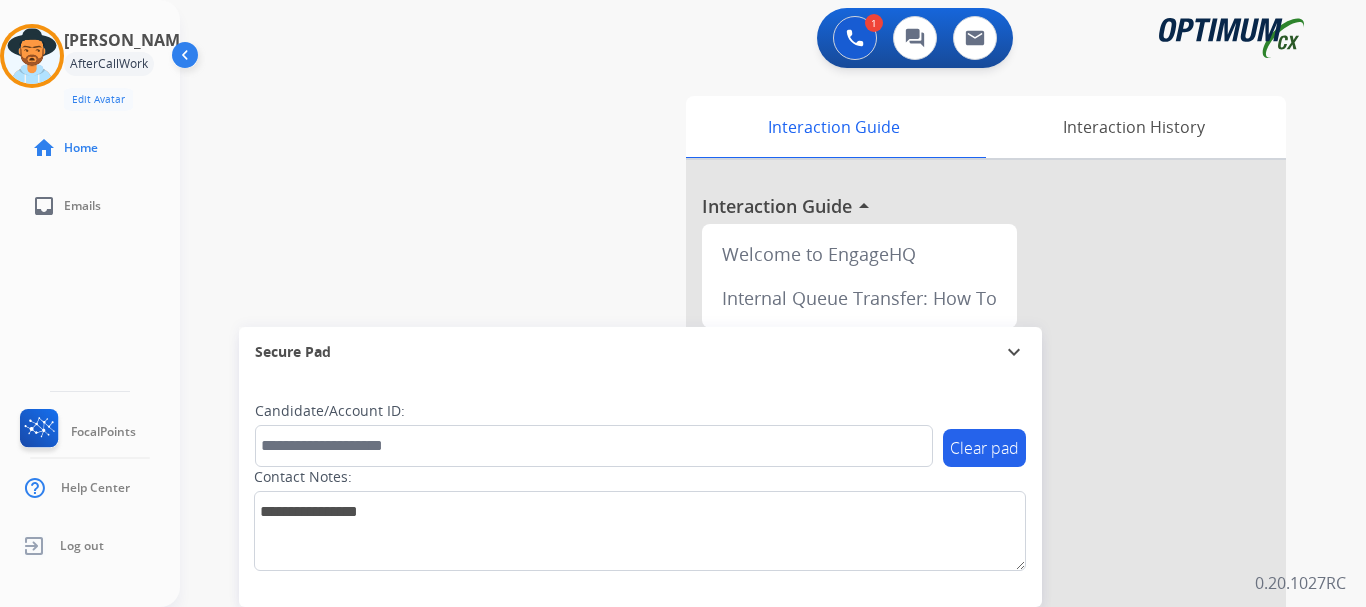 click on "swap_horiz Break voice bridge close_fullscreen Connect 3-Way Call merge_type Separate 3-Way Call  Interaction Guide   Interaction History  Interaction Guide arrow_drop_up  Welcome to EngageHQ   Internal Queue Transfer: How To  Secure Pad expand_more Clear pad Candidate/Account ID: Contact Notes:" at bounding box center [749, 489] 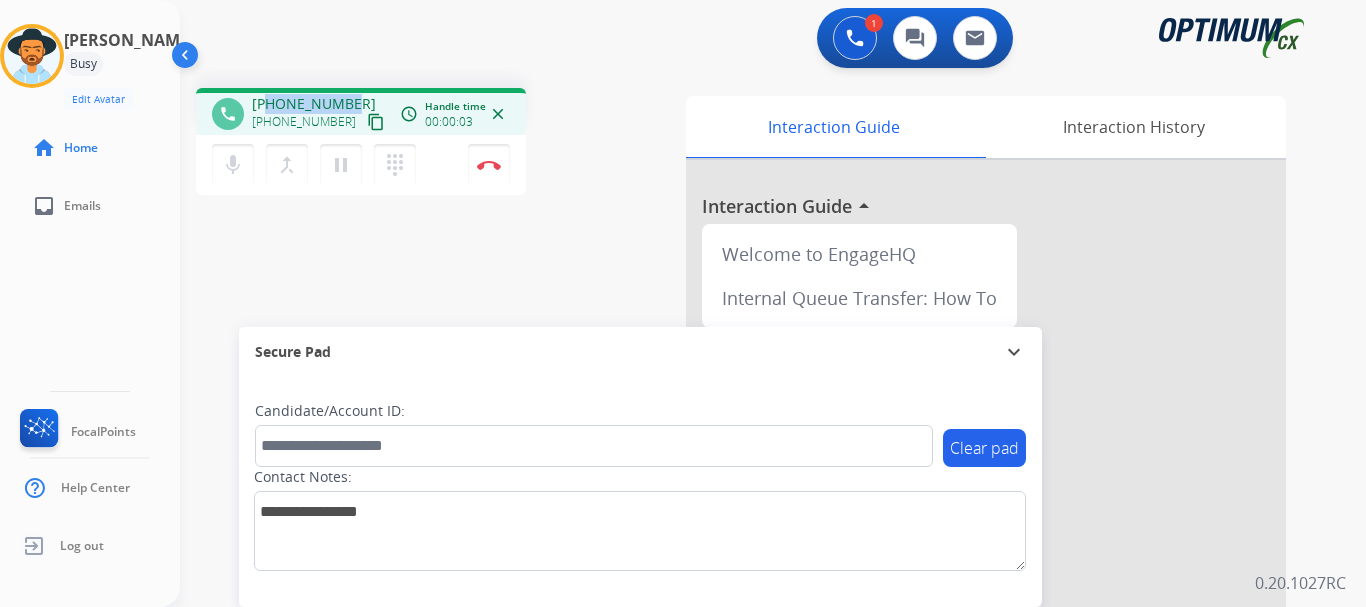 drag, startPoint x: 268, startPoint y: 101, endPoint x: 349, endPoint y: 99, distance: 81.02469 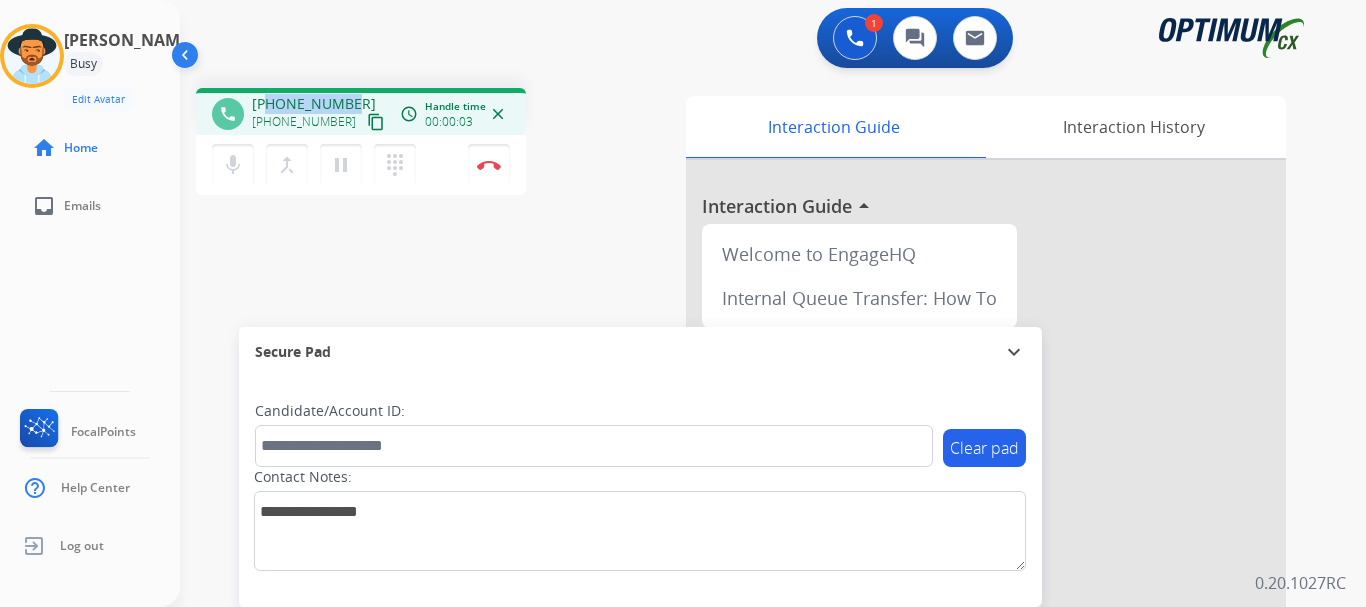 click on "[PHONE_NUMBER] [PHONE_NUMBER] content_copy" at bounding box center [320, 114] 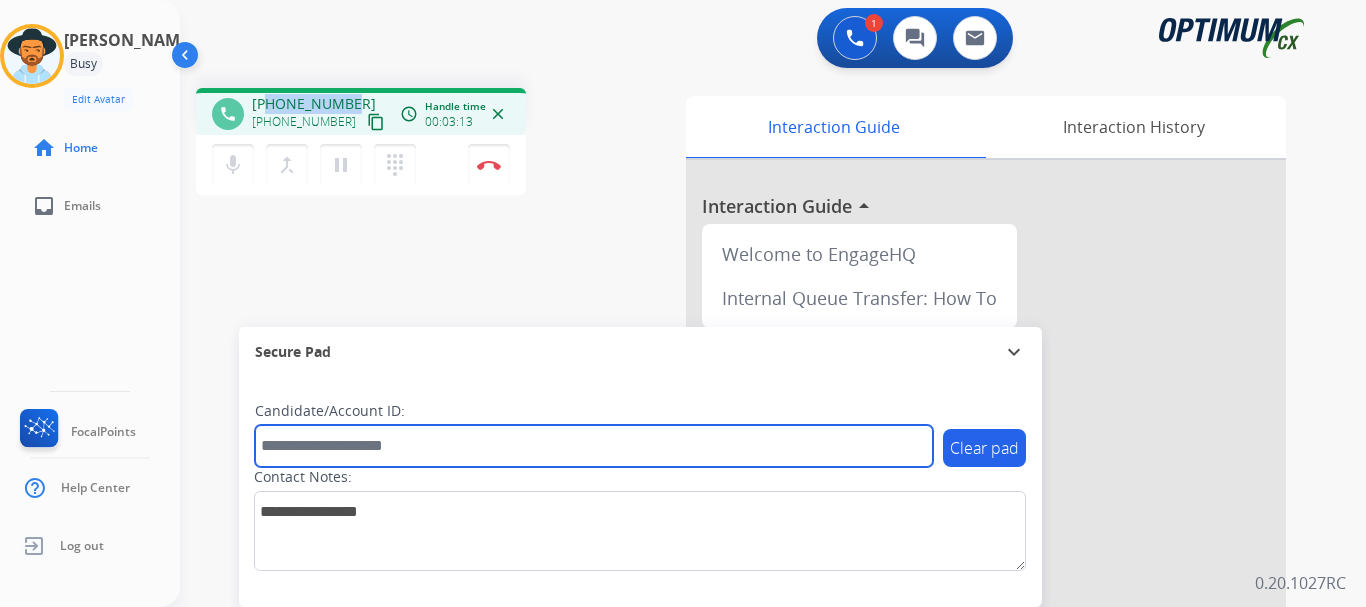 click at bounding box center (594, 446) 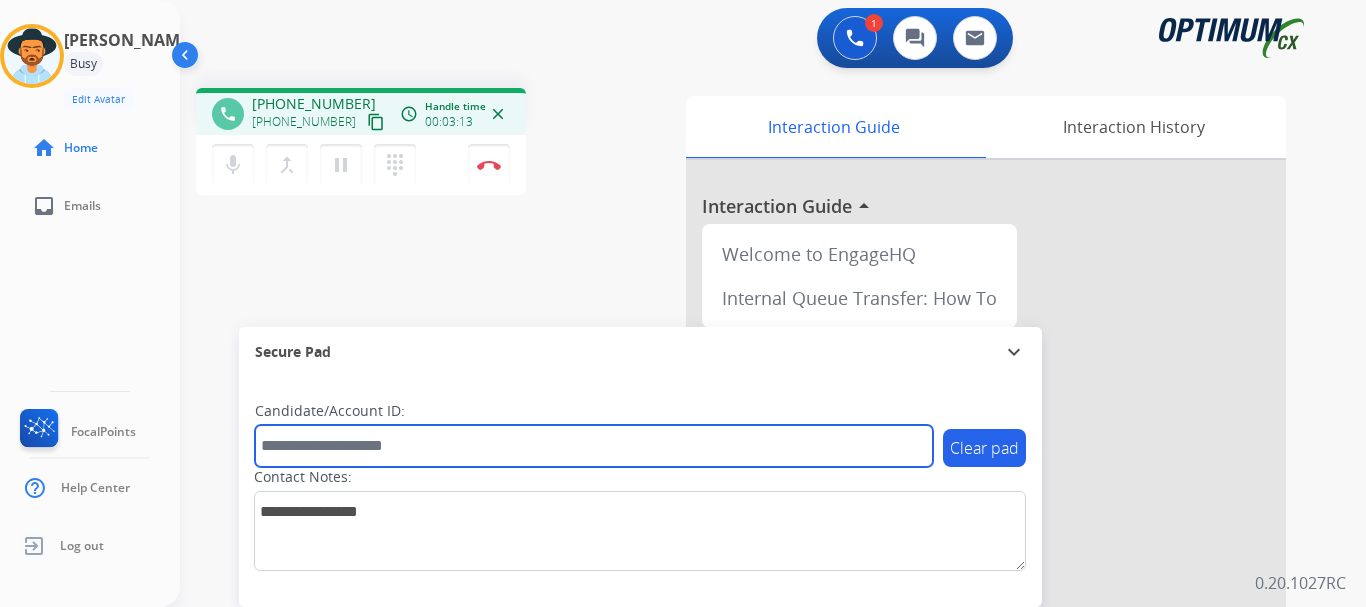 paste on "*******" 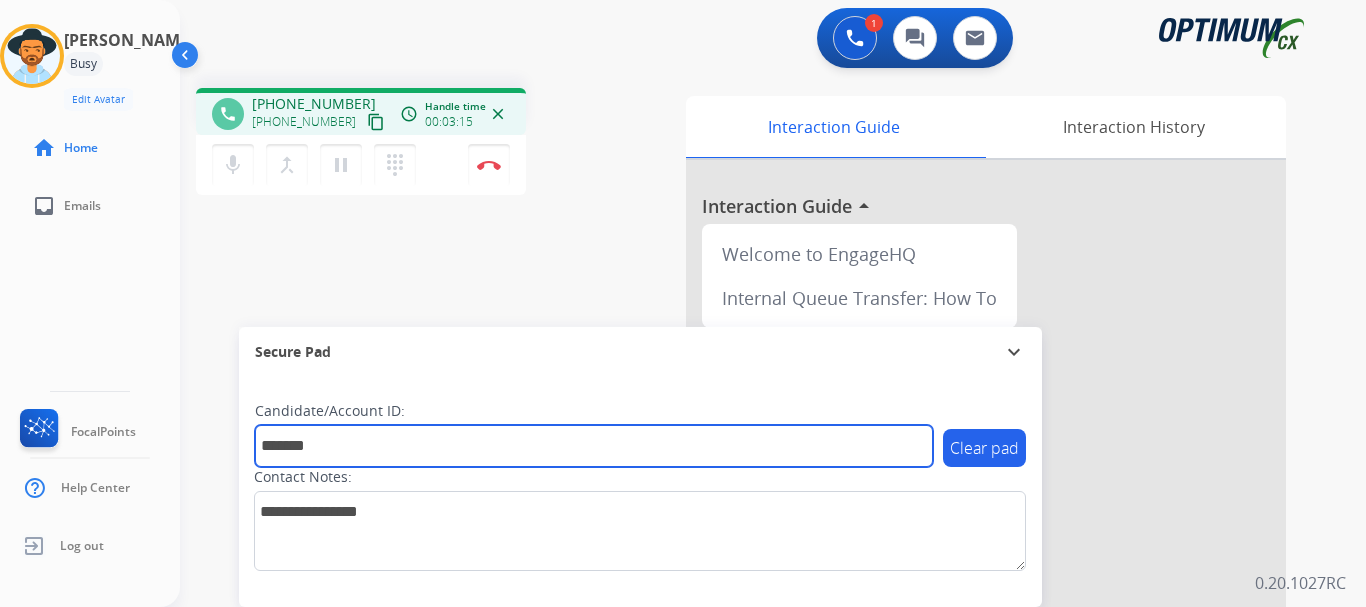 type on "*******" 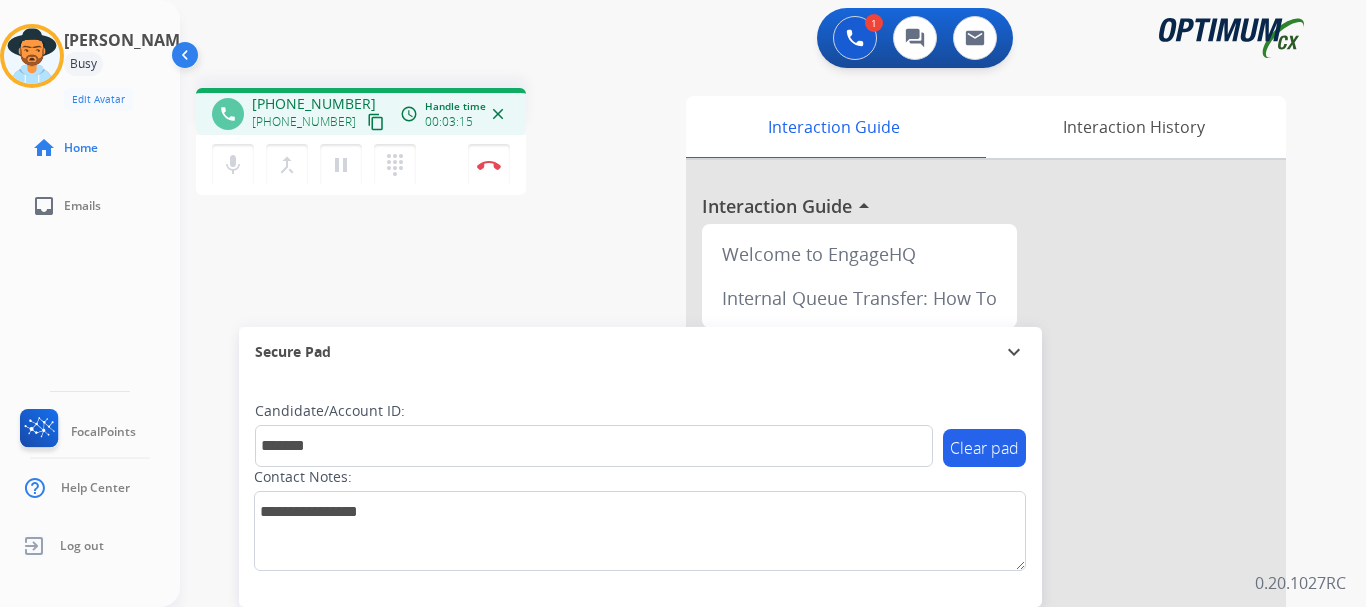 click at bounding box center [489, 165] 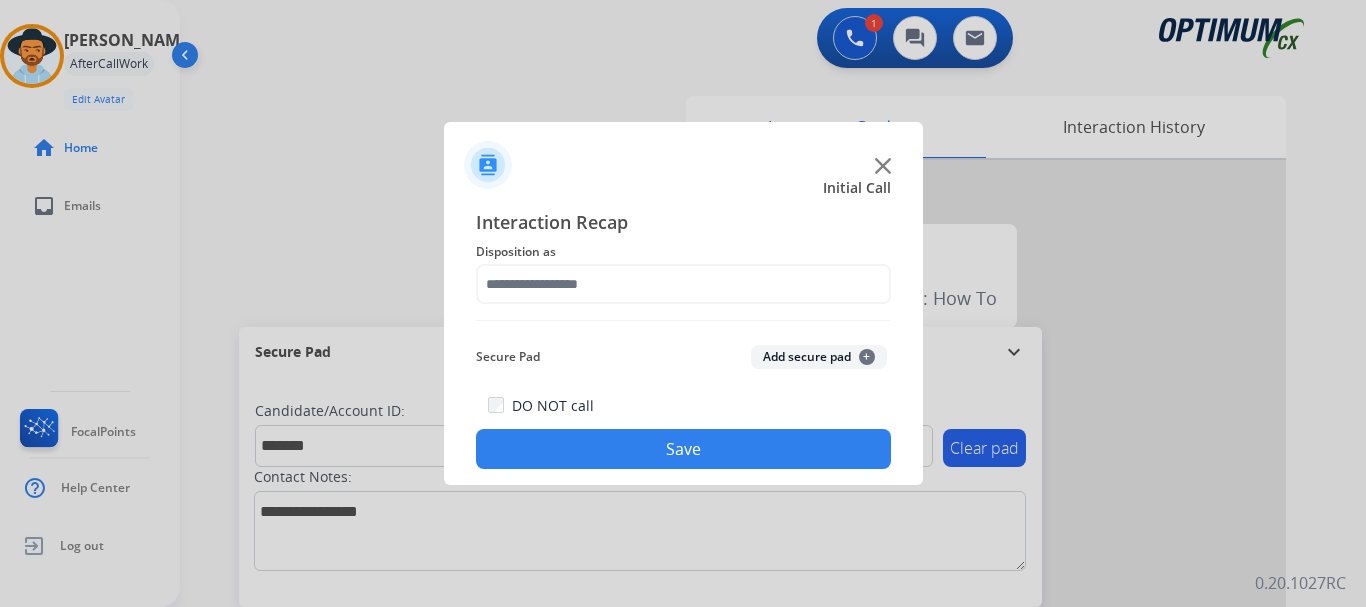 click on "Add secure pad  +" 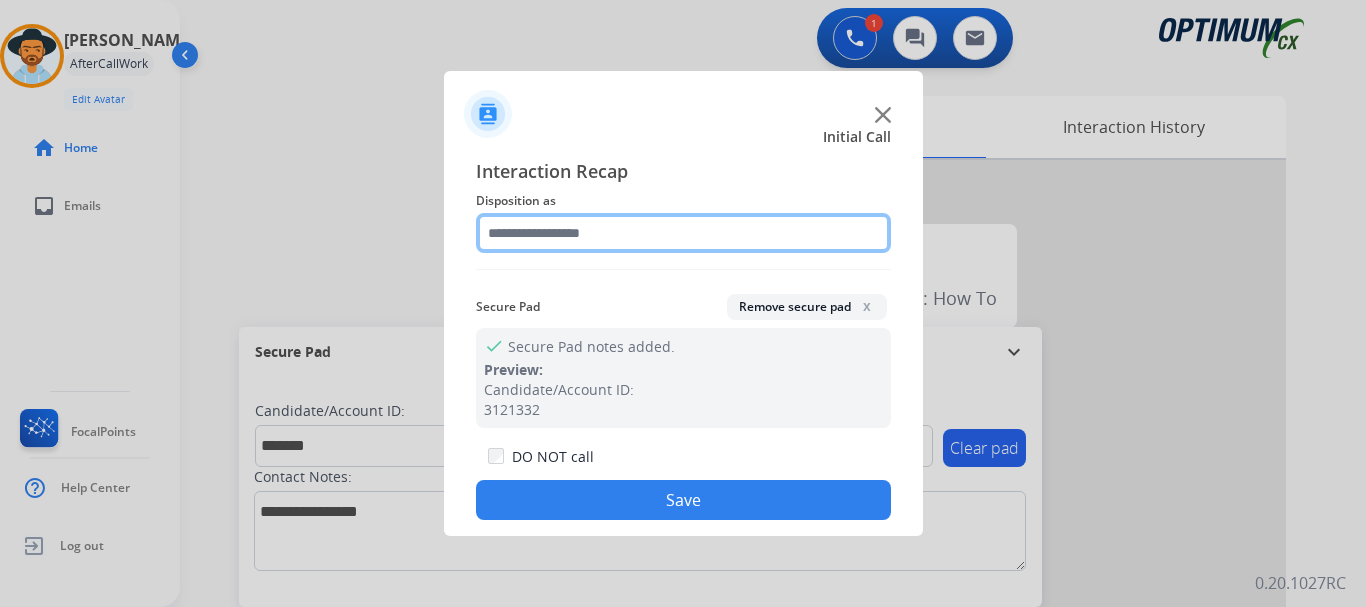 click 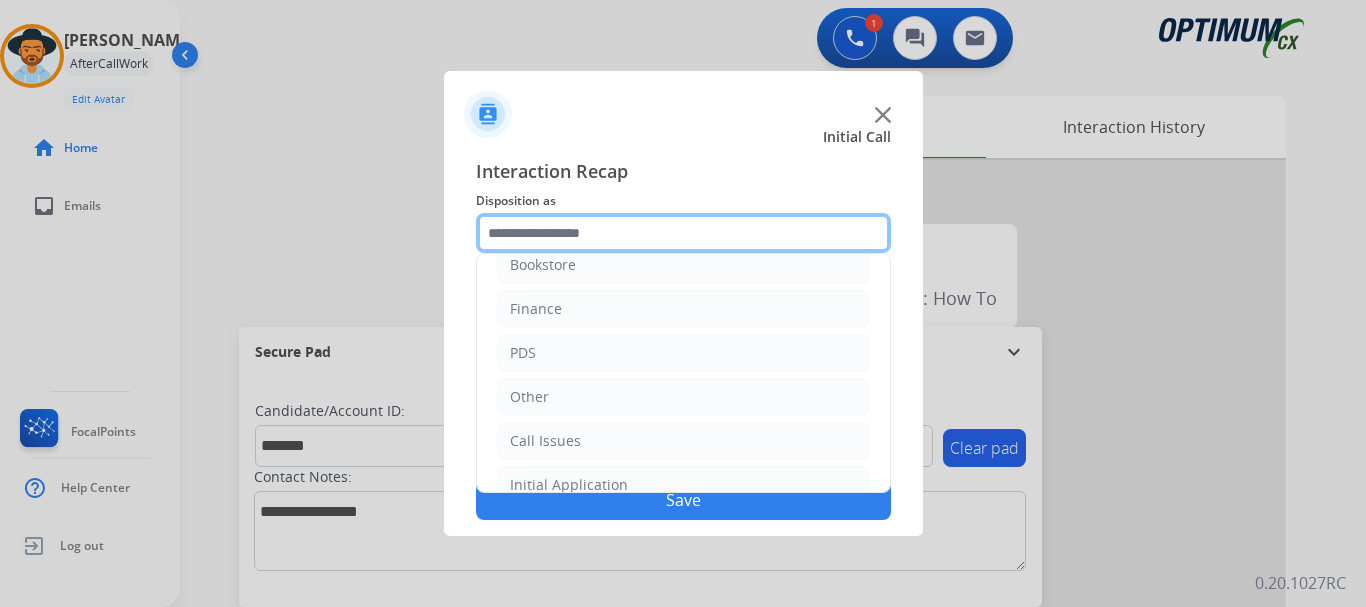 scroll, scrollTop: 0, scrollLeft: 0, axis: both 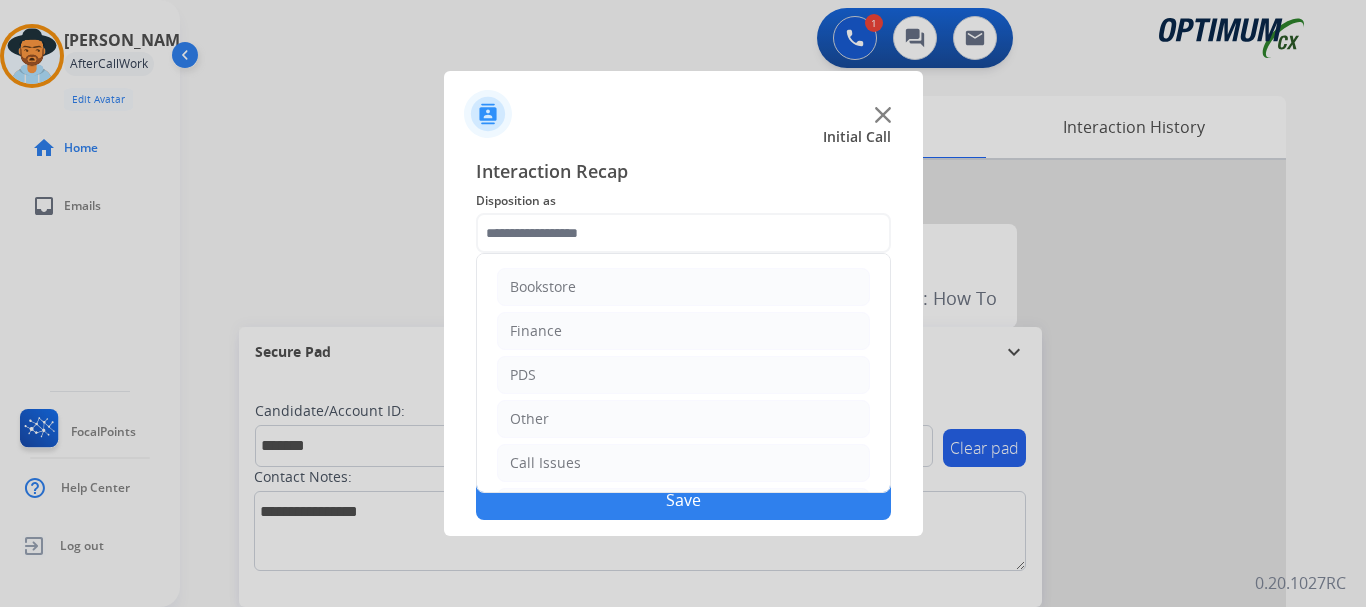 click on "Bookstore" 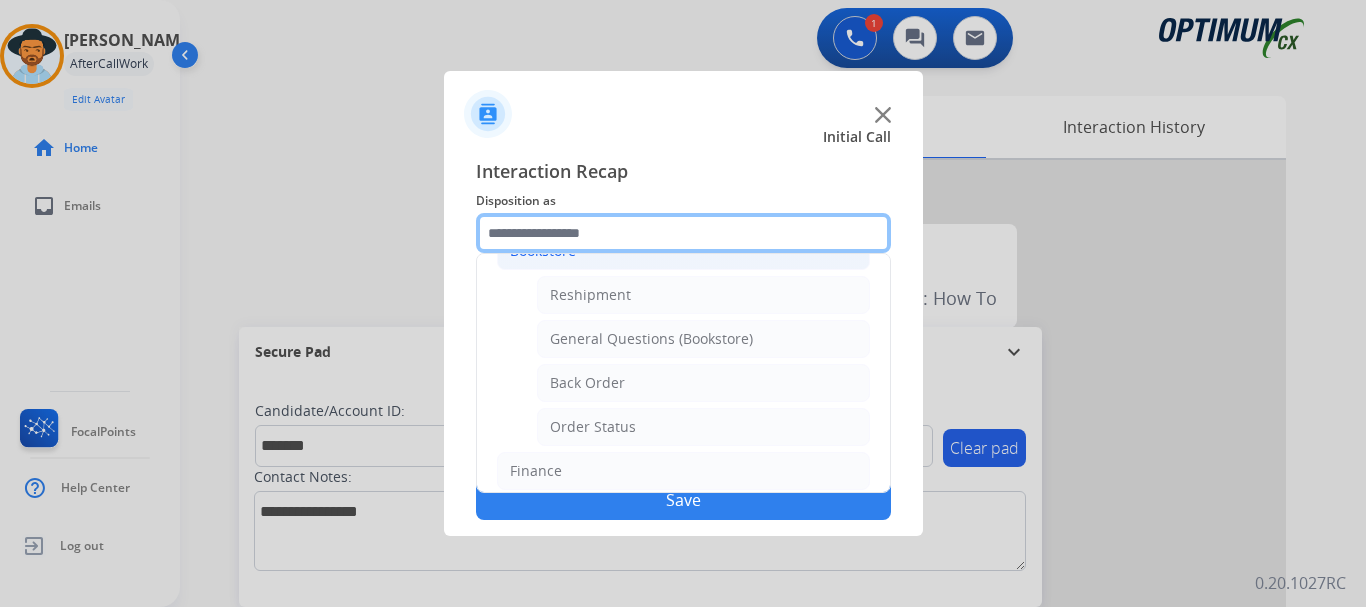 scroll, scrollTop: 38, scrollLeft: 0, axis: vertical 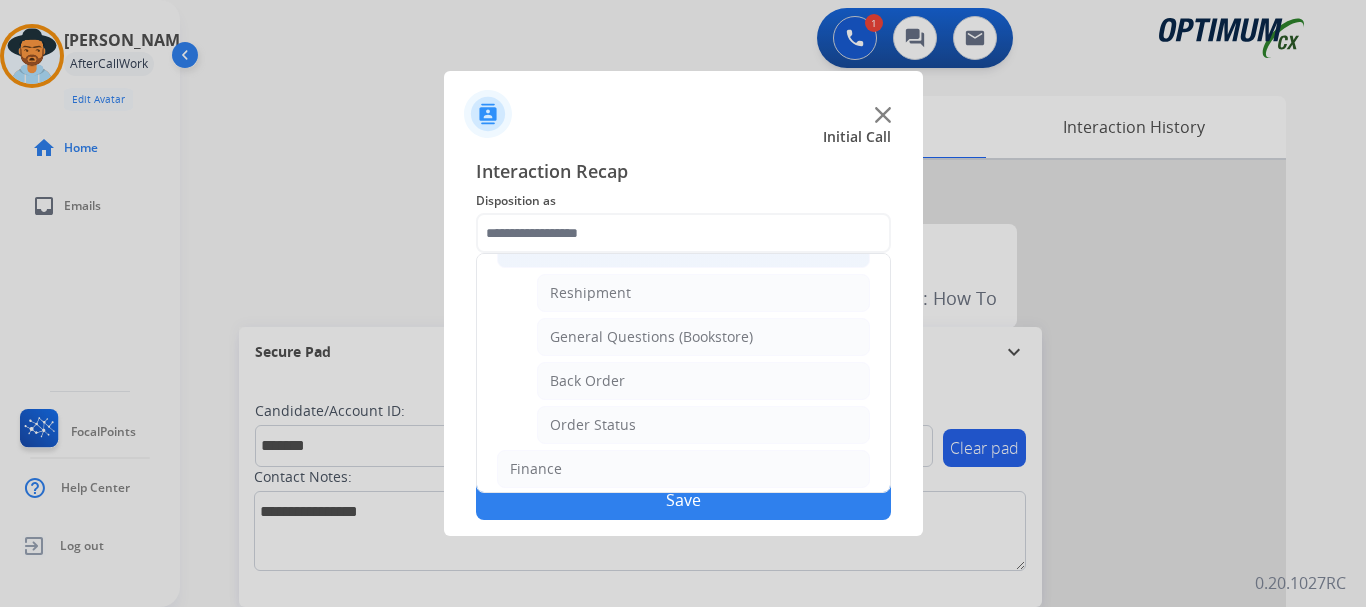 click on "General Questions (Bookstore)" 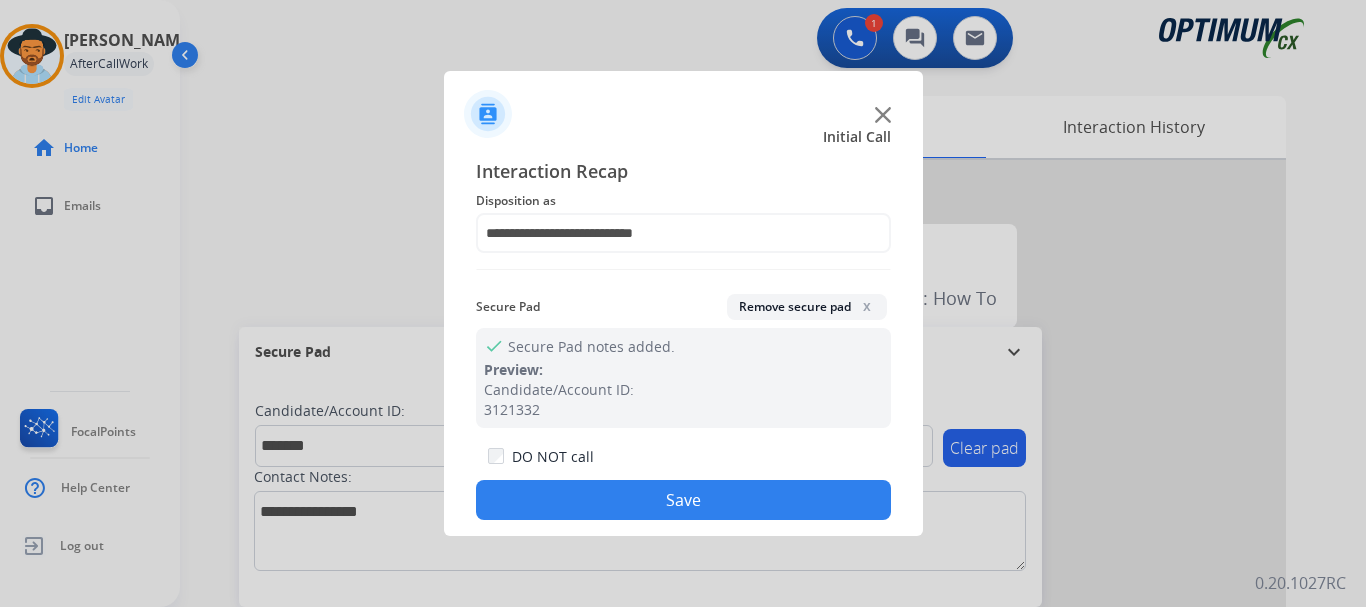 click on "DO NOT call  Save" 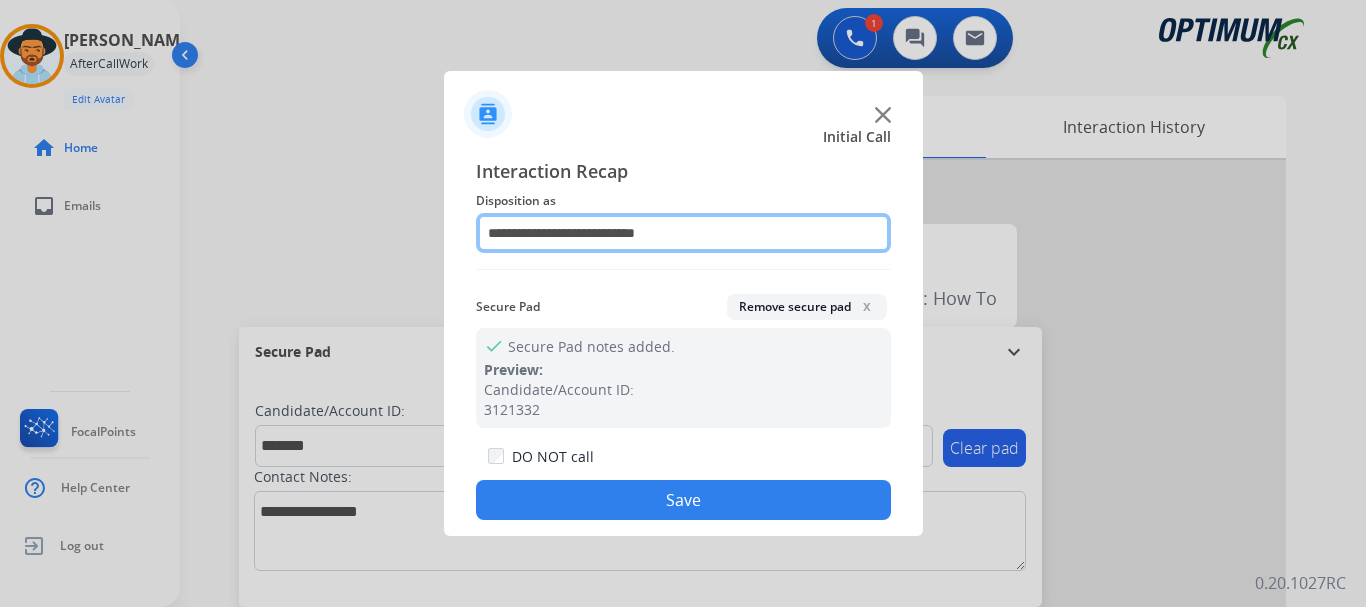 click on "**********" 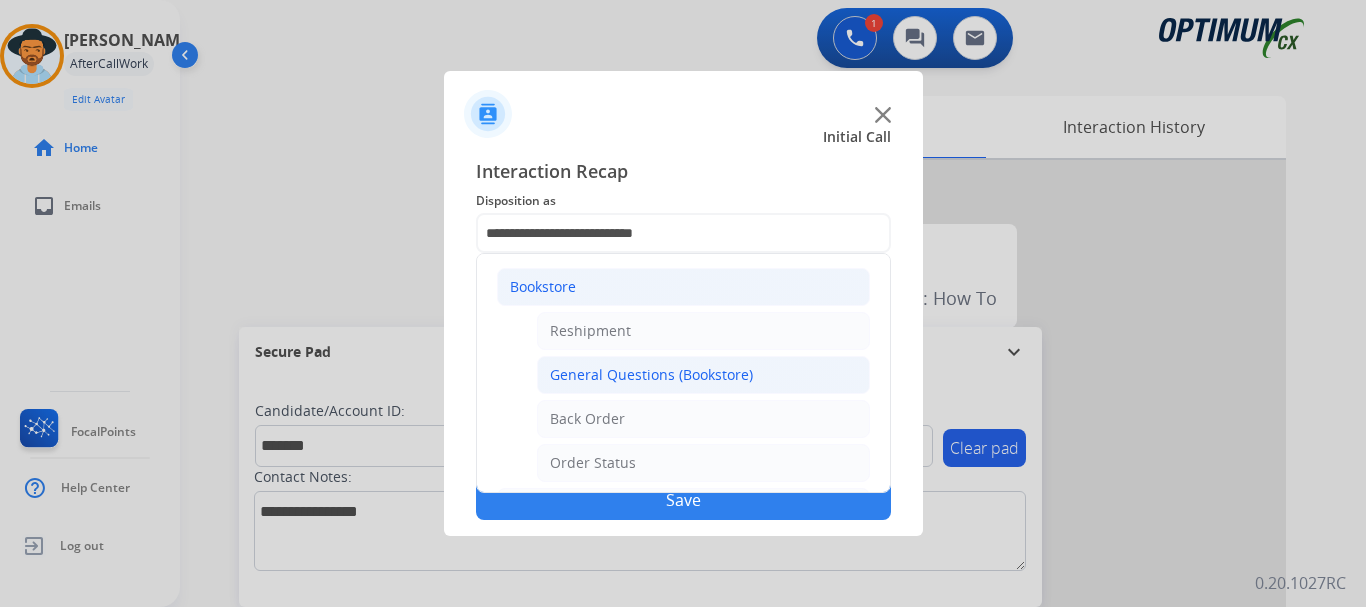 click on "Save" 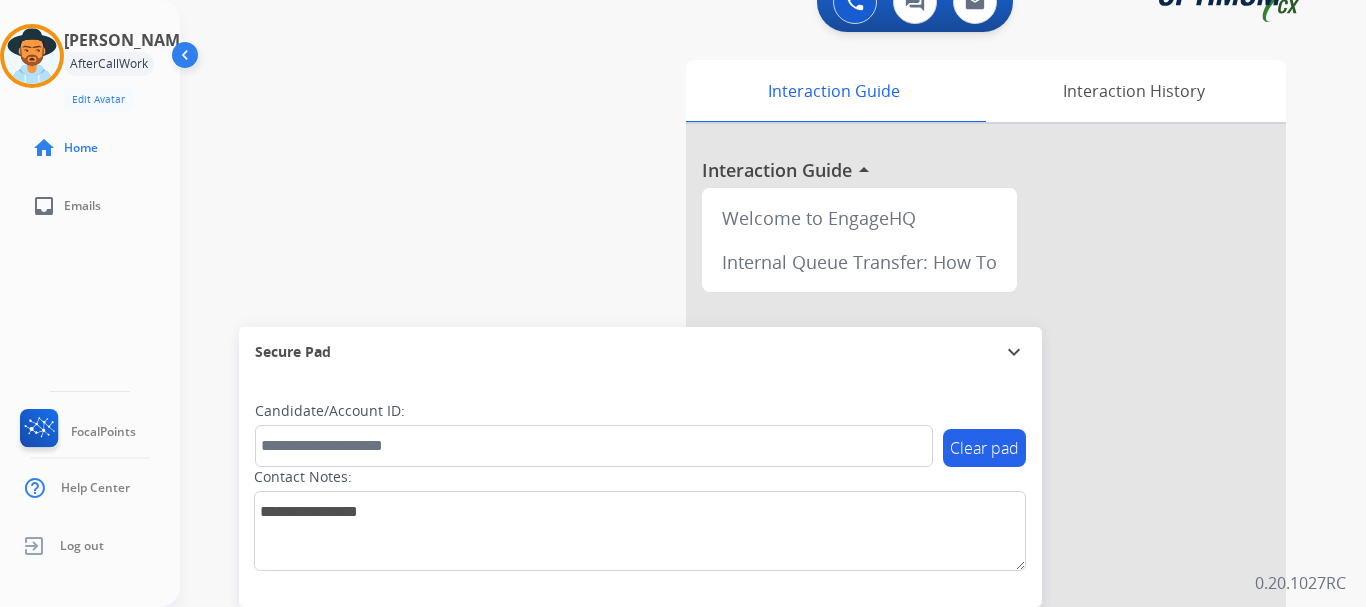 scroll, scrollTop: 50, scrollLeft: 0, axis: vertical 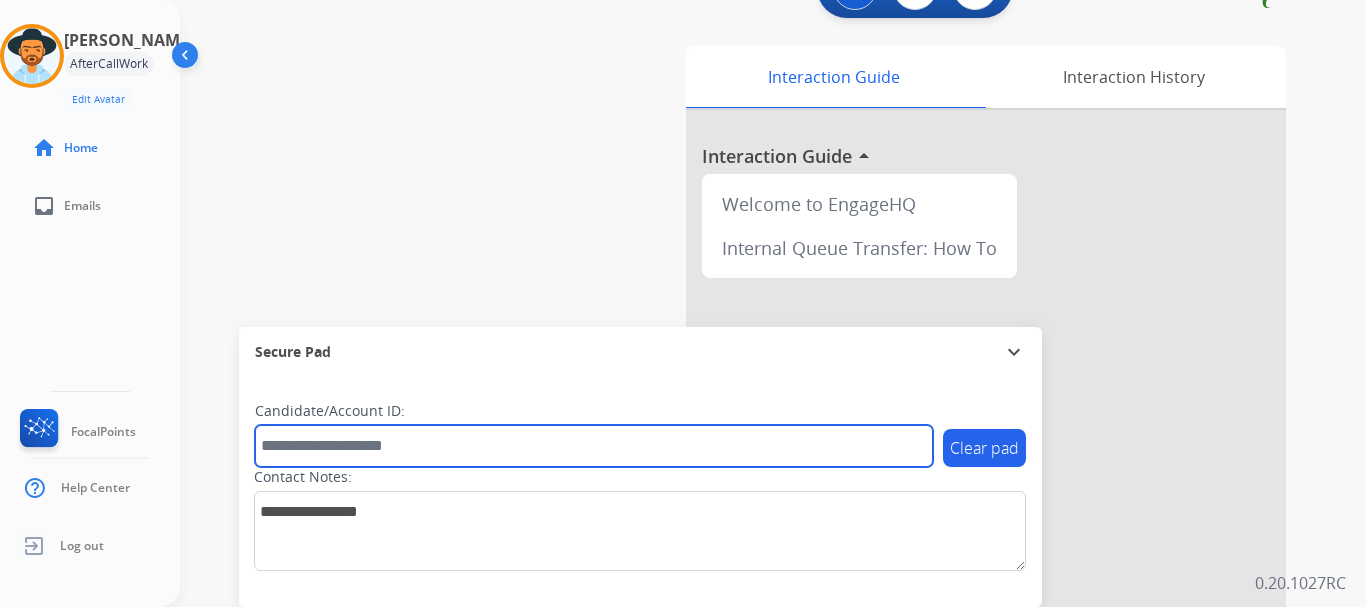 click at bounding box center [594, 446] 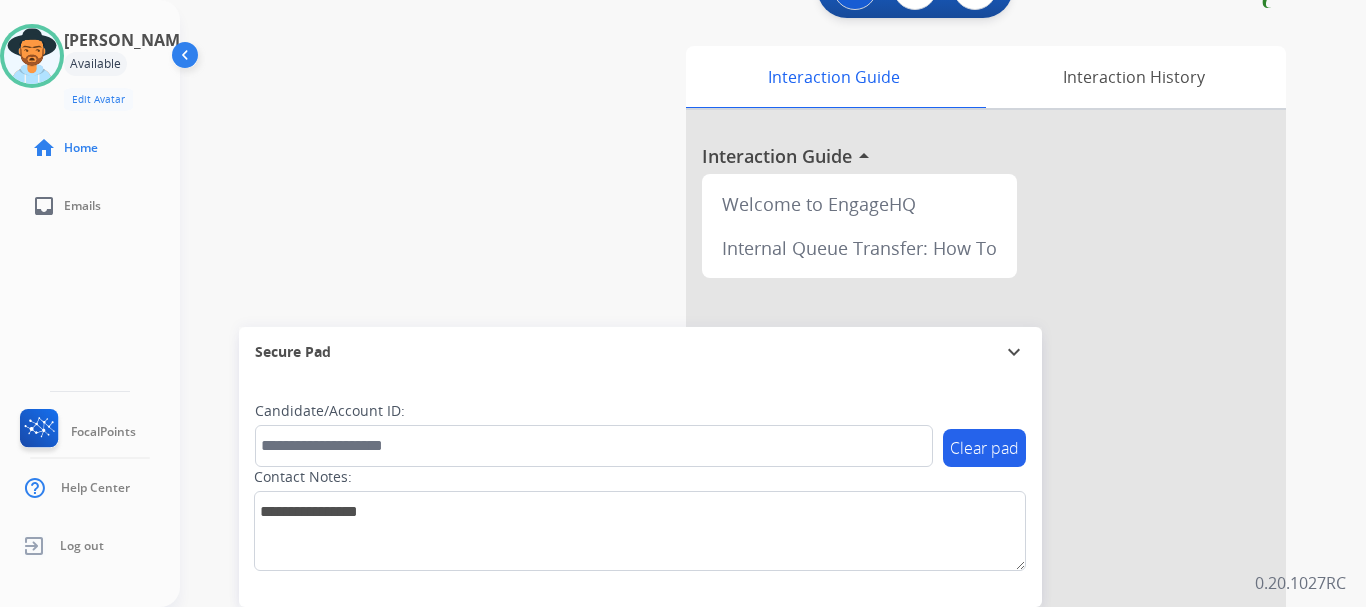 click on "swap_horiz Break voice bridge close_fullscreen Connect 3-Way Call merge_type Separate 3-Way Call  Interaction Guide   Interaction History  Interaction Guide arrow_drop_up  Welcome to EngageHQ   Internal Queue Transfer: How To  Secure Pad expand_more Clear pad Candidate/Account ID: Contact Notes:" at bounding box center (749, 439) 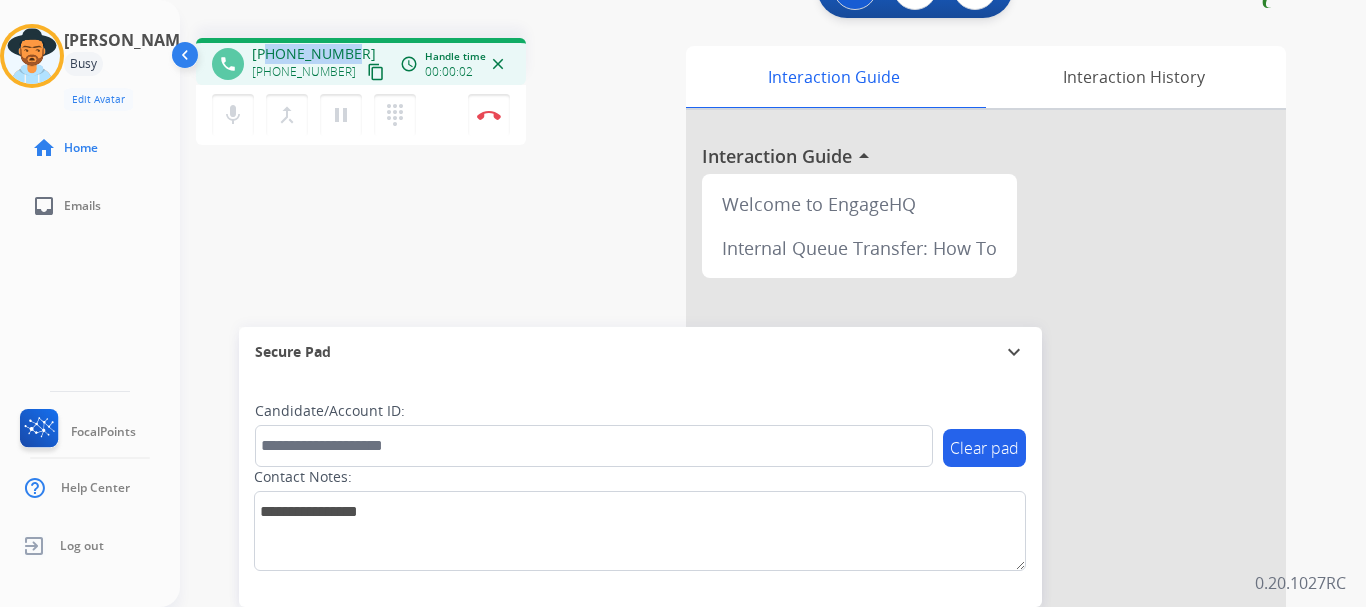 drag, startPoint x: 268, startPoint y: 53, endPoint x: 354, endPoint y: 47, distance: 86.209045 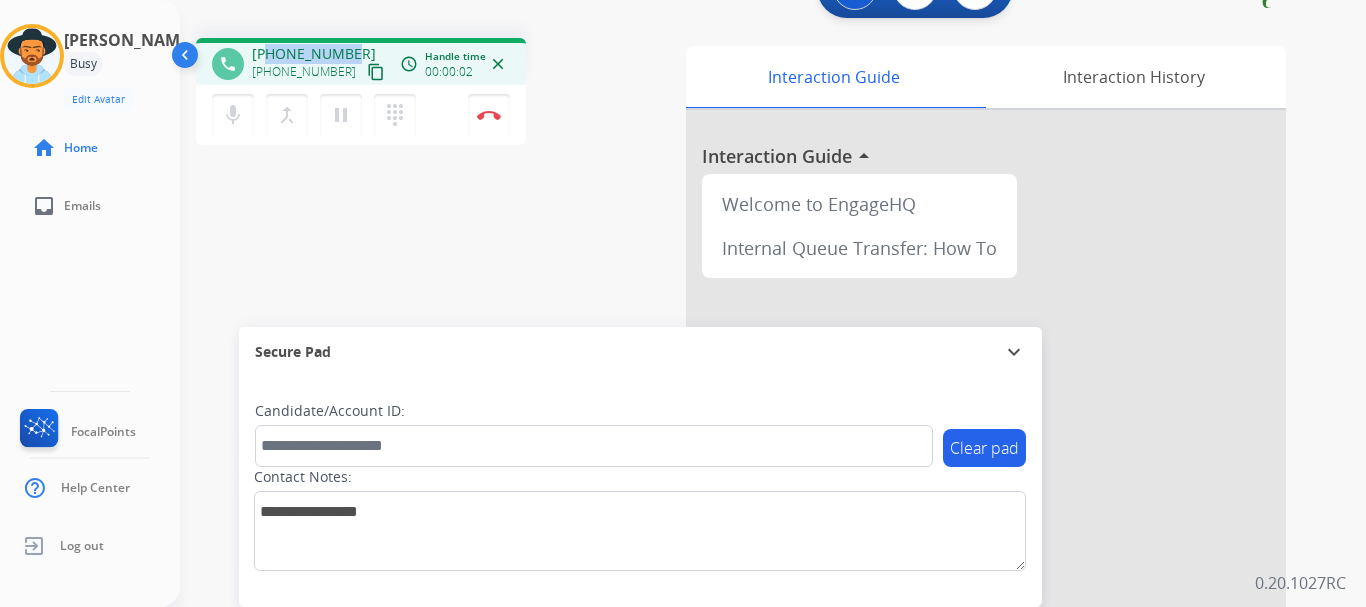 click on "[PHONE_NUMBER] [PHONE_NUMBER] content_copy" at bounding box center (320, 64) 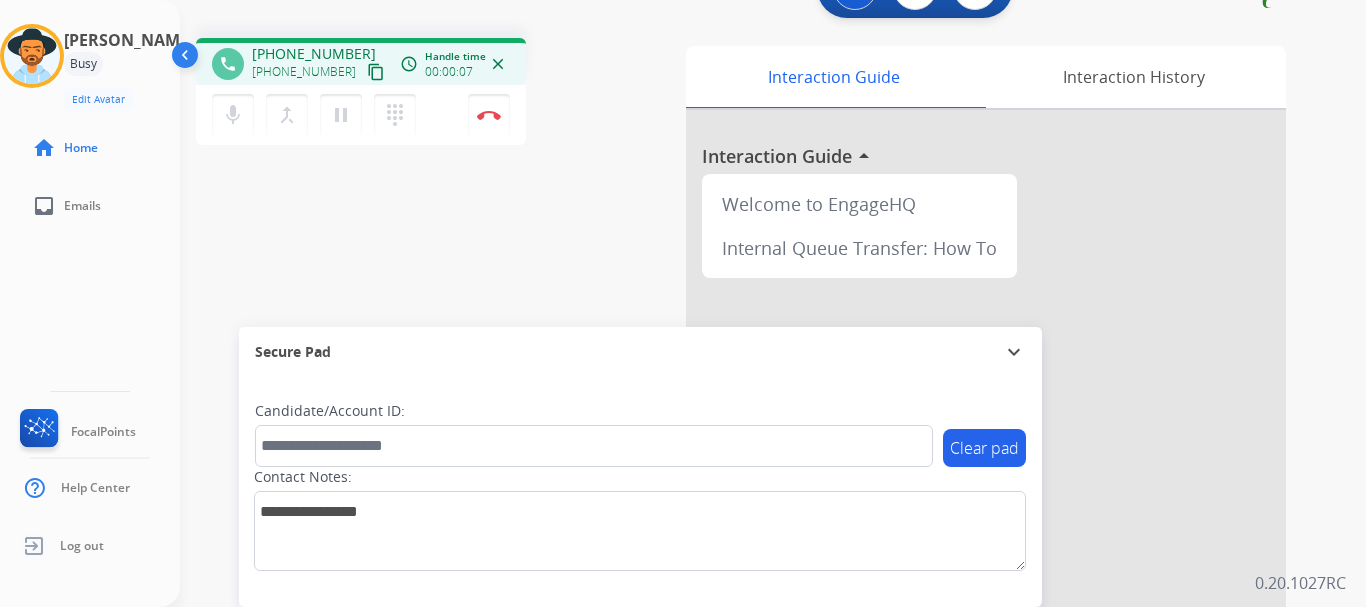 click on "phone [PHONE_NUMBER] [PHONE_NUMBER] content_copy access_time Call metrics Queue   00:09 Hold   00:00 Talk   00:08 Total   00:16 Handle time 00:00:07 close mic Mute merge_type Bridge pause Hold dialpad Dialpad Disconnect swap_horiz Break voice bridge close_fullscreen Connect 3-Way Call merge_type Separate 3-Way Call  Interaction Guide   Interaction History  Interaction Guide arrow_drop_up  Welcome to EngageHQ   Internal Queue Transfer: How To  Secure Pad expand_more Clear pad Candidate/Account ID: Contact Notes:" at bounding box center (749, 439) 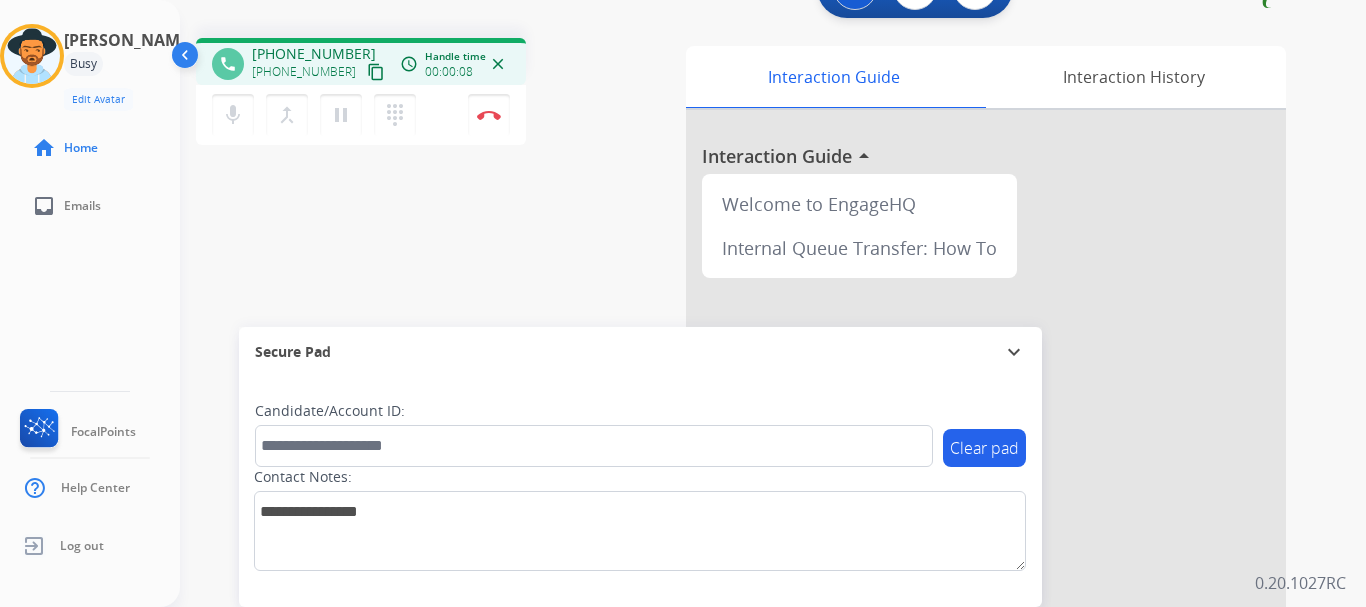 scroll, scrollTop: 0, scrollLeft: 0, axis: both 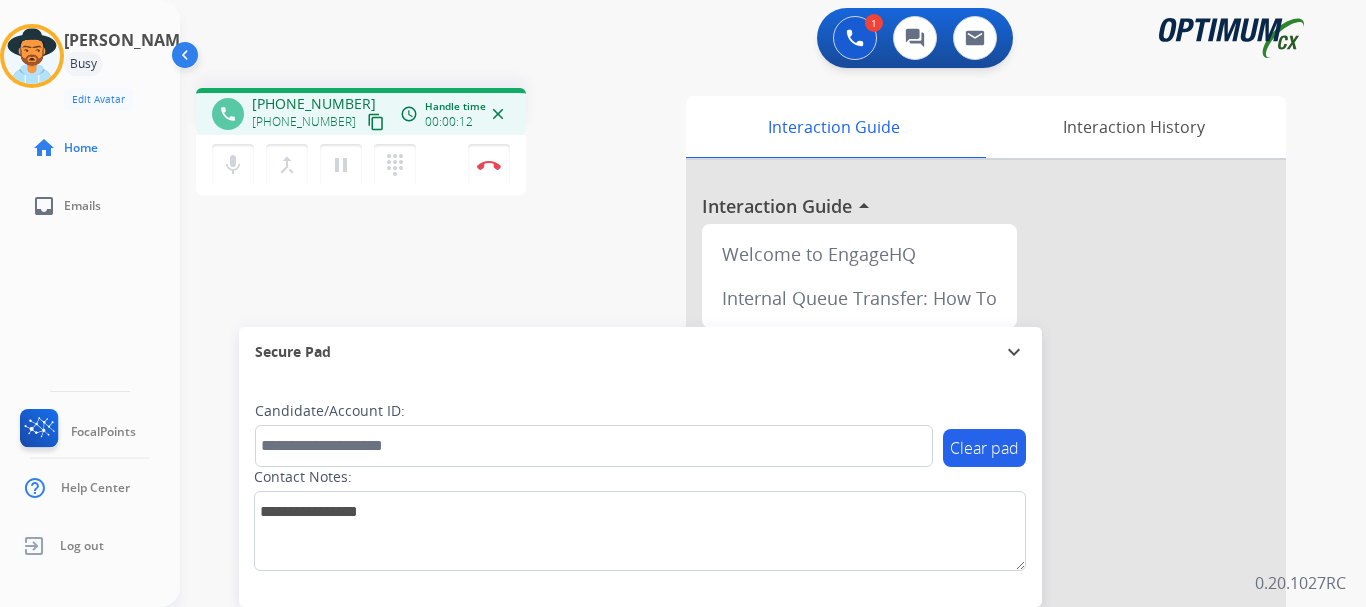 click on "phone [PHONE_NUMBER] [PHONE_NUMBER] content_copy access_time Call metrics Queue   00:09 Hold   00:00 Talk   00:13 Total   00:21 Handle time 00:00:12 close mic Mute merge_type Bridge pause Hold dialpad Dialpad Disconnect swap_horiz Break voice bridge close_fullscreen Connect 3-Way Call merge_type Separate 3-Way Call" at bounding box center (433, 144) 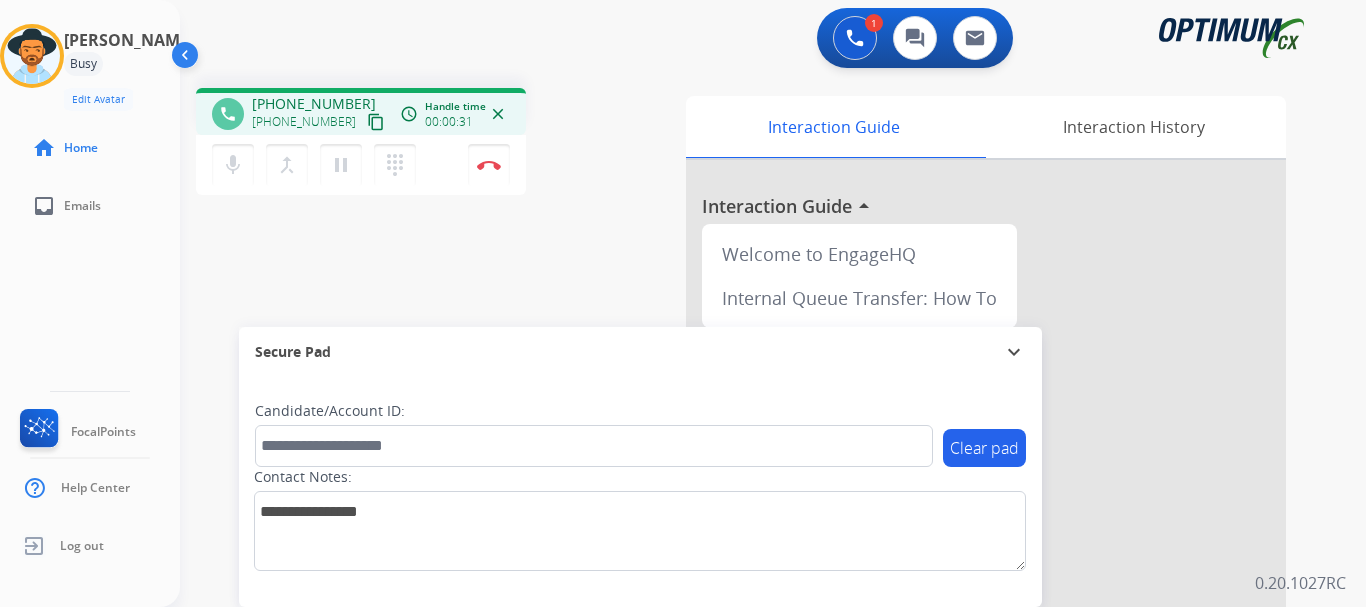 click on "pause" at bounding box center [341, 165] 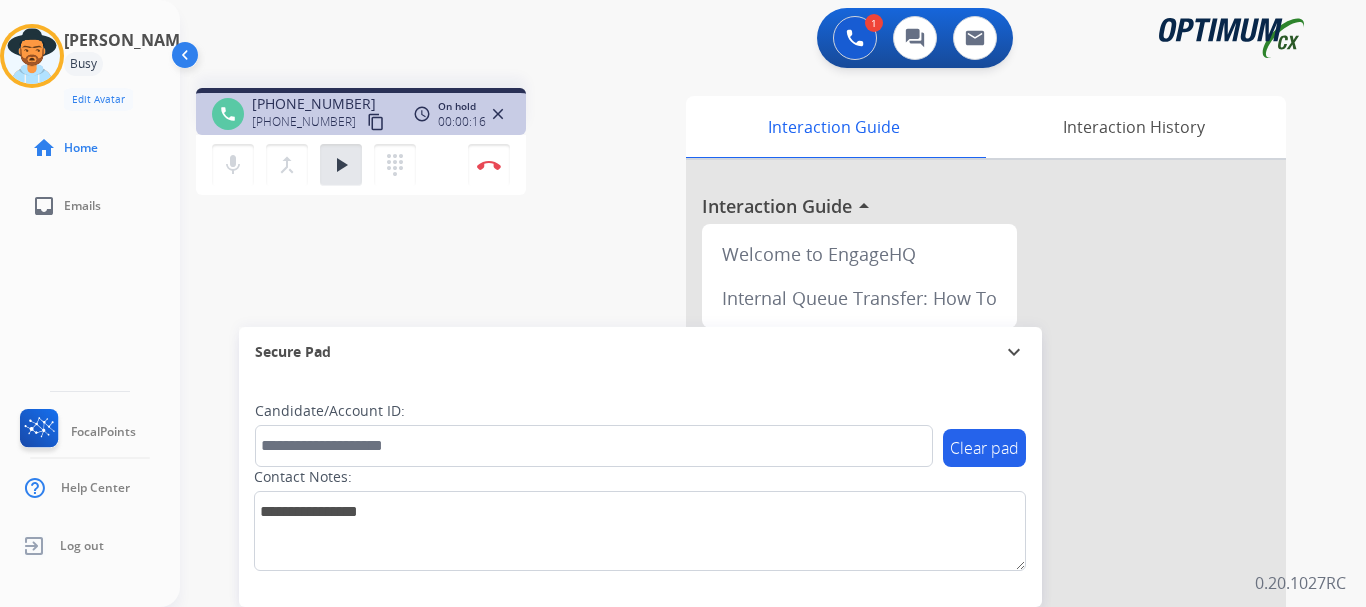 click on "play_arrow" at bounding box center (341, 165) 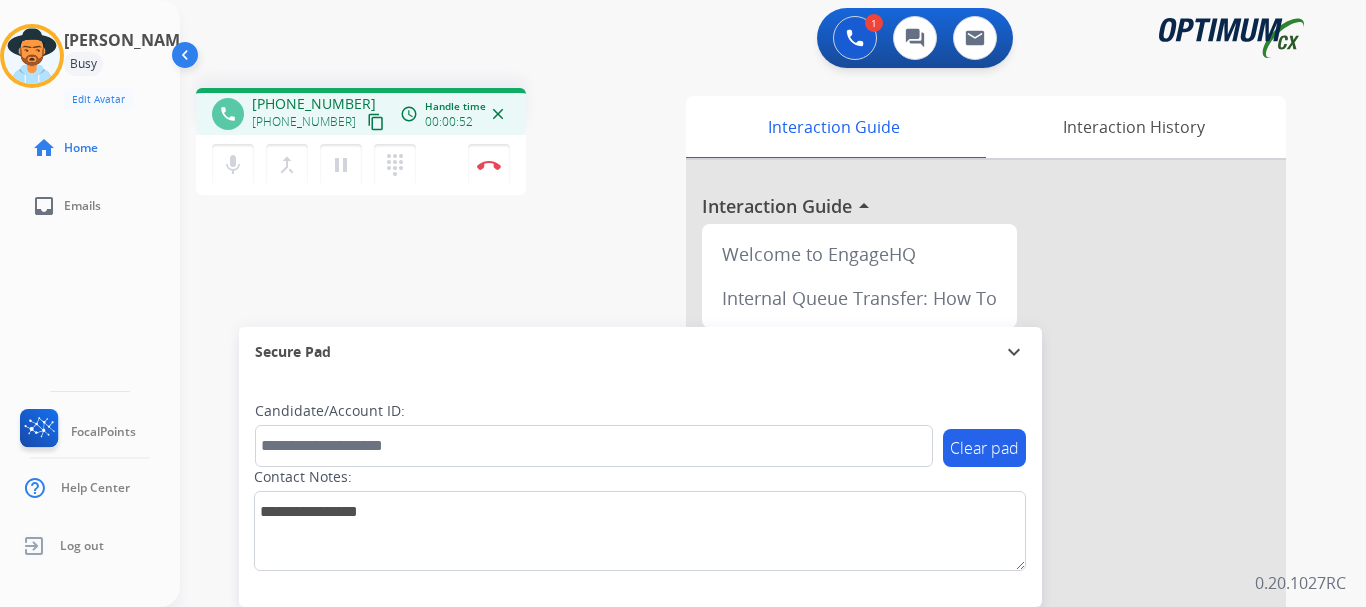 type 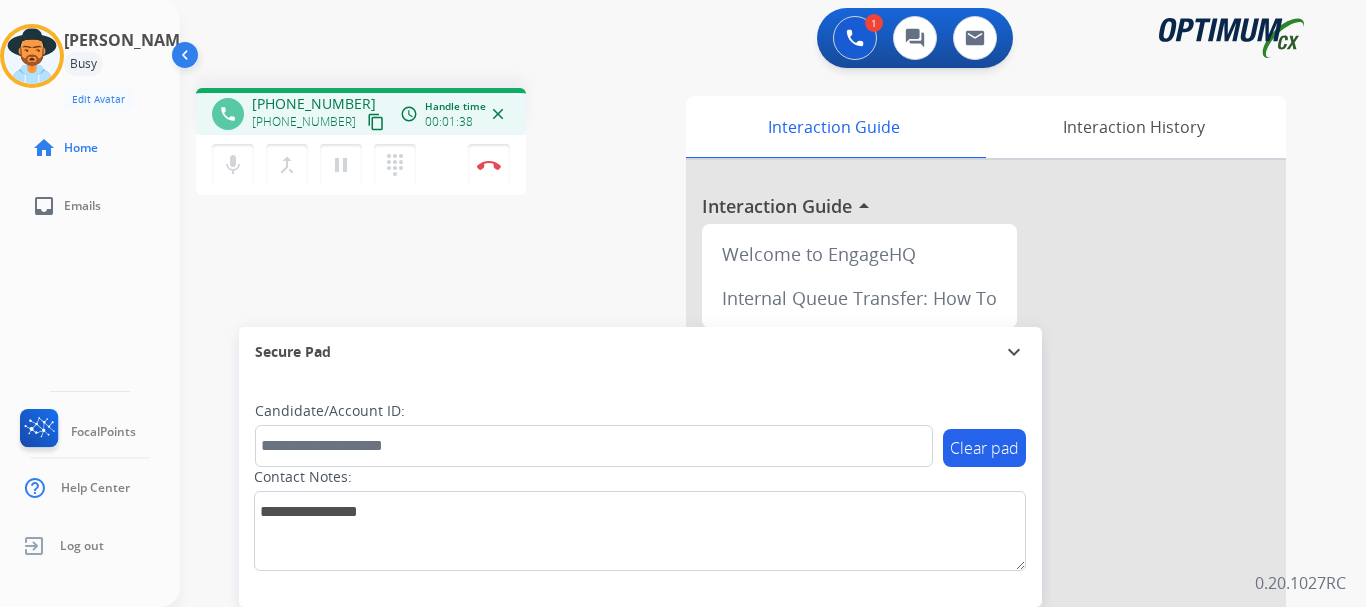 click on "phone [PHONE_NUMBER] [PHONE_NUMBER] content_copy access_time Call metrics Queue   00:09 Hold   00:16 Talk   01:23 Total   01:47 Handle time 00:01:38 close mic Mute merge_type Bridge pause Hold dialpad Dialpad Disconnect swap_horiz Break voice bridge close_fullscreen Connect 3-Way Call merge_type Separate 3-Way Call  Interaction Guide   Interaction History  Interaction Guide arrow_drop_up  Welcome to EngageHQ   Internal Queue Transfer: How To  Secure Pad expand_more Clear pad Candidate/Account ID: Contact Notes:" at bounding box center (749, 489) 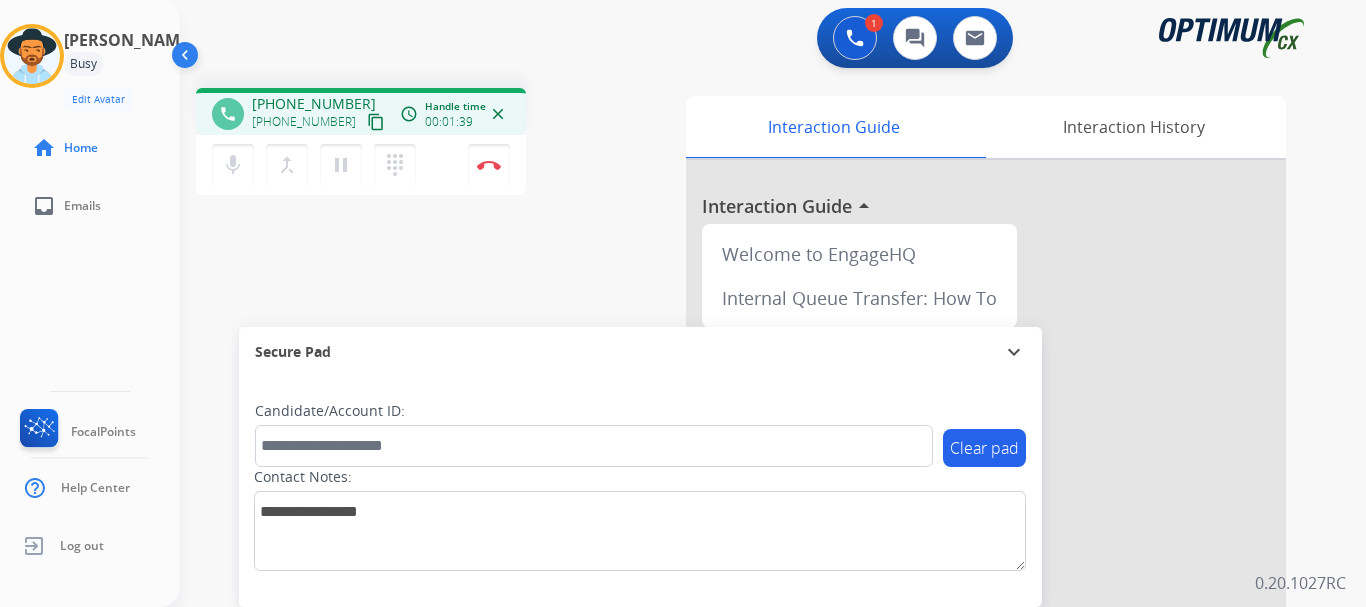 click at bounding box center (489, 165) 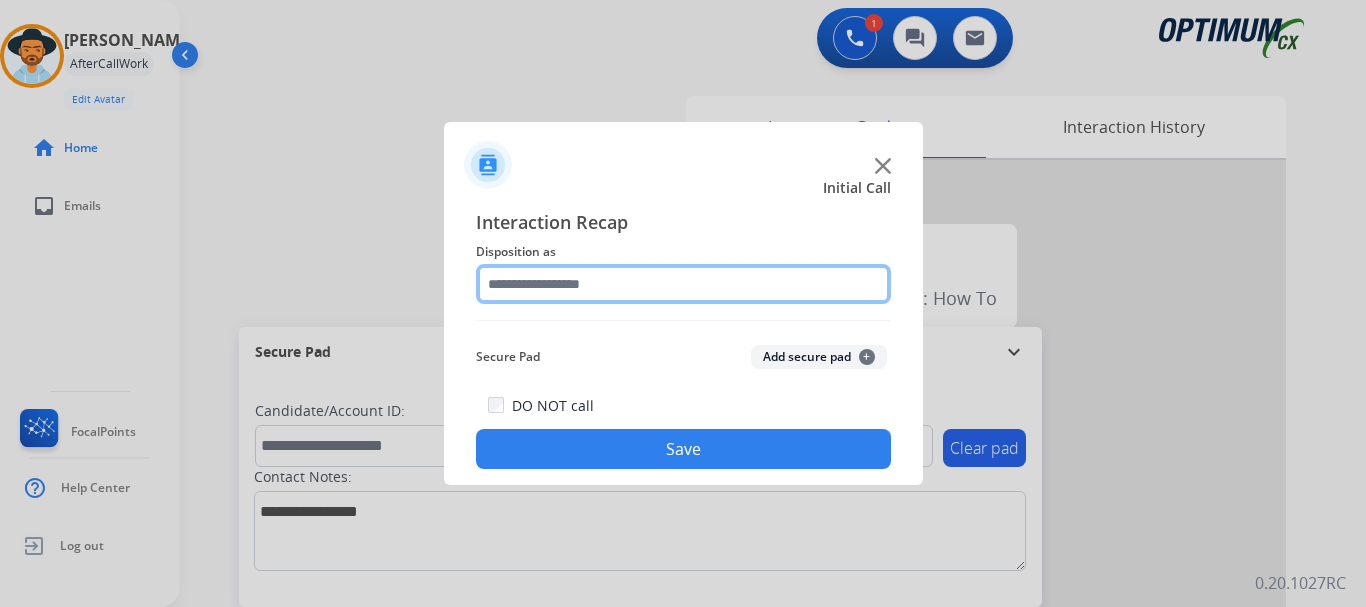 click 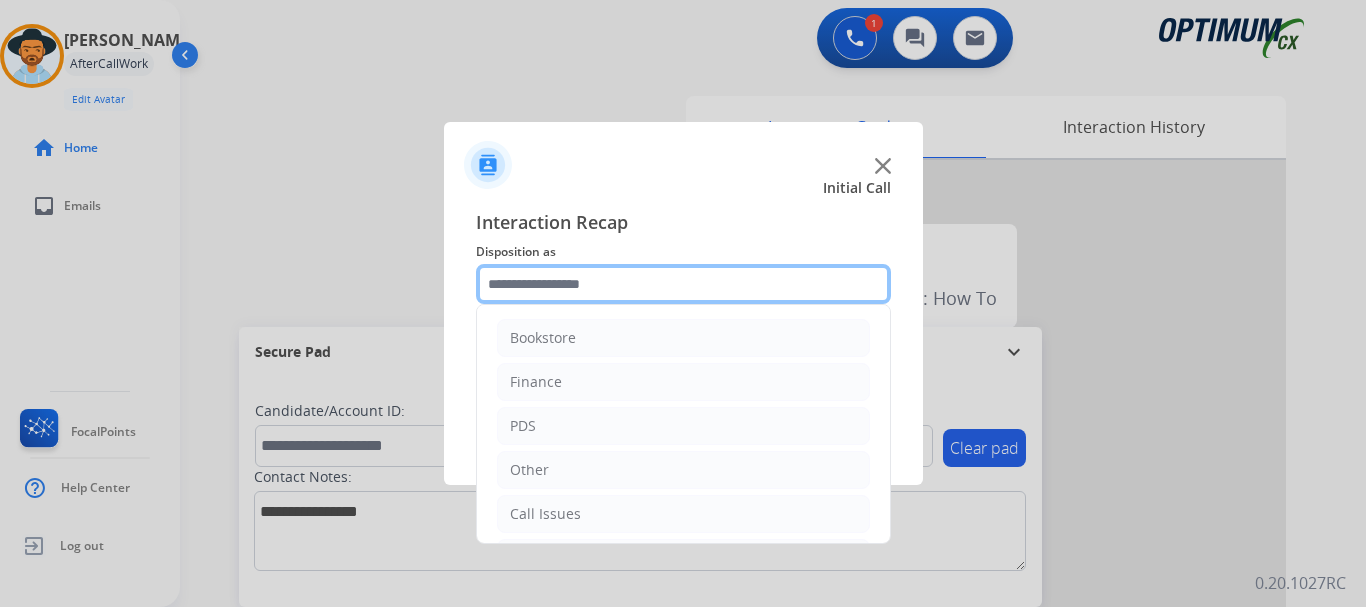 scroll, scrollTop: 136, scrollLeft: 0, axis: vertical 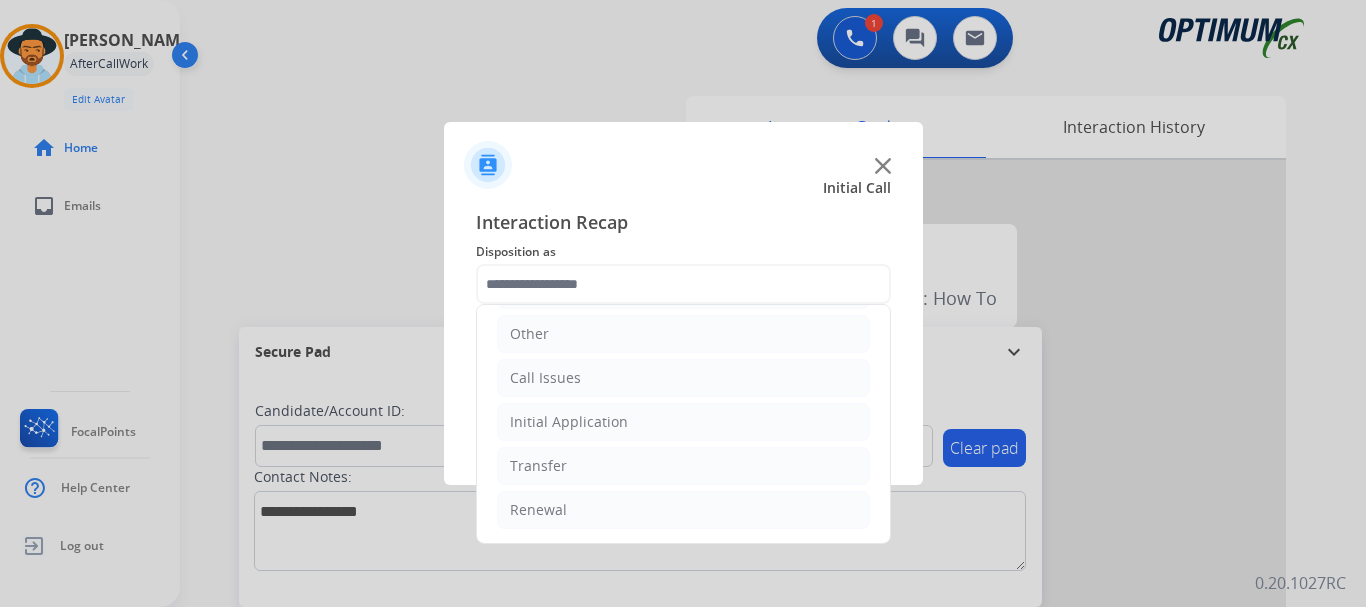 click on "Call Issues" 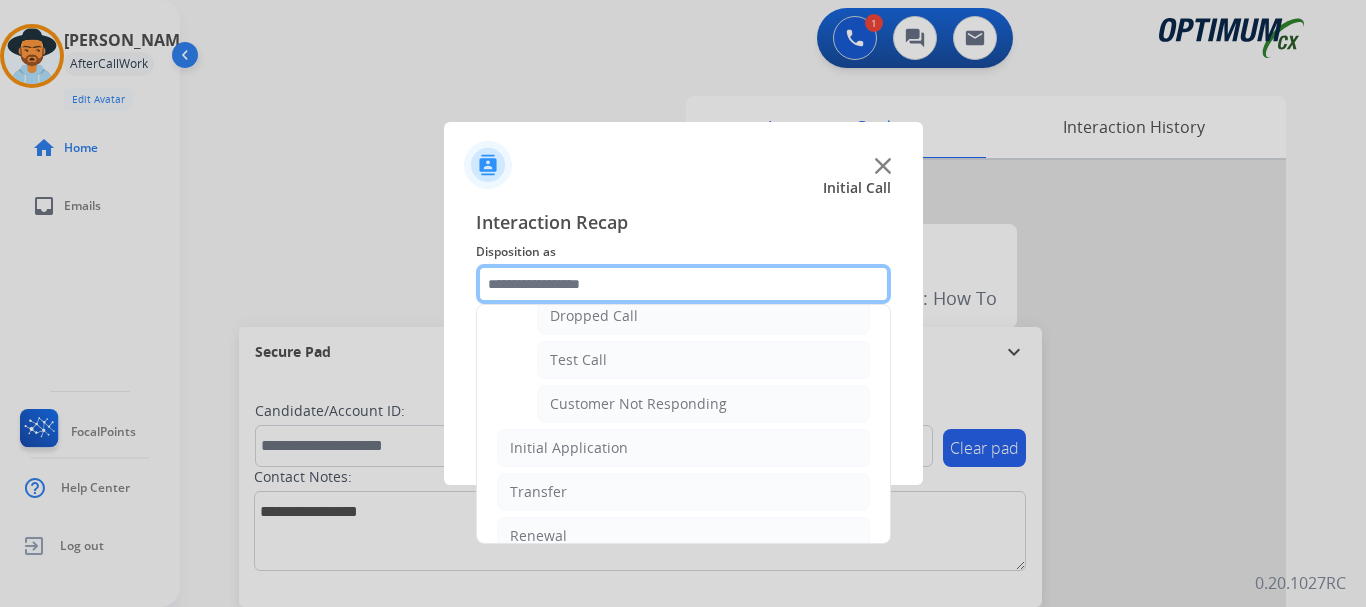 scroll, scrollTop: 351, scrollLeft: 0, axis: vertical 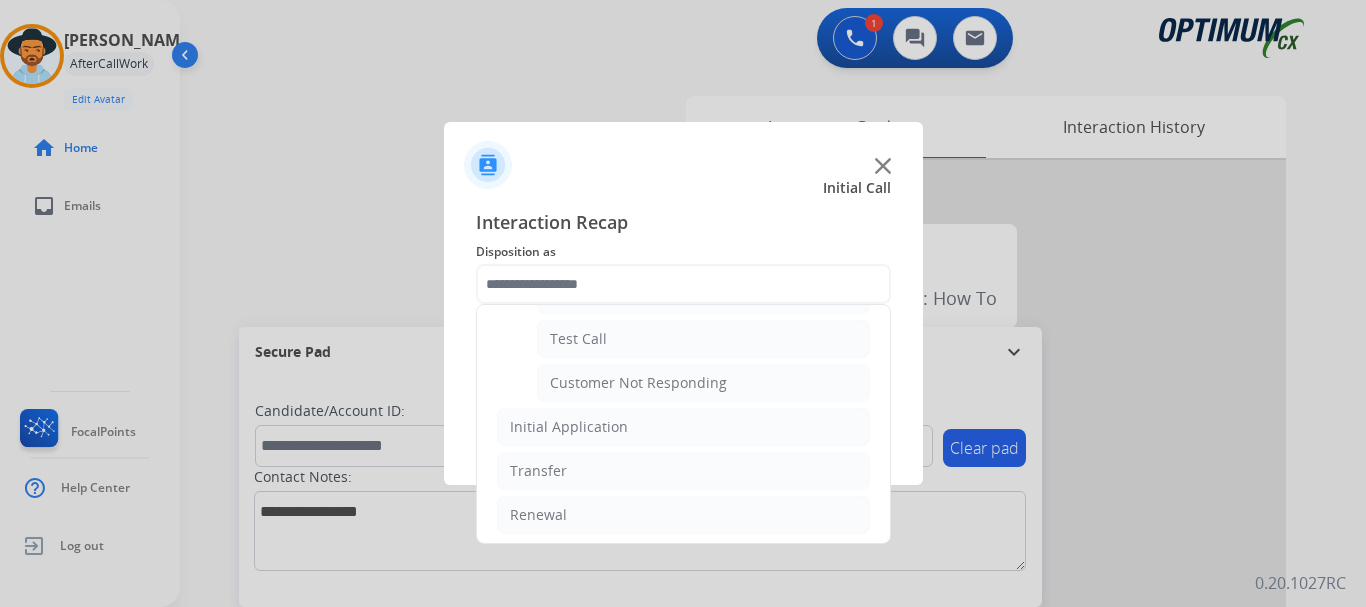 click on "Customer Not Responding" 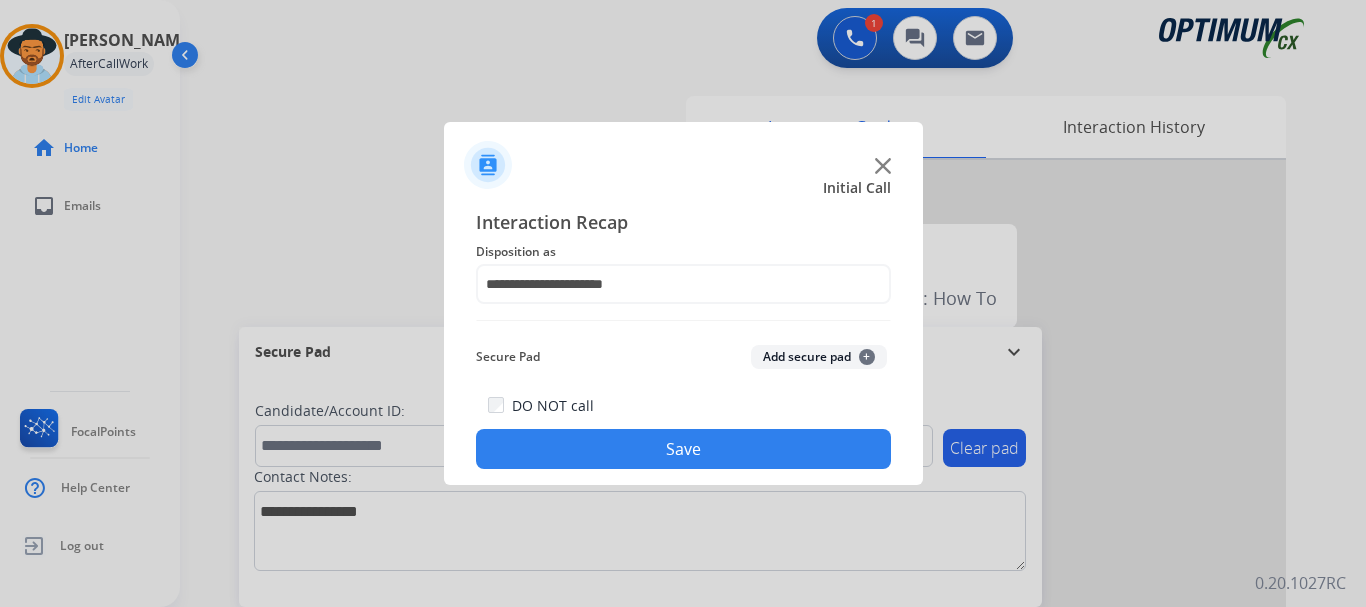click on "Save" 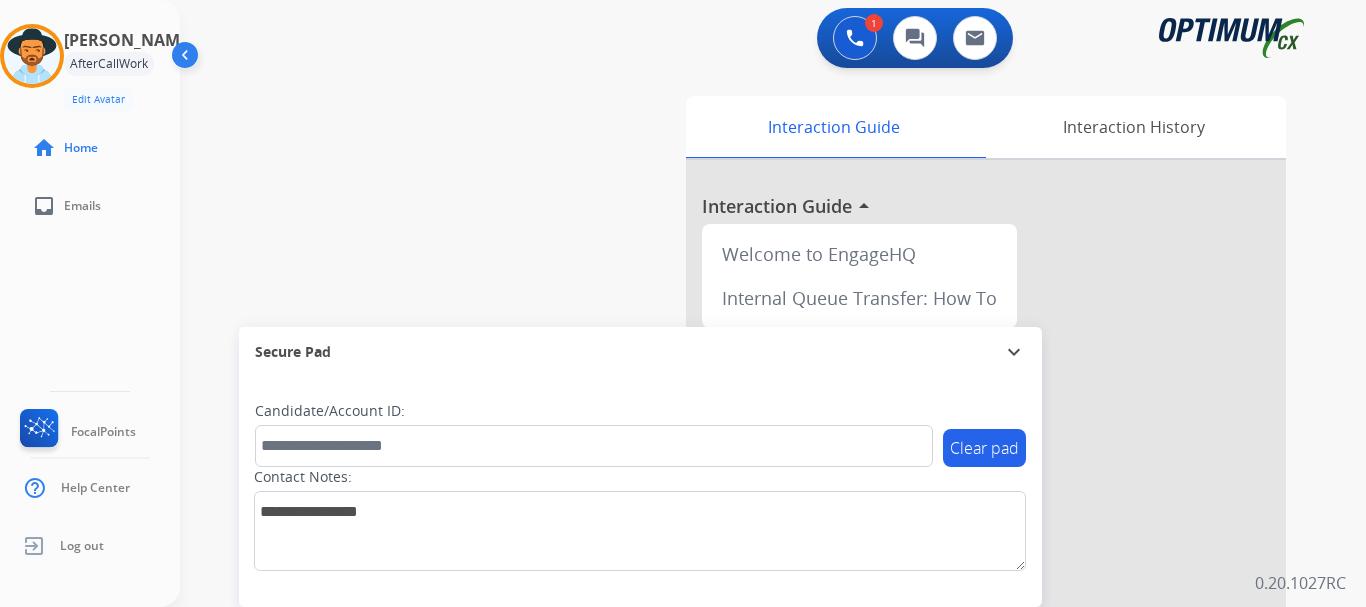 click on "swap_horiz Break voice bridge close_fullscreen Connect 3-Way Call merge_type Separate 3-Way Call  Interaction Guide   Interaction History  Interaction Guide arrow_drop_up  Welcome to EngageHQ   Internal Queue Transfer: How To  Secure Pad expand_more Clear pad Candidate/Account ID: Contact Notes:" at bounding box center (749, 489) 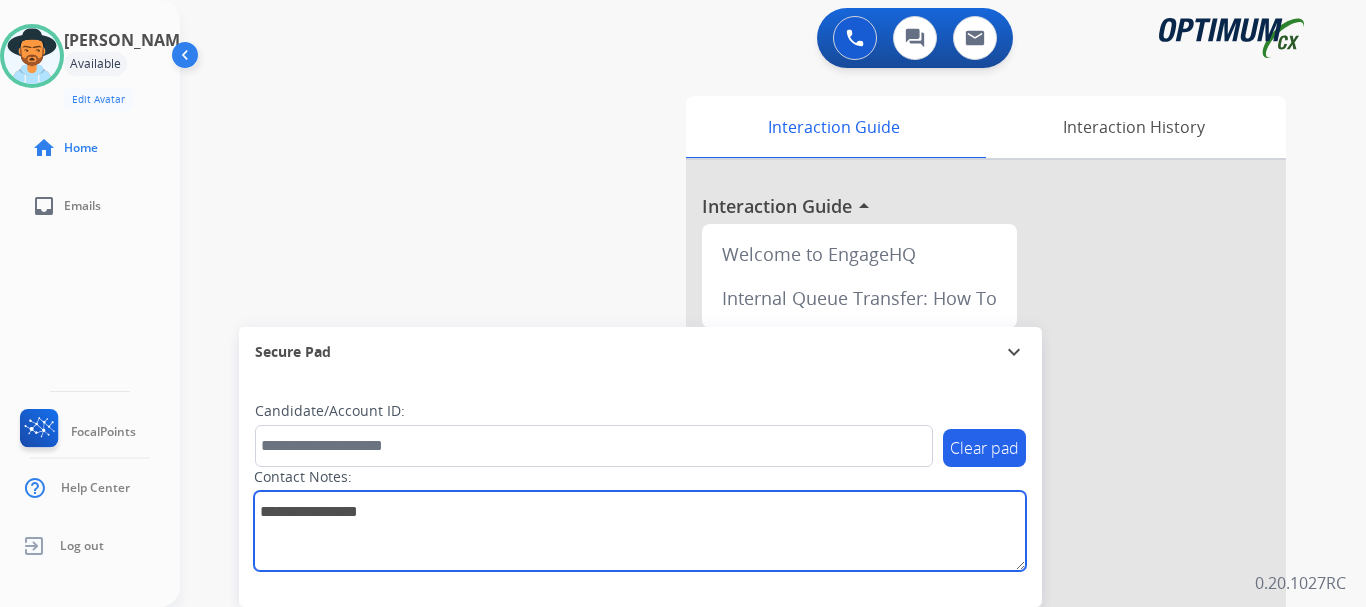 click at bounding box center [640, 531] 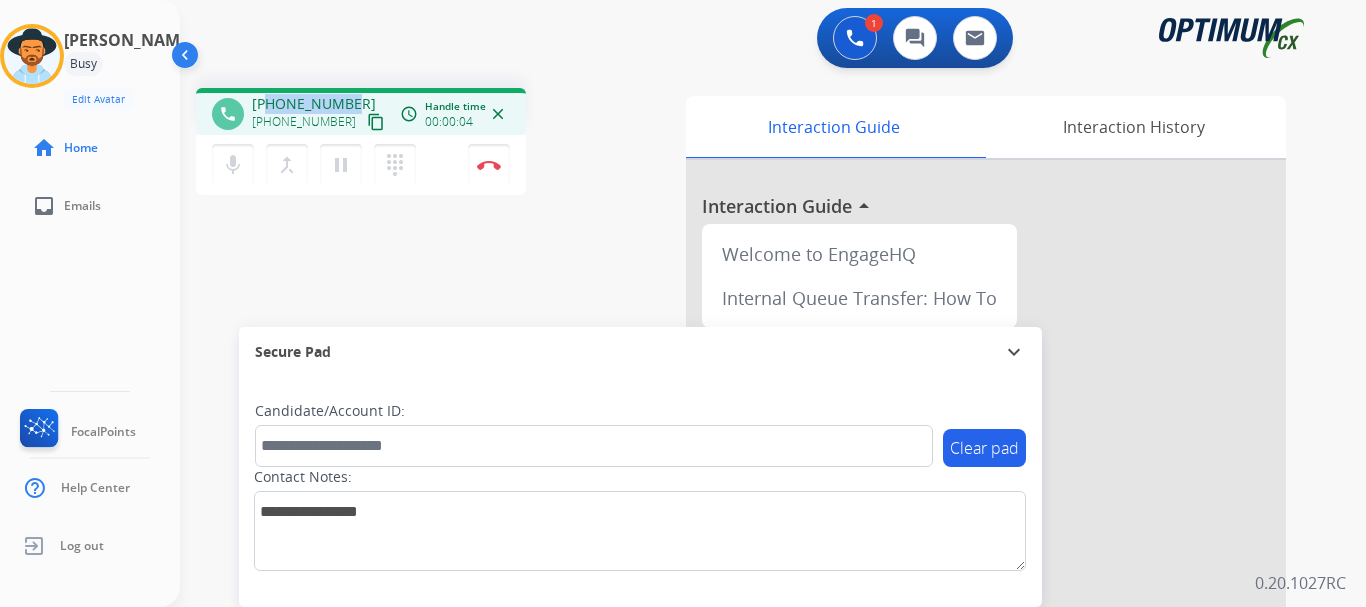 drag, startPoint x: 268, startPoint y: 99, endPoint x: 348, endPoint y: 99, distance: 80 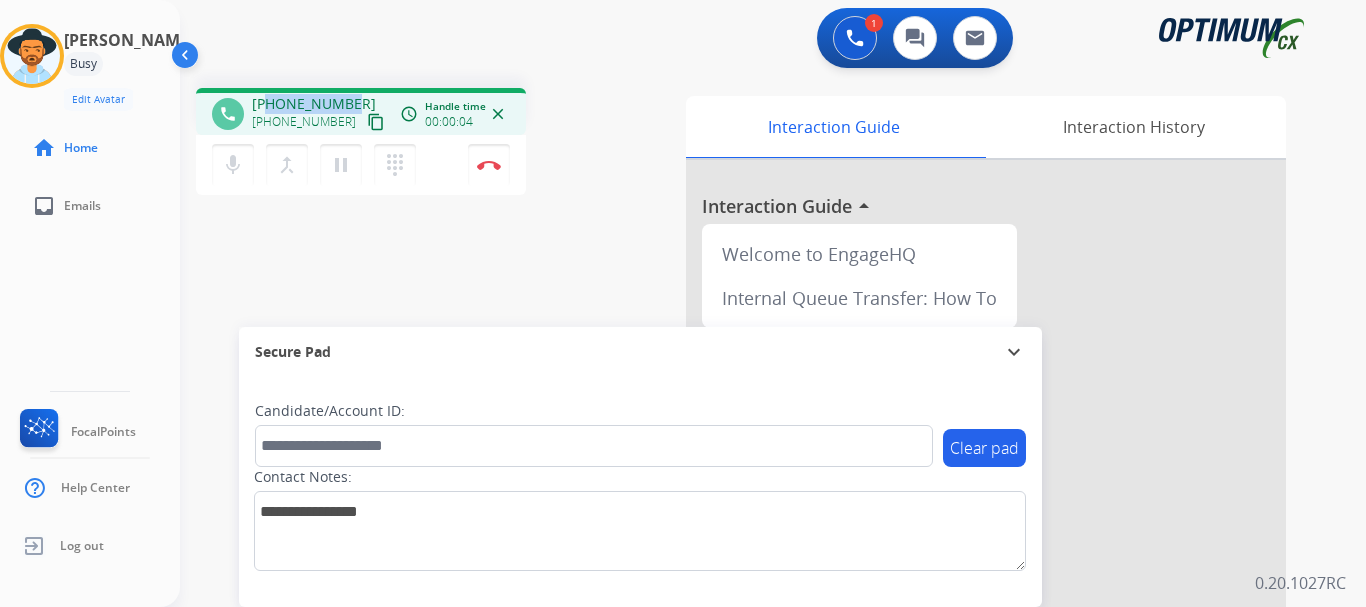 click on "[PHONE_NUMBER]" at bounding box center [314, 104] 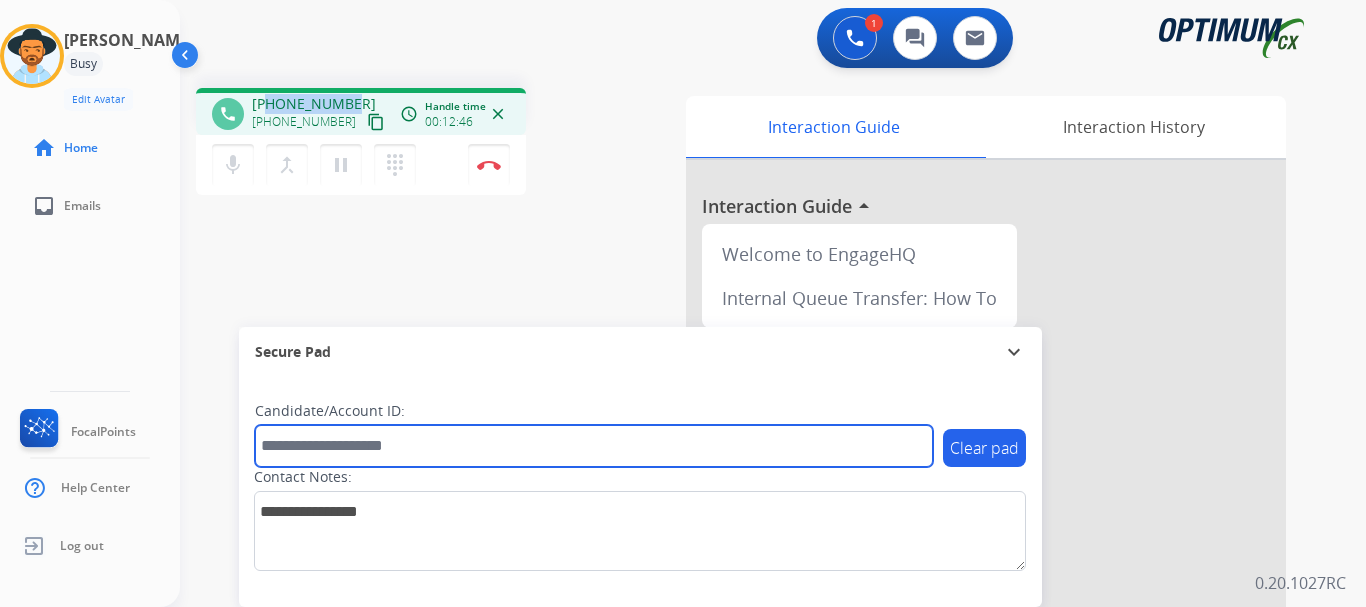 click at bounding box center [594, 446] 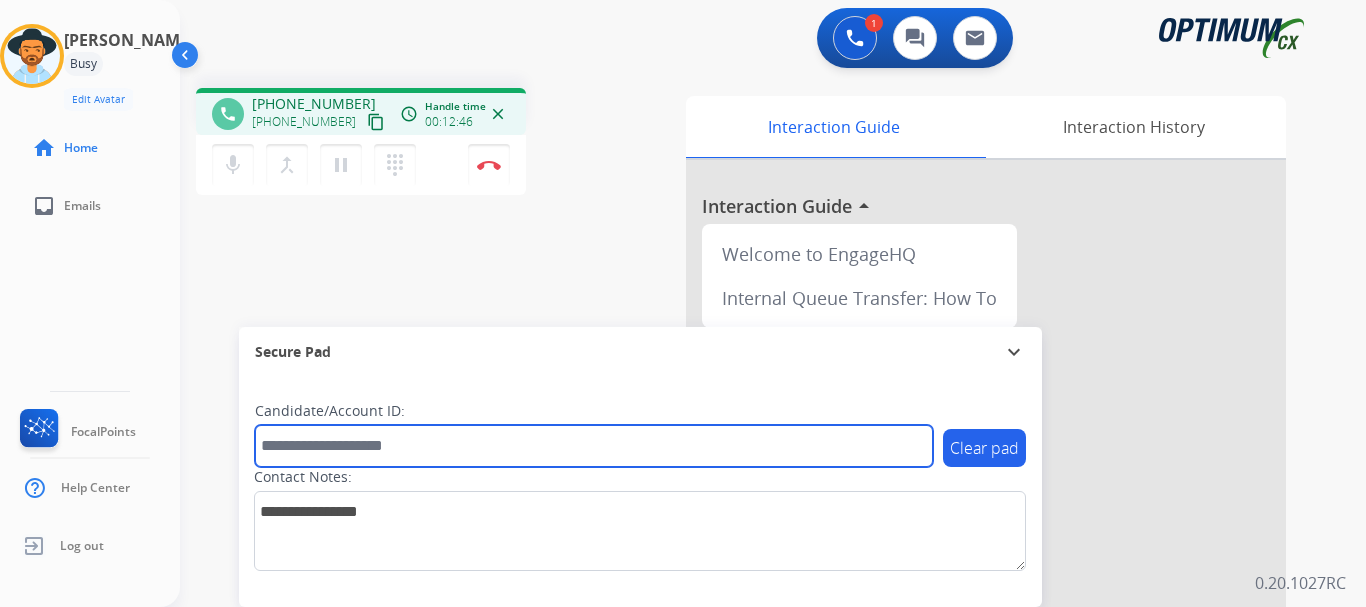 paste on "*******" 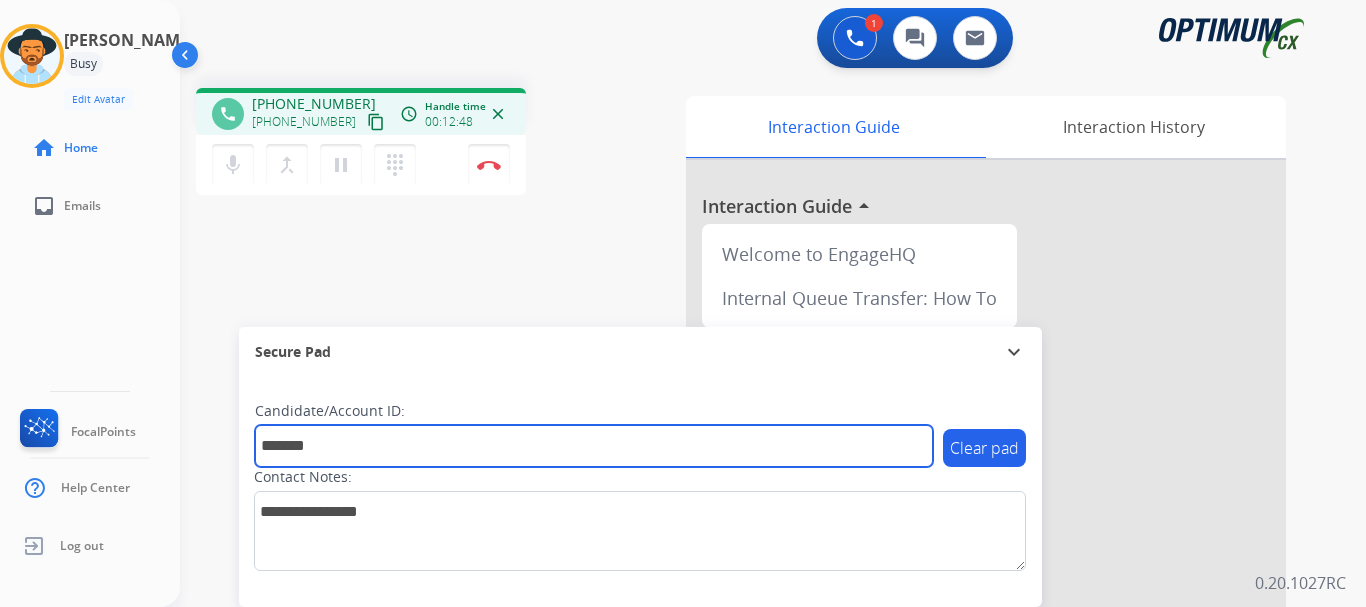 type on "*******" 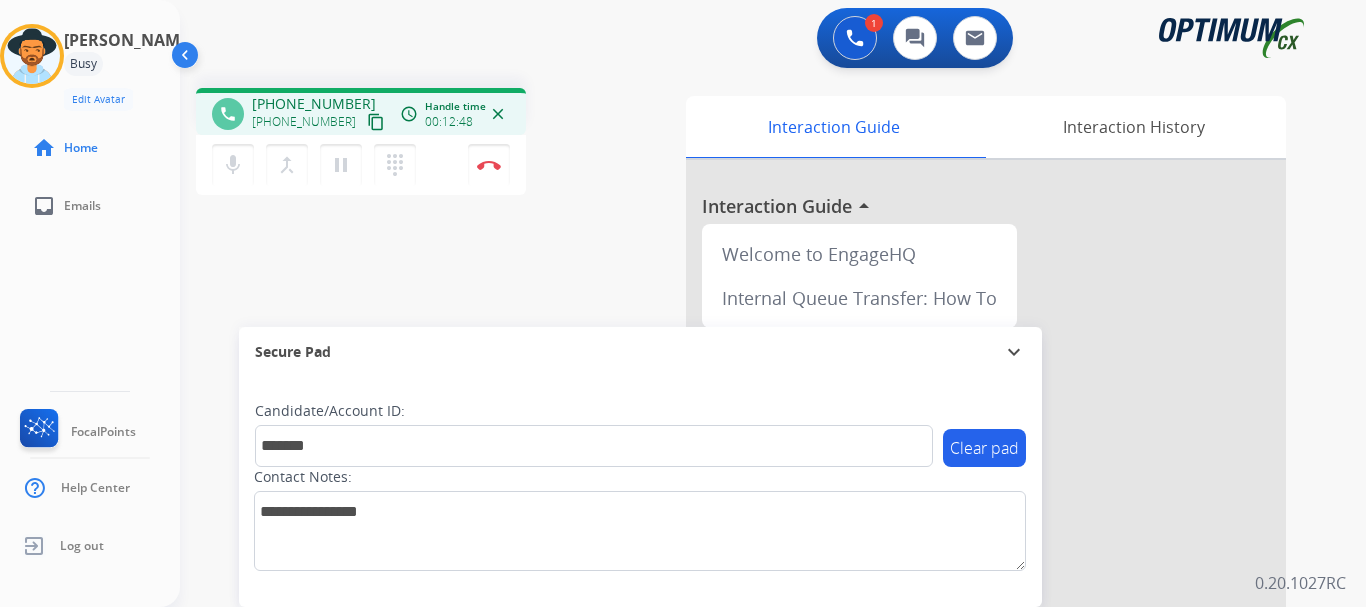 click on "phone [PHONE_NUMBER] [PHONE_NUMBER] content_copy access_time Call metrics Queue   00:11 Hold   00:00 Talk   12:49 Total   12:59 Handle time 00:12:48 close mic Mute merge_type Bridge pause Hold dialpad Dialpad Disconnect swap_horiz Break voice bridge close_fullscreen Connect 3-Way Call merge_type Separate 3-Way Call  Interaction Guide   Interaction History  Interaction Guide arrow_drop_up  Welcome to EngageHQ   Internal Queue Transfer: How To  Secure Pad expand_more Clear pad Candidate/Account ID: ******* Contact Notes:" at bounding box center (749, 489) 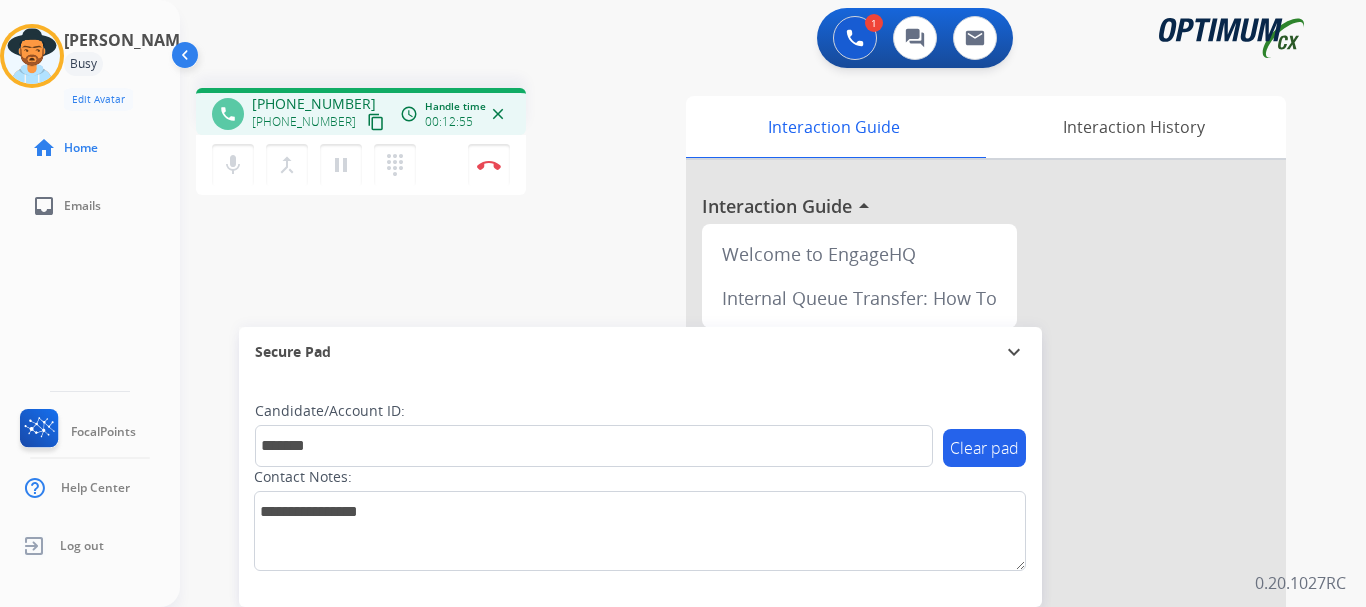 click at bounding box center [489, 165] 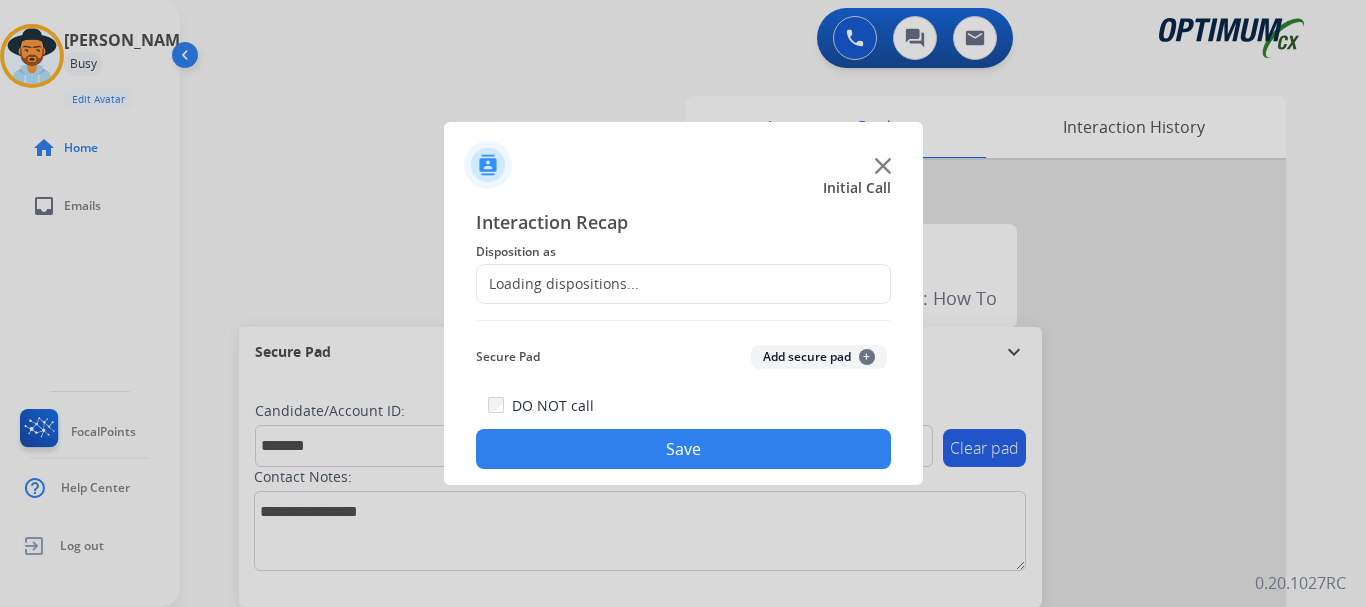 click 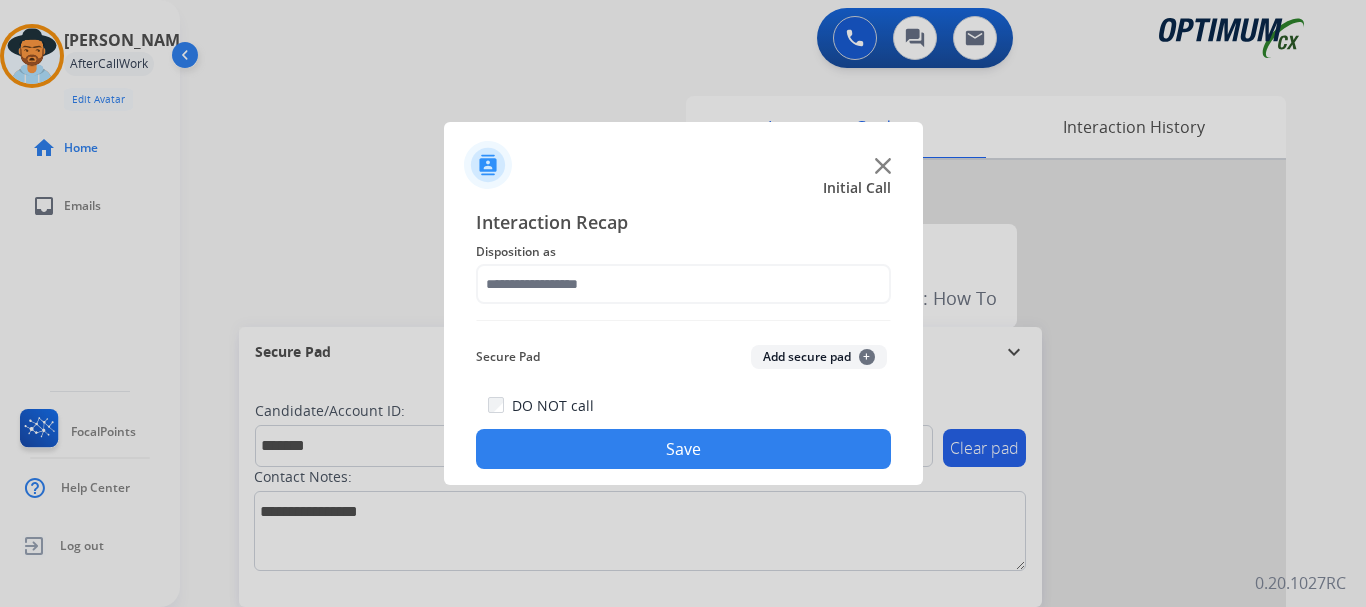 click on "Add secure pad  +" 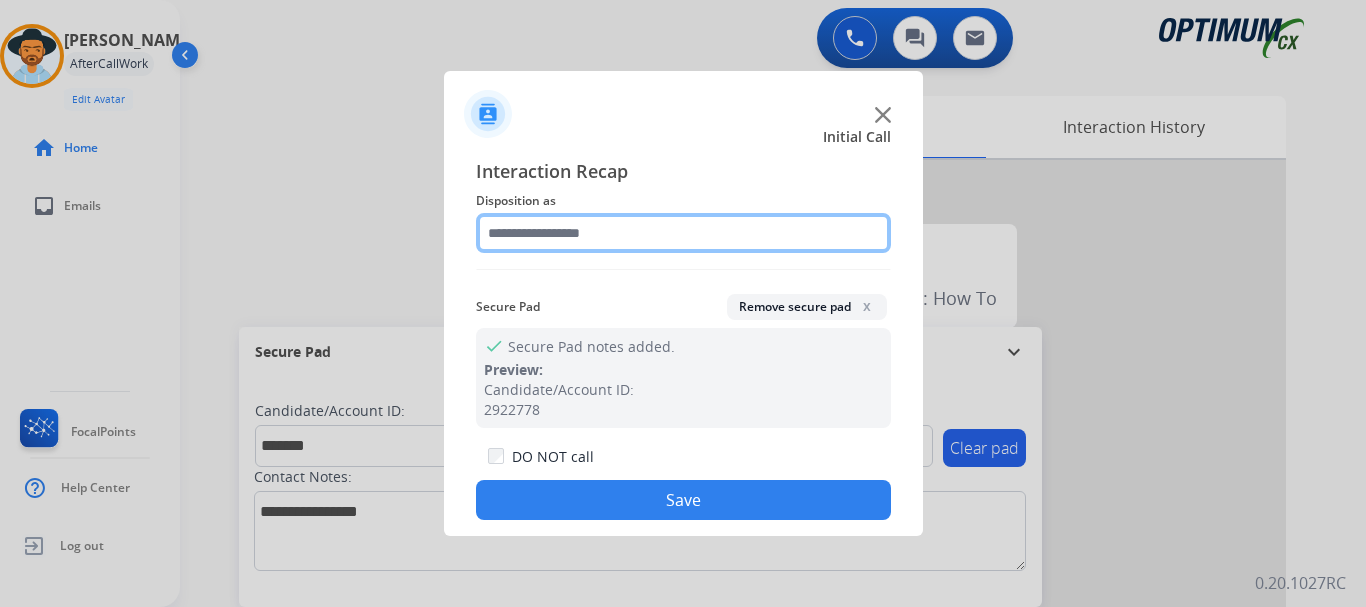 click 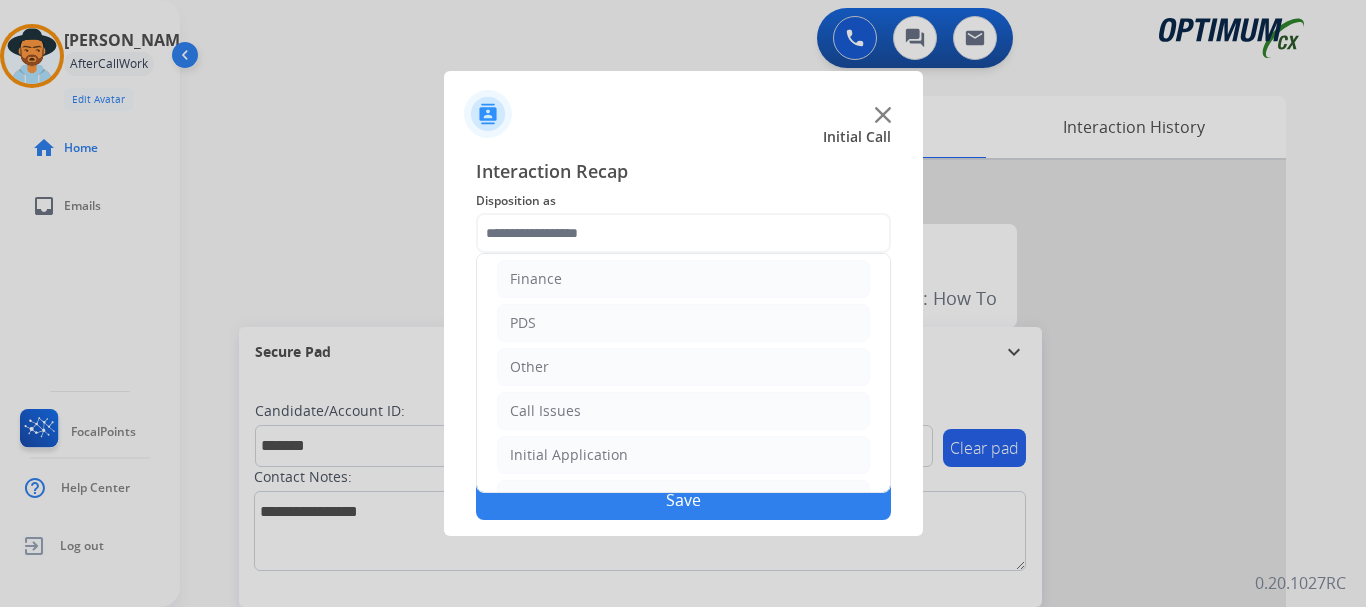 click on "PDS" 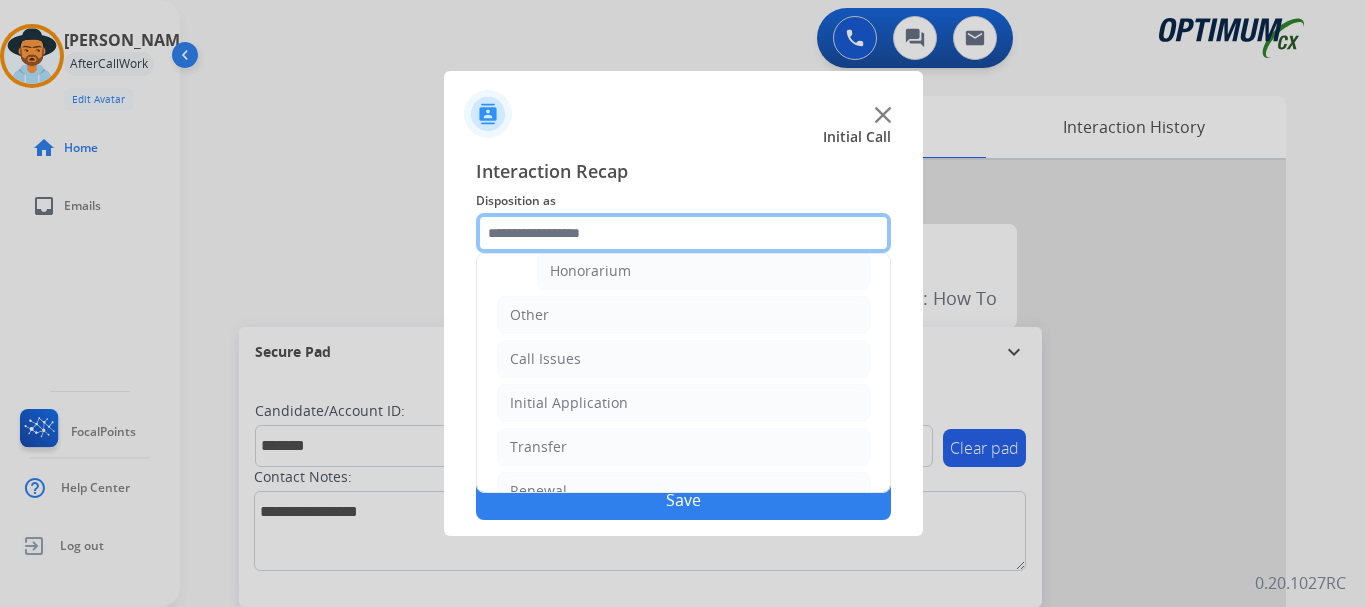 scroll, scrollTop: 658, scrollLeft: 0, axis: vertical 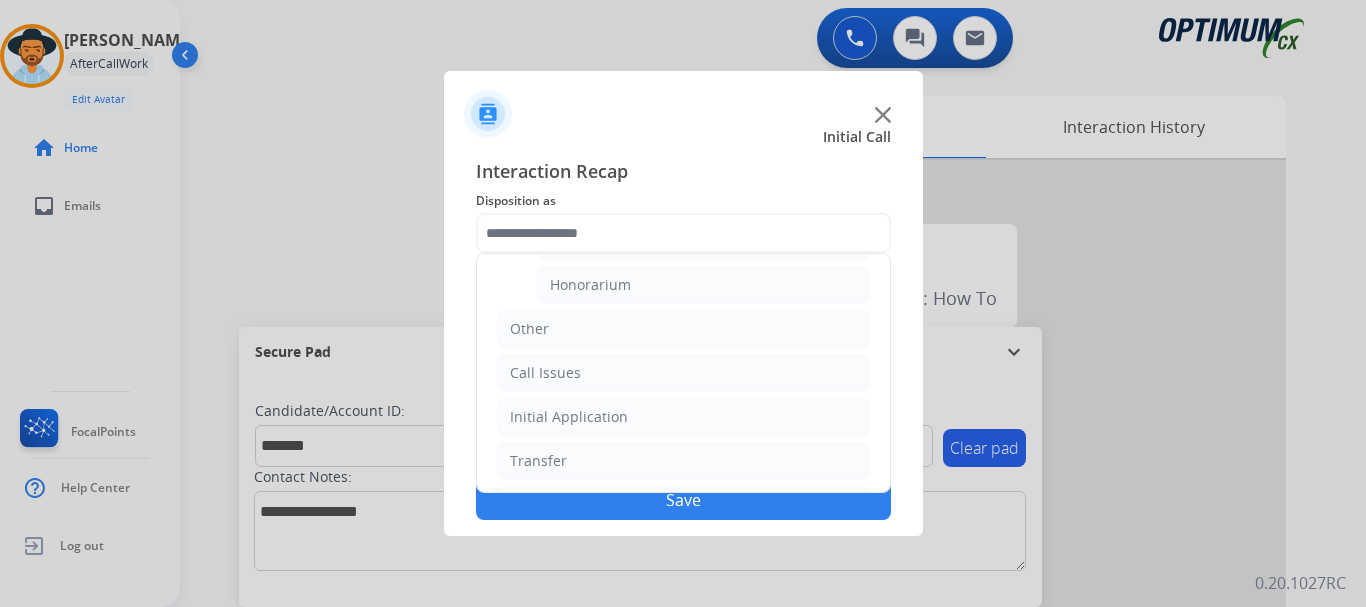 click on "Honorarium" 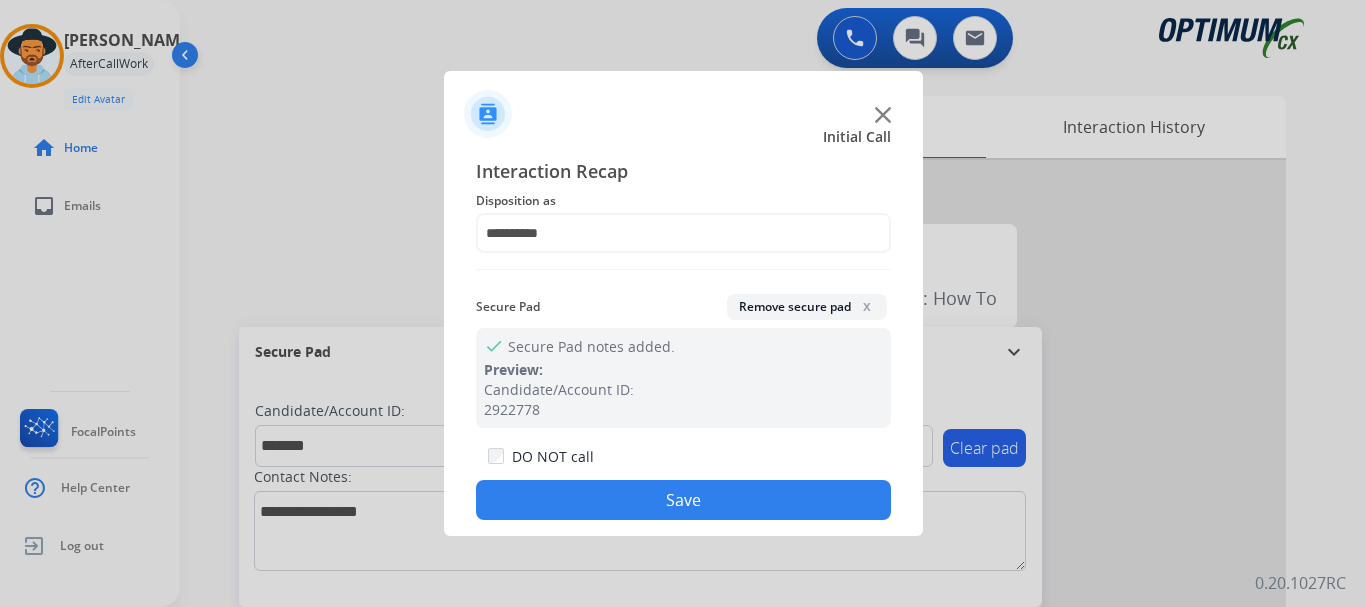 click on "Save" 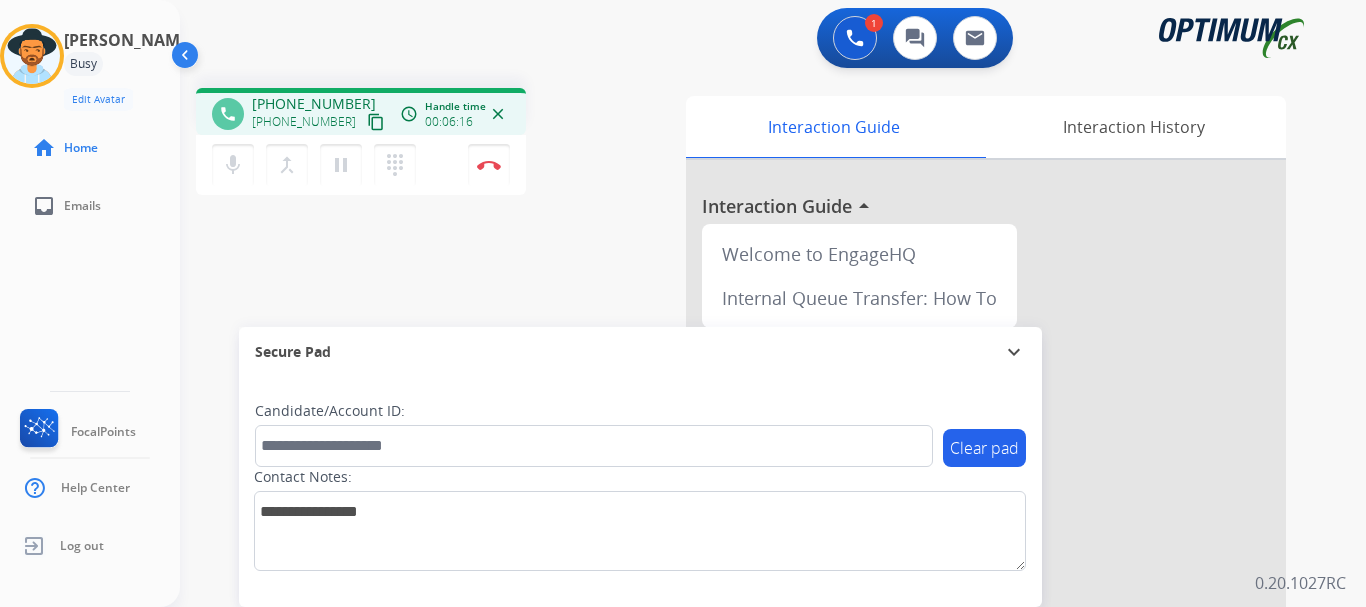 click on "phone [PHONE_NUMBER] [PHONE_NUMBER] content_copy access_time Call metrics Queue   00:12 Hold   00:00 Talk   06:17 Total   06:28 Handle time 00:06:16 close mic Mute merge_type Bridge pause Hold dialpad Dialpad Disconnect swap_horiz Break voice bridge close_fullscreen Connect 3-Way Call merge_type Separate 3-Way Call  Interaction Guide   Interaction History  Interaction Guide arrow_drop_up  Welcome to EngageHQ   Internal Queue Transfer: How To  Secure Pad expand_more Clear pad Candidate/Account ID: Contact Notes:" at bounding box center [749, 489] 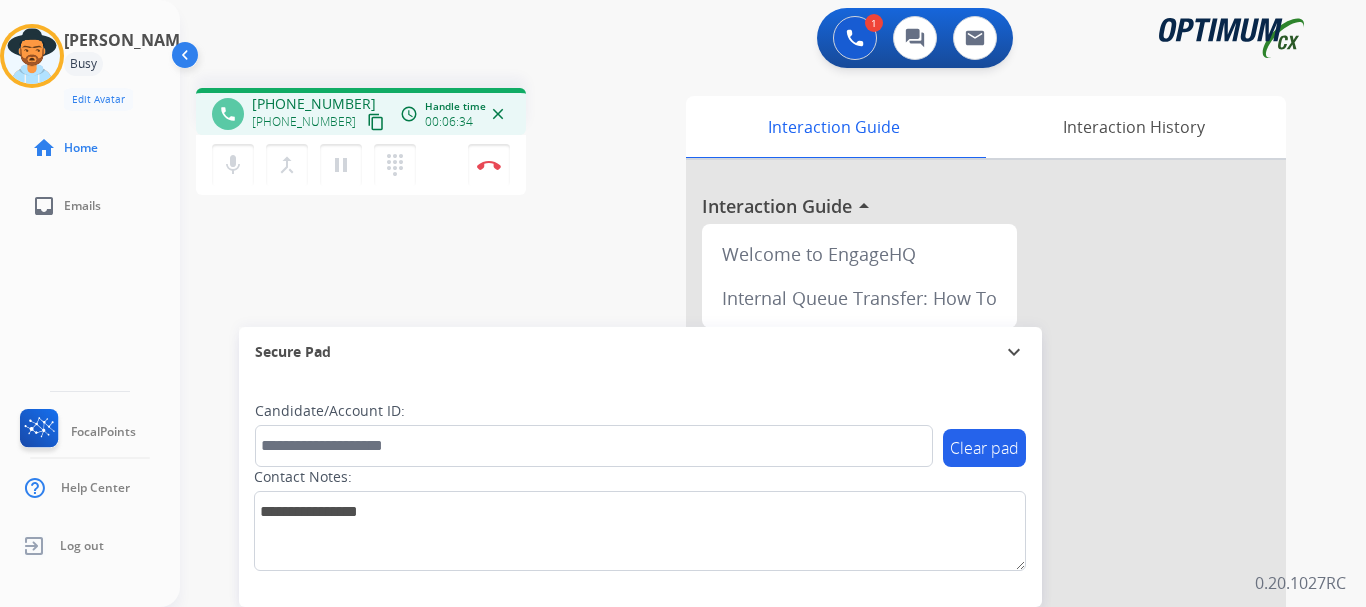 click on "phone [PHONE_NUMBER] [PHONE_NUMBER] content_copy access_time Call metrics Queue   00:12 Hold   00:00 Talk   06:35 Total   06:46 Handle time 00:06:34 close mic Mute merge_type Bridge pause Hold dialpad Dialpad Disconnect swap_horiz Break voice bridge close_fullscreen Connect 3-Way Call merge_type Separate 3-Way Call  Interaction Guide   Interaction History  Interaction Guide arrow_drop_up  Welcome to EngageHQ   Internal Queue Transfer: How To  Secure Pad expand_more Clear pad Candidate/Account ID: Contact Notes:" at bounding box center (749, 489) 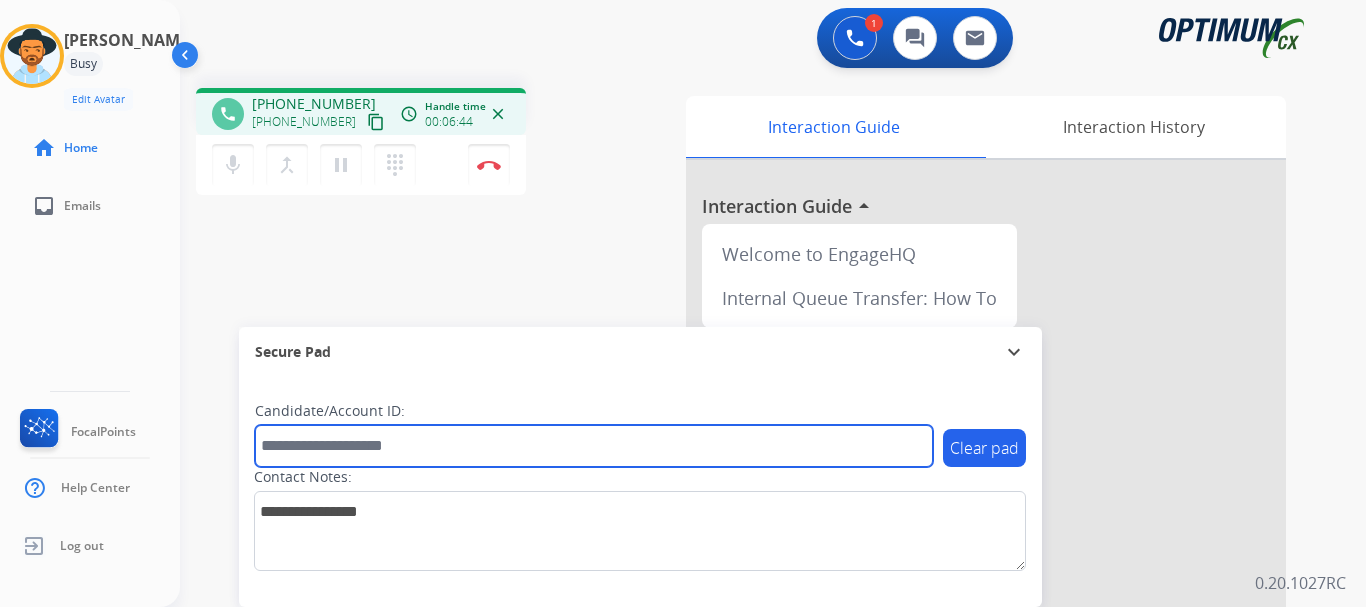 click at bounding box center [594, 446] 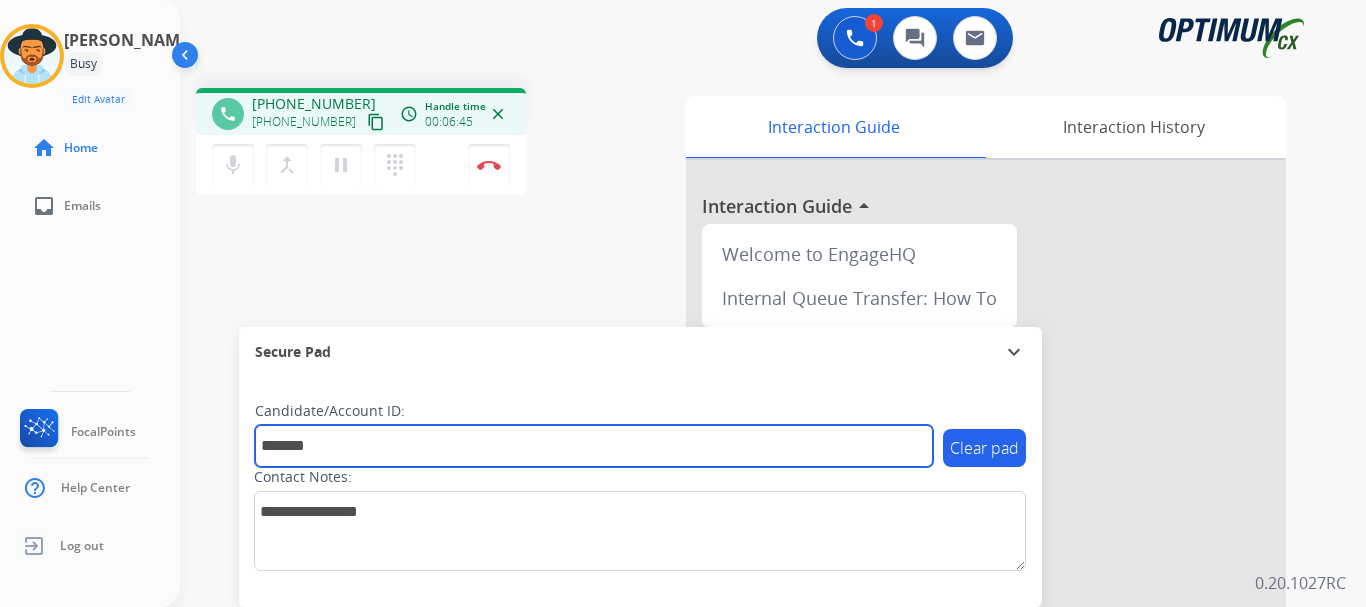 type on "*******" 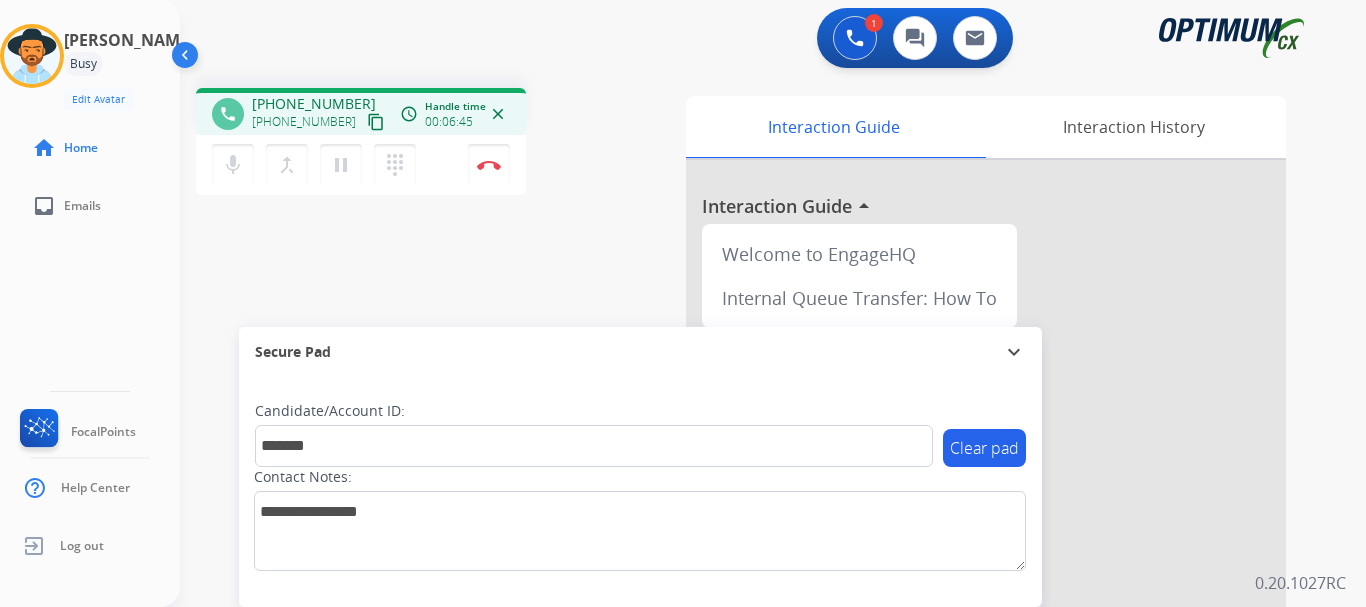 click on "phone [PHONE_NUMBER] [PHONE_NUMBER] content_copy access_time Call metrics Queue   00:12 Hold   00:00 Talk   06:46 Total   06:57 Handle time 00:06:45 close mic Mute merge_type Bridge pause Hold dialpad Dialpad Disconnect swap_horiz Break voice bridge close_fullscreen Connect 3-Way Call merge_type Separate 3-Way Call  Interaction Guide   Interaction History  Interaction Guide arrow_drop_up  Welcome to EngageHQ   Internal Queue Transfer: How To  Secure Pad expand_more Clear pad Candidate/Account ID: ******* Contact Notes:" at bounding box center (749, 489) 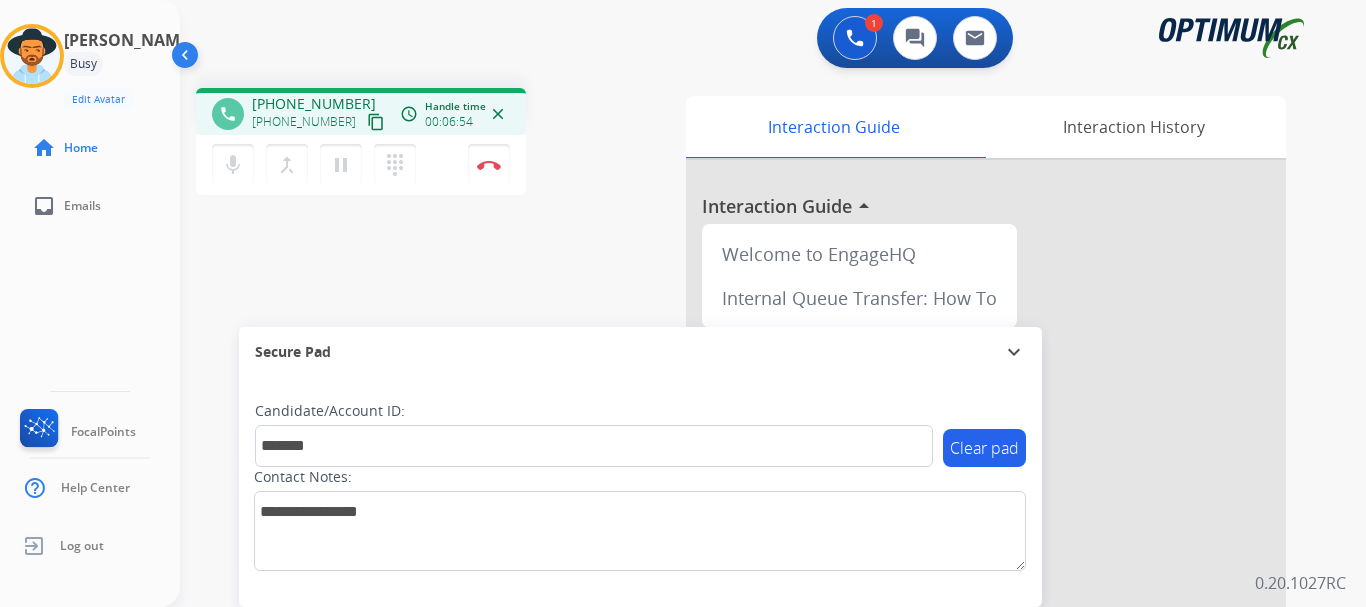 click at bounding box center (489, 165) 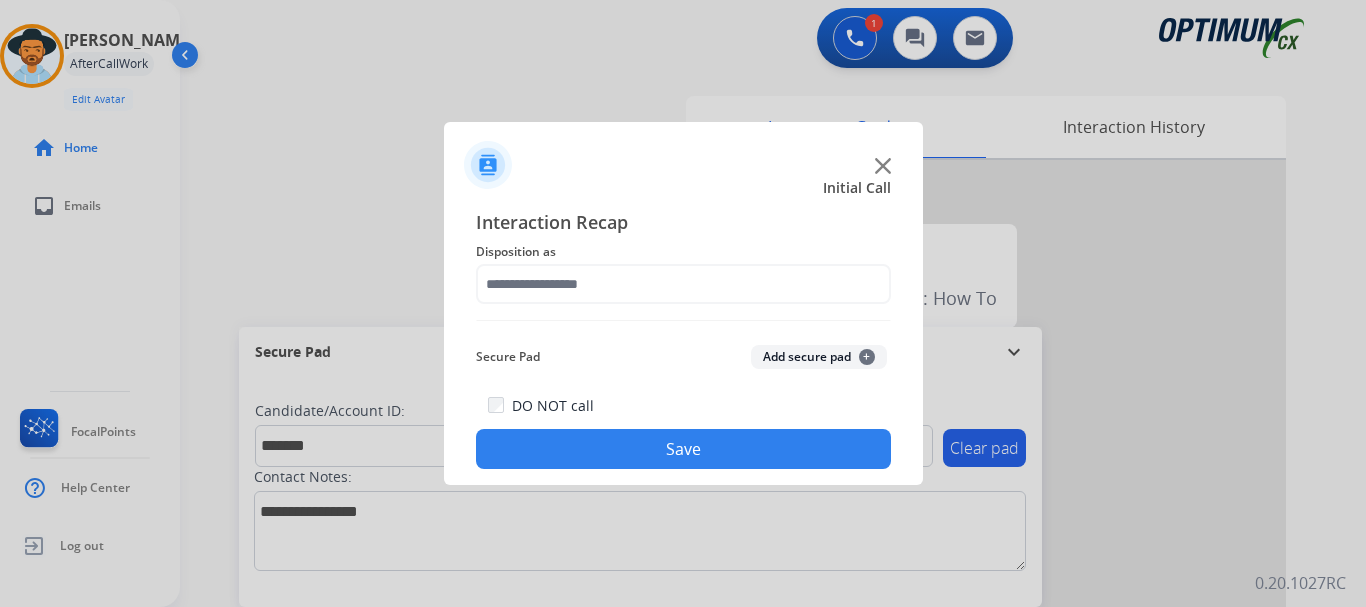 click on "Add secure pad  +" 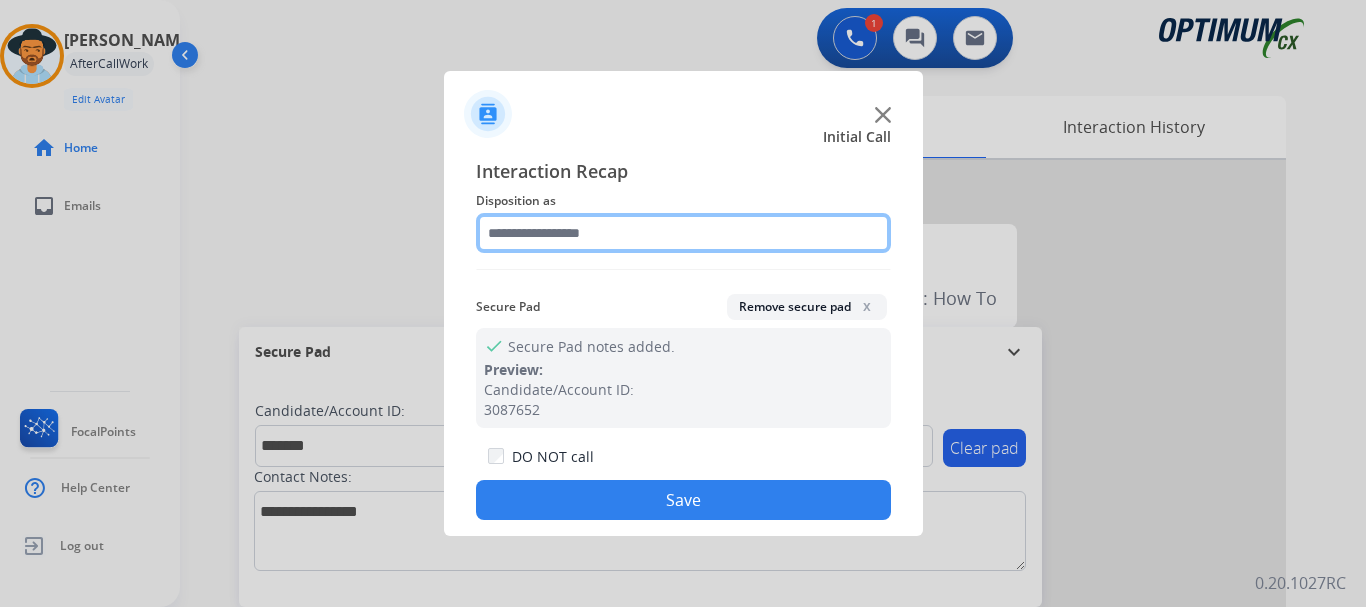 click 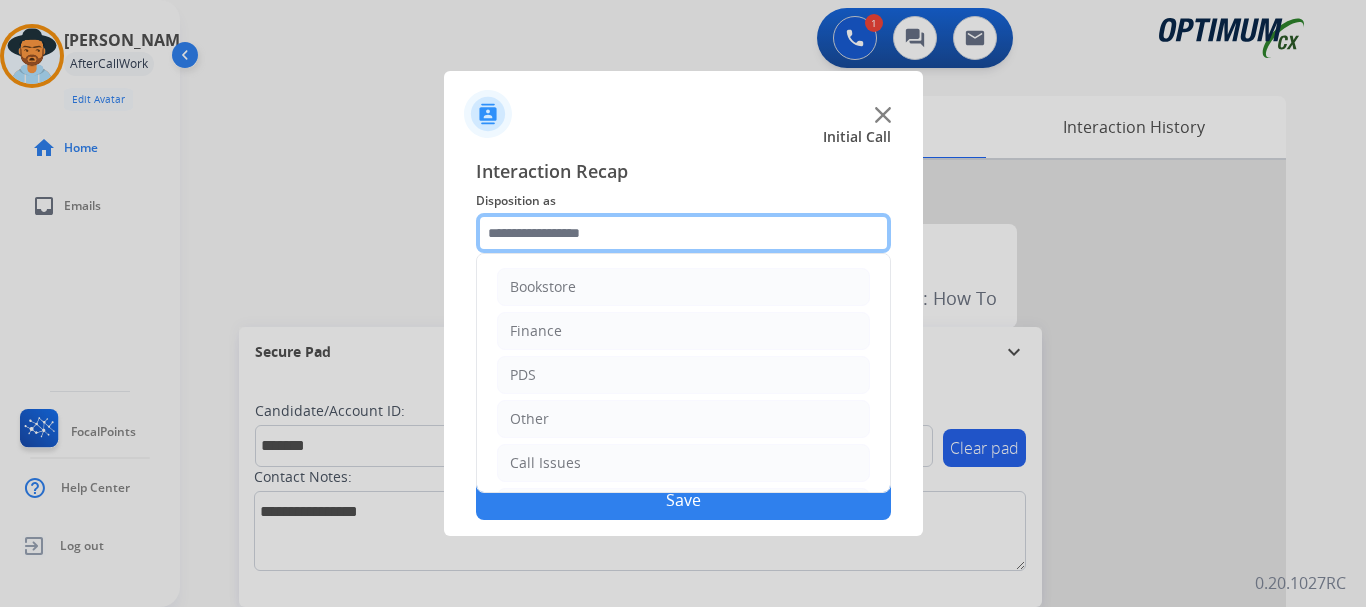 scroll, scrollTop: 136, scrollLeft: 0, axis: vertical 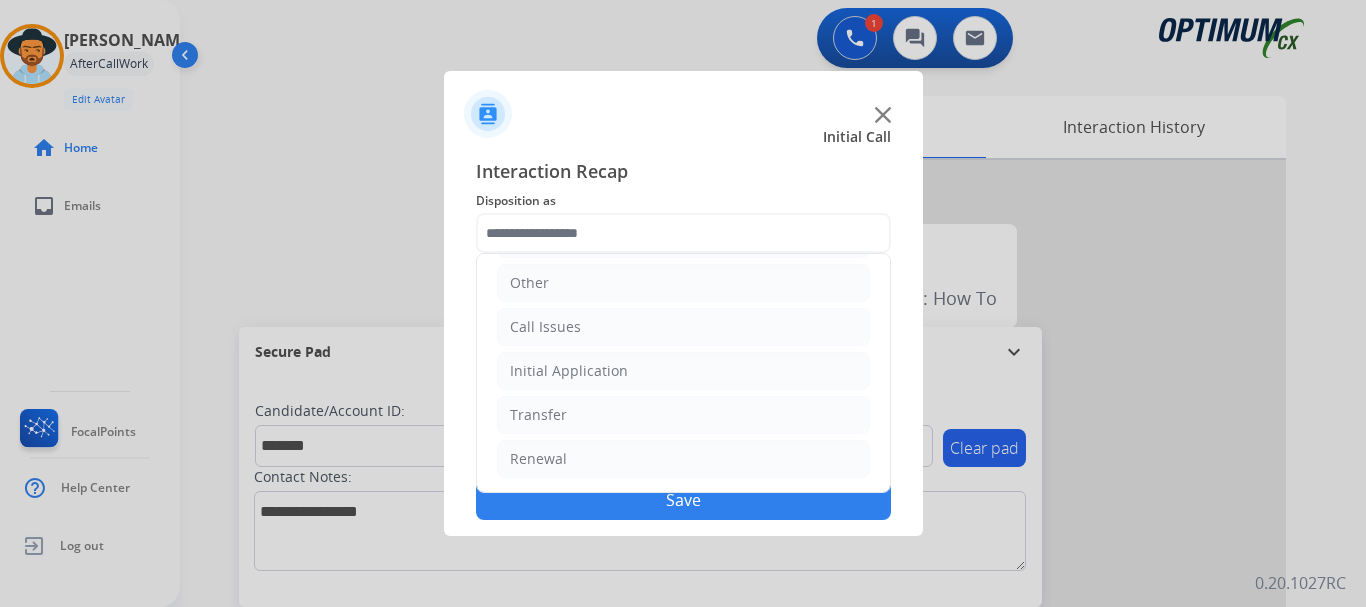 click on "Initial Application" 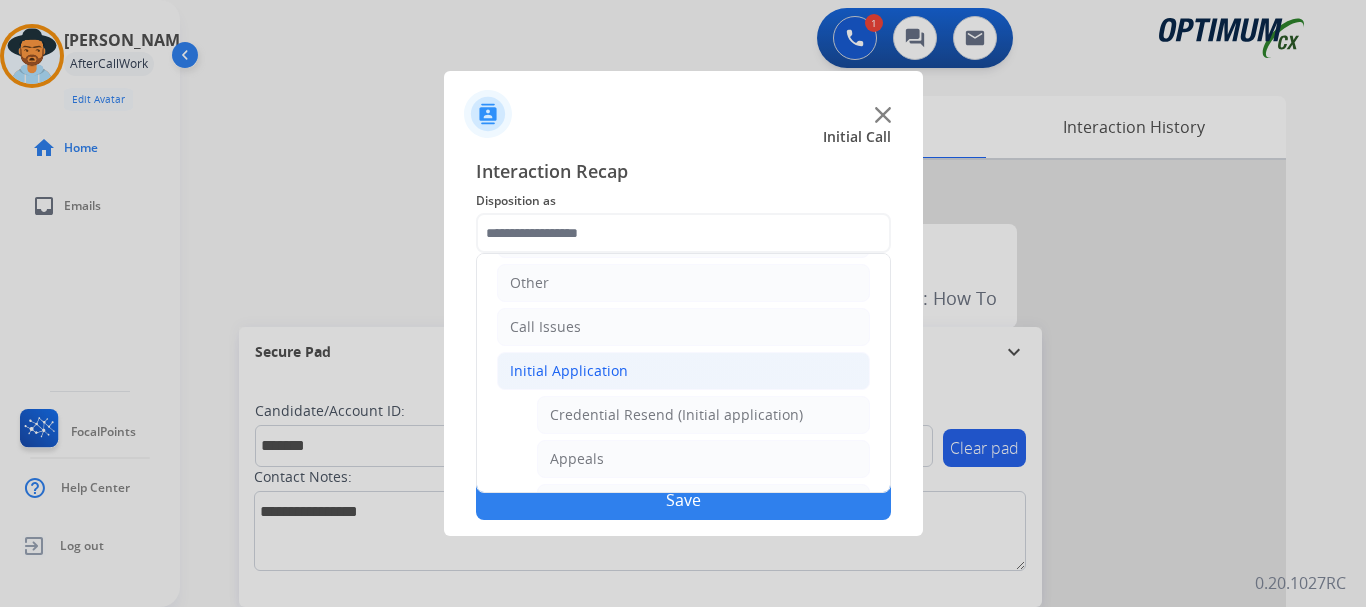 click on "Appeals" 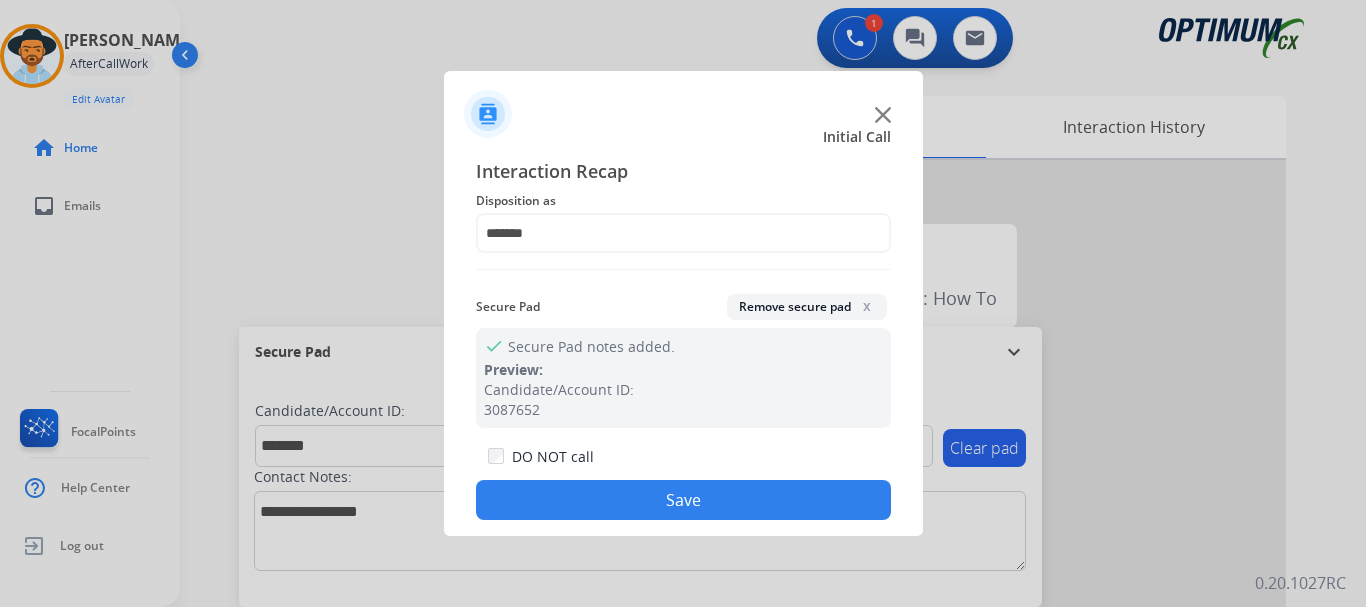 click on "Save" 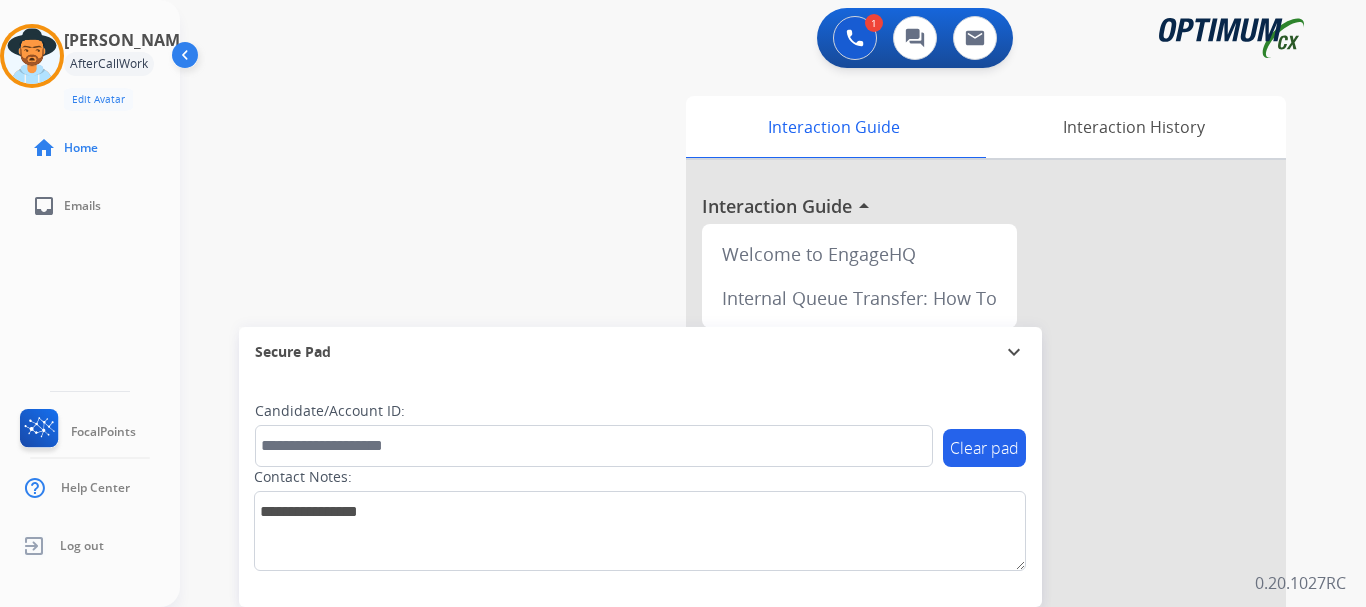 click on "swap_horiz Break voice bridge close_fullscreen Connect 3-Way Call merge_type Separate 3-Way Call  Interaction Guide   Interaction History  Interaction Guide arrow_drop_up  Welcome to EngageHQ   Internal Queue Transfer: How To  Secure Pad expand_more Clear pad Candidate/Account ID: Contact Notes:" at bounding box center [749, 489] 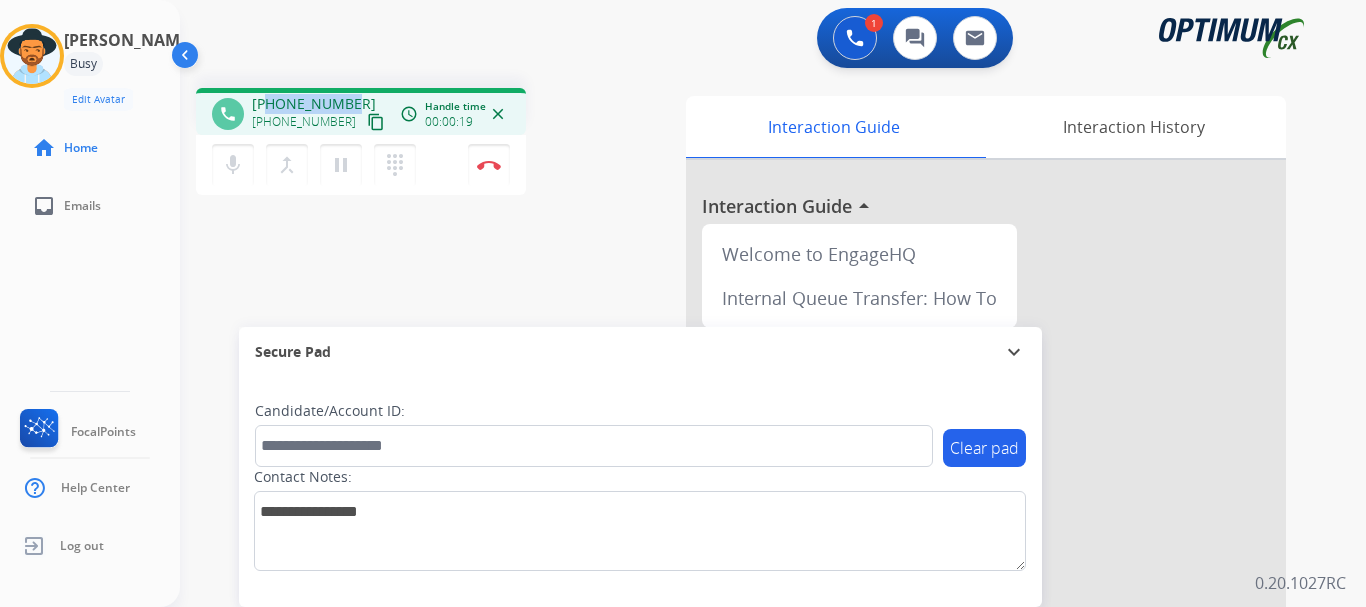 drag, startPoint x: 268, startPoint y: 99, endPoint x: 351, endPoint y: 97, distance: 83.02409 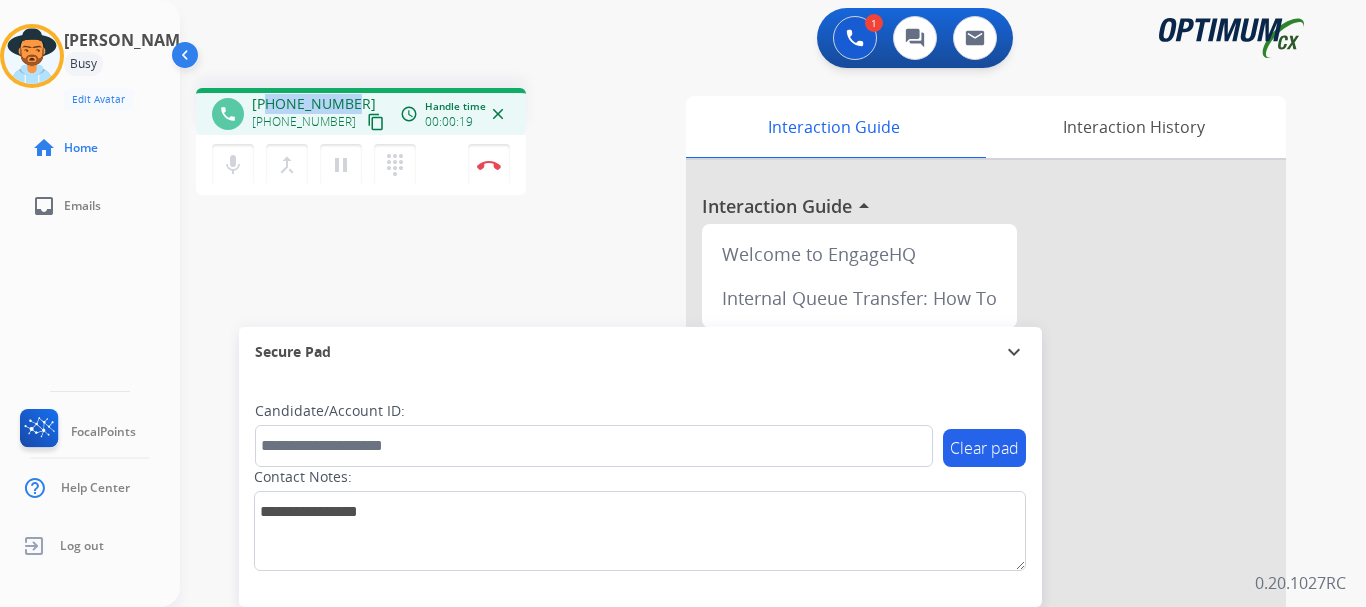 click on "[PHONE_NUMBER] [PHONE_NUMBER] content_copy" at bounding box center [320, 114] 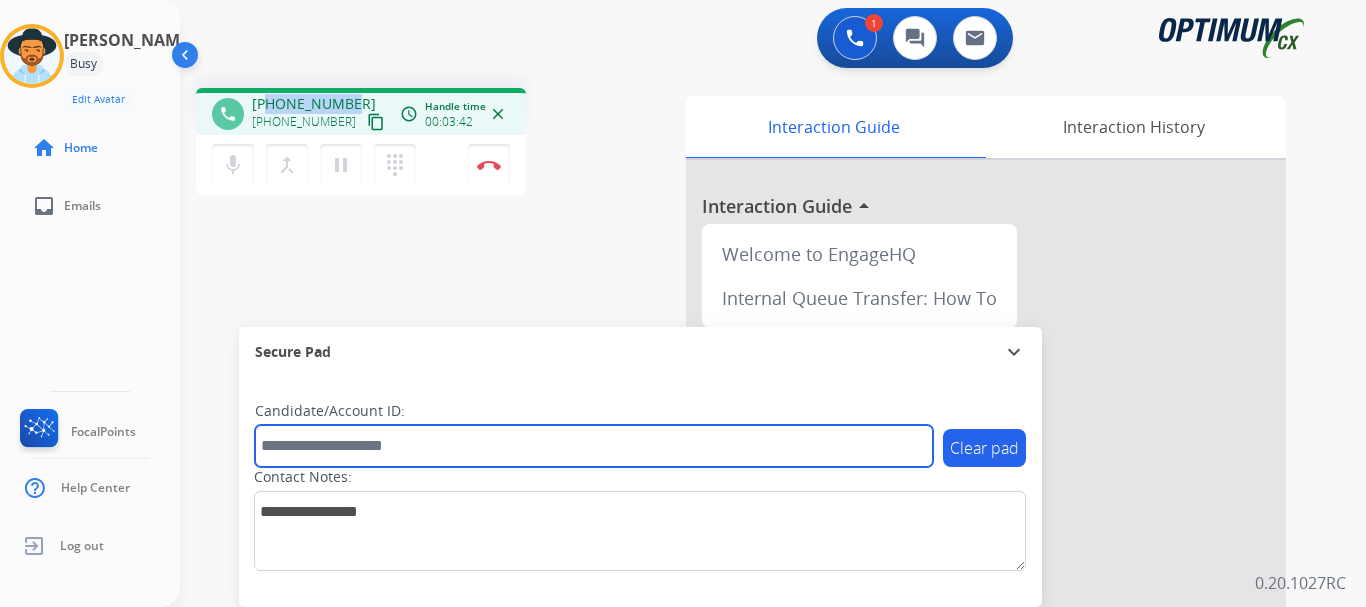 click at bounding box center [594, 446] 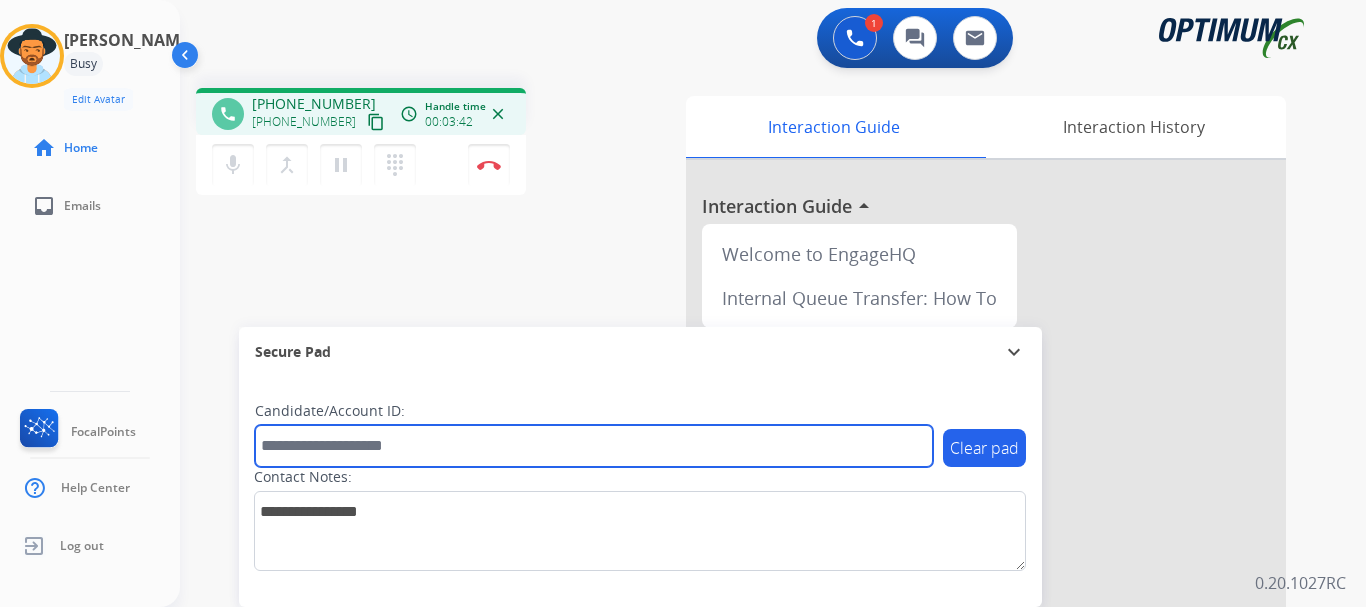 paste on "*******" 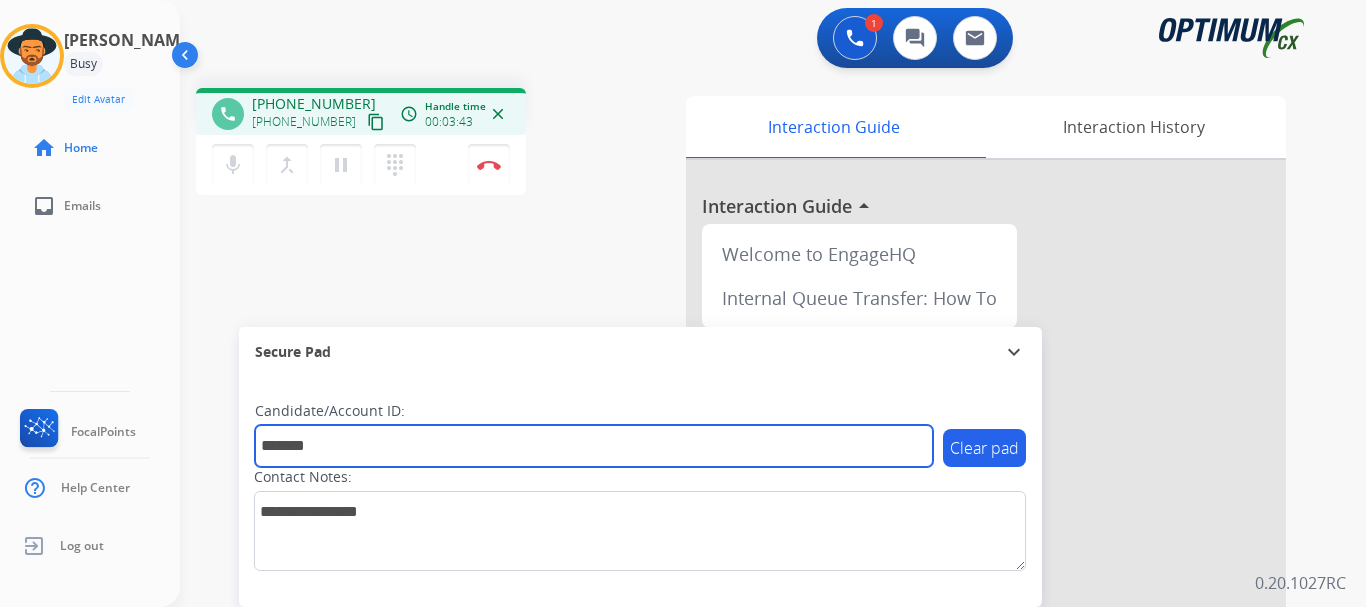 type on "*******" 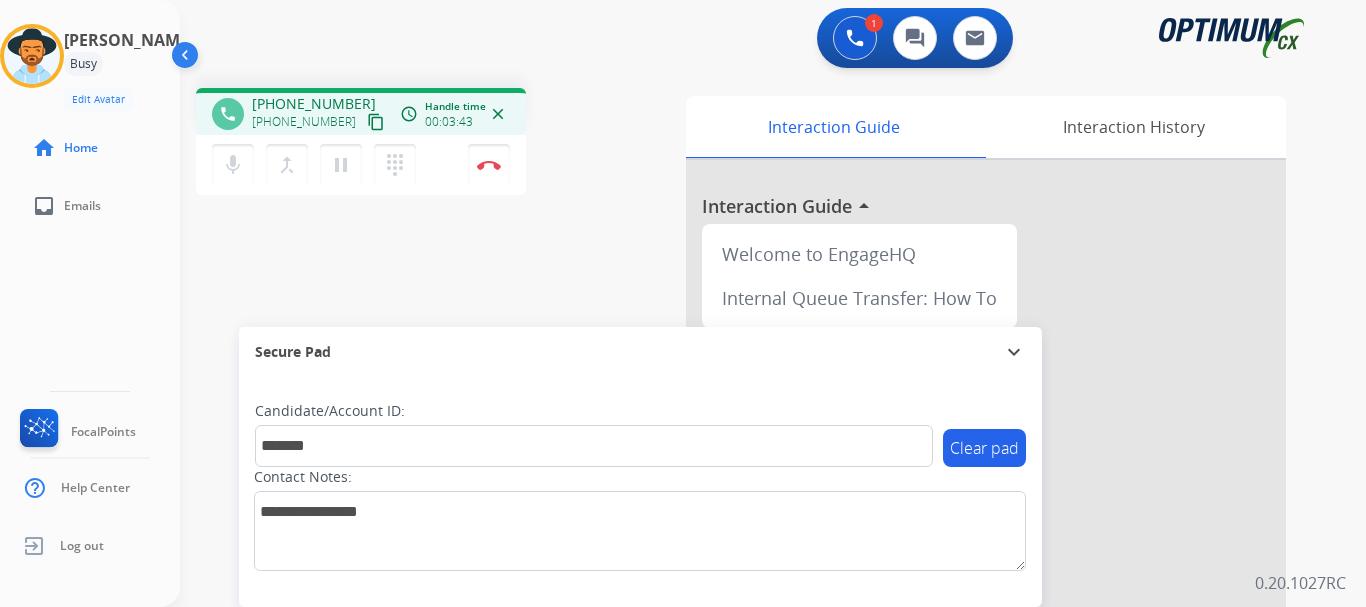 click on "phone [PHONE_NUMBER] [PHONE_NUMBER] content_copy access_time Call metrics Queue   00:10 Hold   00:00 Talk   03:44 Total   03:53 Handle time 00:03:43 close mic Mute merge_type Bridge pause Hold dialpad Dialpad Disconnect swap_horiz Break voice bridge close_fullscreen Connect 3-Way Call merge_type Separate 3-Way Call  Interaction Guide   Interaction History  Interaction Guide arrow_drop_up  Welcome to EngageHQ   Internal Queue Transfer: How To  Secure Pad expand_more Clear pad Candidate/Account ID: ******* Contact Notes:" at bounding box center [749, 489] 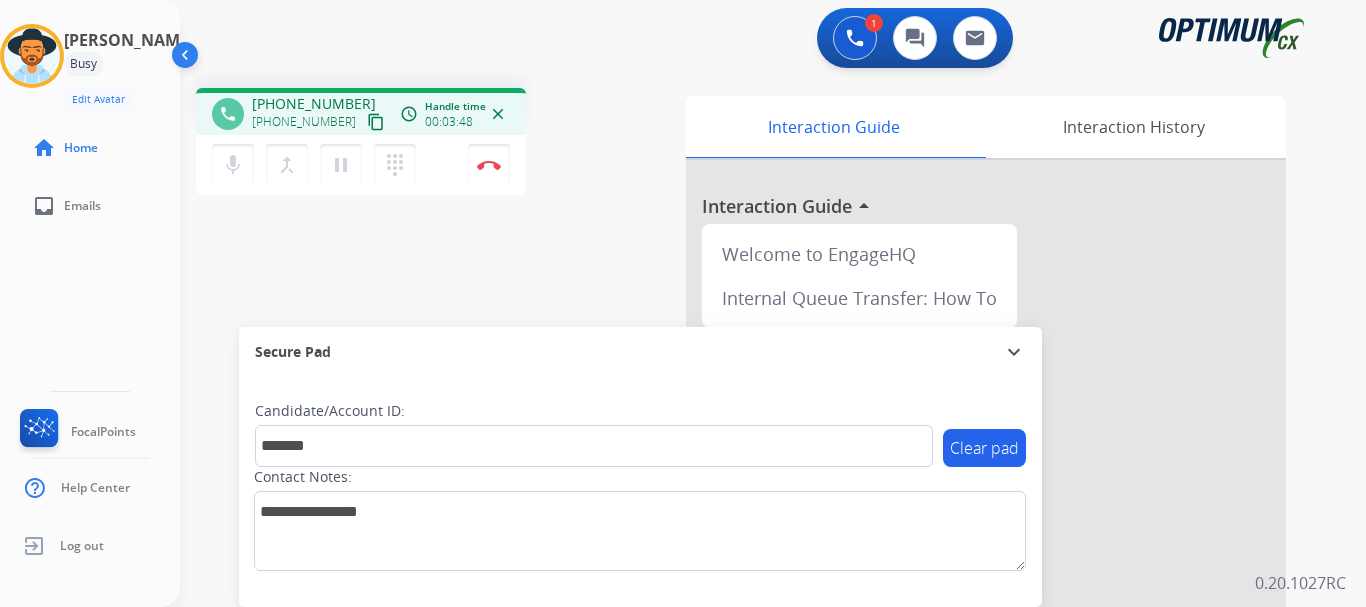 click on "phone [PHONE_NUMBER] [PHONE_NUMBER] content_copy access_time Call metrics Queue   00:10 Hold   00:00 Talk   03:49 Total   03:58 Handle time 00:03:48 close mic Mute merge_type Bridge pause Hold dialpad Dialpad Disconnect swap_horiz Break voice bridge close_fullscreen Connect 3-Way Call merge_type Separate 3-Way Call" at bounding box center [433, 144] 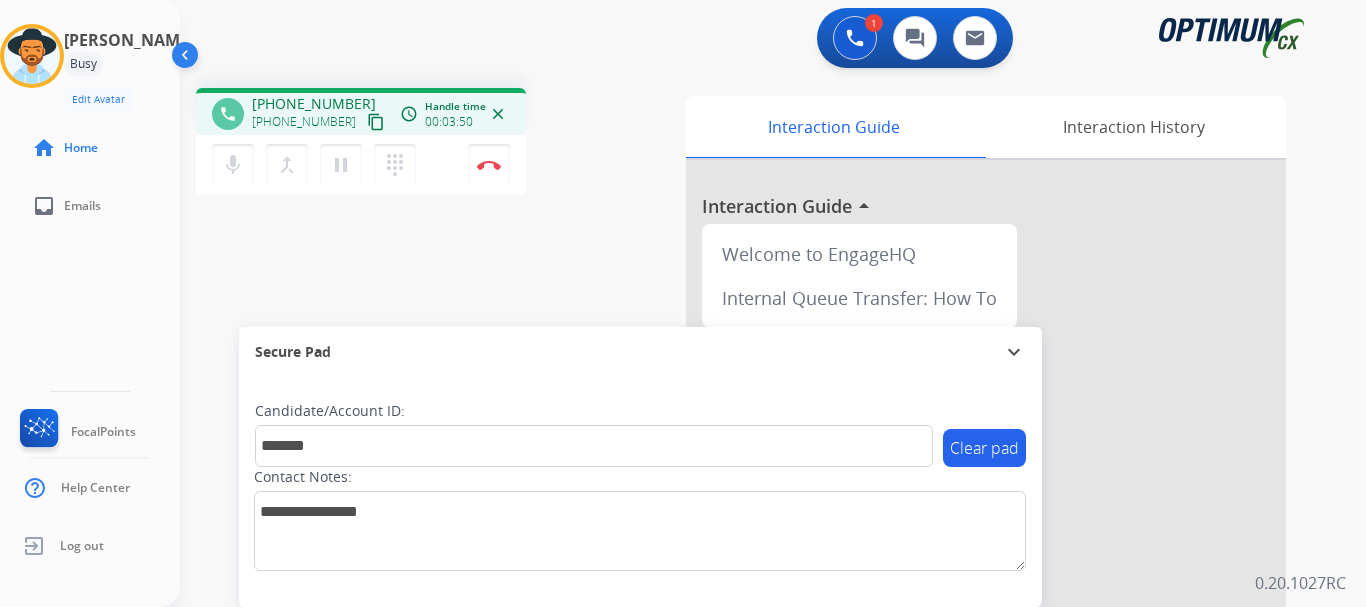 click at bounding box center (489, 165) 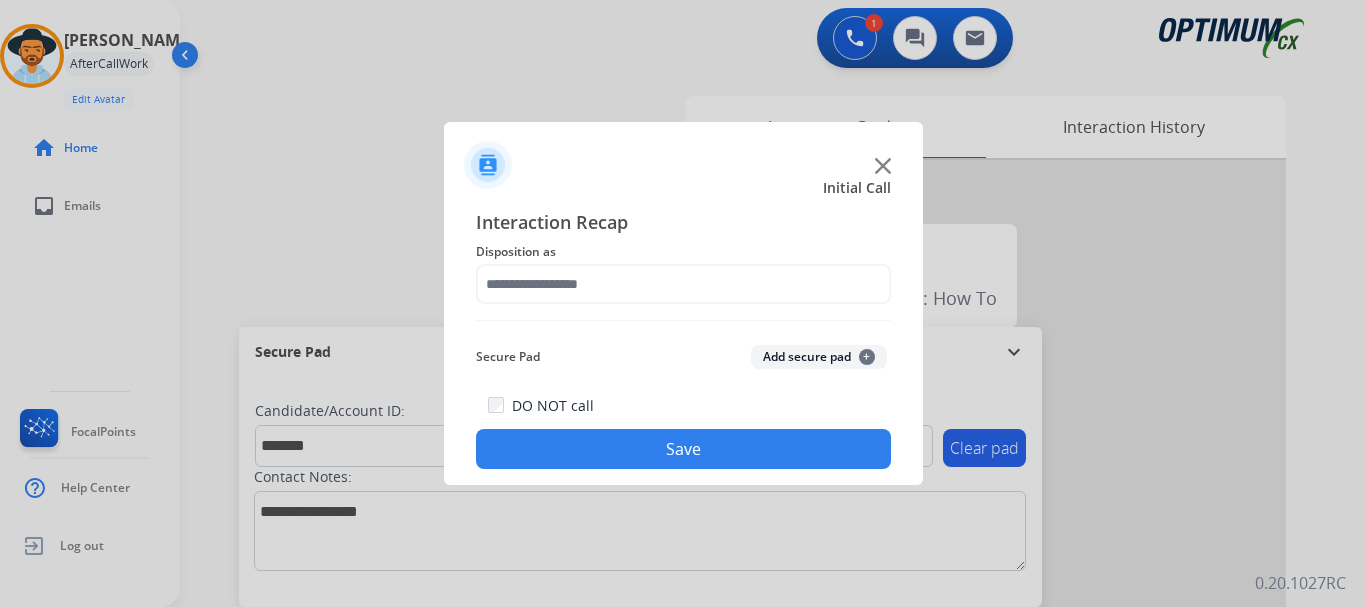 click on "Add secure pad  +" 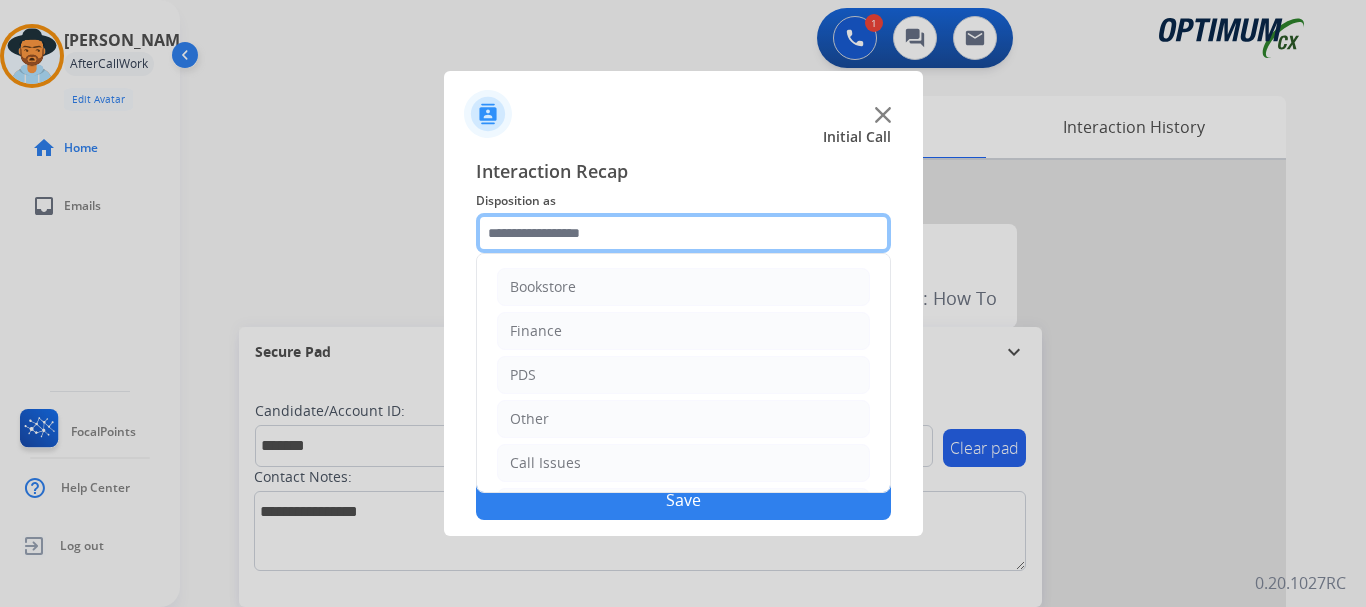 click 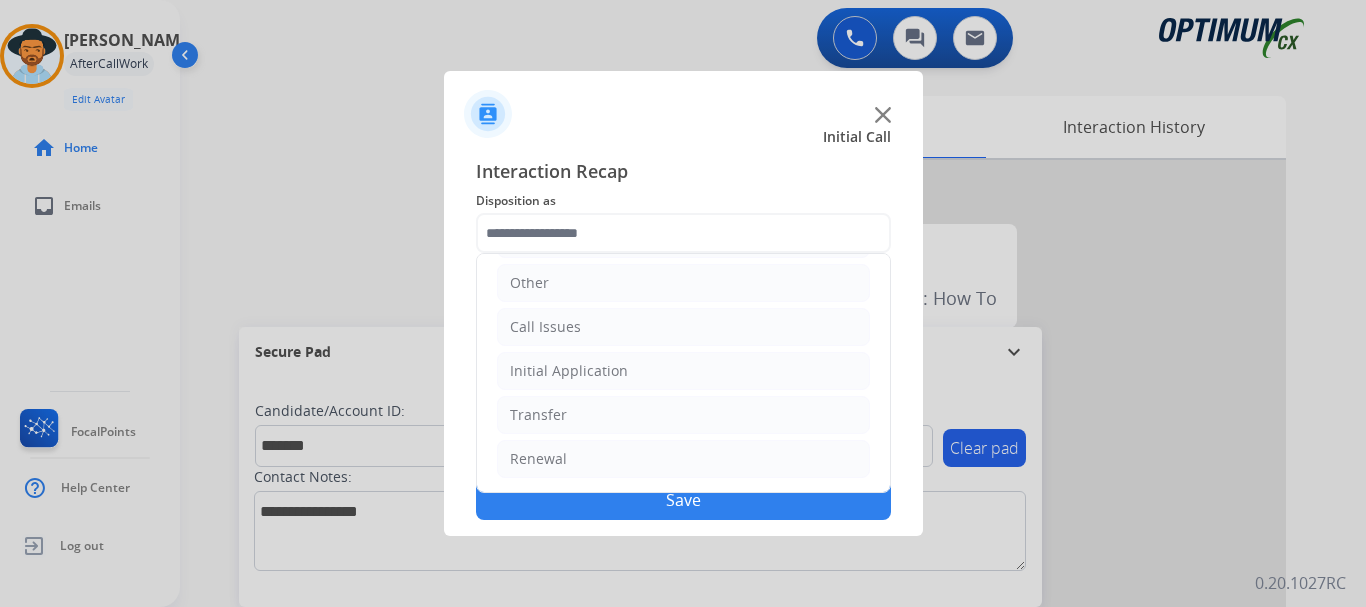 click on "Renewal" 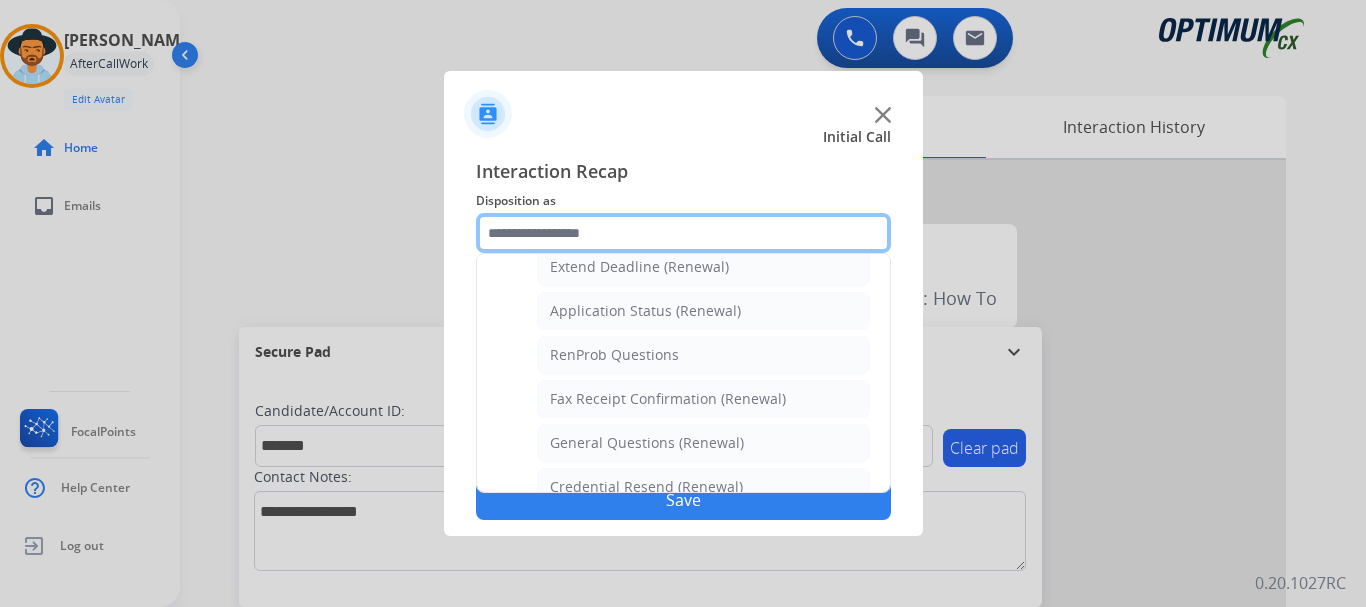 scroll, scrollTop: 772, scrollLeft: 0, axis: vertical 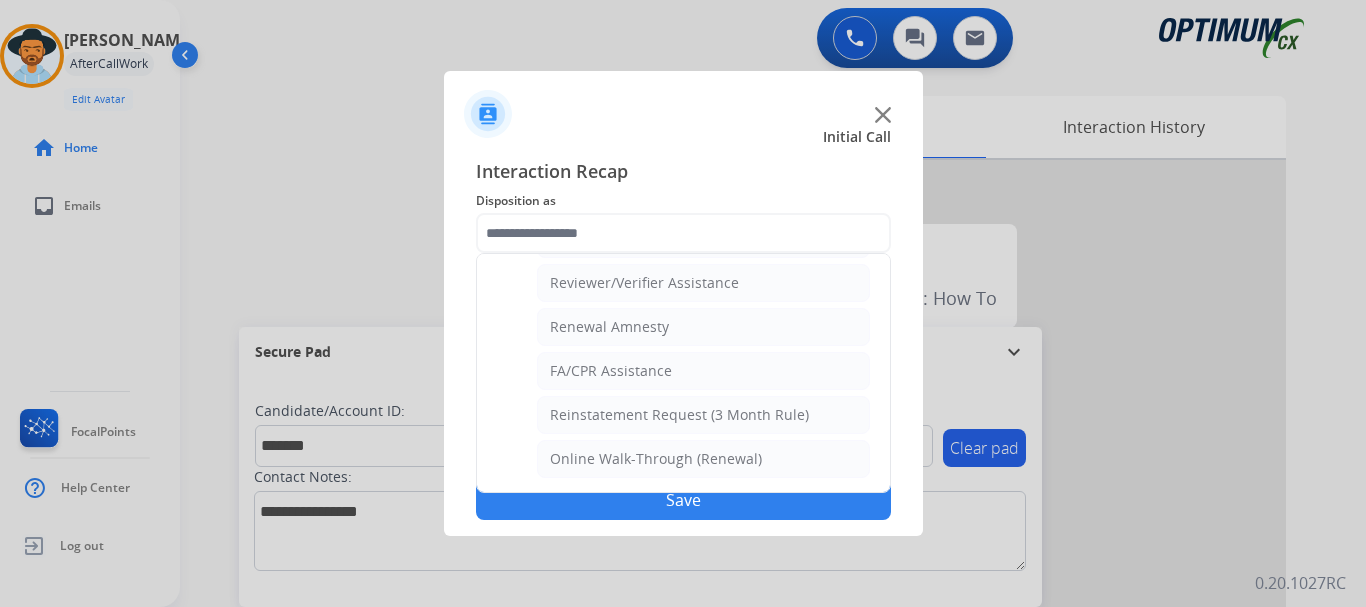 click on "Reviewer/Verifier Assistance" 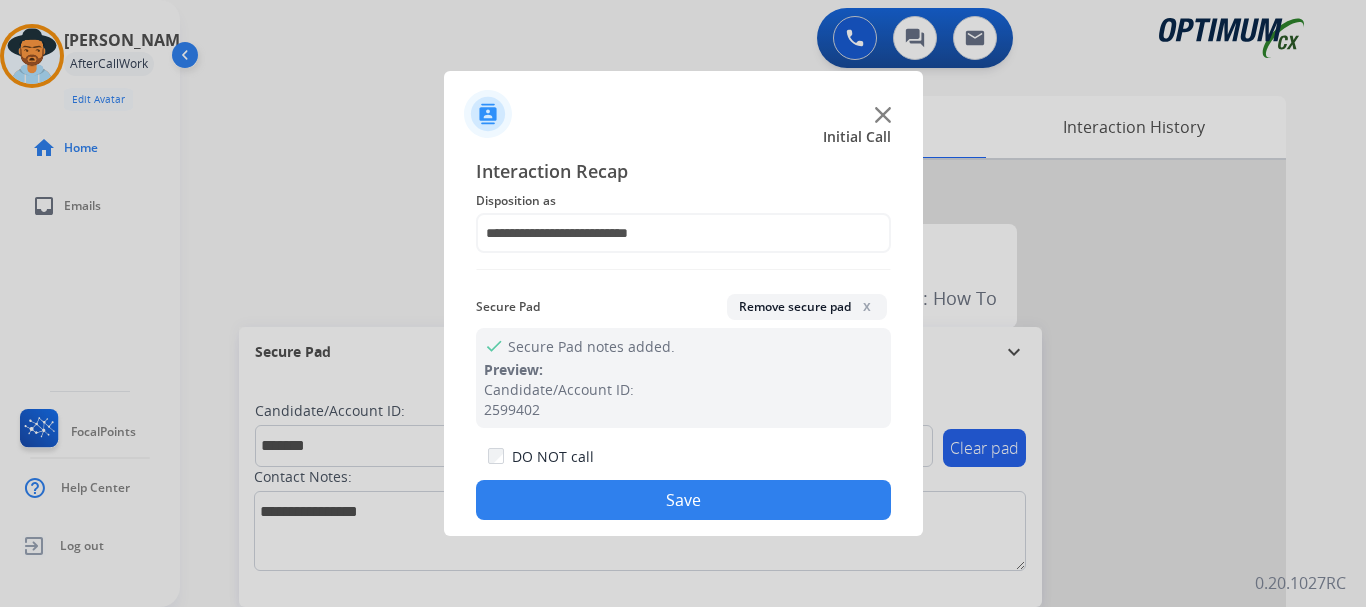 click on "Save" 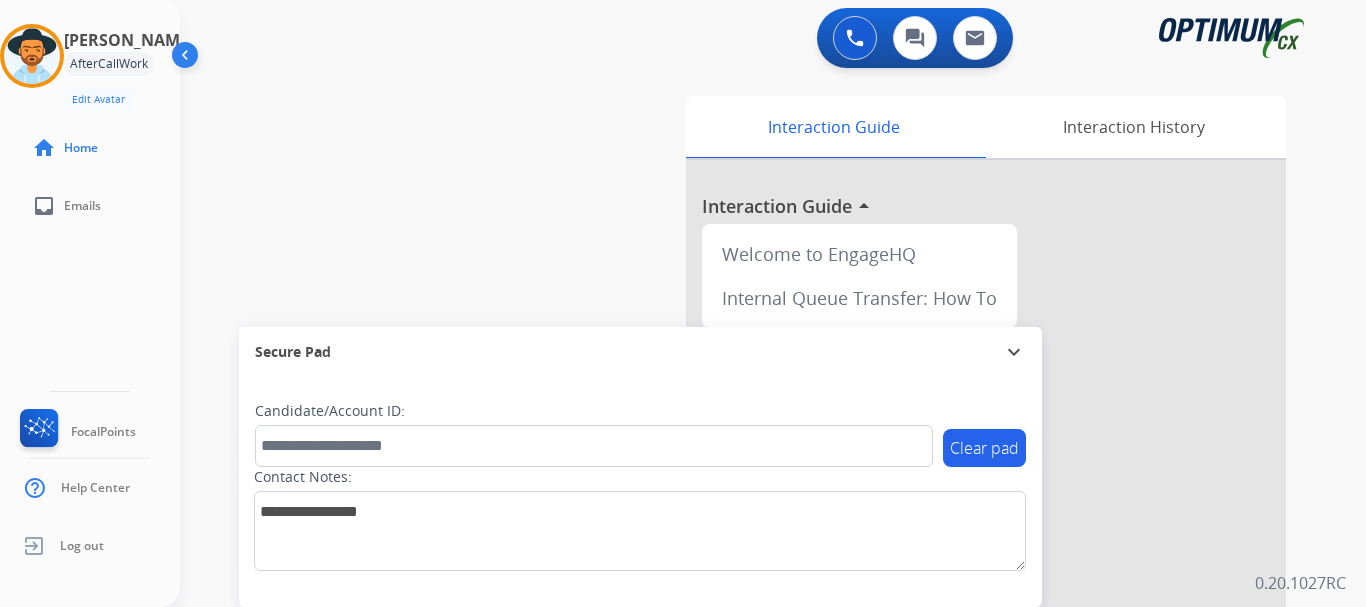 click on "swap_horiz Break voice bridge close_fullscreen Connect 3-Way Call merge_type Separate 3-Way Call  Interaction Guide   Interaction History  Interaction Guide arrow_drop_up  Welcome to EngageHQ   Internal Queue Transfer: How To  Secure Pad expand_more Clear pad Candidate/Account ID: Contact Notes:" at bounding box center [749, 489] 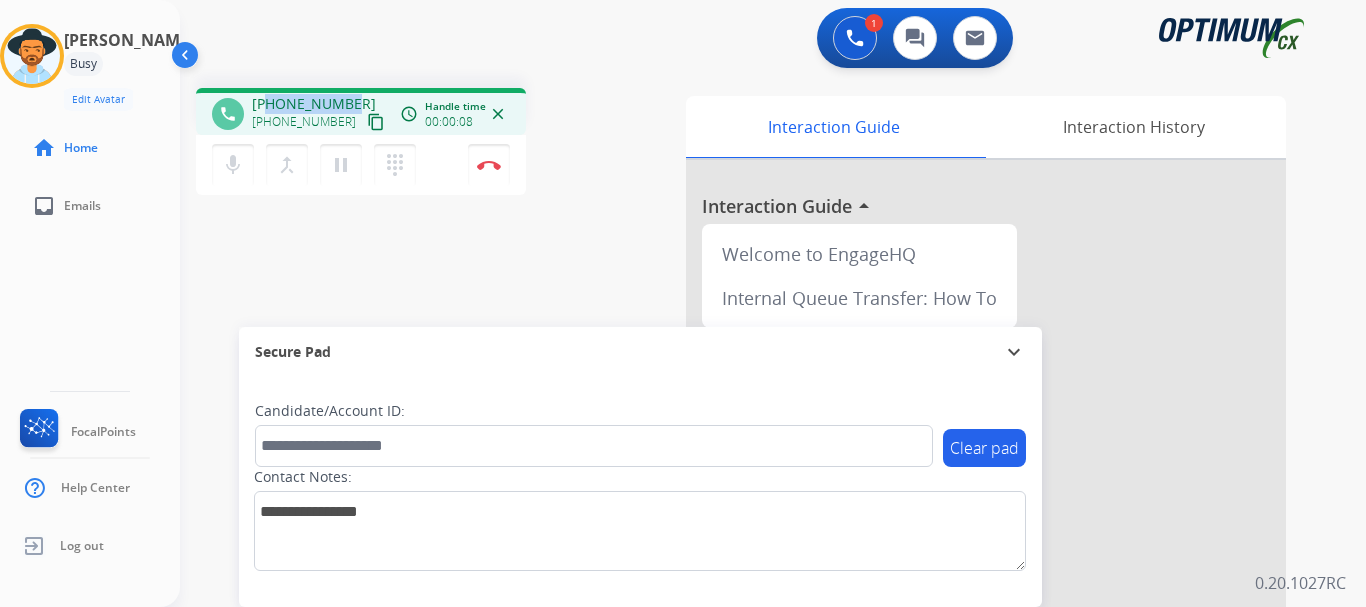 drag, startPoint x: 267, startPoint y: 103, endPoint x: 353, endPoint y: 88, distance: 87.29834 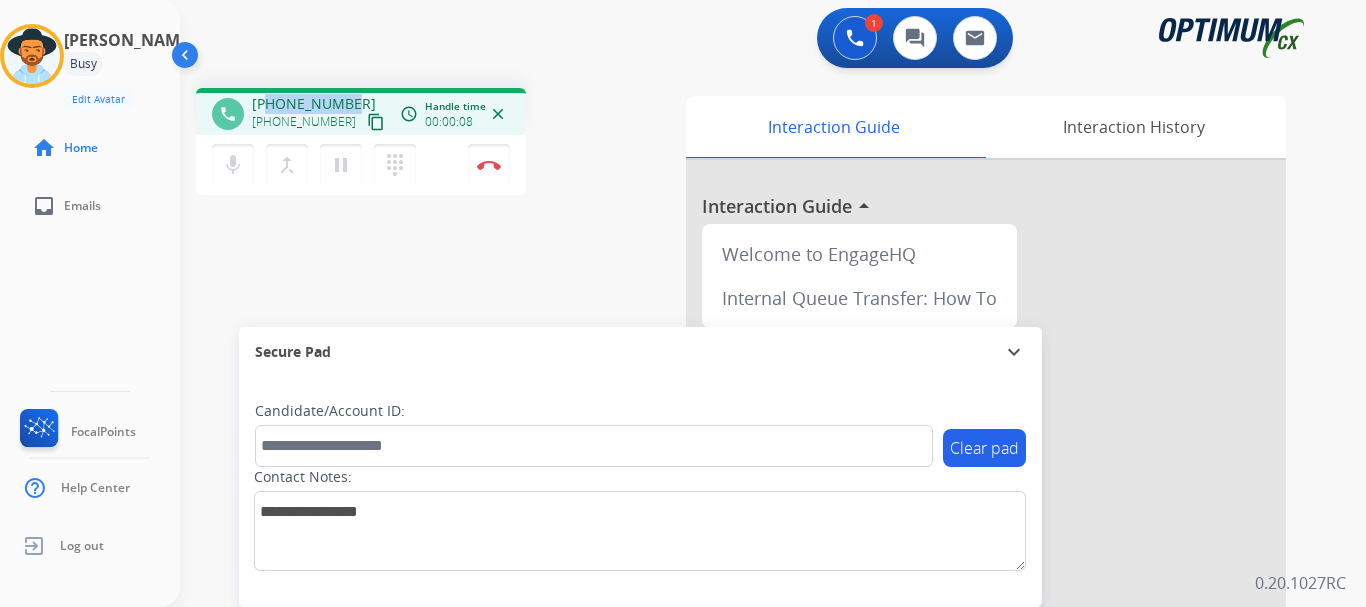 click on "phone [PHONE_NUMBER] [PHONE_NUMBER] content_copy access_time Call metrics Queue   00:11 Hold   00:00 Talk   00:09 Total   00:19 Handle time 00:00:08 close" at bounding box center [361, 111] 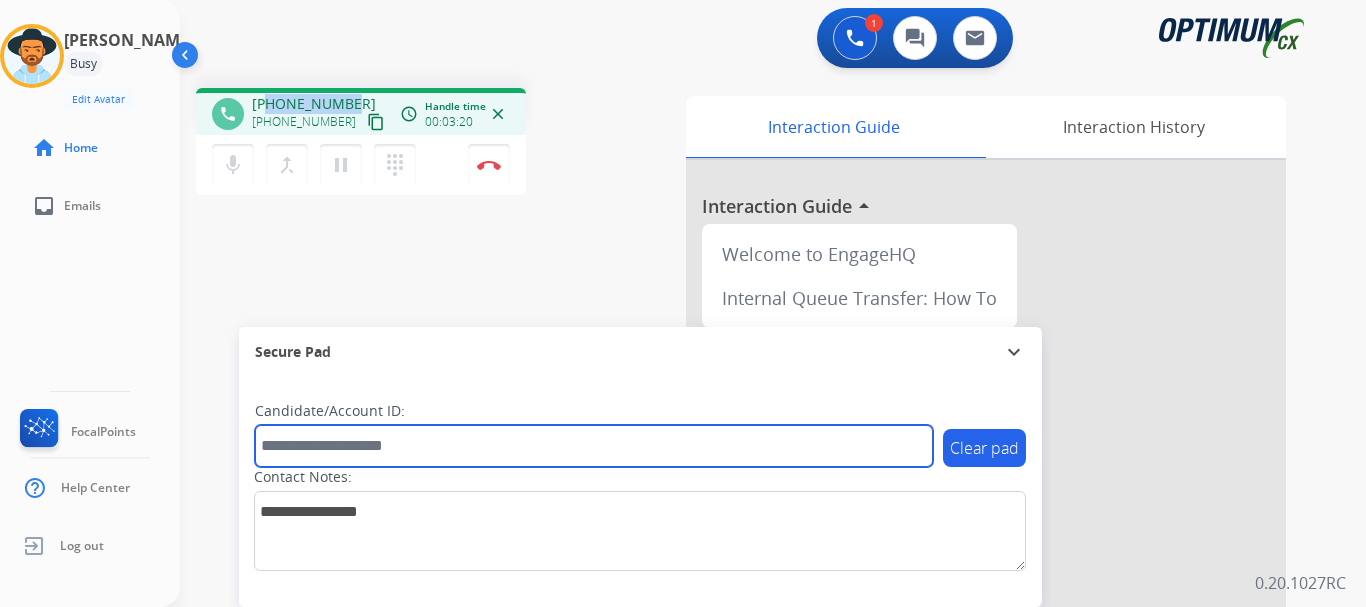 click at bounding box center [594, 446] 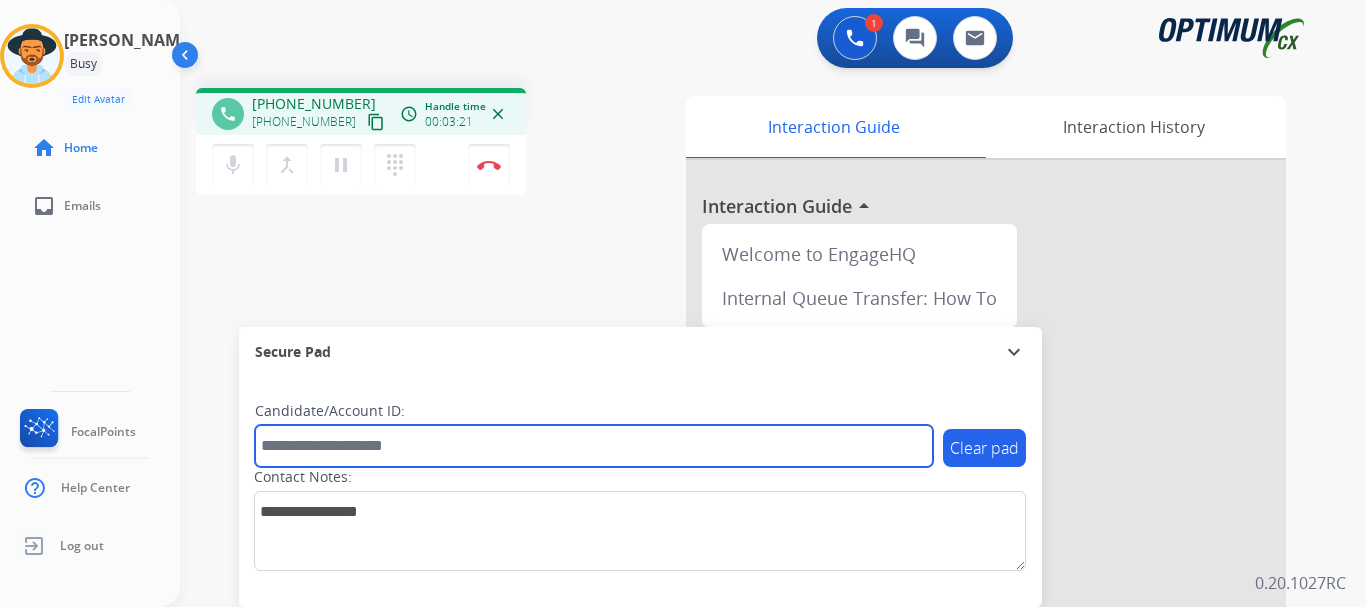 paste on "*******" 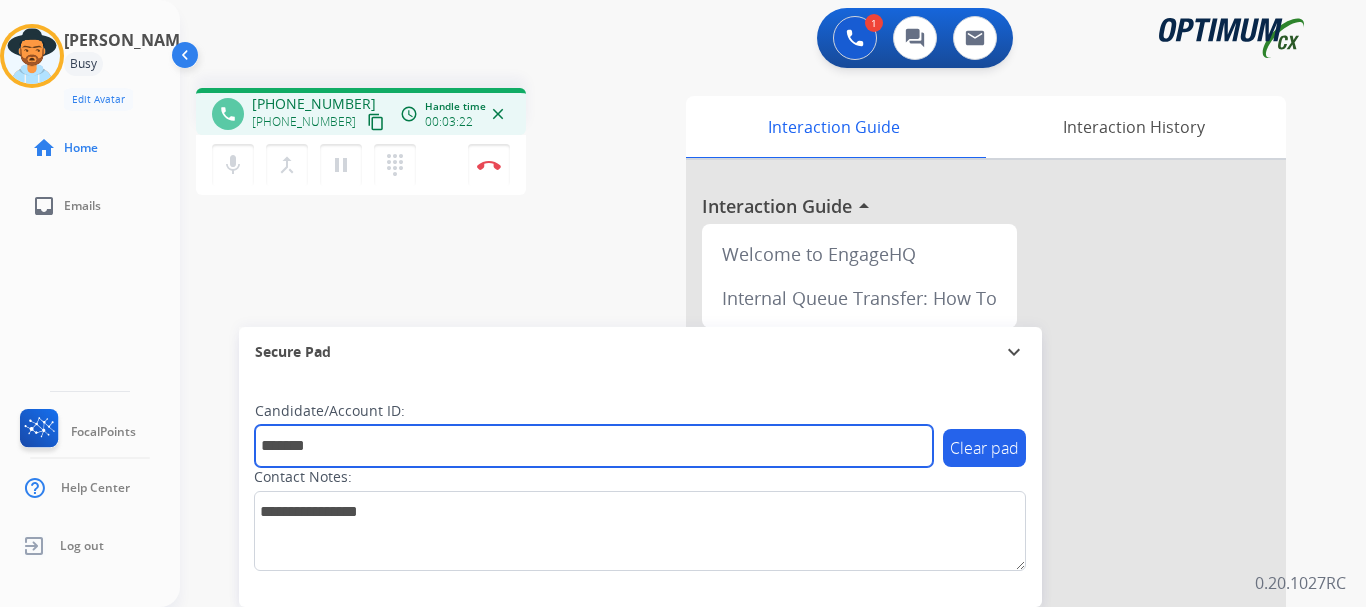 type on "*******" 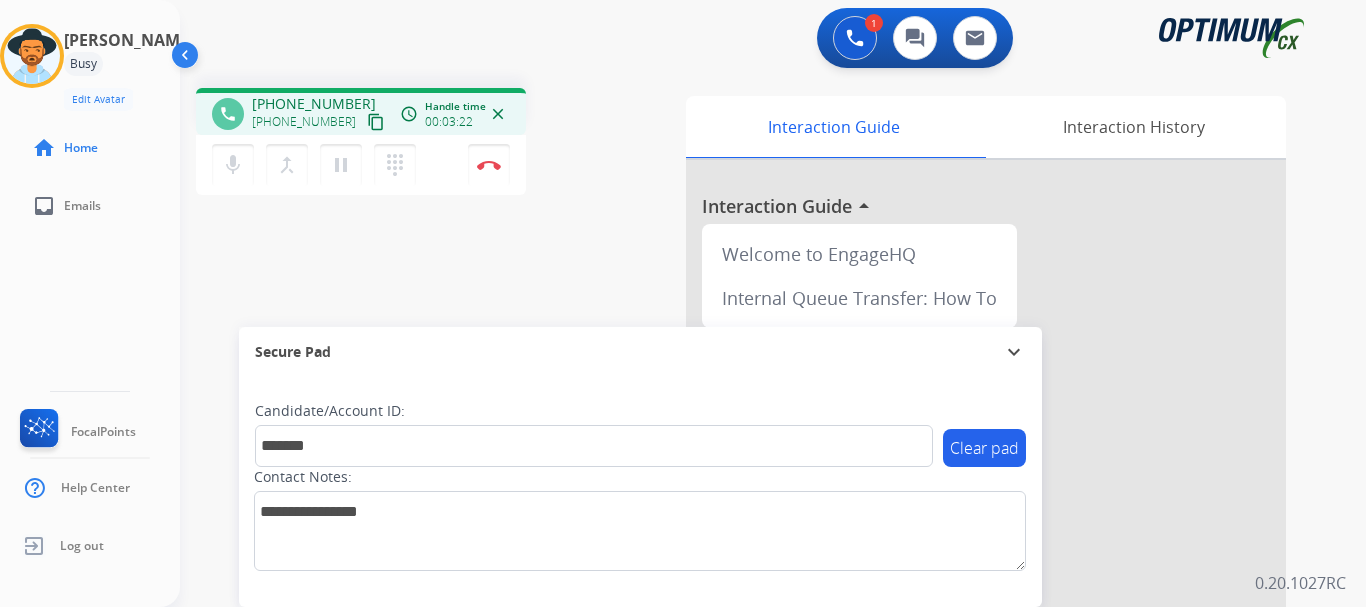 click on "phone [PHONE_NUMBER] [PHONE_NUMBER] content_copy access_time Call metrics Queue   00:11 Hold   00:00 Talk   03:23 Total   03:33 Handle time 00:03:22 close mic Mute merge_type Bridge pause Hold dialpad Dialpad Disconnect swap_horiz Break voice bridge close_fullscreen Connect 3-Way Call merge_type Separate 3-Way Call  Interaction Guide   Interaction History  Interaction Guide arrow_drop_up  Welcome to EngageHQ   Internal Queue Transfer: How To  Secure Pad expand_more Clear pad Candidate/Account ID: ******* Contact Notes:" at bounding box center [749, 489] 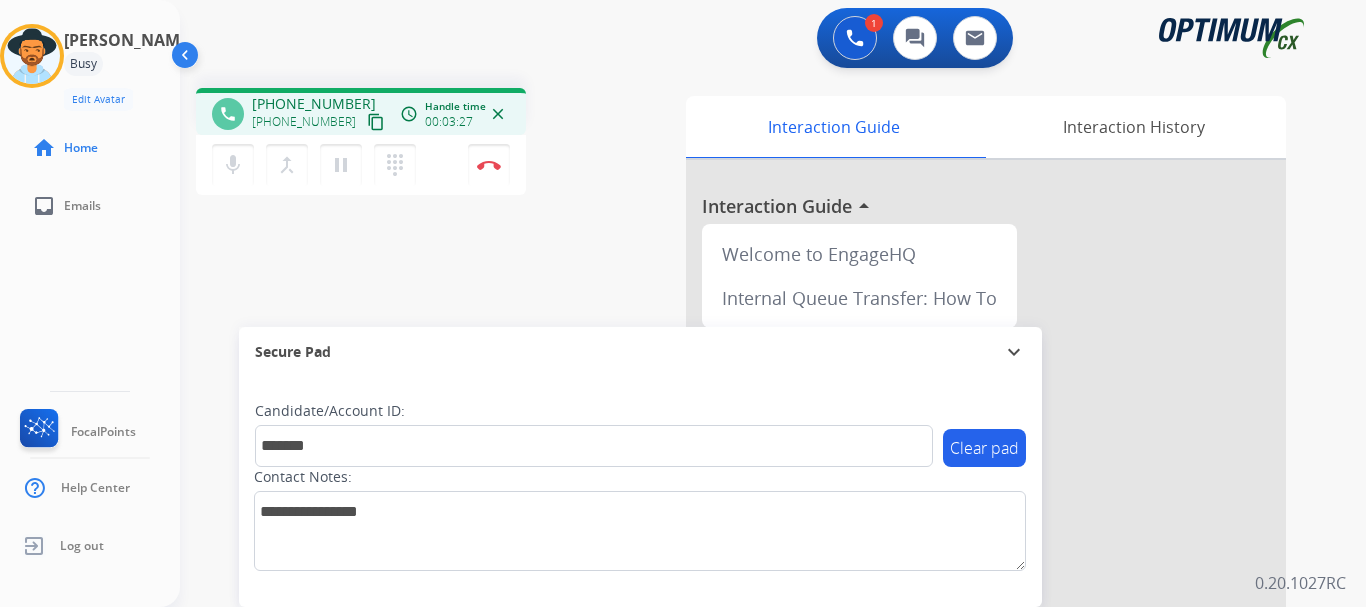 click at bounding box center (489, 165) 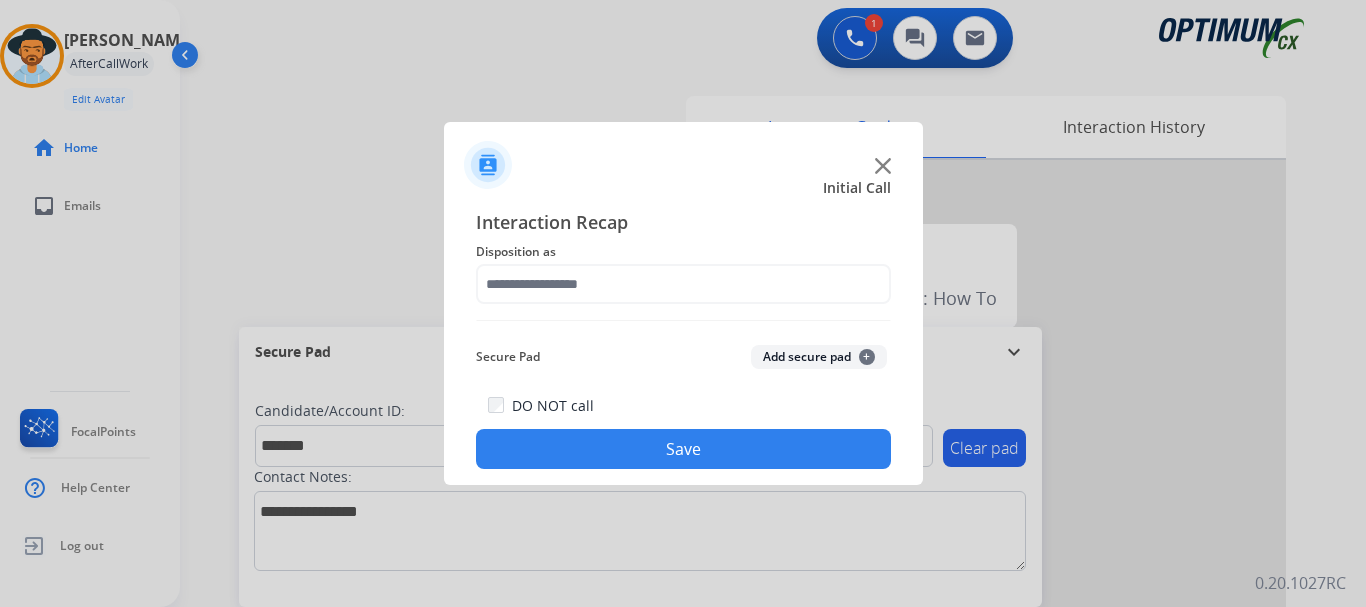 click on "Add secure pad  +" 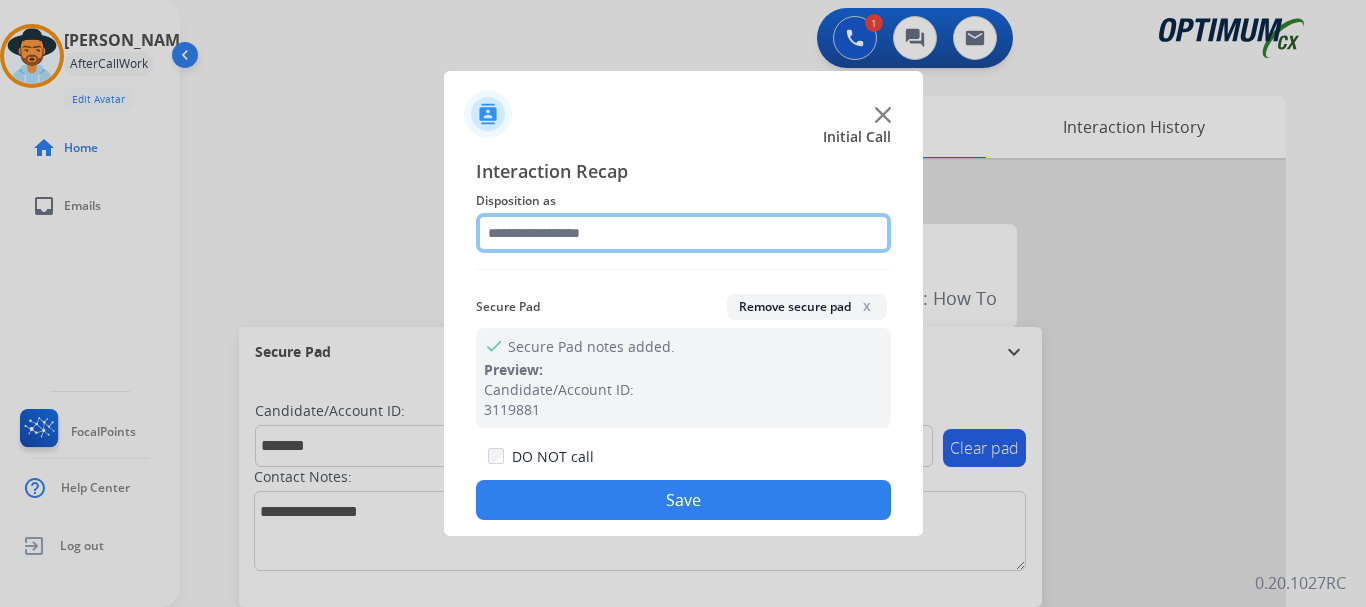 click 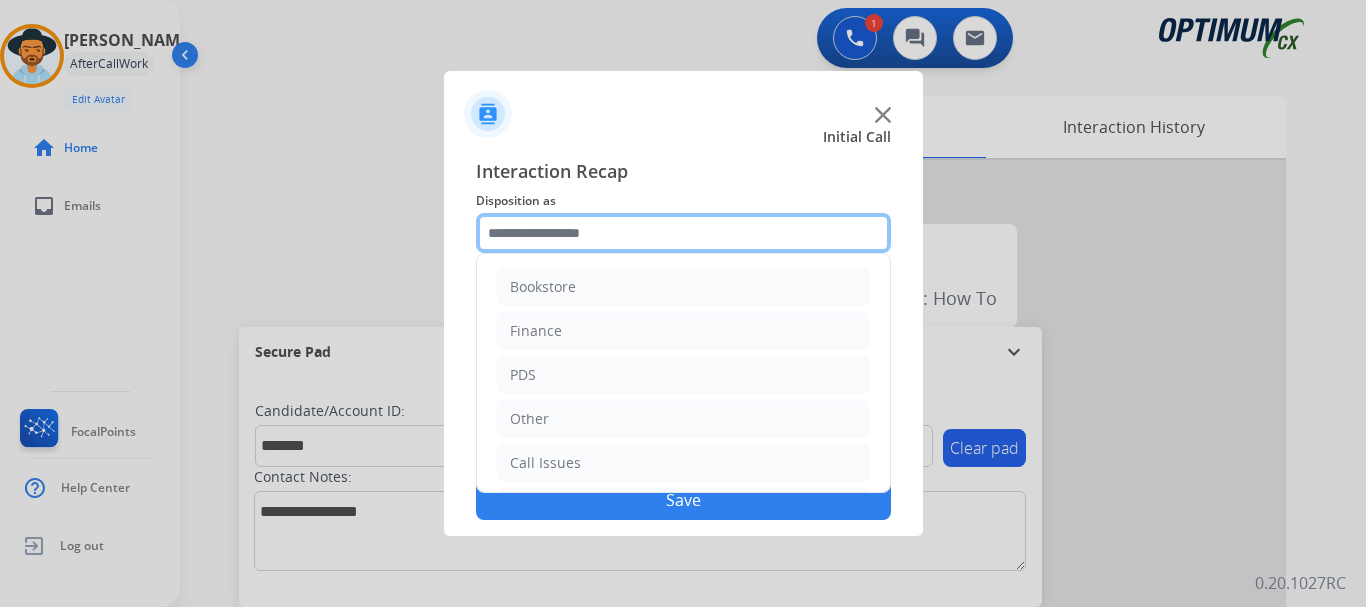 scroll, scrollTop: 136, scrollLeft: 0, axis: vertical 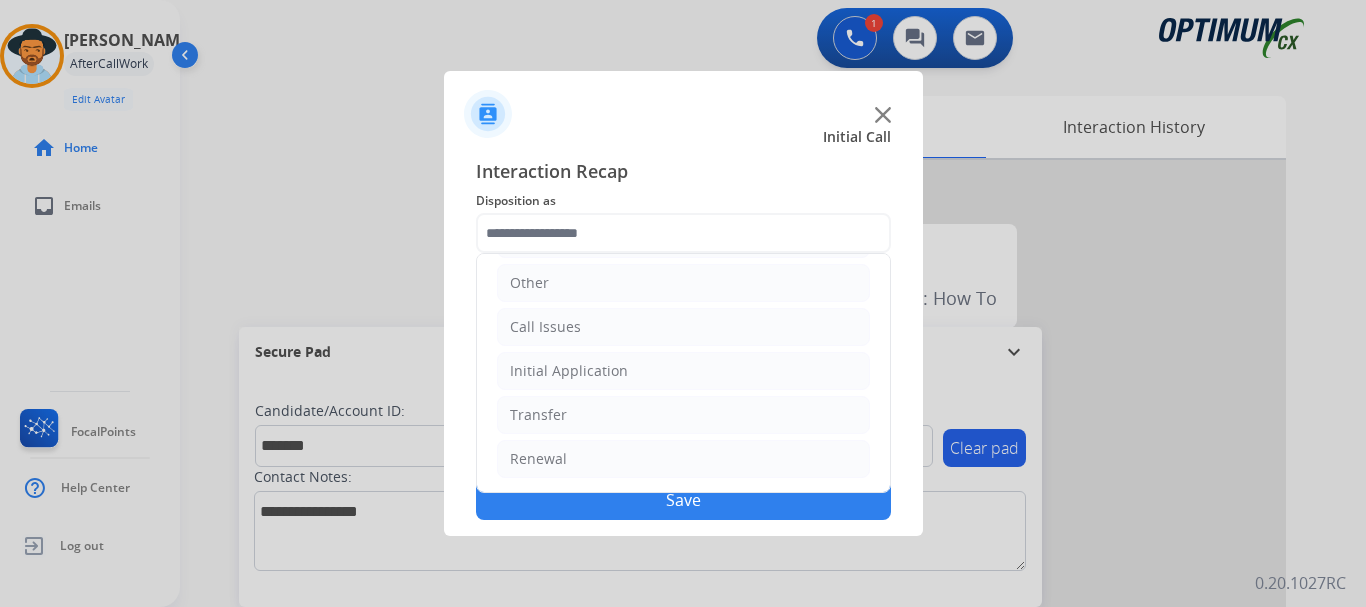 click on "Initial Application" 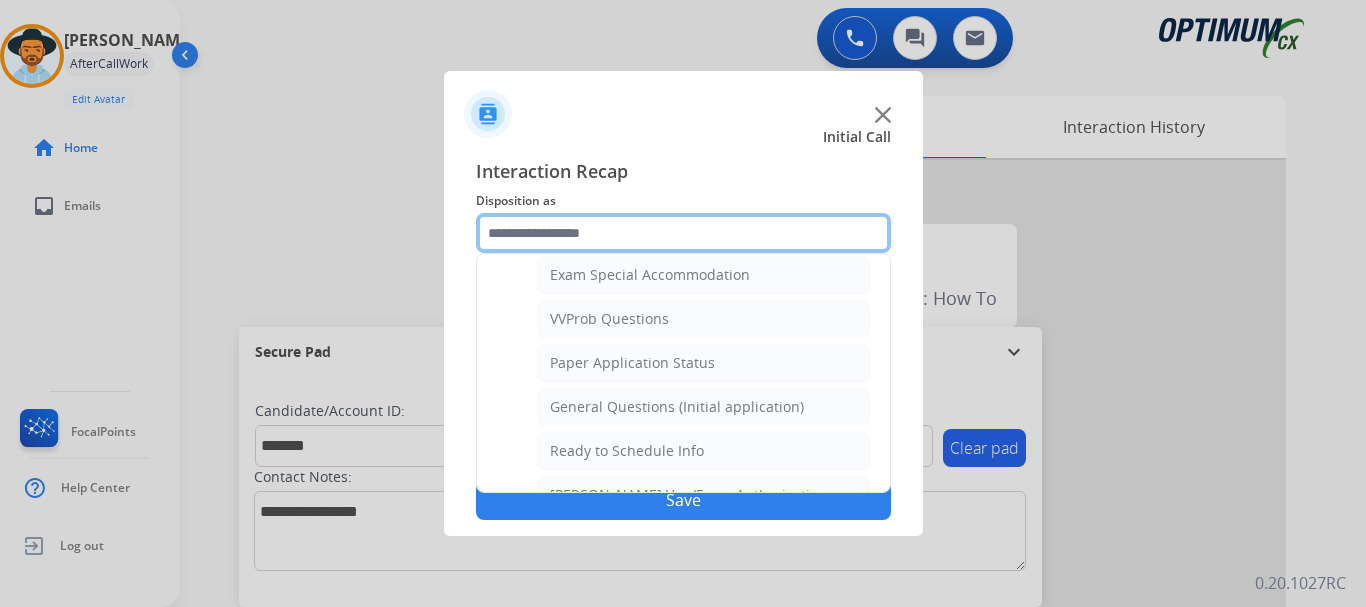scroll, scrollTop: 1054, scrollLeft: 0, axis: vertical 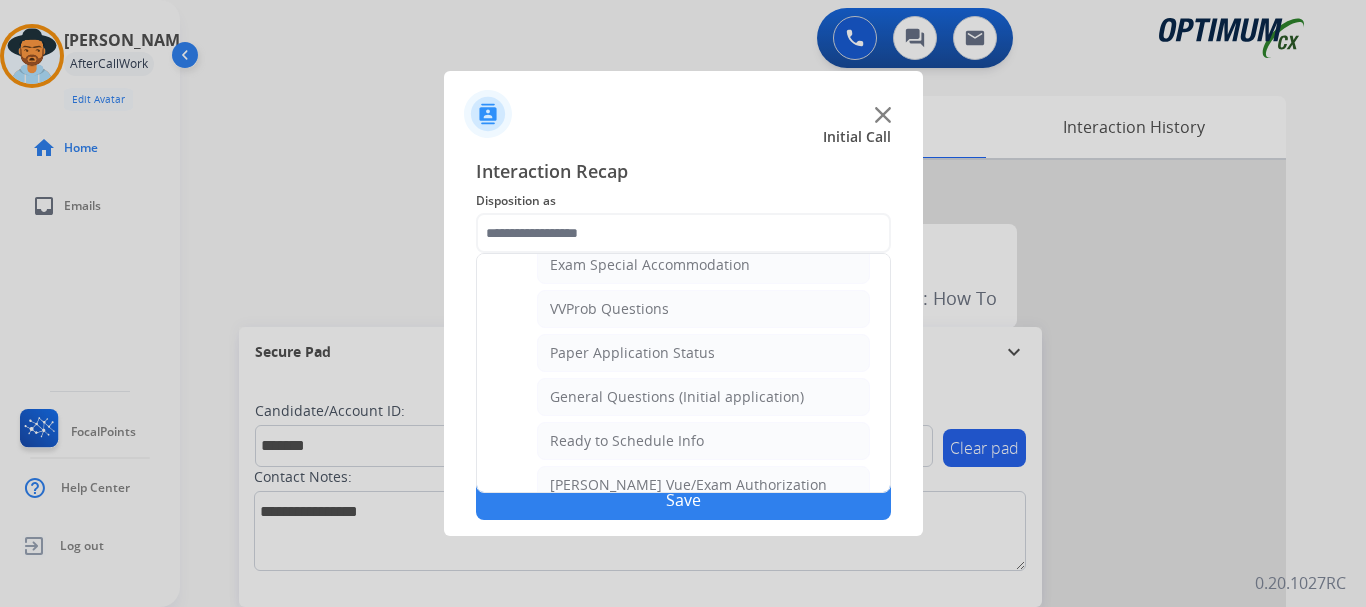 click on "General Questions (Initial application)" 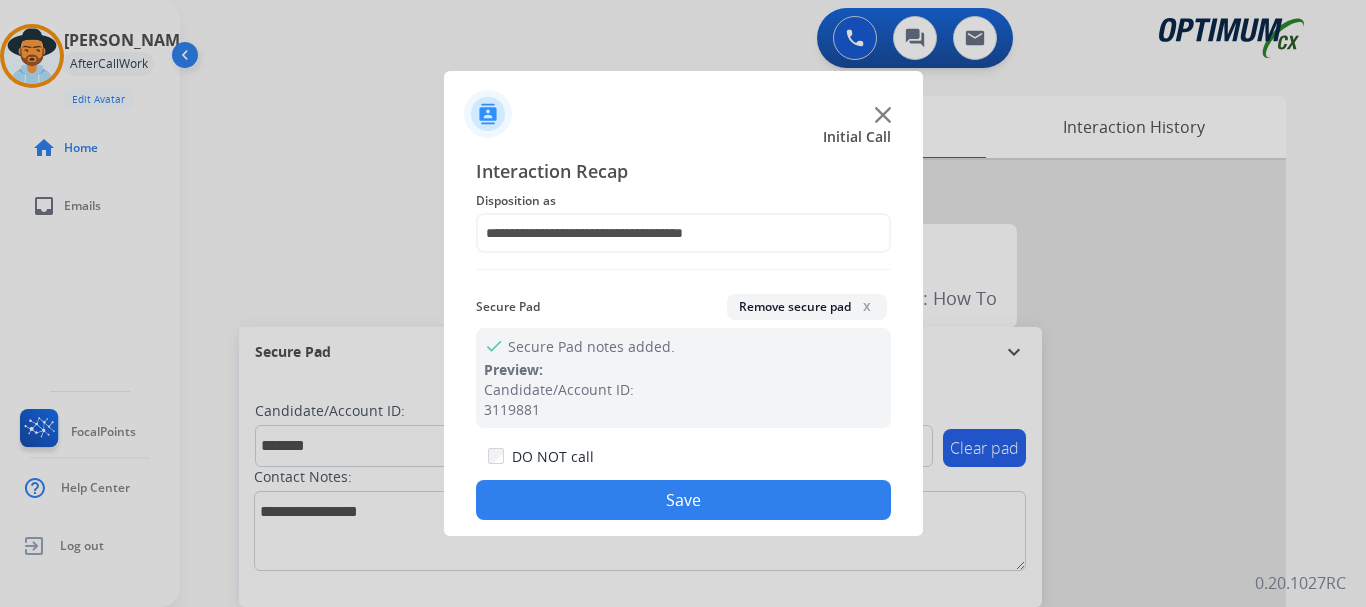 click on "Save" 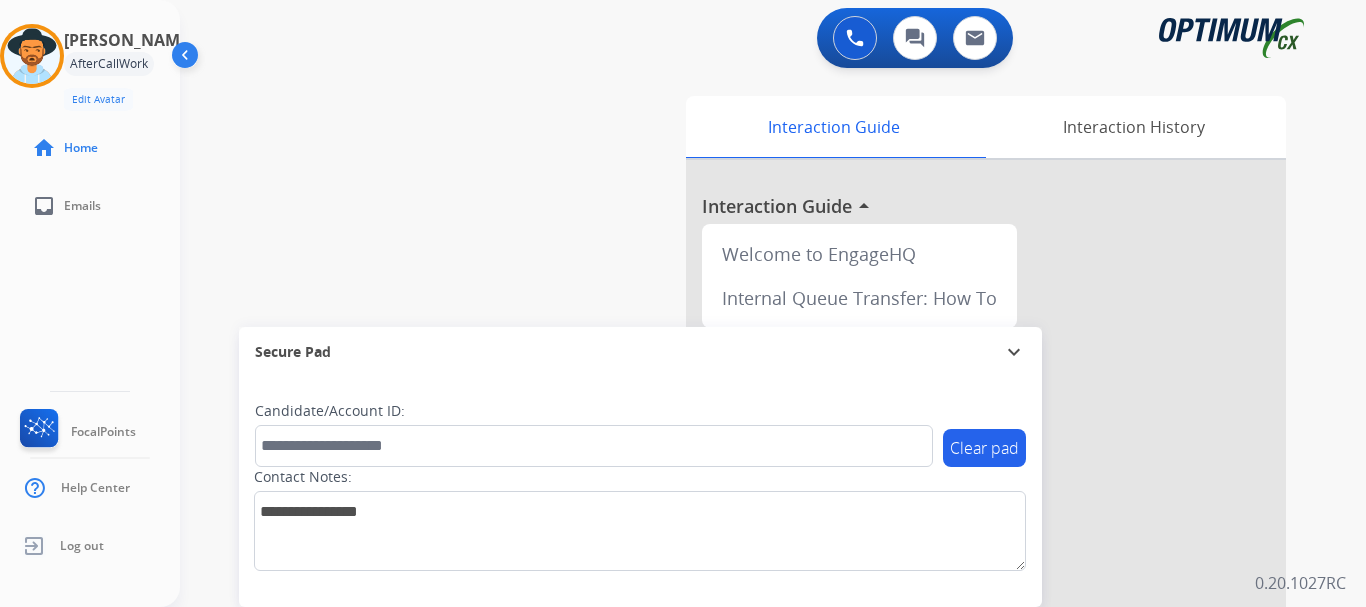 click on "swap_horiz Break voice bridge close_fullscreen Connect 3-Way Call merge_type Separate 3-Way Call  Interaction Guide   Interaction History  Interaction Guide arrow_drop_up  Welcome to EngageHQ   Internal Queue Transfer: How To  Secure Pad expand_more Clear pad Candidate/Account ID: Contact Notes:" at bounding box center (749, 489) 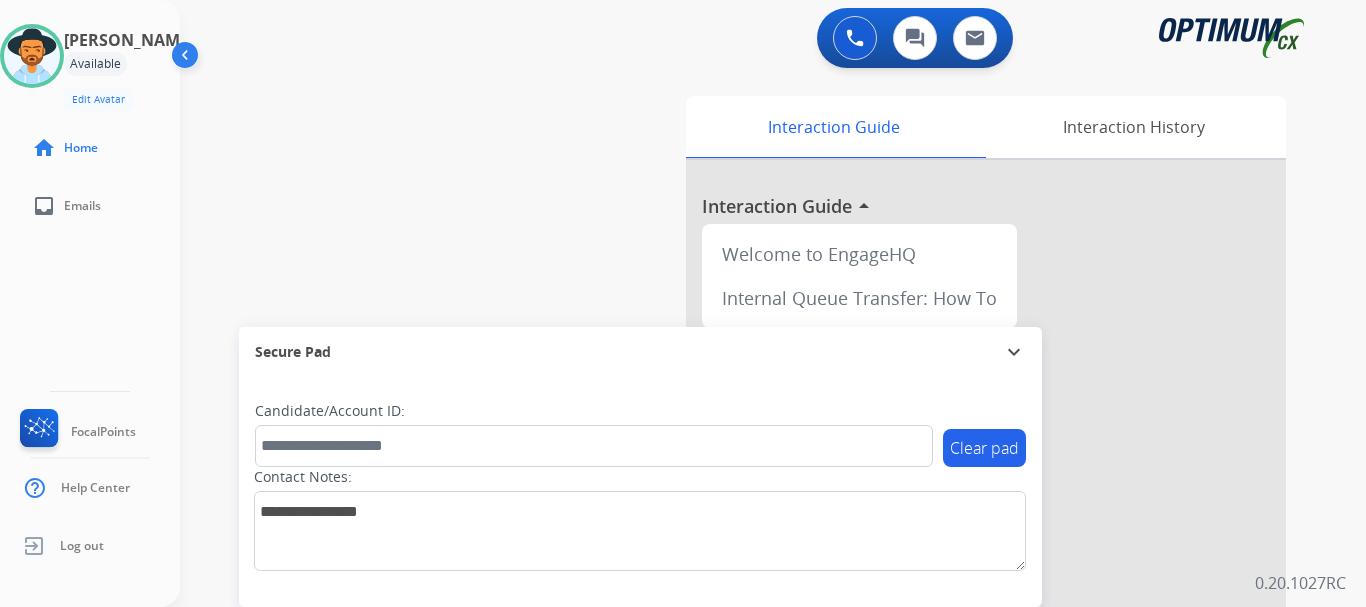 click on "swap_horiz Break voice bridge close_fullscreen Connect 3-Way Call merge_type Separate 3-Way Call  Interaction Guide   Interaction History  Interaction Guide arrow_drop_up  Welcome to EngageHQ   Internal Queue Transfer: How To  Secure Pad expand_more Clear pad Candidate/Account ID: Contact Notes:" at bounding box center (749, 489) 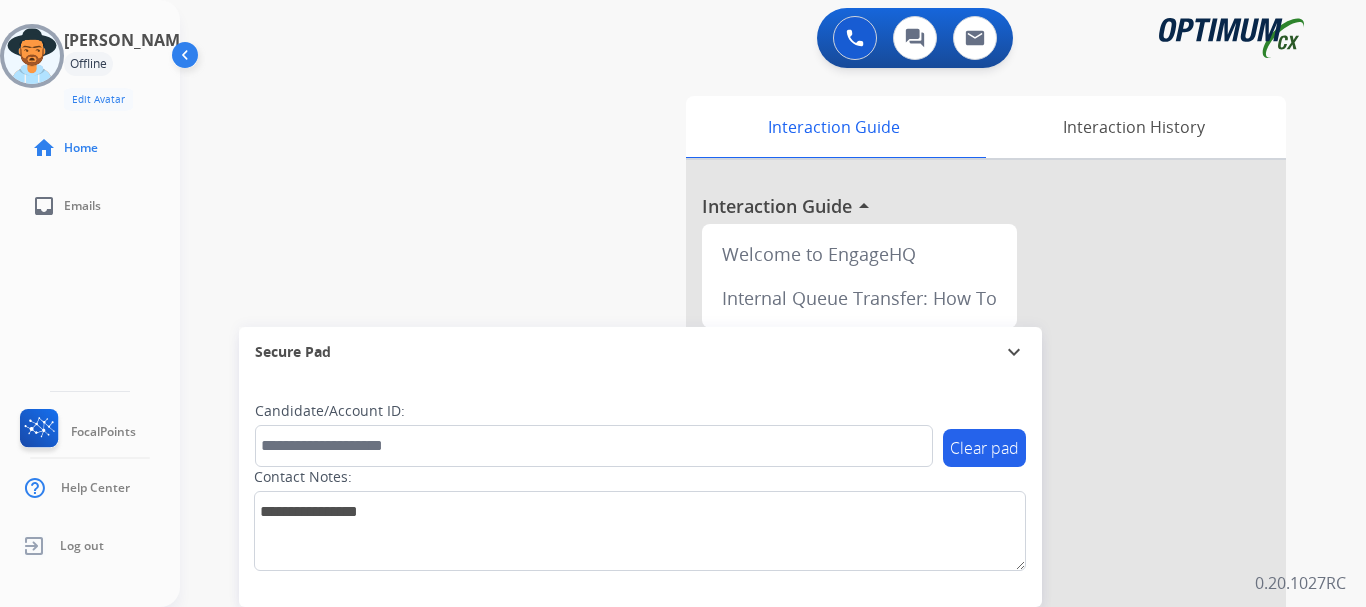 click at bounding box center [32, 56] 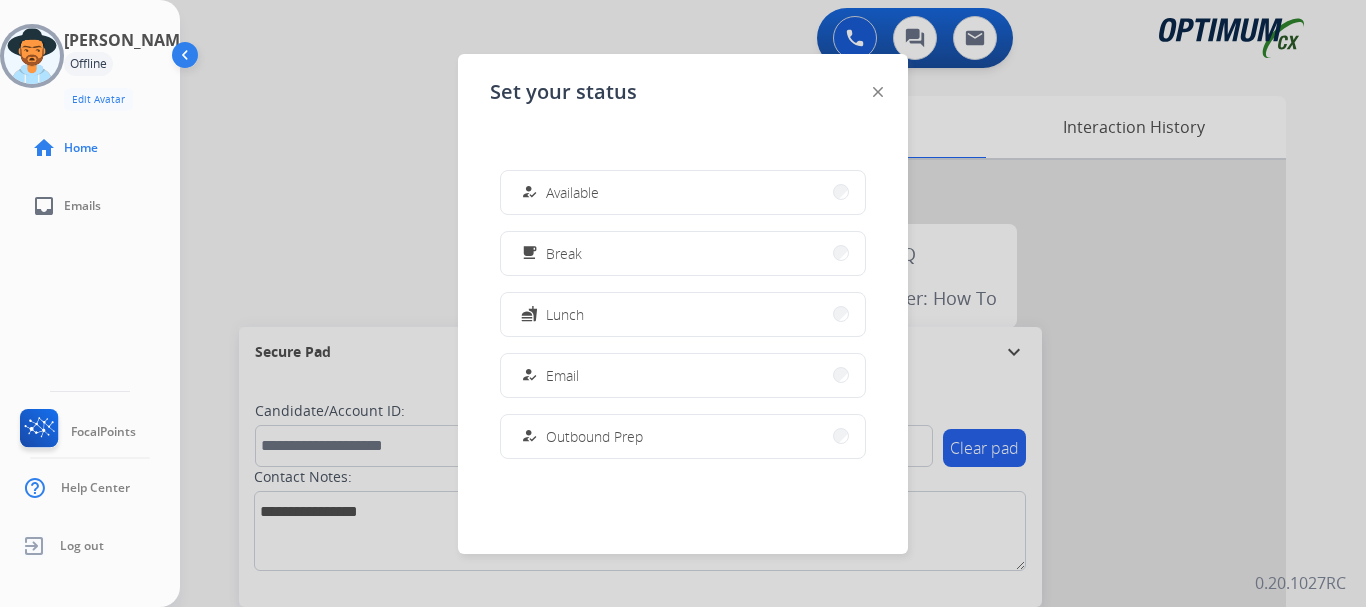 click on "how_to_reg Available" at bounding box center [683, 192] 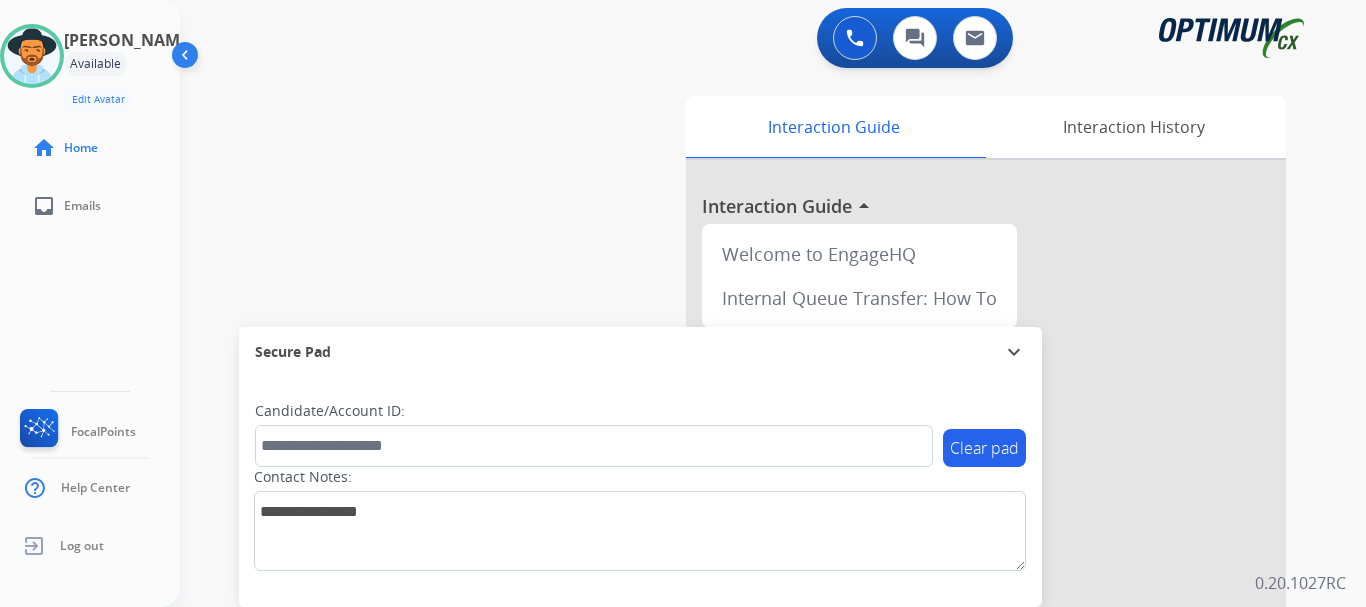 click at bounding box center (32, 56) 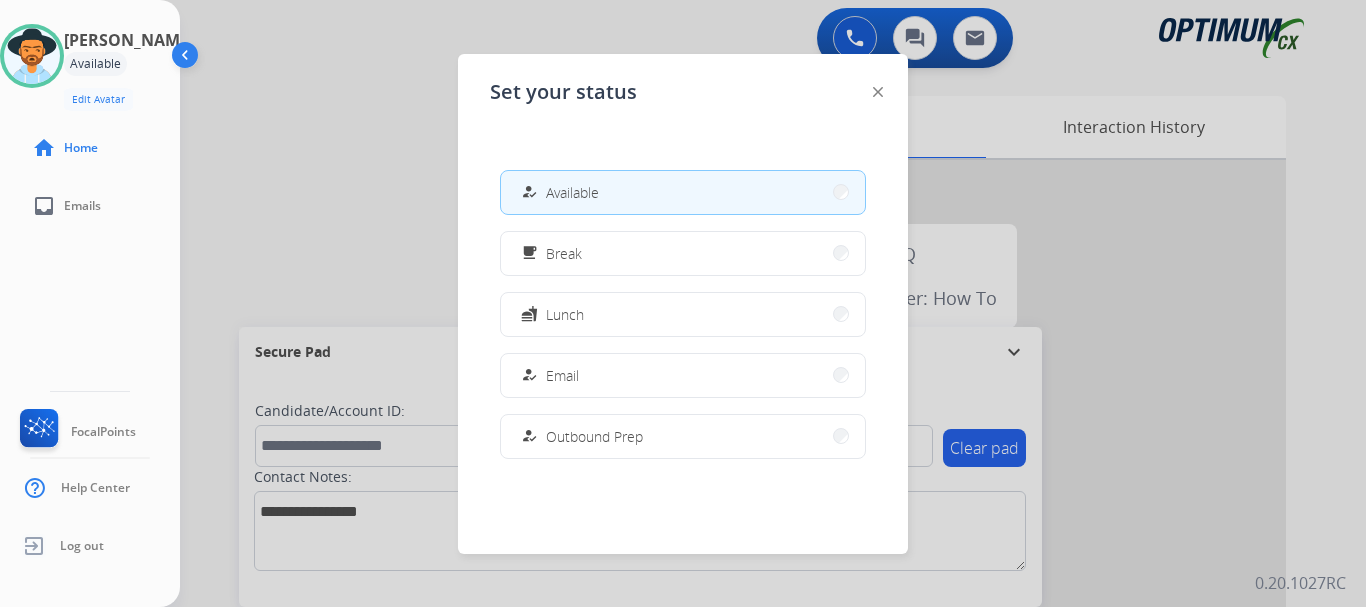 click on "fastfood Lunch" at bounding box center [683, 314] 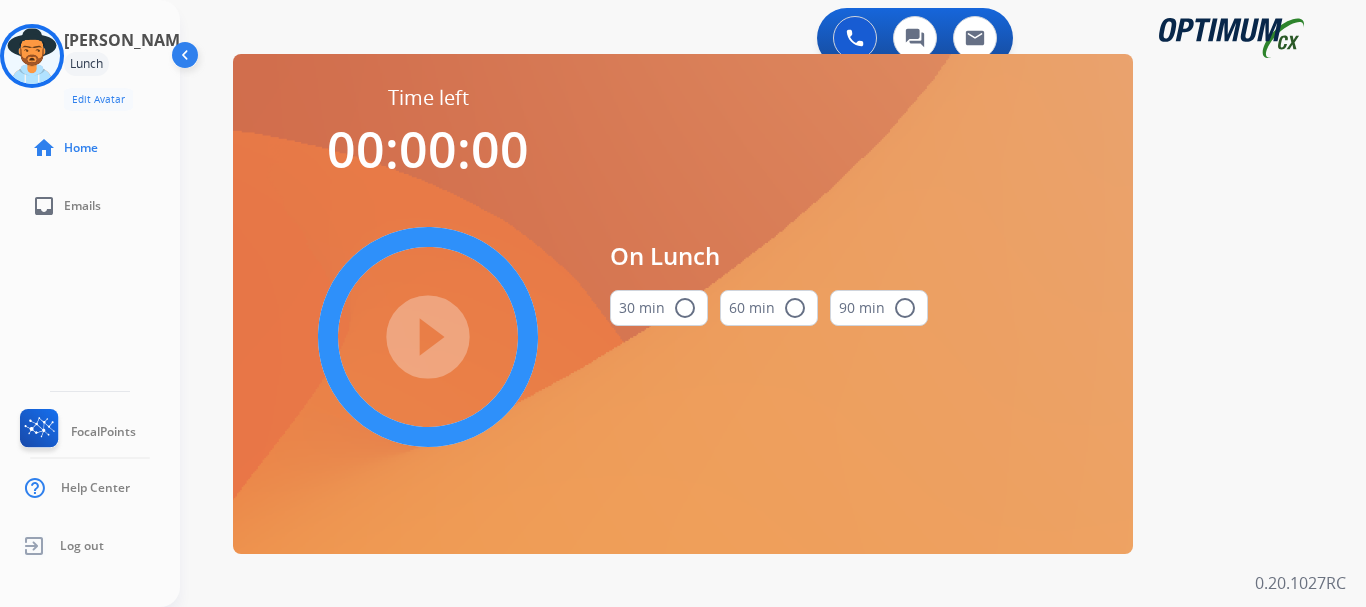 click on "play_circle_filled" at bounding box center (428, 337) 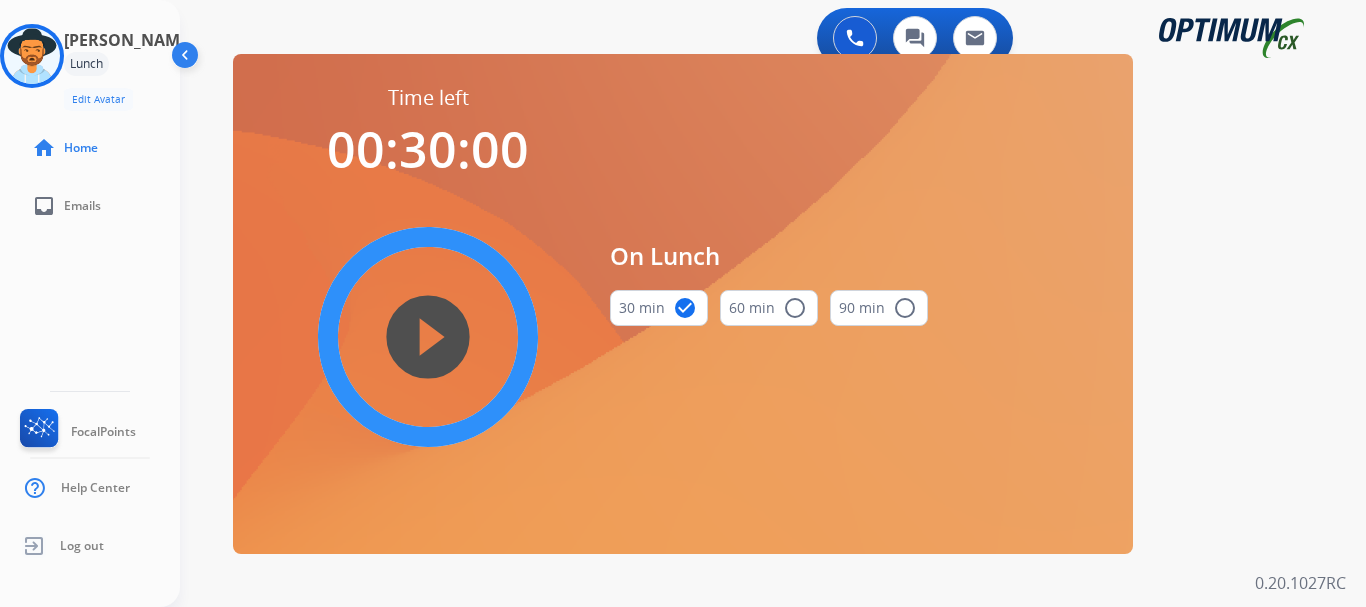 click on "play_circle_filled" at bounding box center [428, 337] 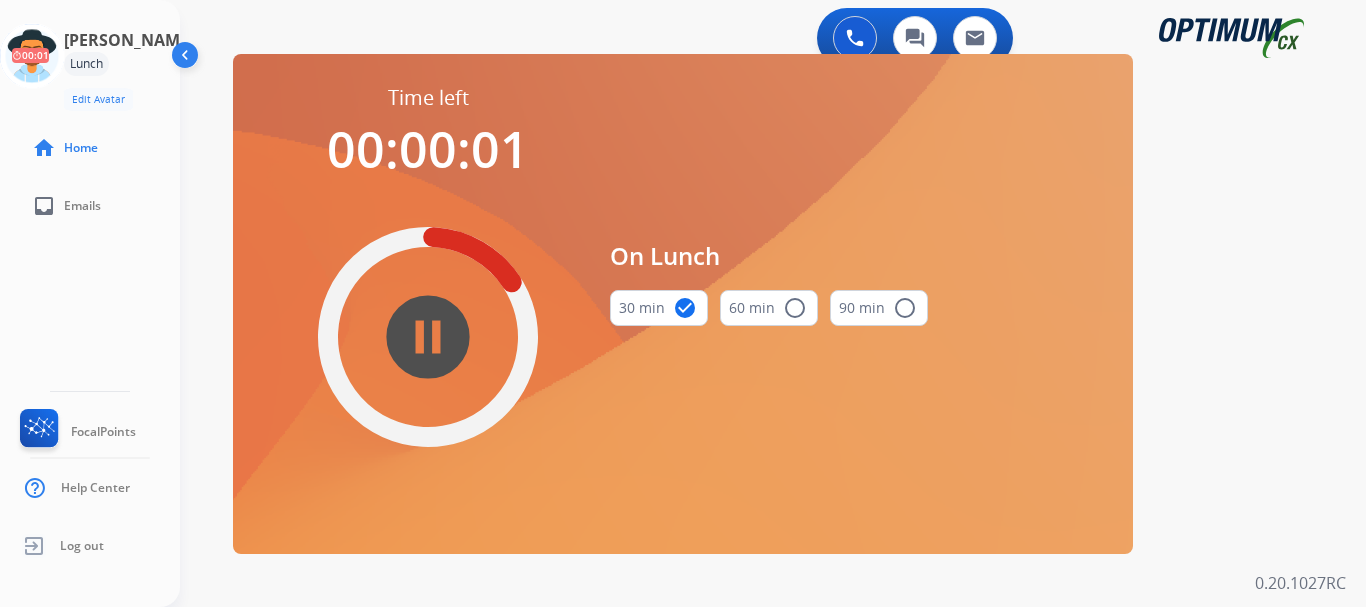 click 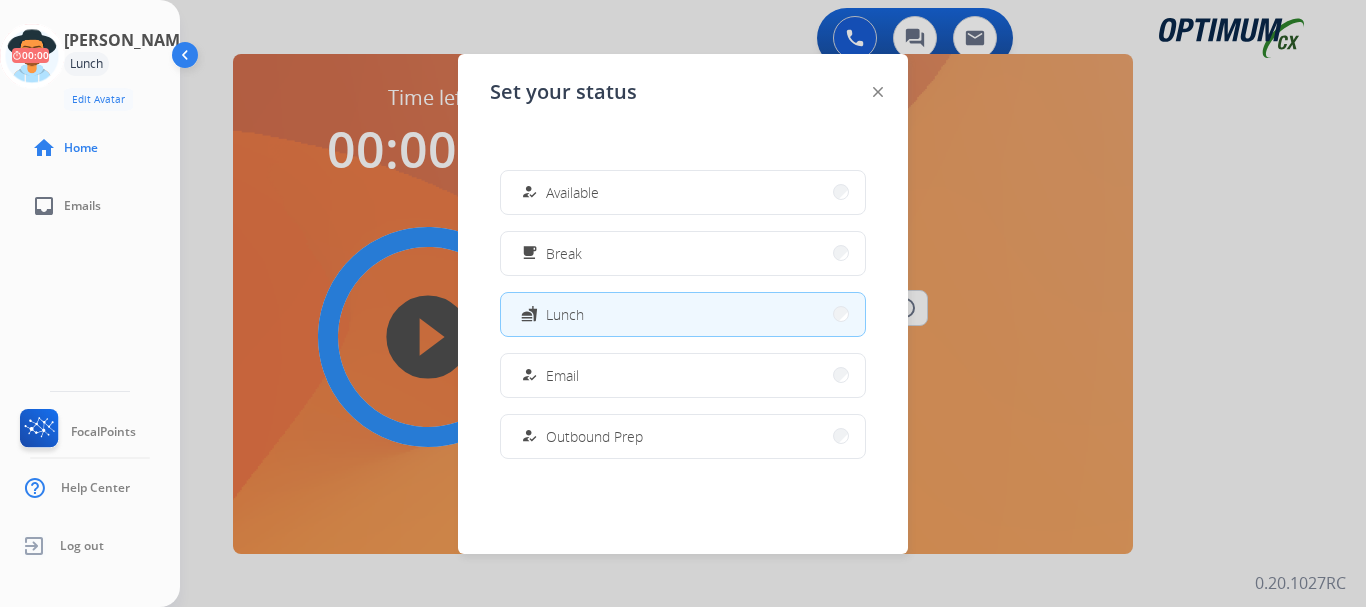 click on "how_to_reg Available" at bounding box center [683, 192] 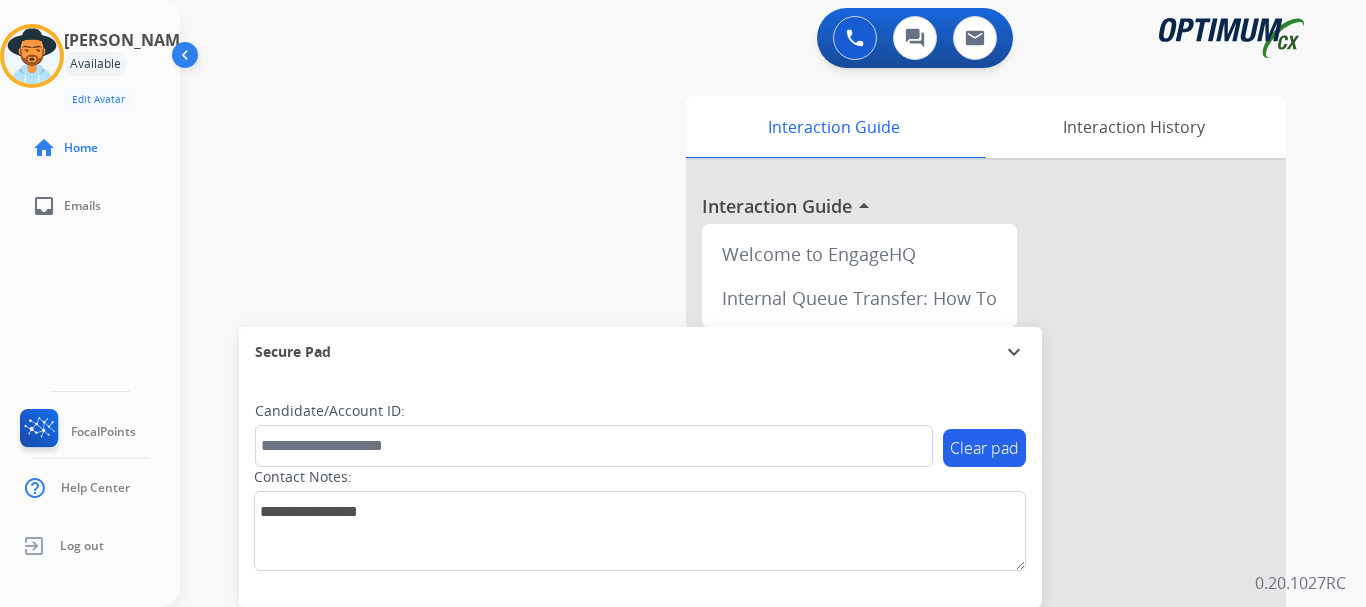 click on "swap_horiz Break voice bridge close_fullscreen Connect 3-Way Call merge_type Separate 3-Way Call  Interaction Guide   Interaction History  Interaction Guide arrow_drop_up  Welcome to EngageHQ   Internal Queue Transfer: How To  Secure Pad expand_more Clear pad Candidate/Account ID: Contact Notes:" at bounding box center (749, 489) 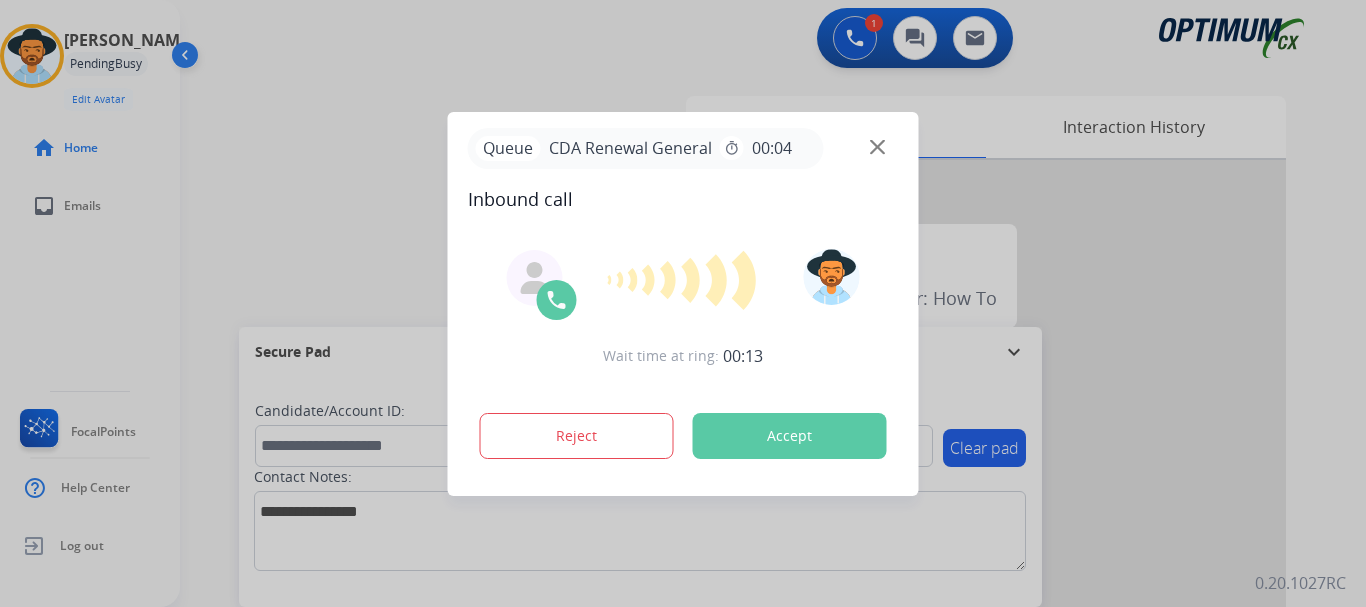 click at bounding box center (683, 303) 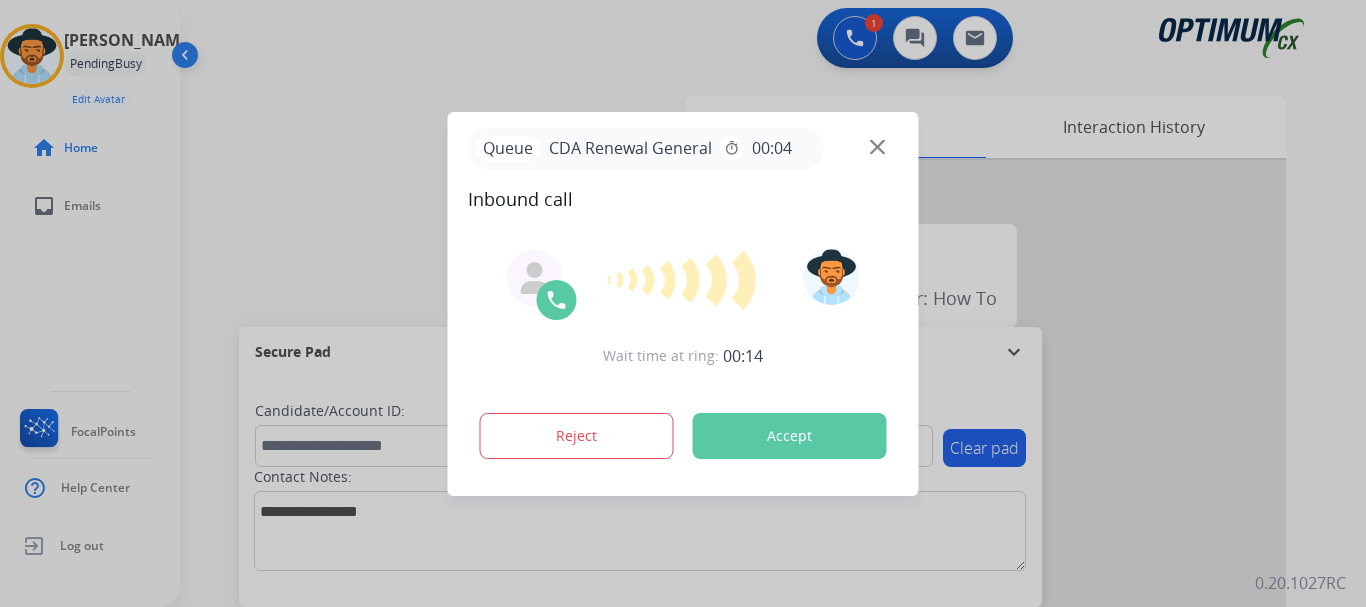 click on "Accept" at bounding box center [790, 436] 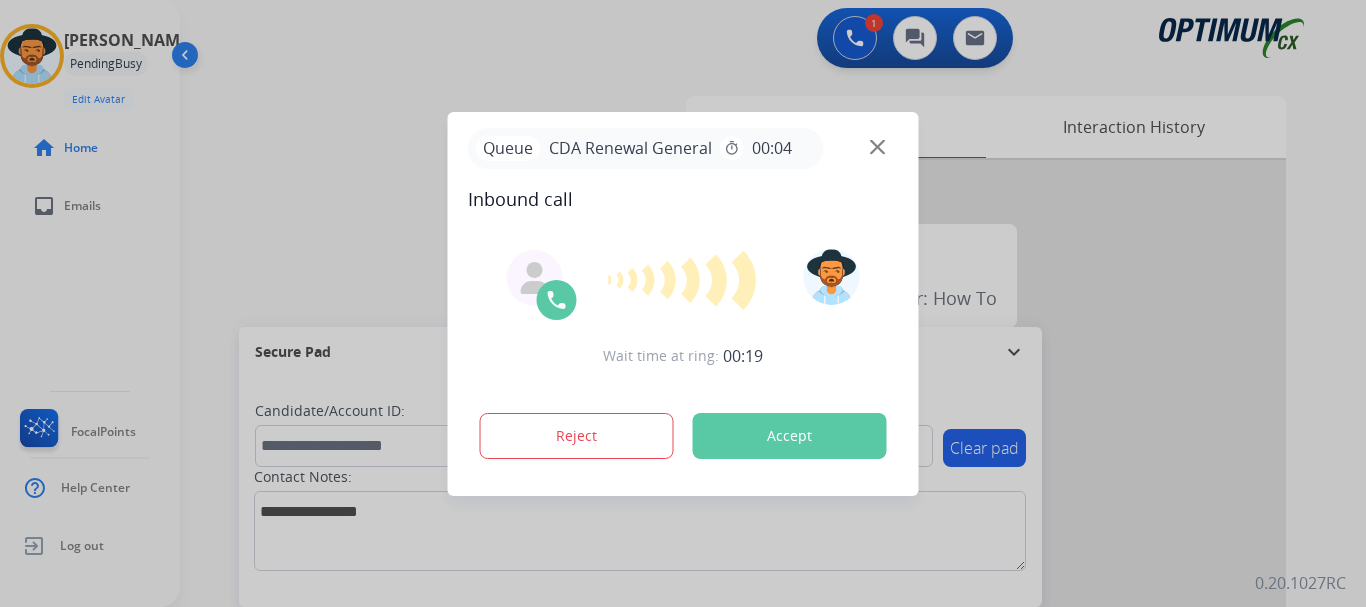 type 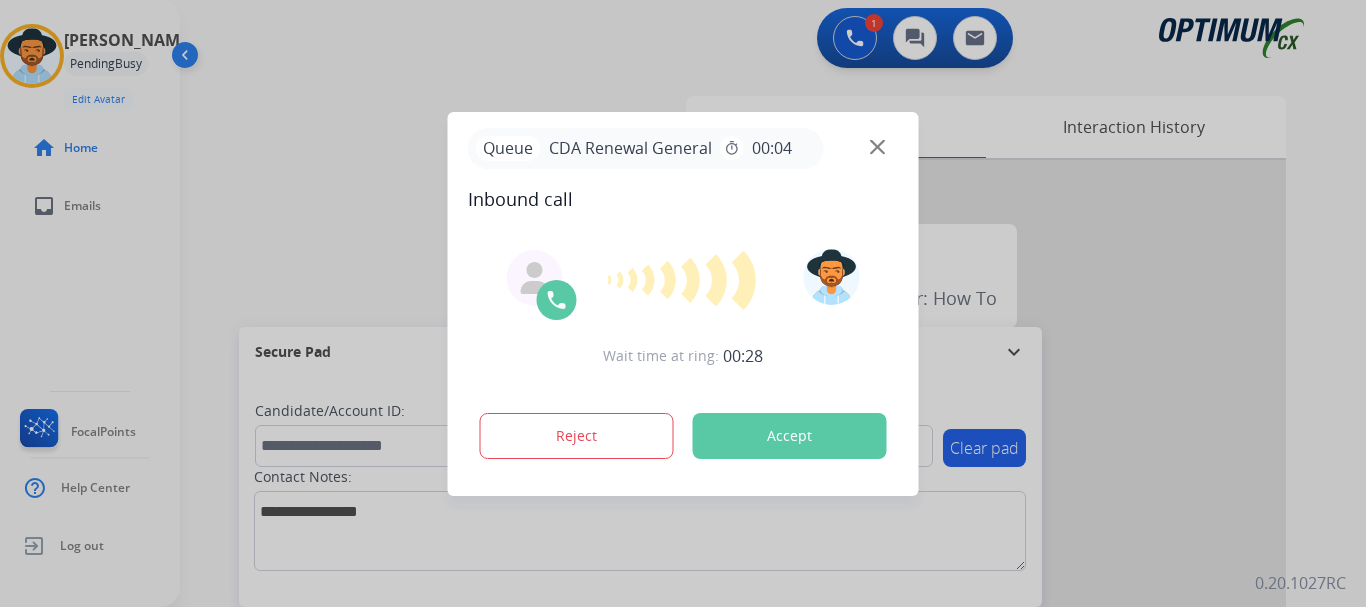 click on "Wait time at ring:  00:28 Reject Accept" at bounding box center [683, 356] 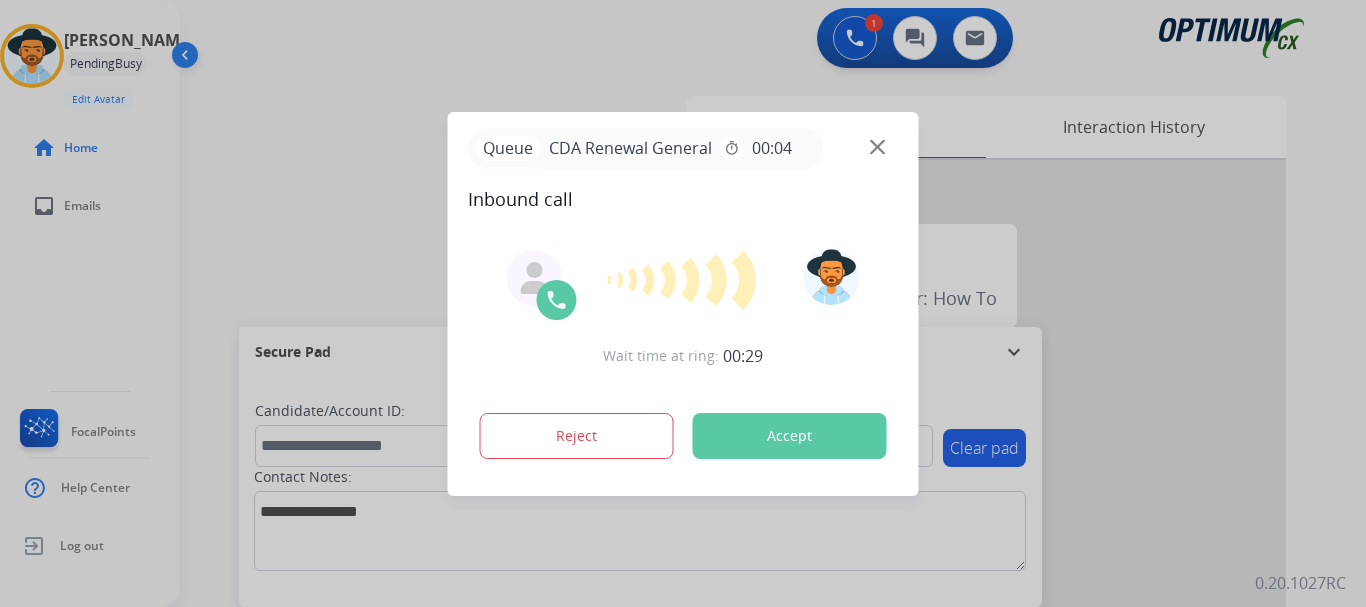 click on "Accept" at bounding box center [790, 436] 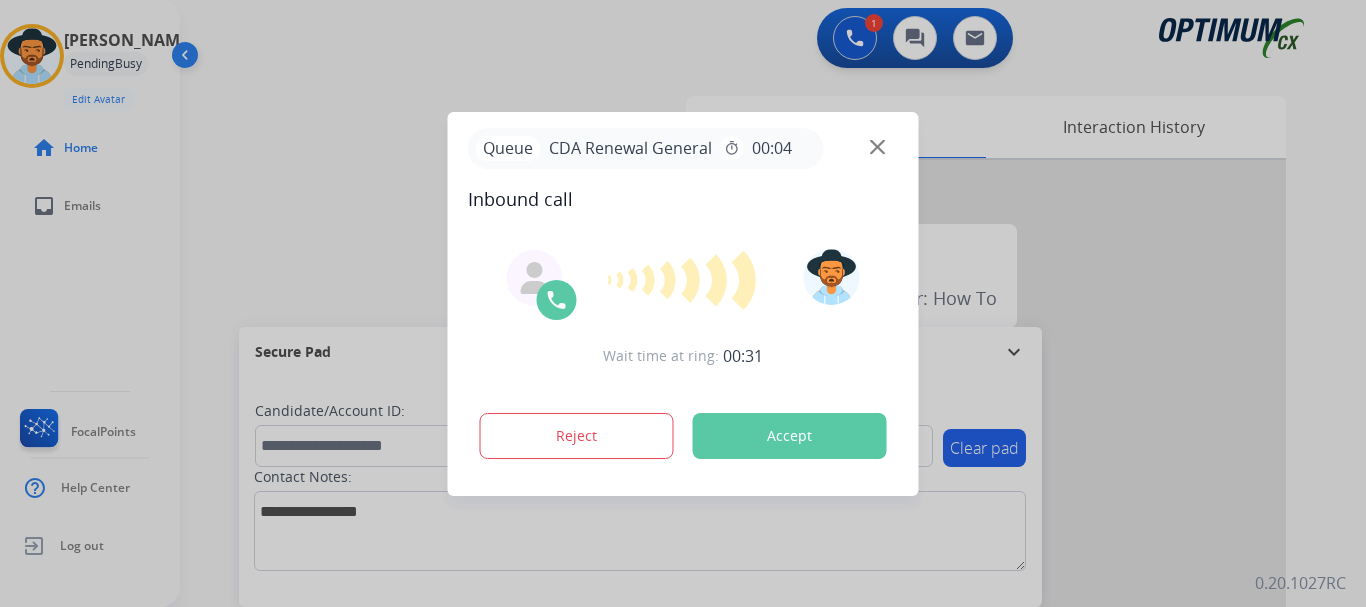 click on "Accept" at bounding box center (790, 436) 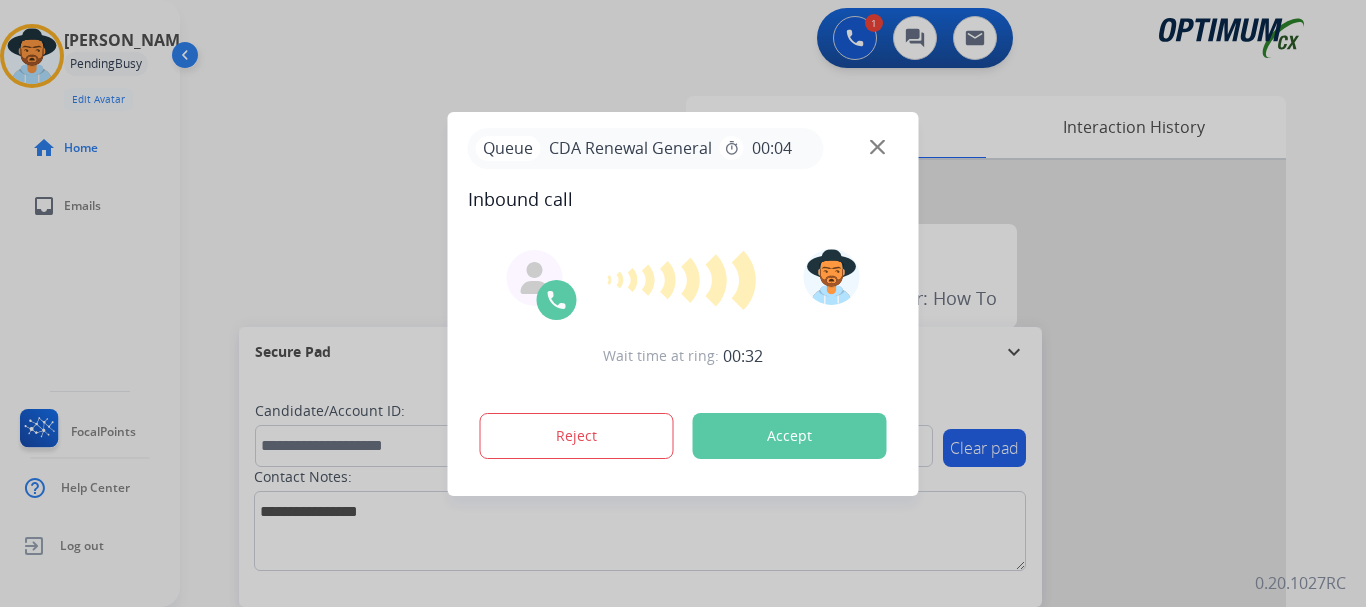 click on "Accept" at bounding box center (790, 436) 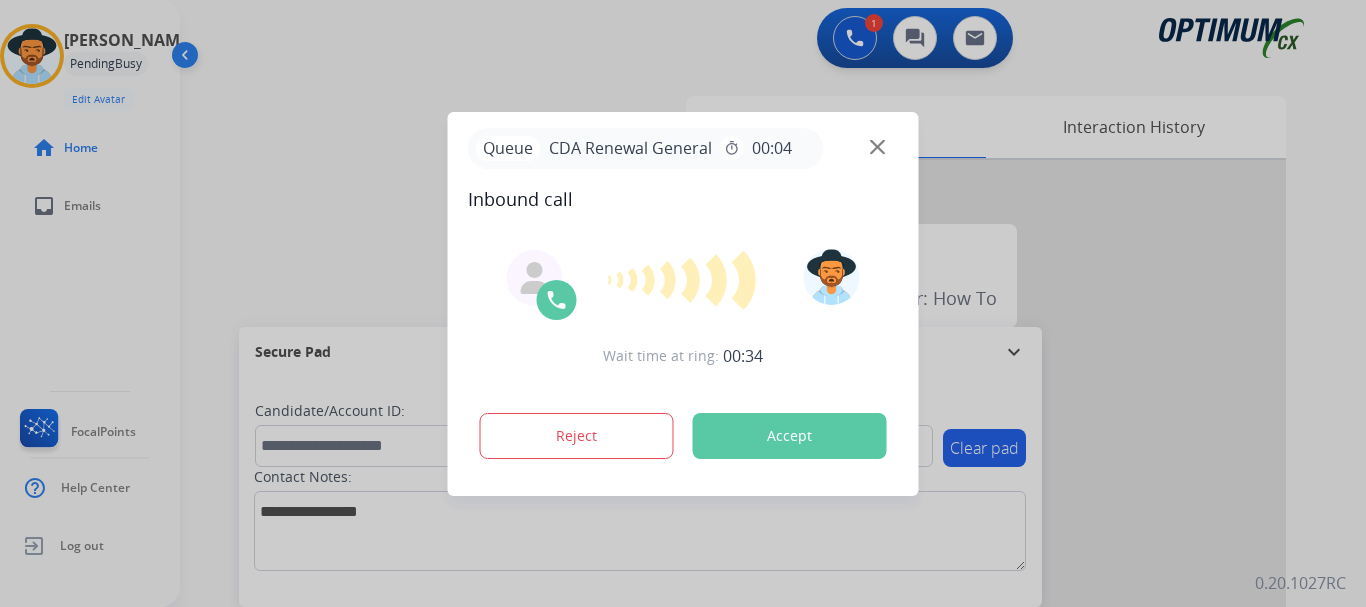 click on "Accept" at bounding box center (790, 436) 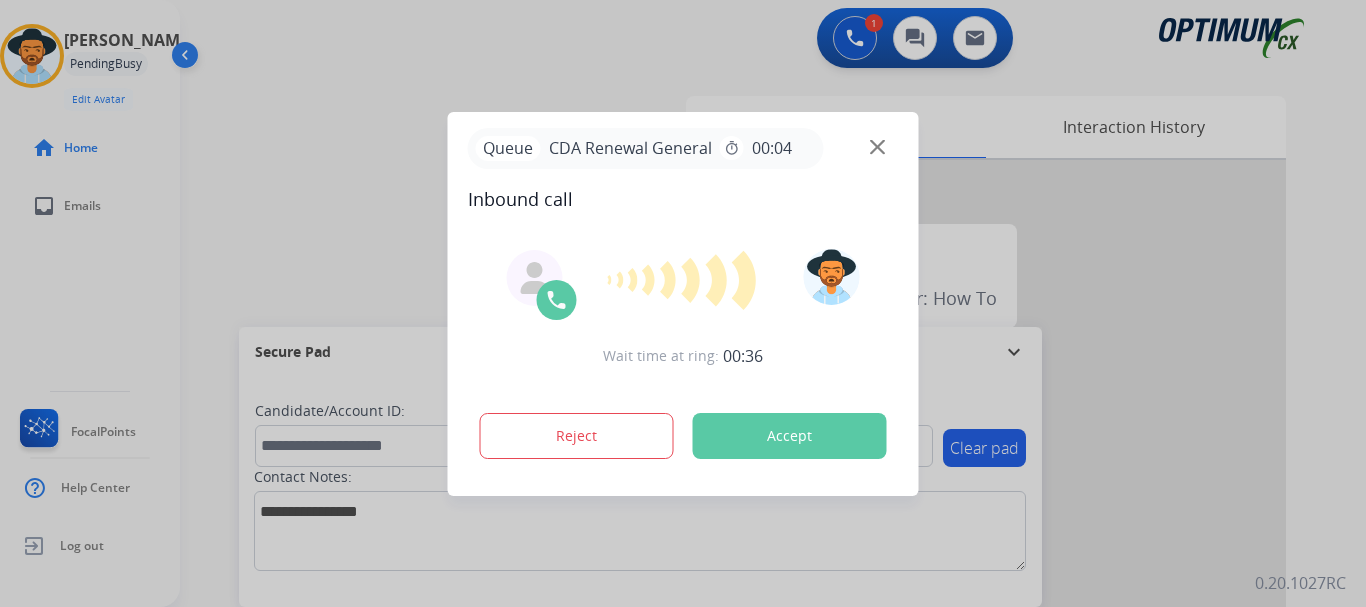 click on "Accept" at bounding box center (790, 436) 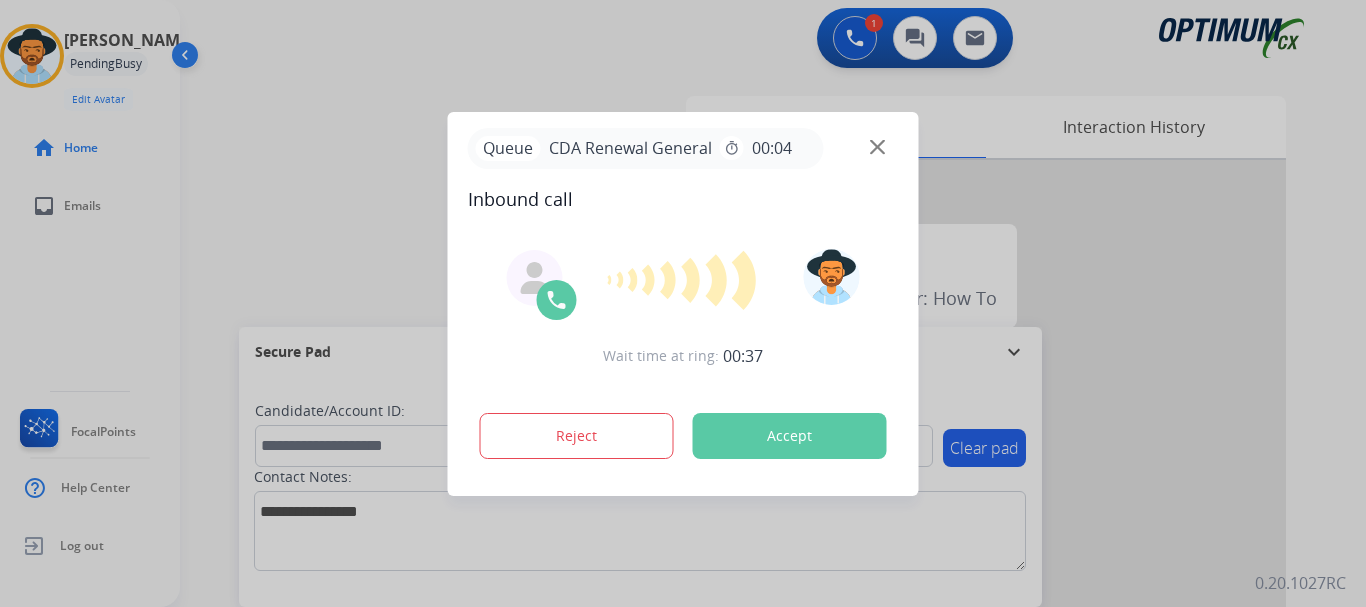 click on "Accept" at bounding box center [790, 436] 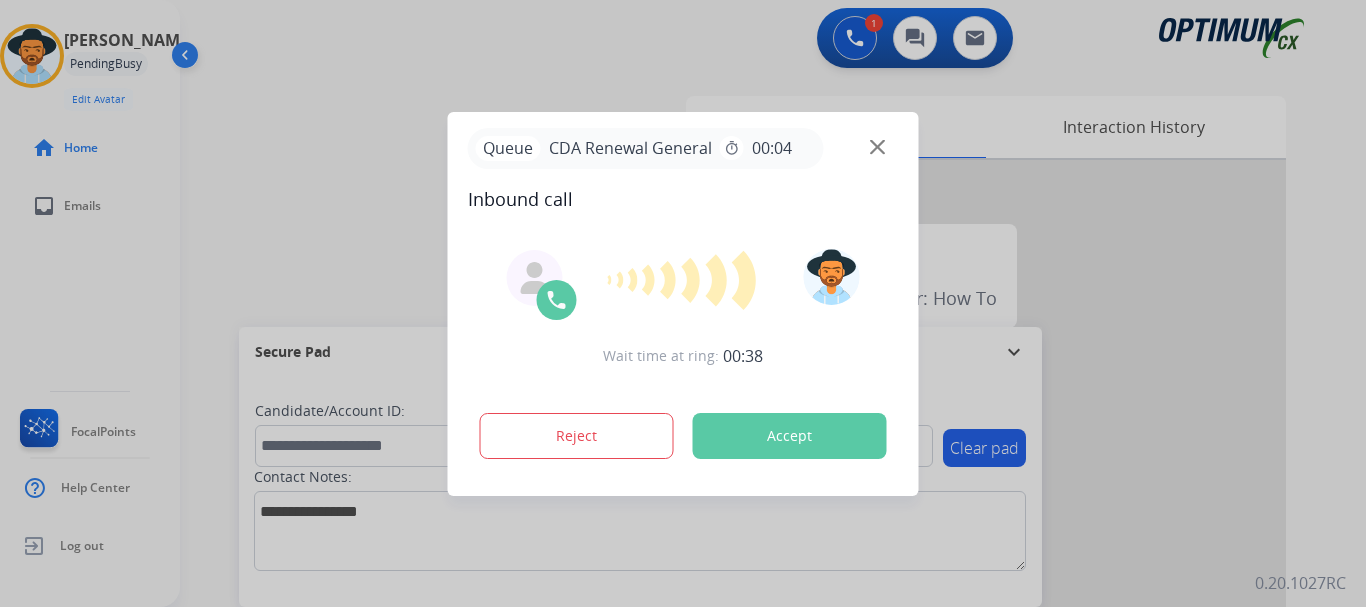 click on "Accept" at bounding box center [790, 436] 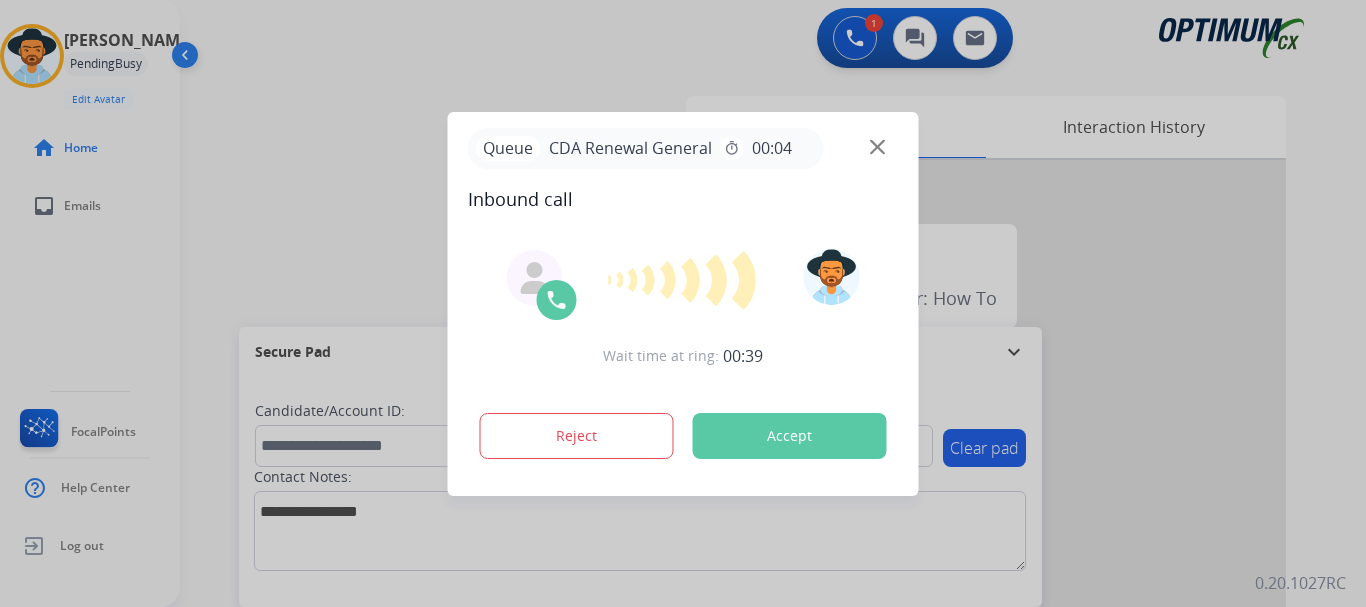 click on "Accept" at bounding box center (790, 436) 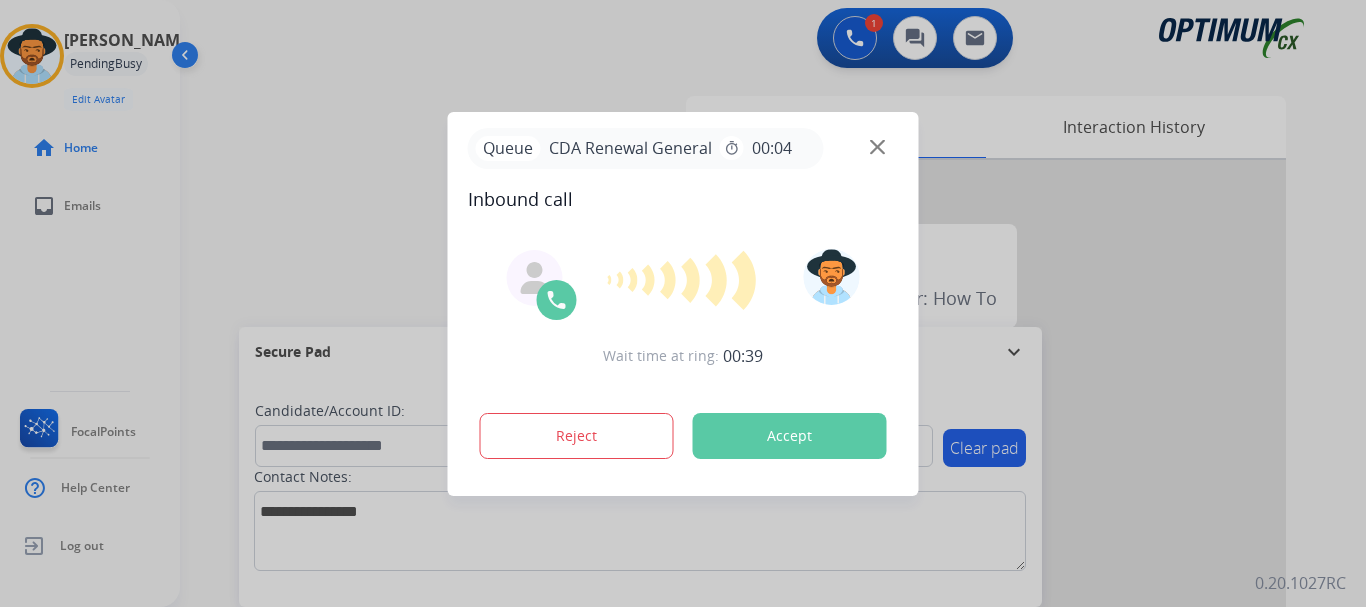 click on "Accept" at bounding box center (790, 436) 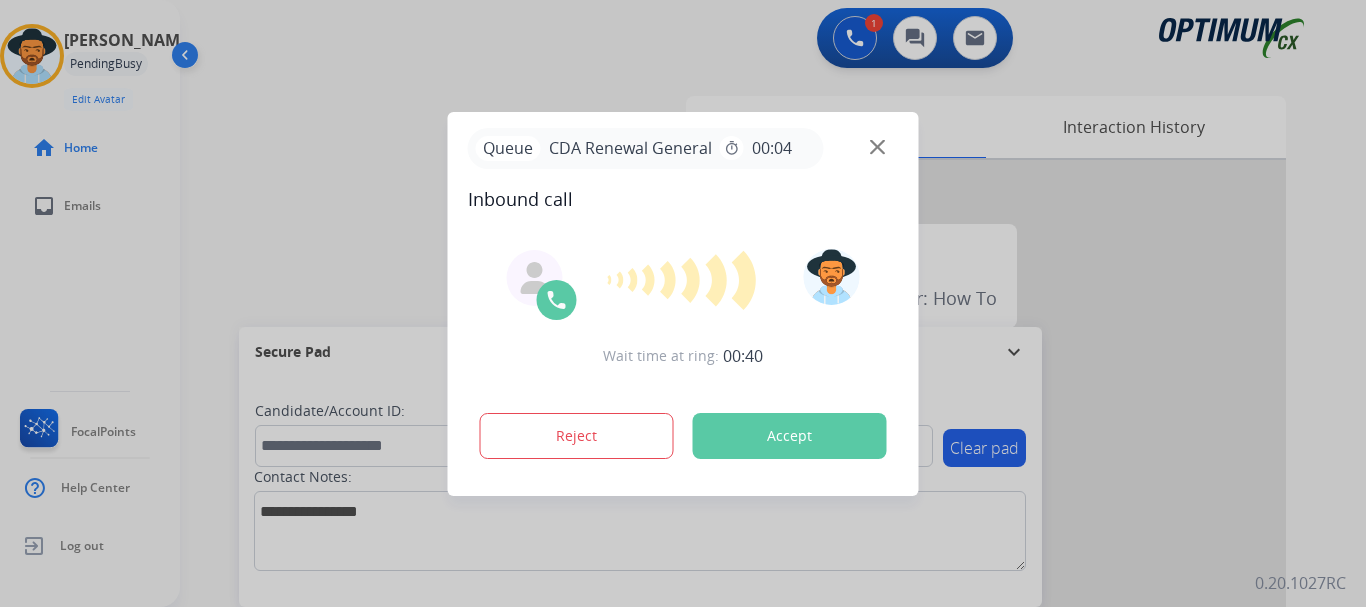 click on "Accept" at bounding box center [790, 436] 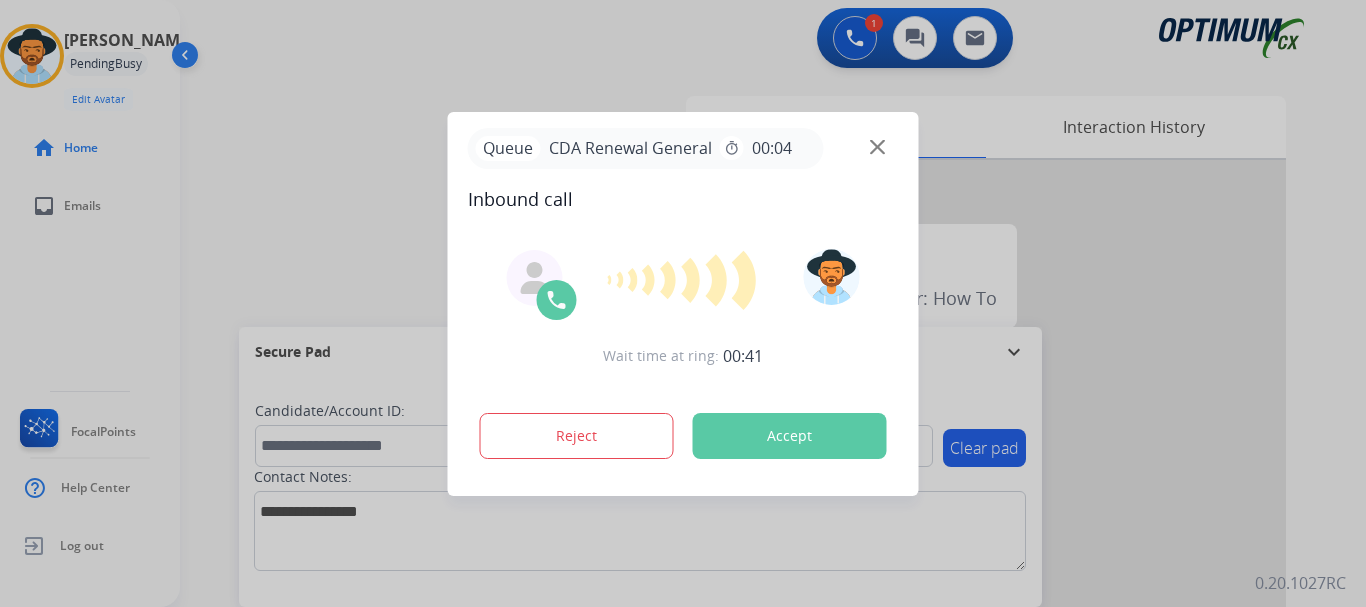 click on "Accept" at bounding box center (790, 436) 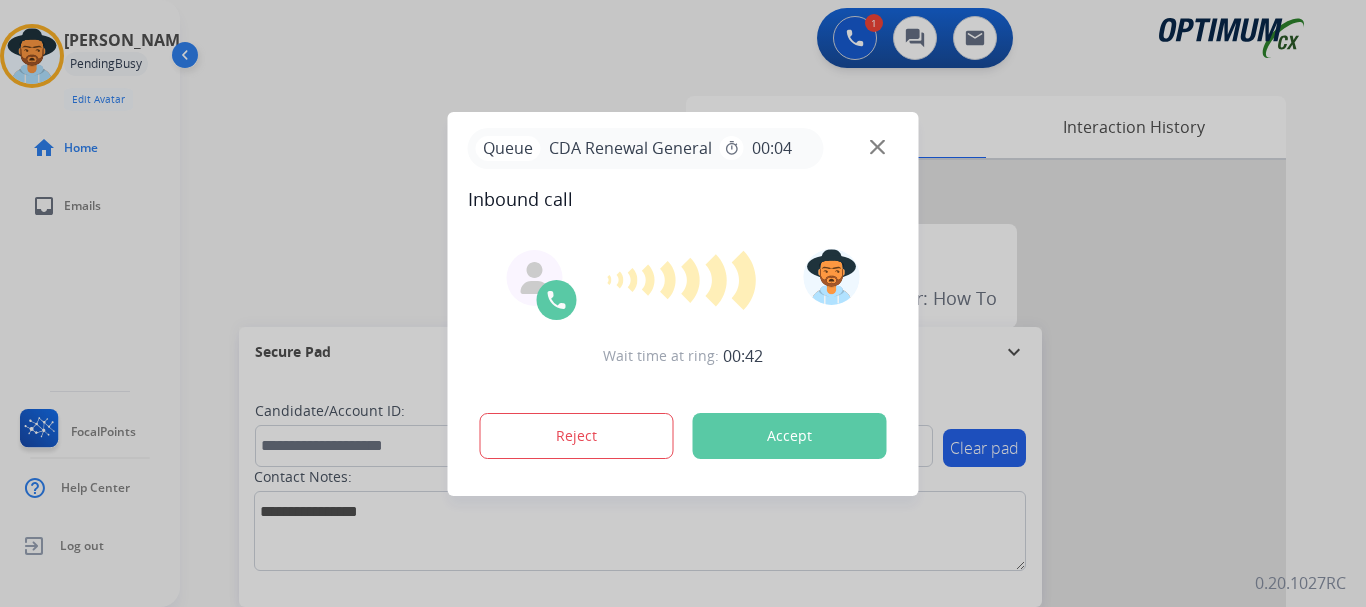 click on "Accept" at bounding box center (790, 436) 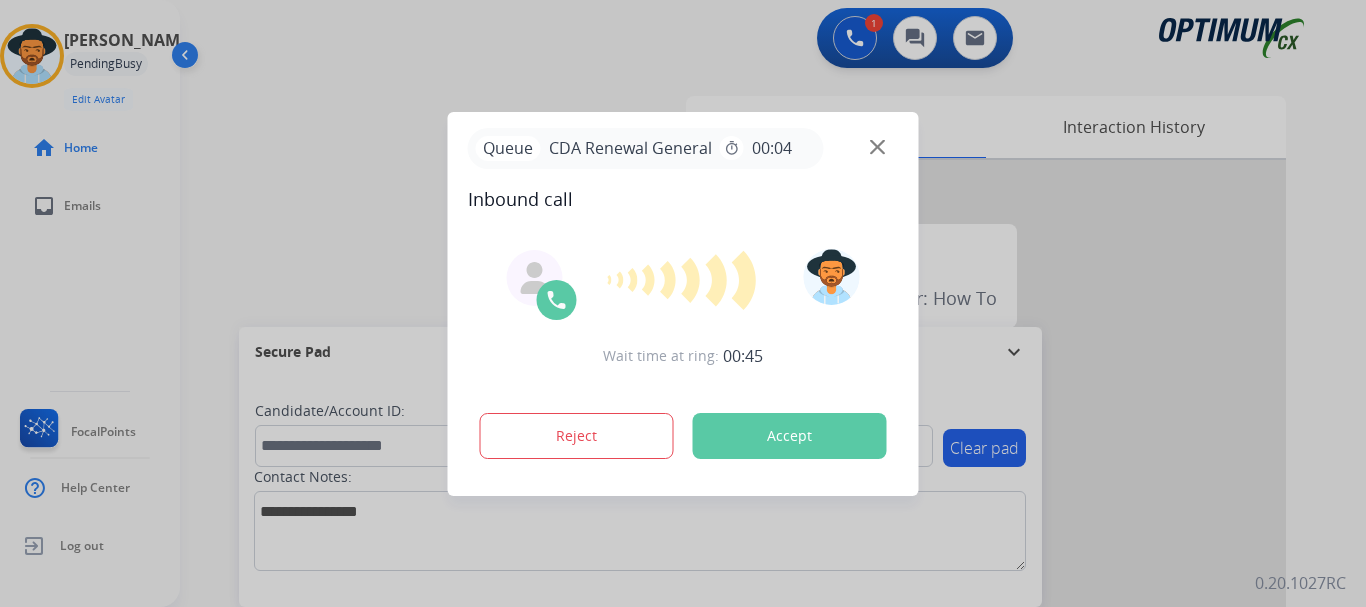 click on "Inbound call" at bounding box center (683, 199) 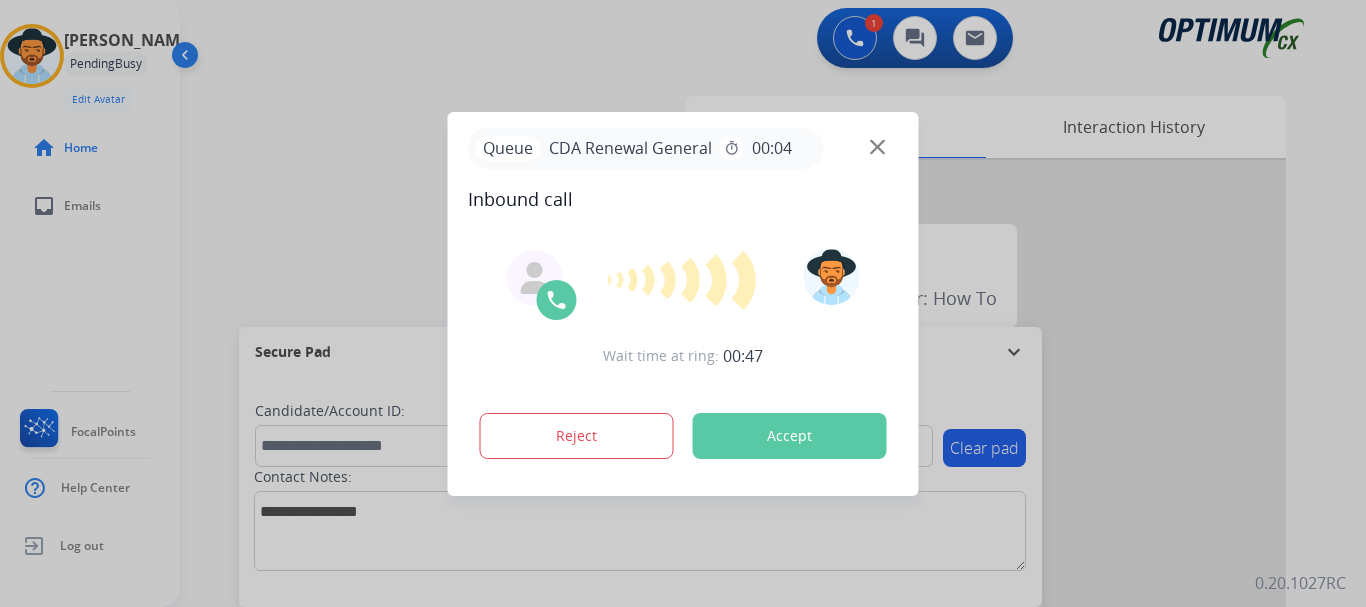 click on "Reject Accept" at bounding box center [683, 432] 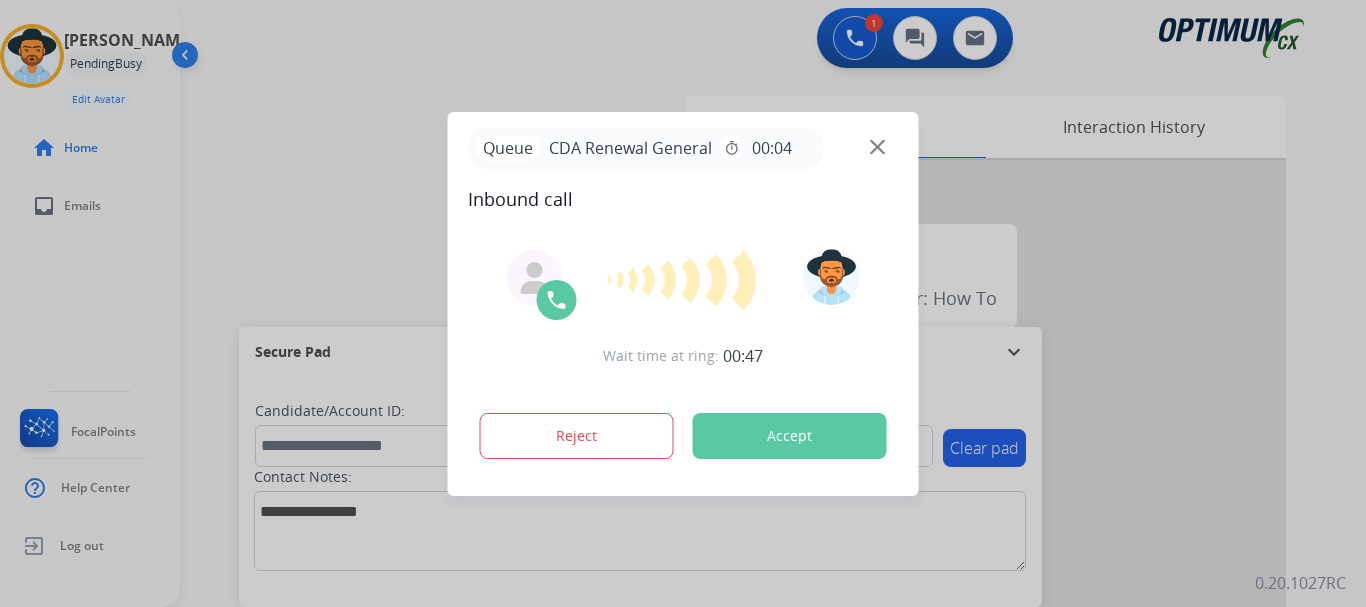 click on "Accept" at bounding box center (790, 436) 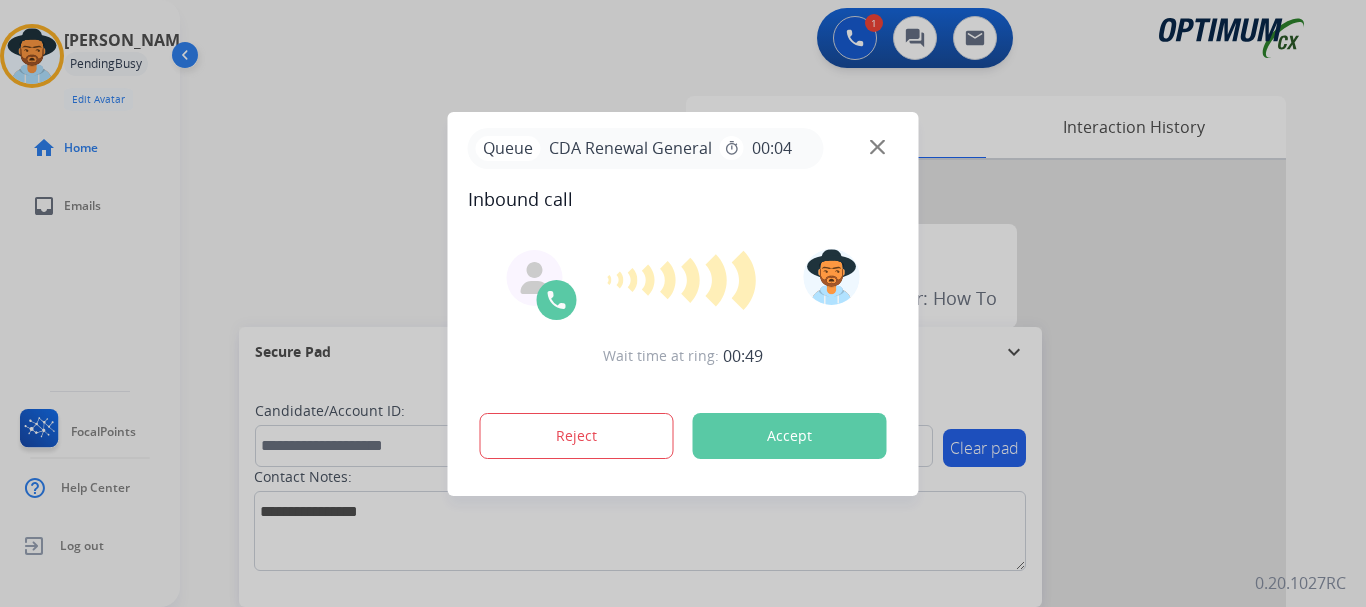 click on "Accept" at bounding box center [790, 436] 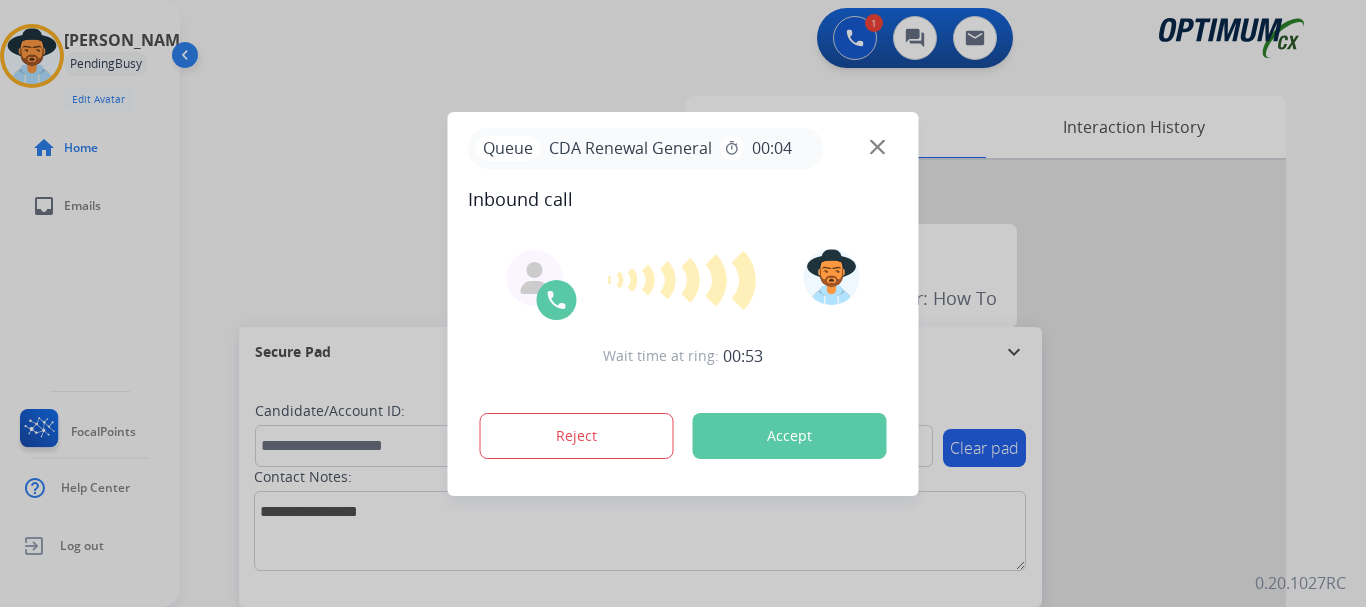 click at bounding box center (683, 303) 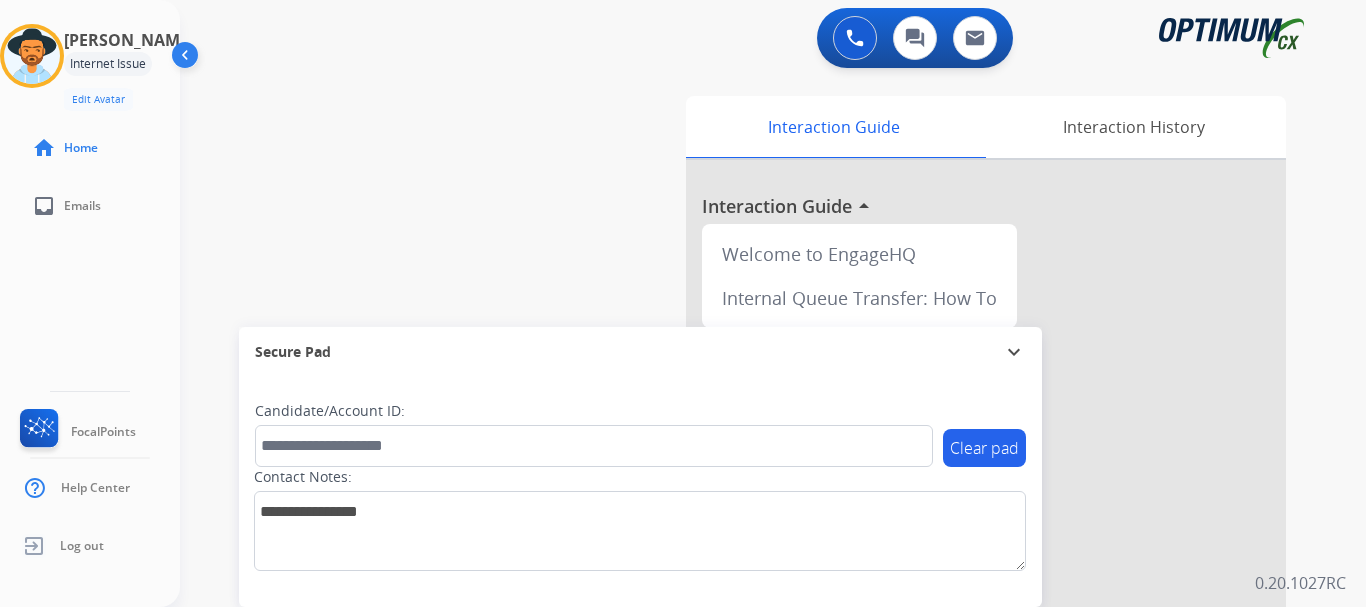 click at bounding box center [32, 56] 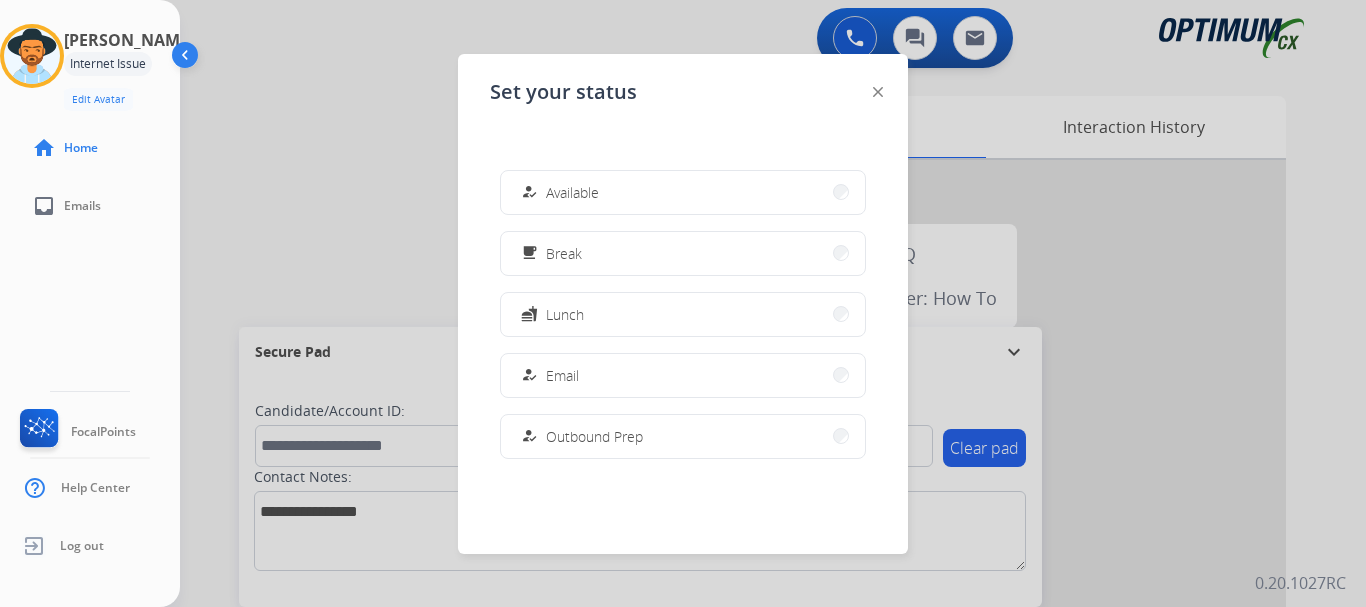 click on "how_to_reg Available" at bounding box center [683, 192] 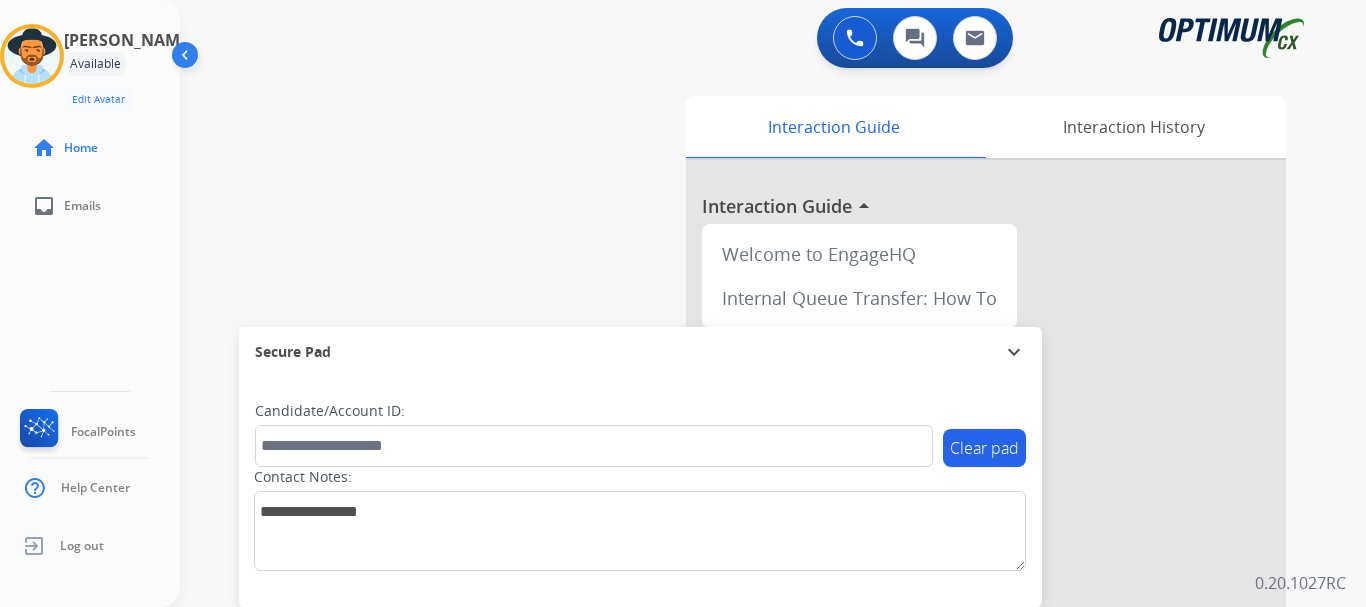 click at bounding box center (855, 38) 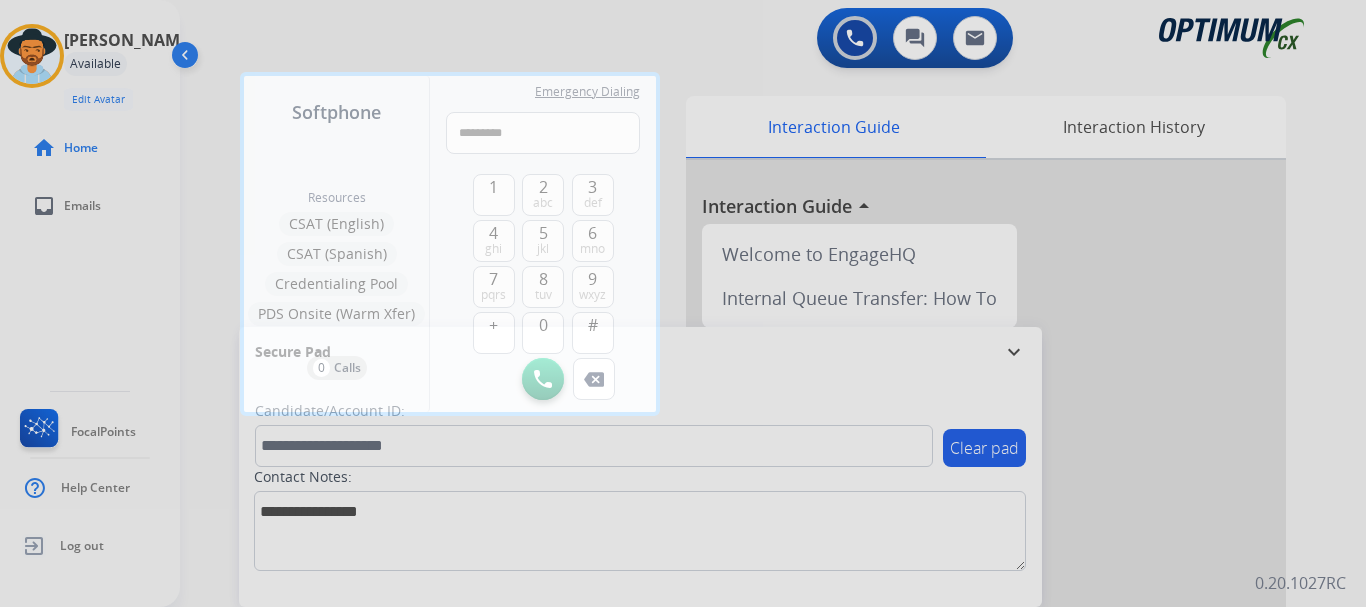 type on "**********" 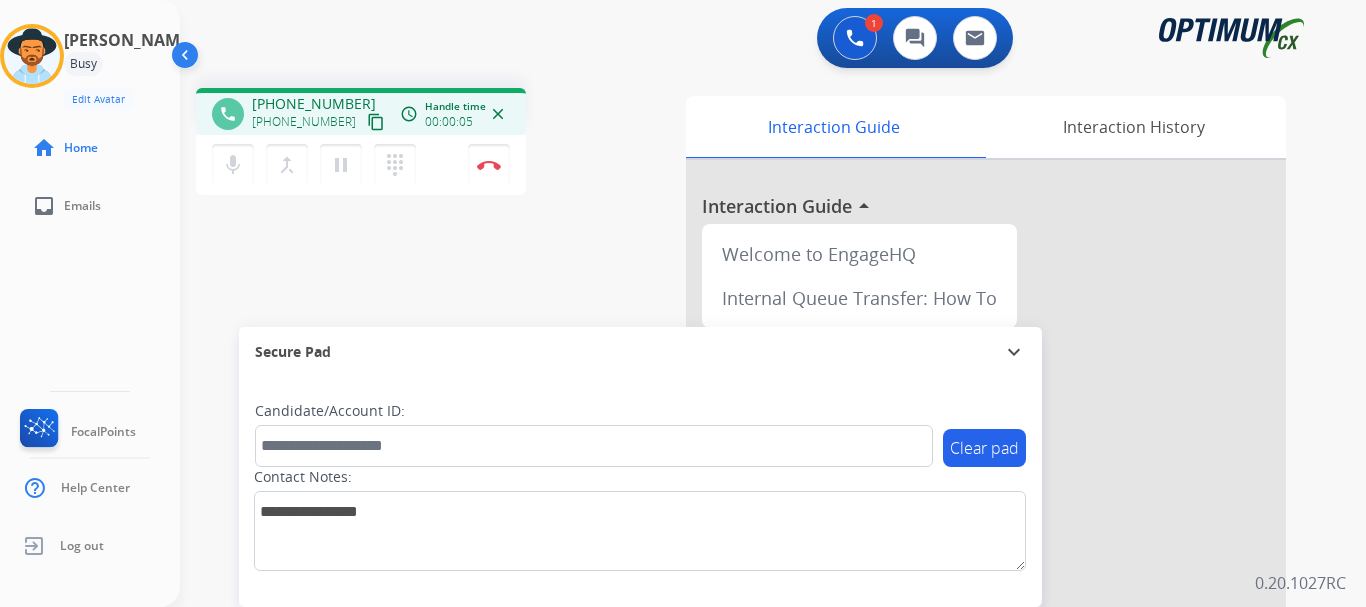 click on "Disconnect" at bounding box center [489, 165] 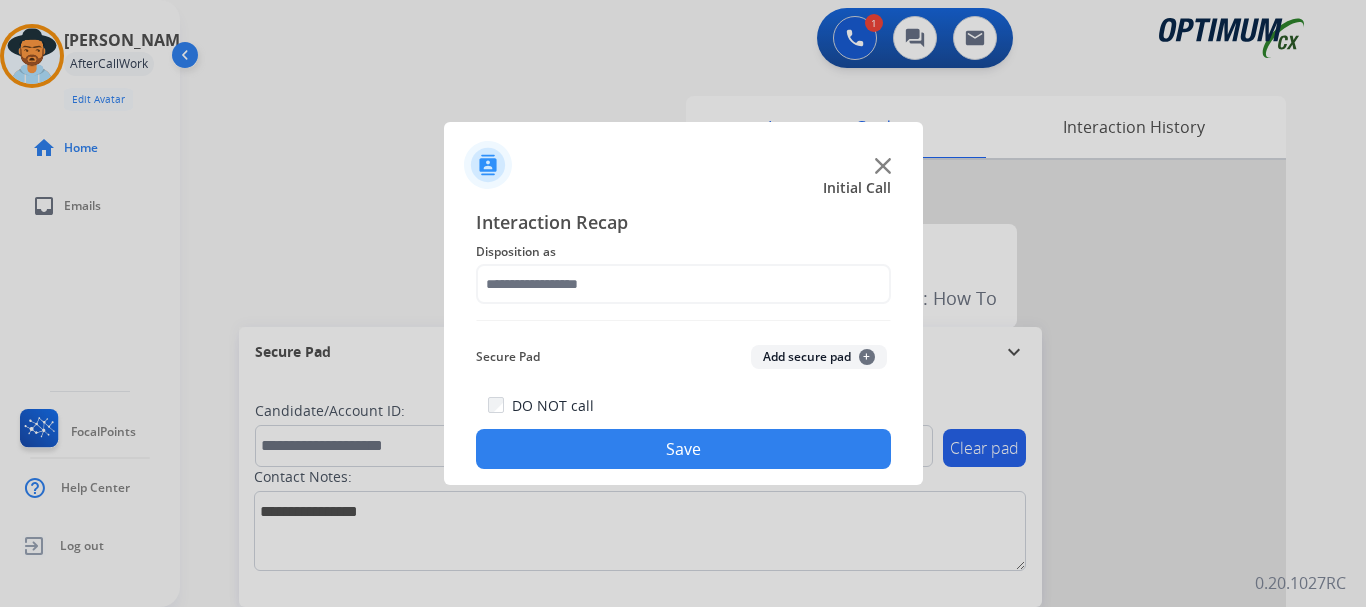 click on "Add secure pad  +" 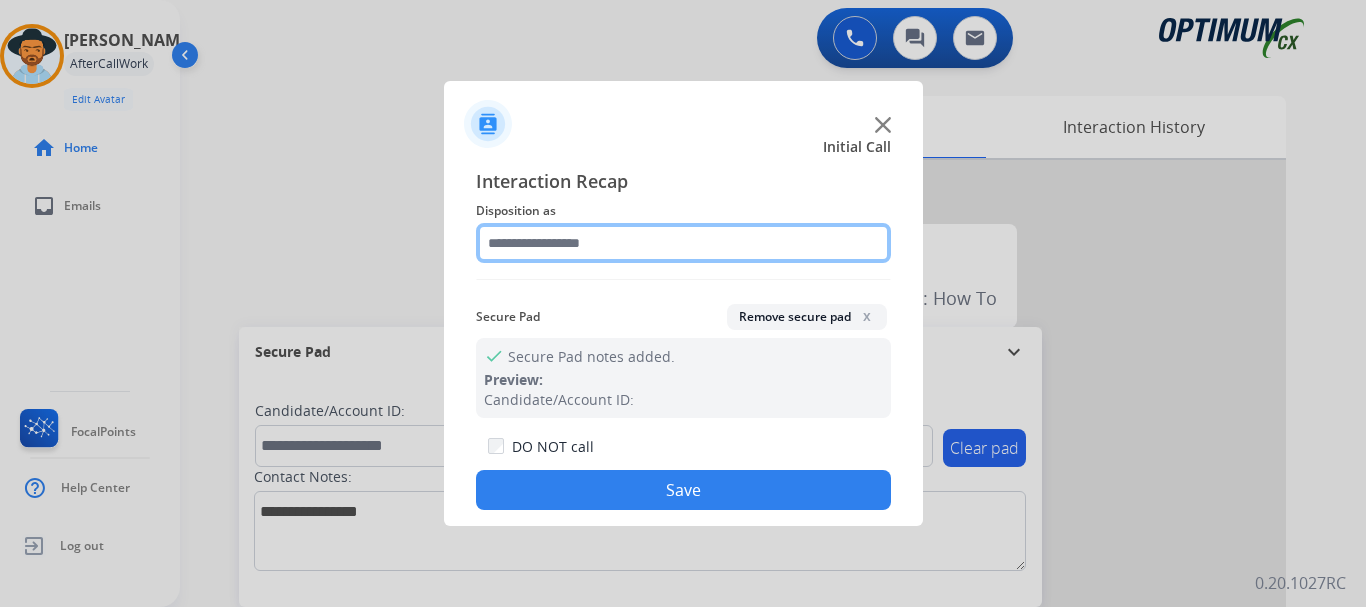 click 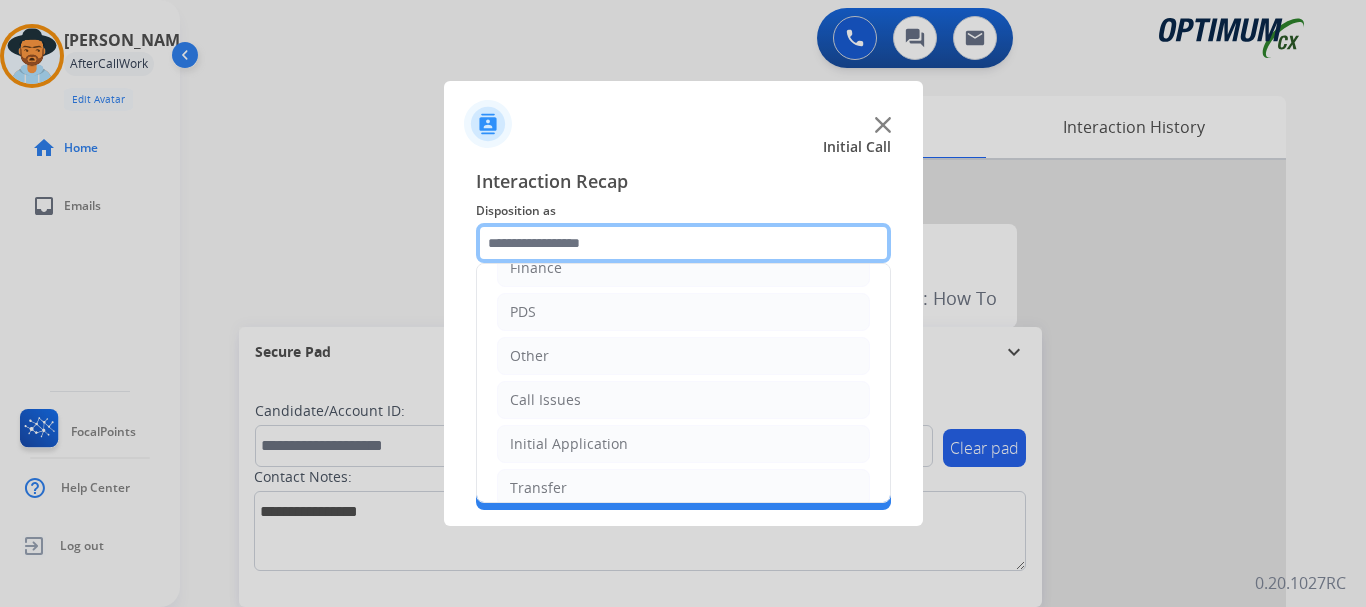scroll, scrollTop: 115, scrollLeft: 0, axis: vertical 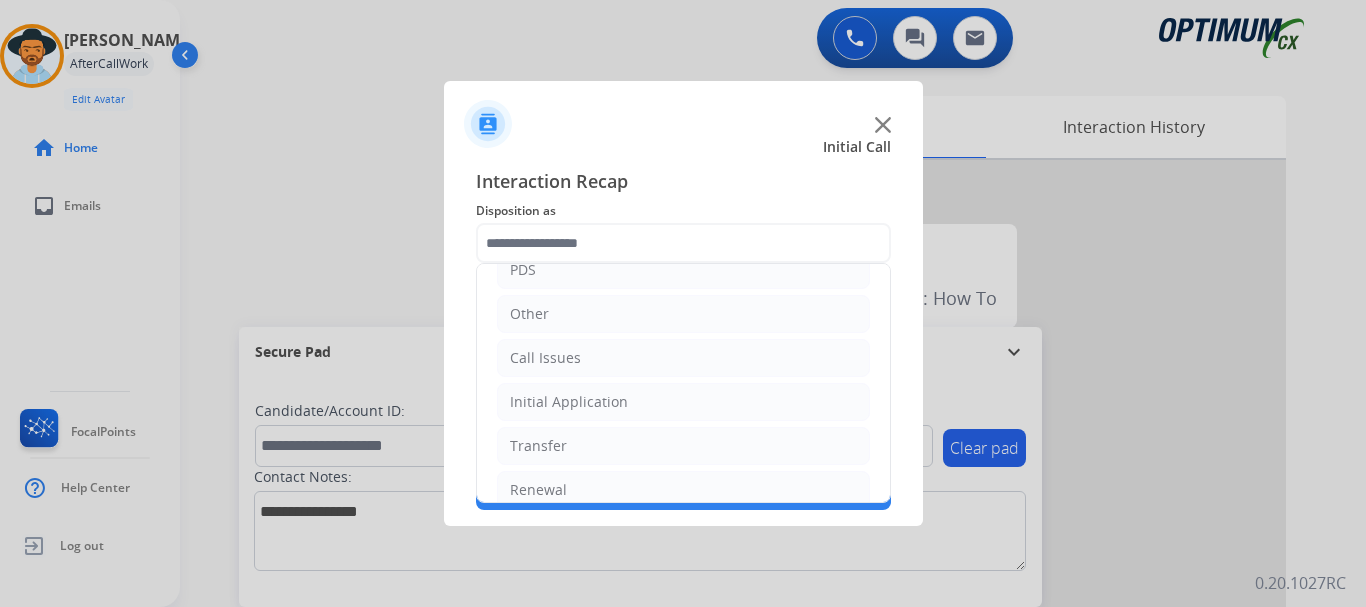 click on "Call Issues" 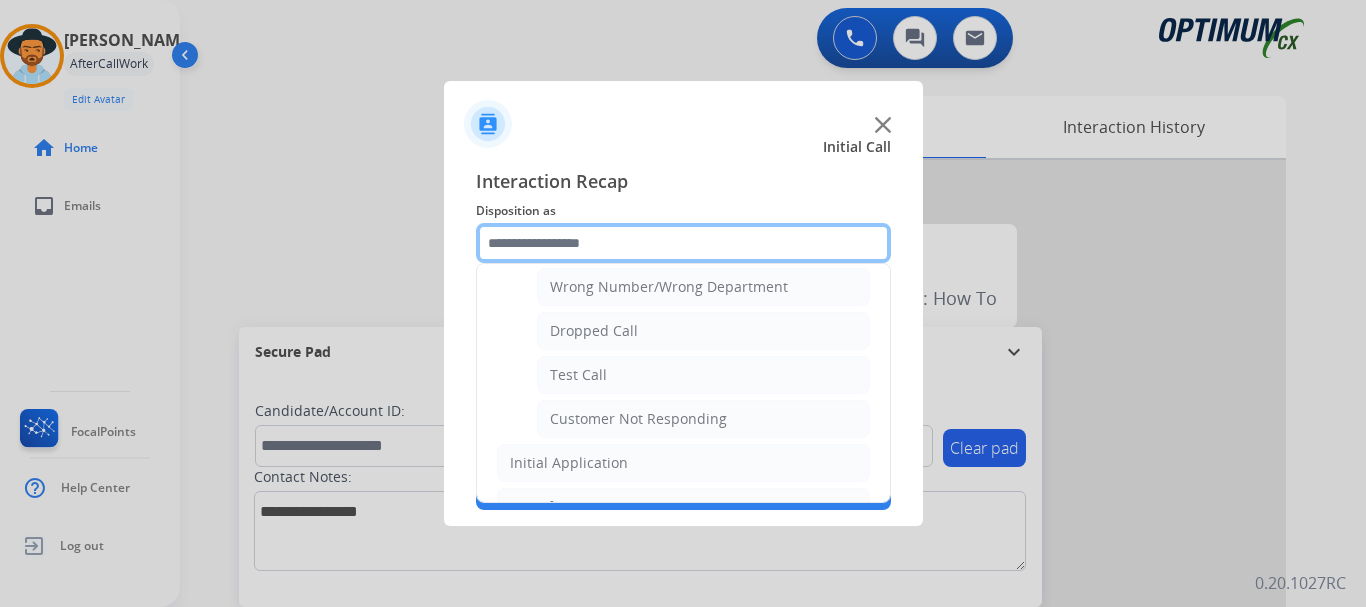 scroll, scrollTop: 287, scrollLeft: 0, axis: vertical 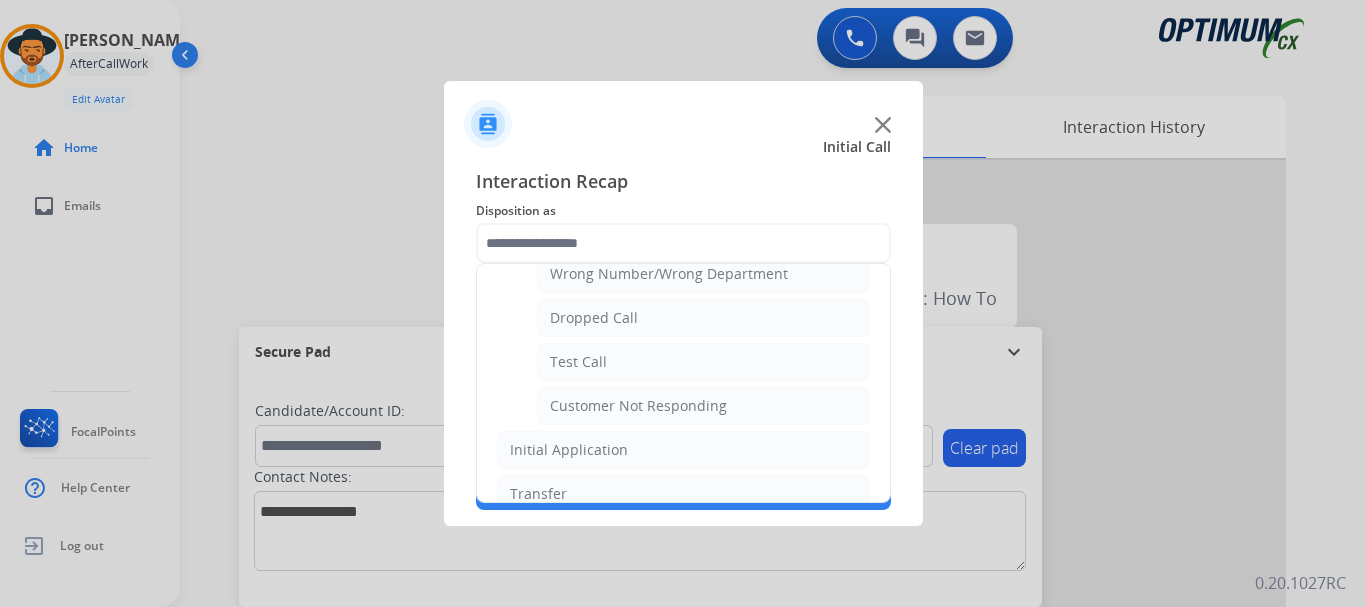 click on "Test Call" 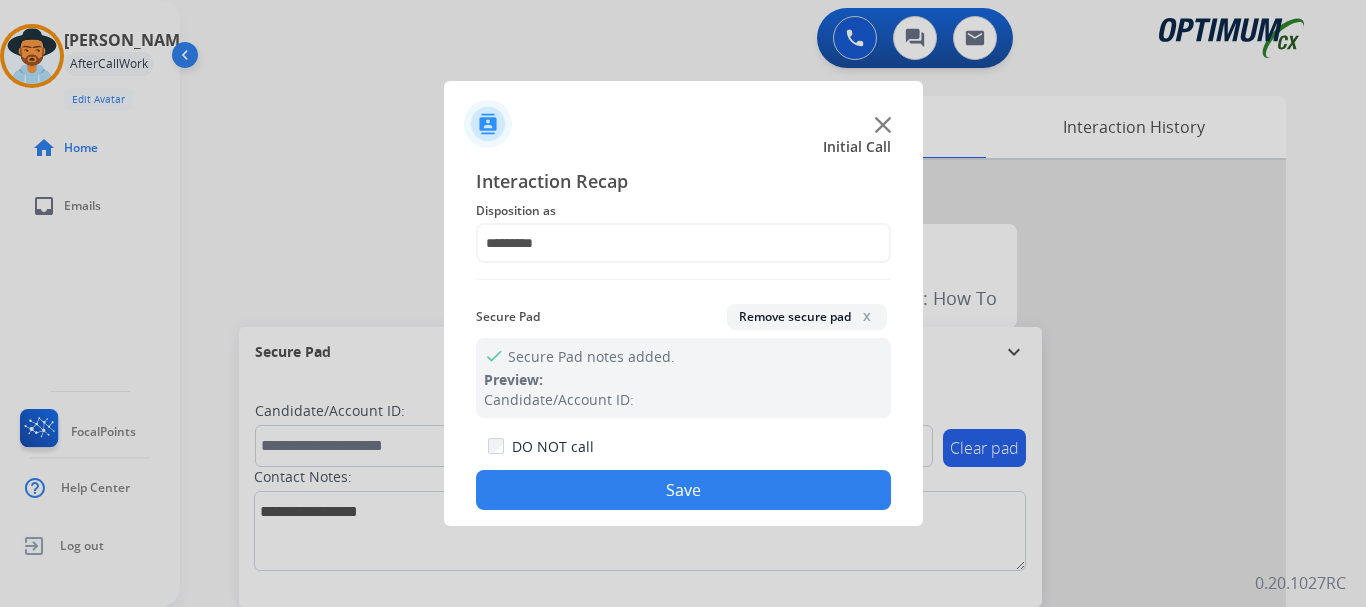 click on "Save" 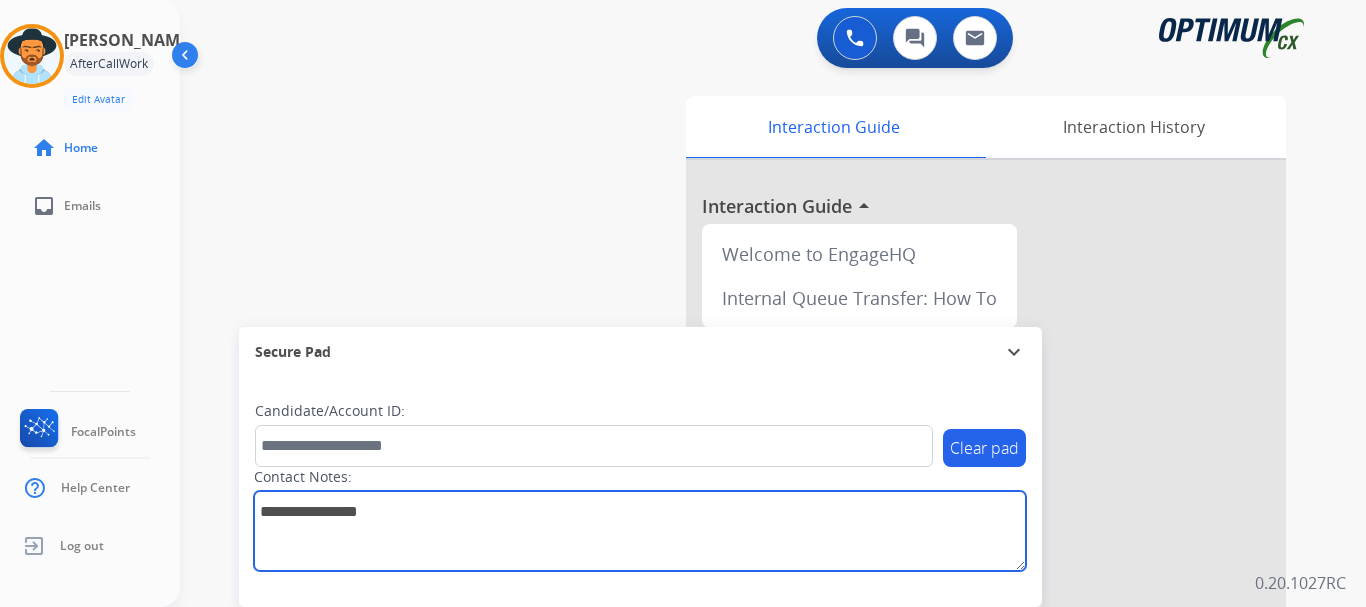 click at bounding box center (640, 531) 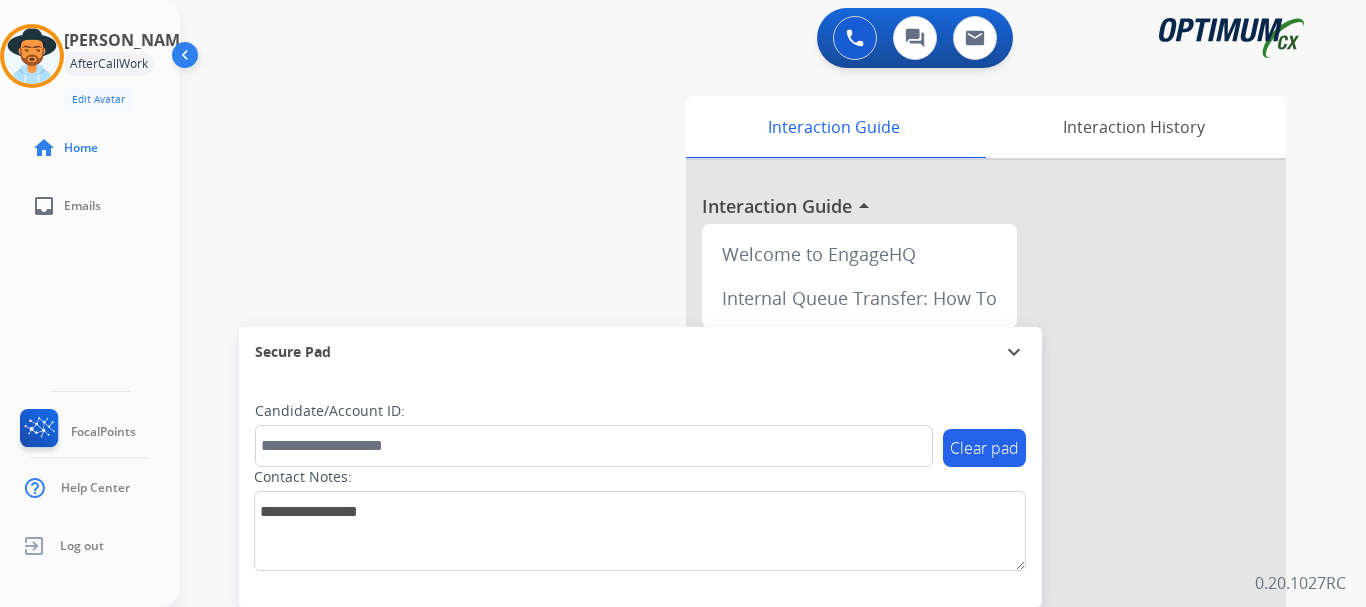 click on "swap_horiz Break voice bridge close_fullscreen Connect 3-Way Call merge_type Separate 3-Way Call  Interaction Guide   Interaction History  Interaction Guide arrow_drop_up  Welcome to EngageHQ   Internal Queue Transfer: How To  Secure Pad expand_more Clear pad Candidate/Account ID: Contact Notes:" at bounding box center (749, 489) 